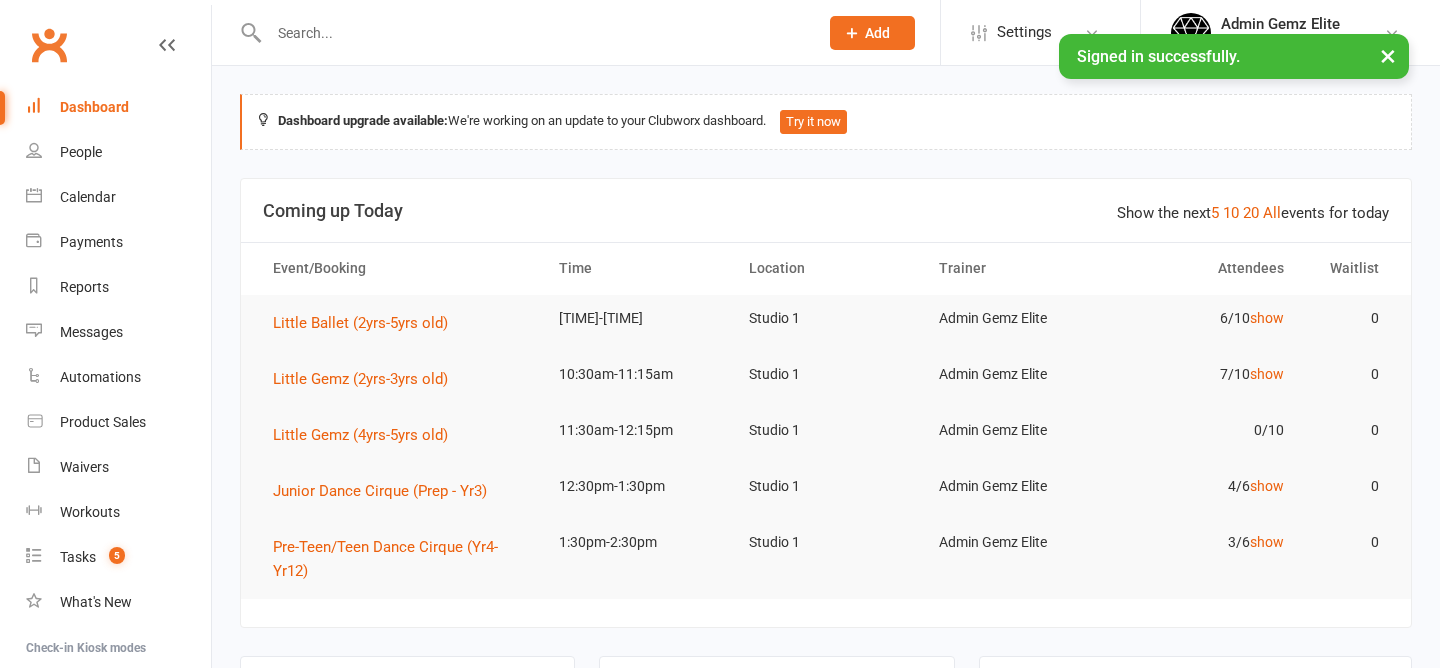 scroll, scrollTop: 0, scrollLeft: 0, axis: both 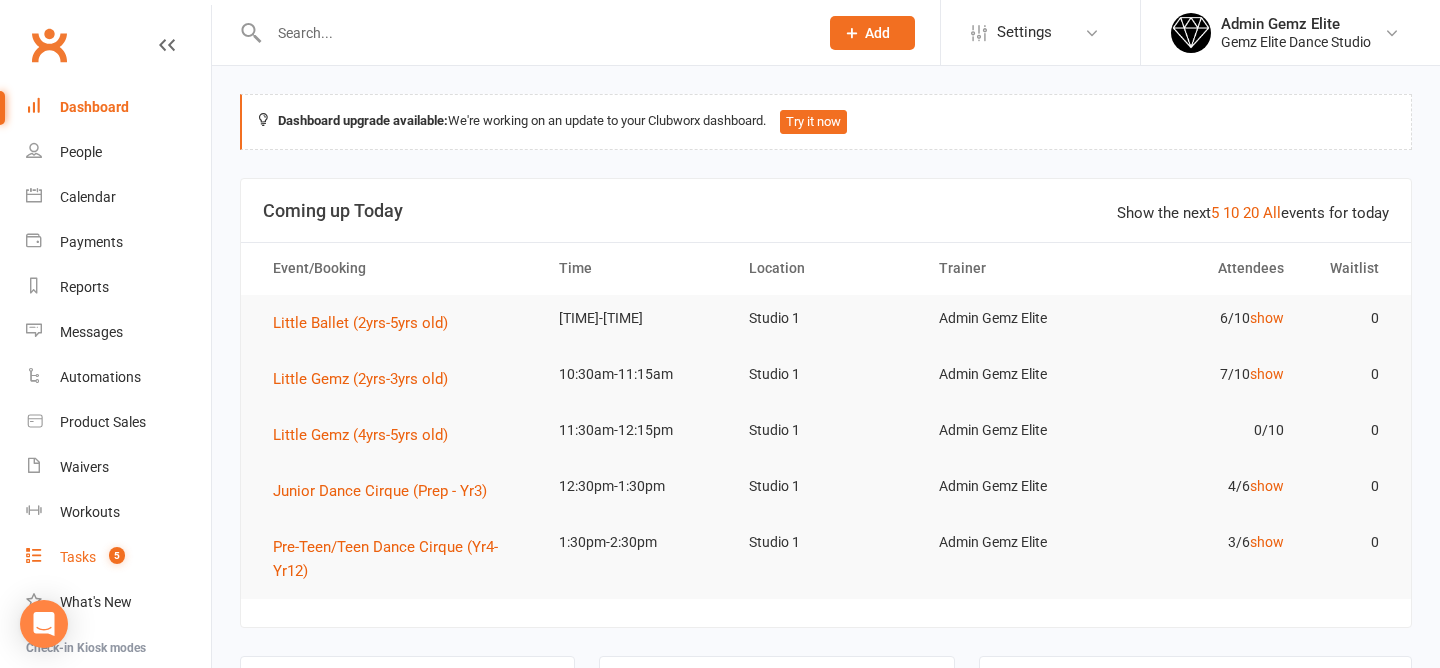 click on "Tasks" at bounding box center (78, 557) 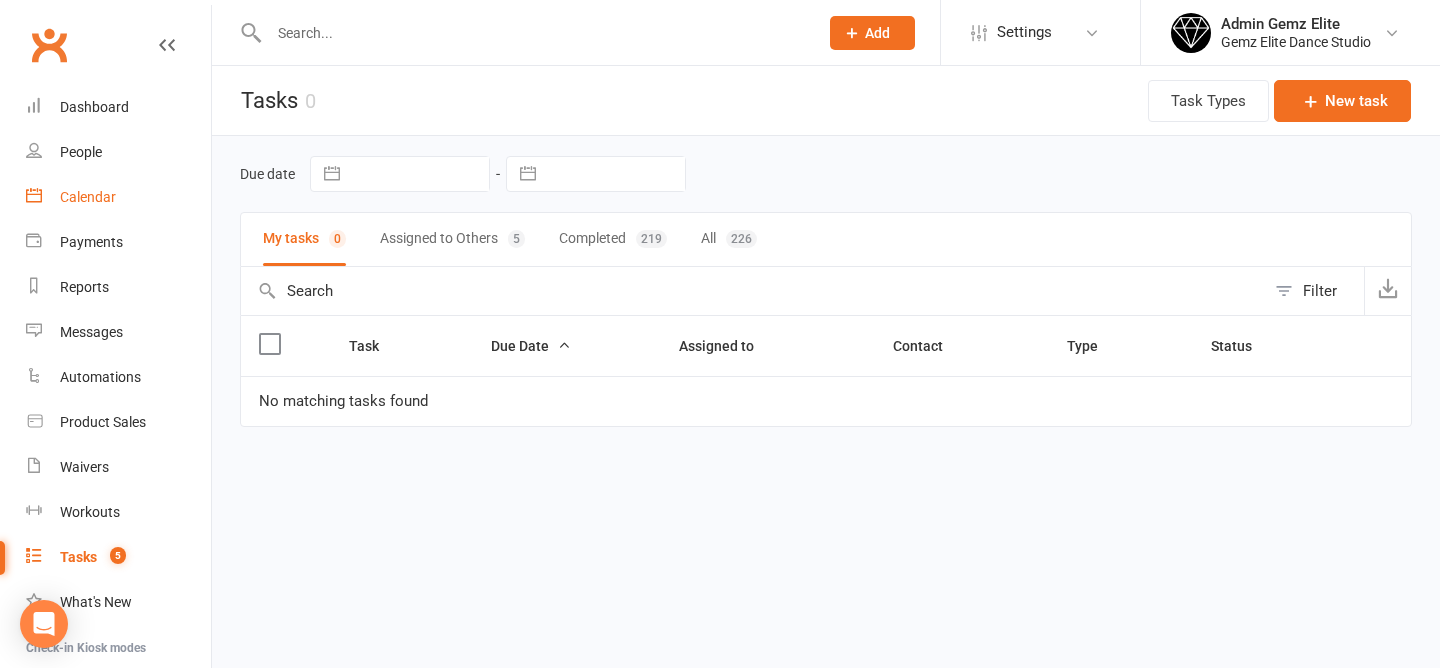 click on "Calendar" at bounding box center [118, 197] 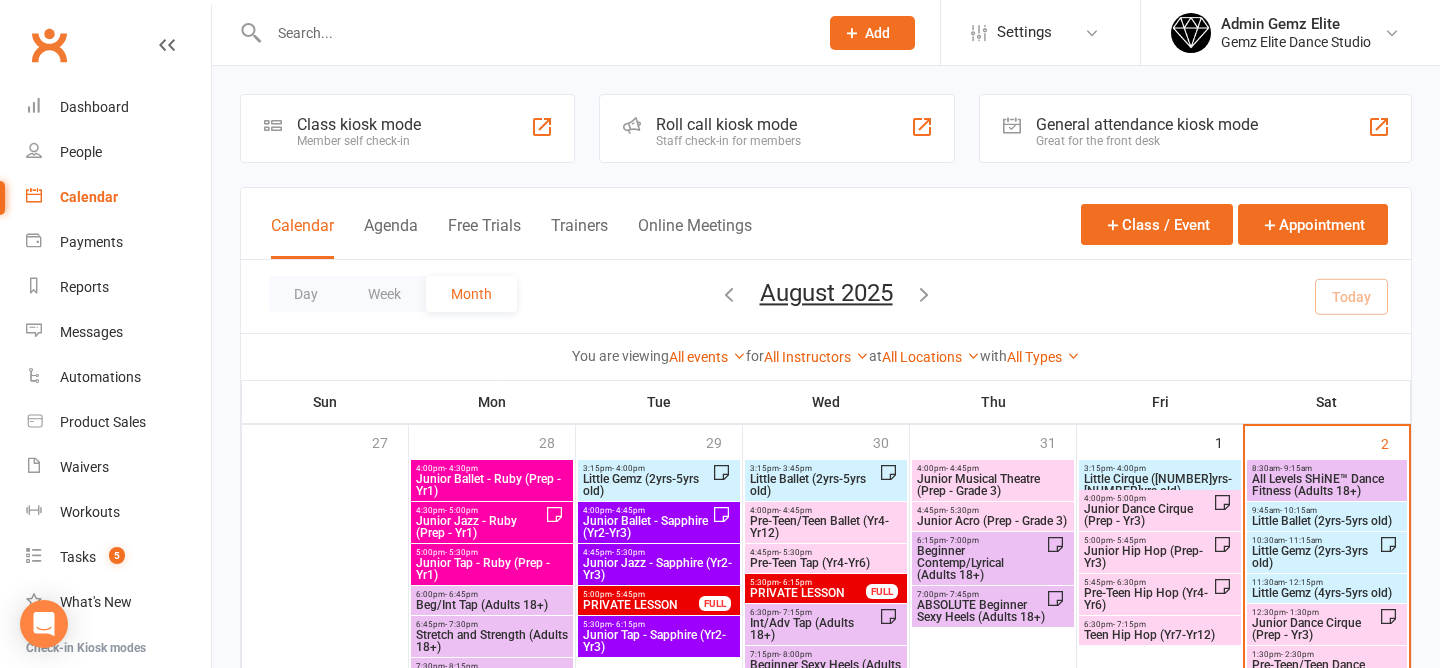 click on "Little Ballet (2yrs-5yrs old)" at bounding box center [1327, 521] 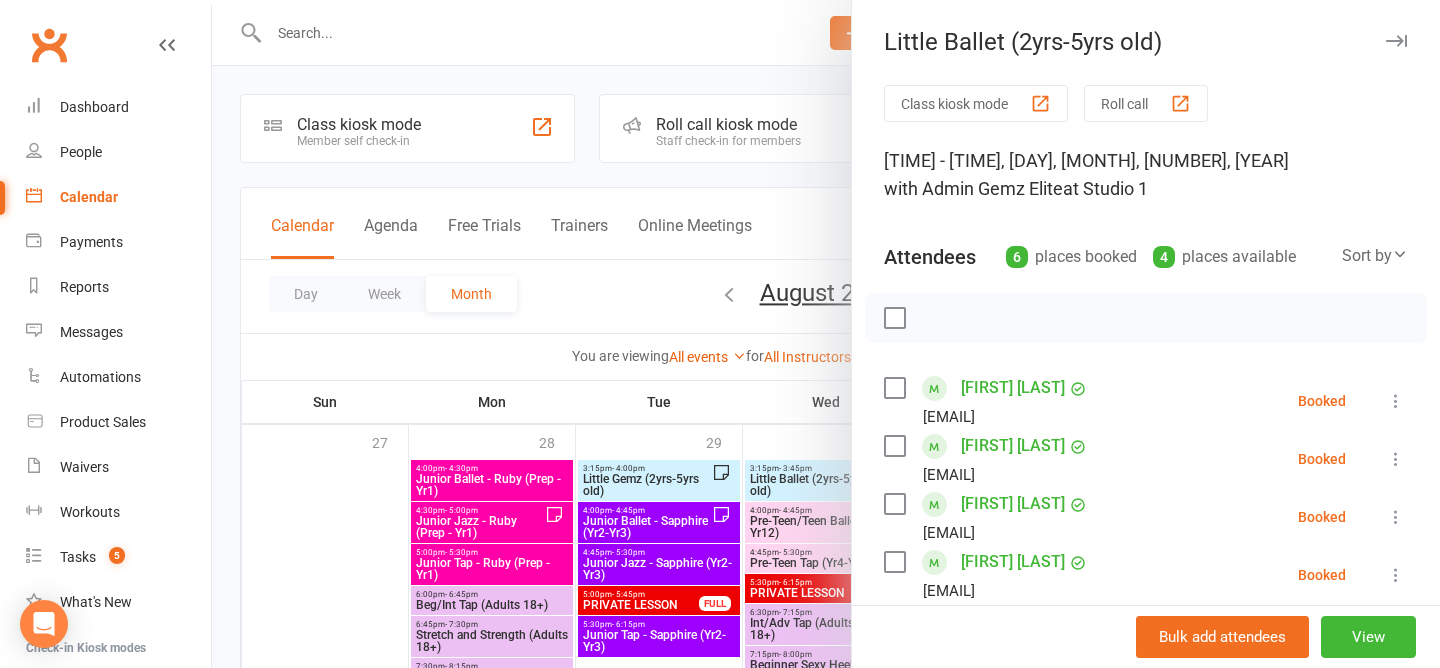 click at bounding box center [826, 334] 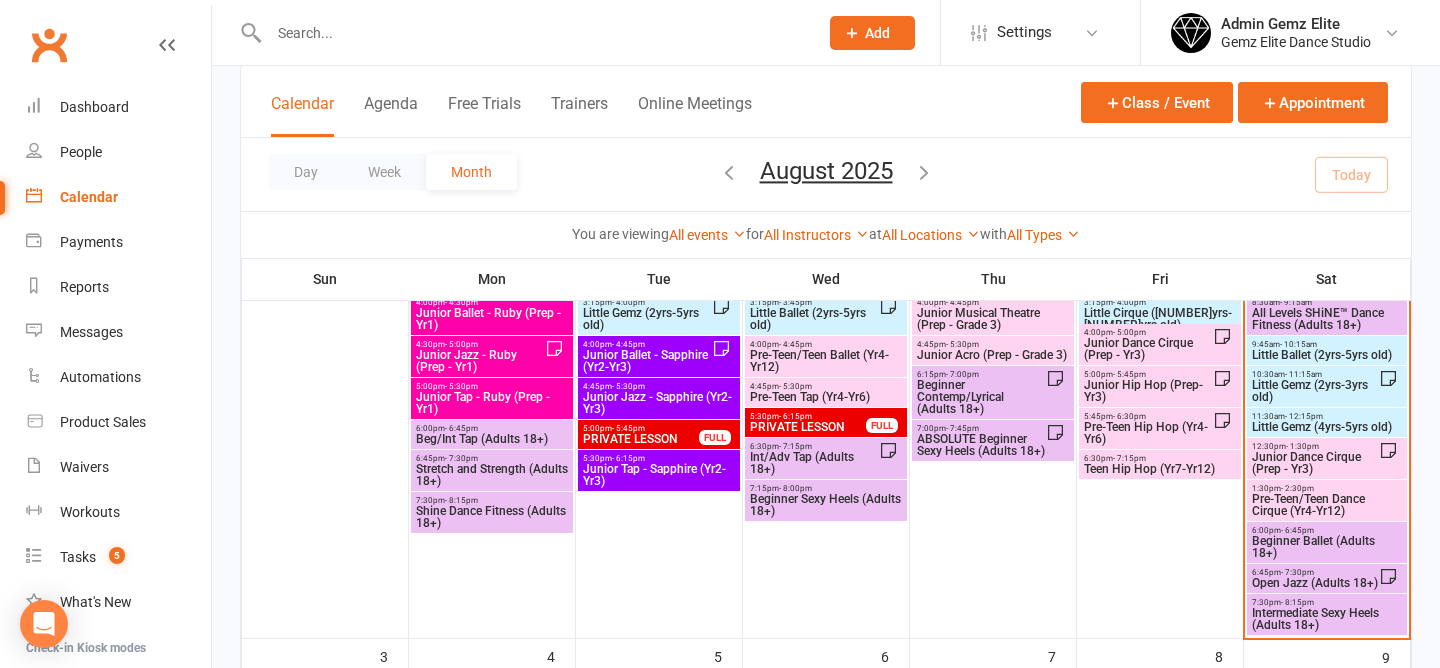 scroll, scrollTop: 162, scrollLeft: 0, axis: vertical 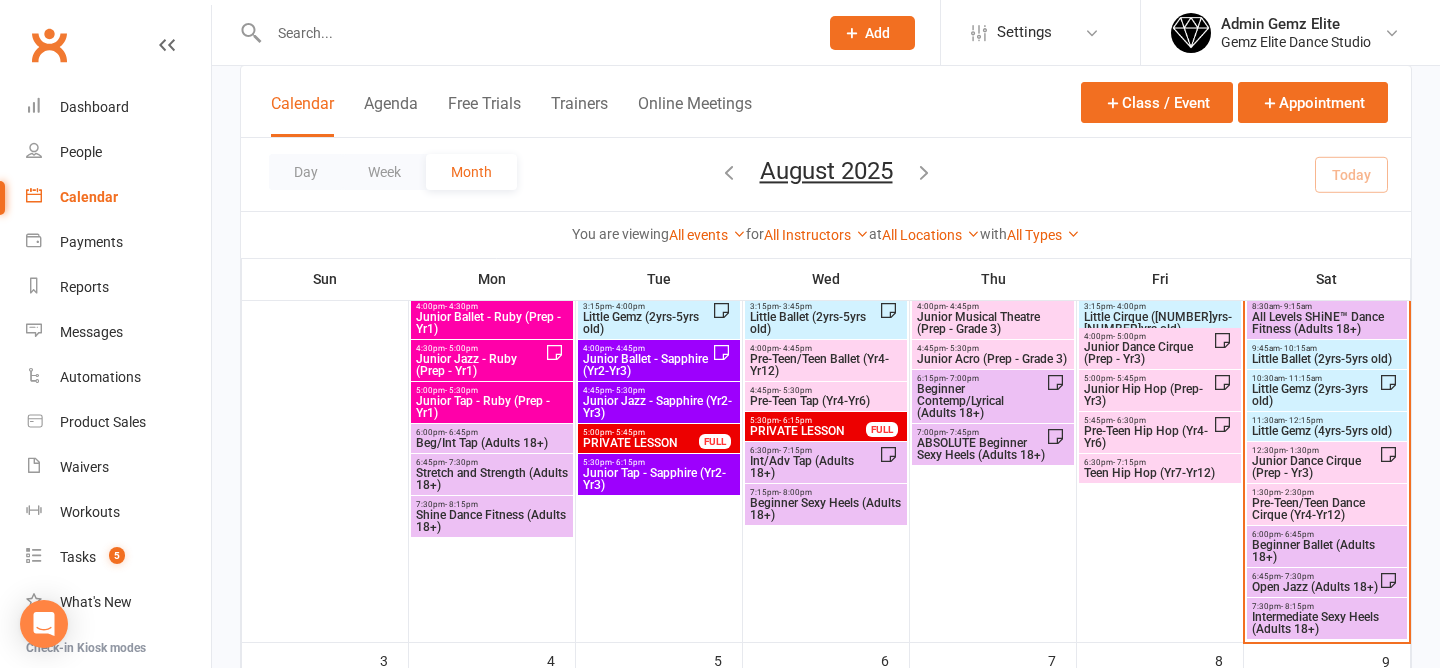 click on "Little Ballet (2yrs-5yrs old)" at bounding box center [1327, 359] 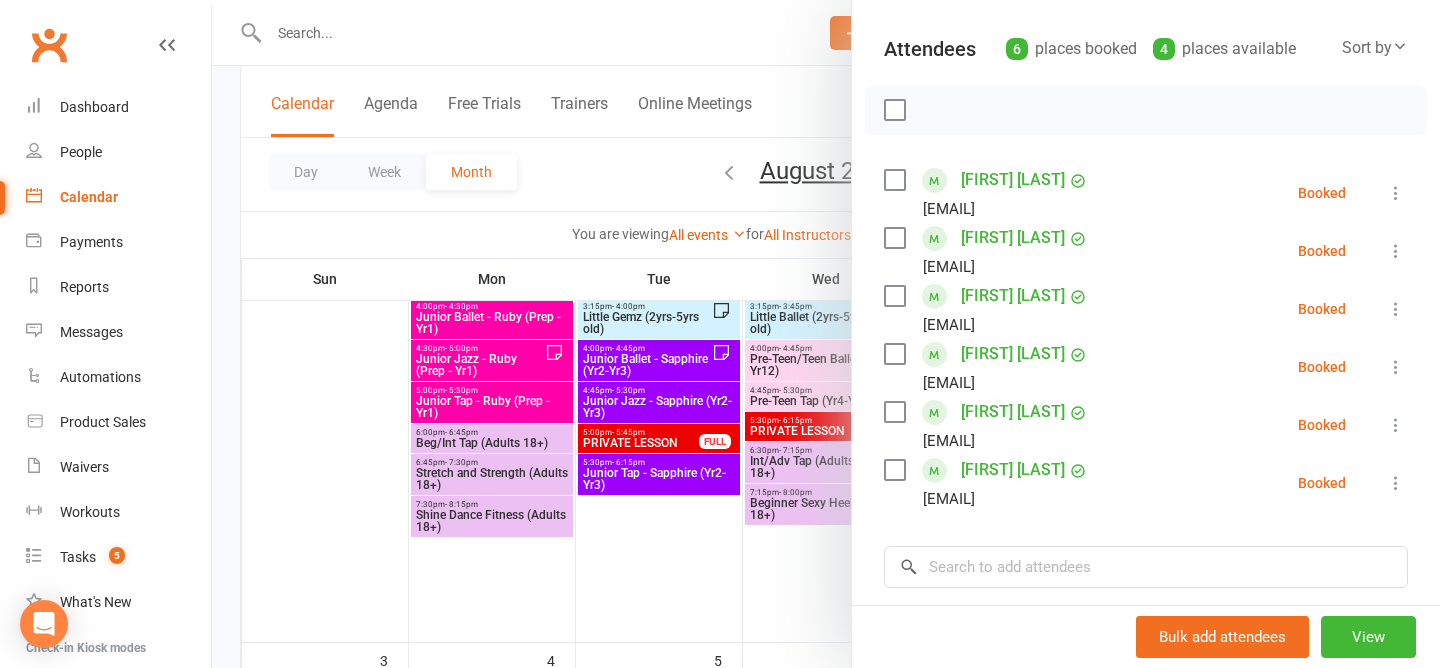 scroll, scrollTop: 381, scrollLeft: 0, axis: vertical 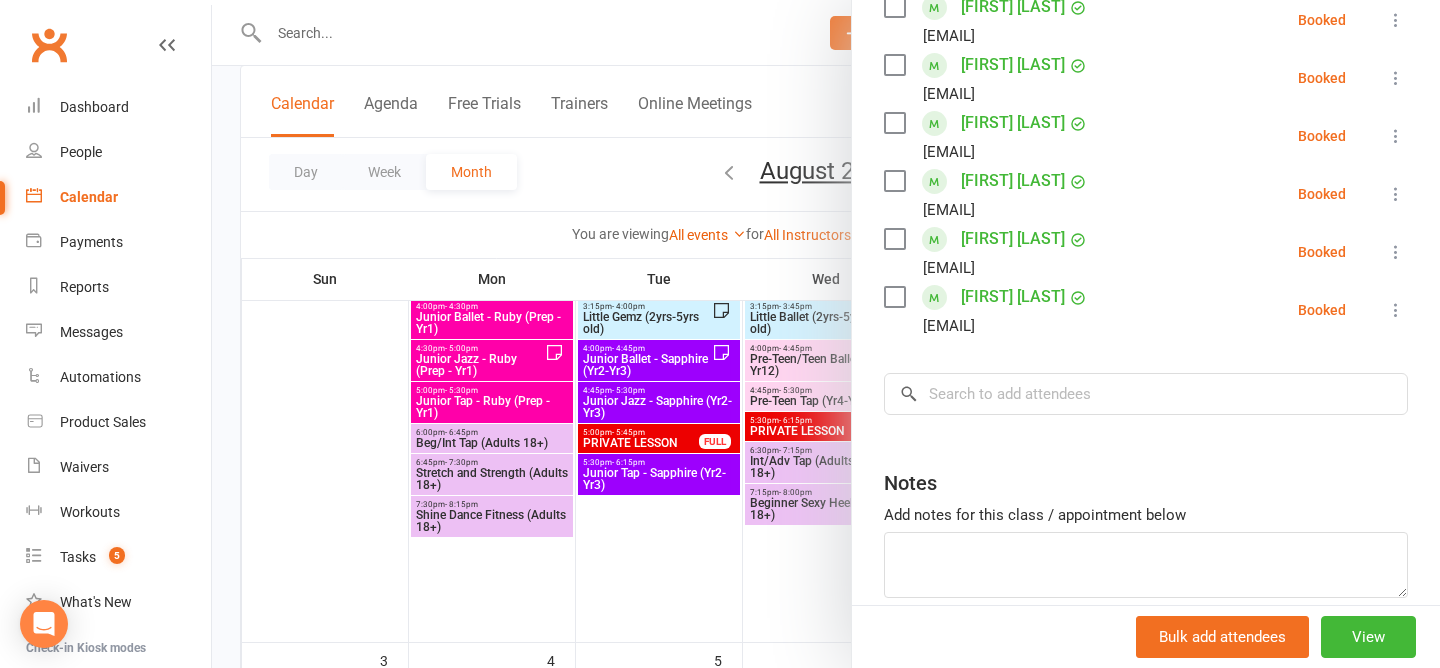 click at bounding box center (826, 334) 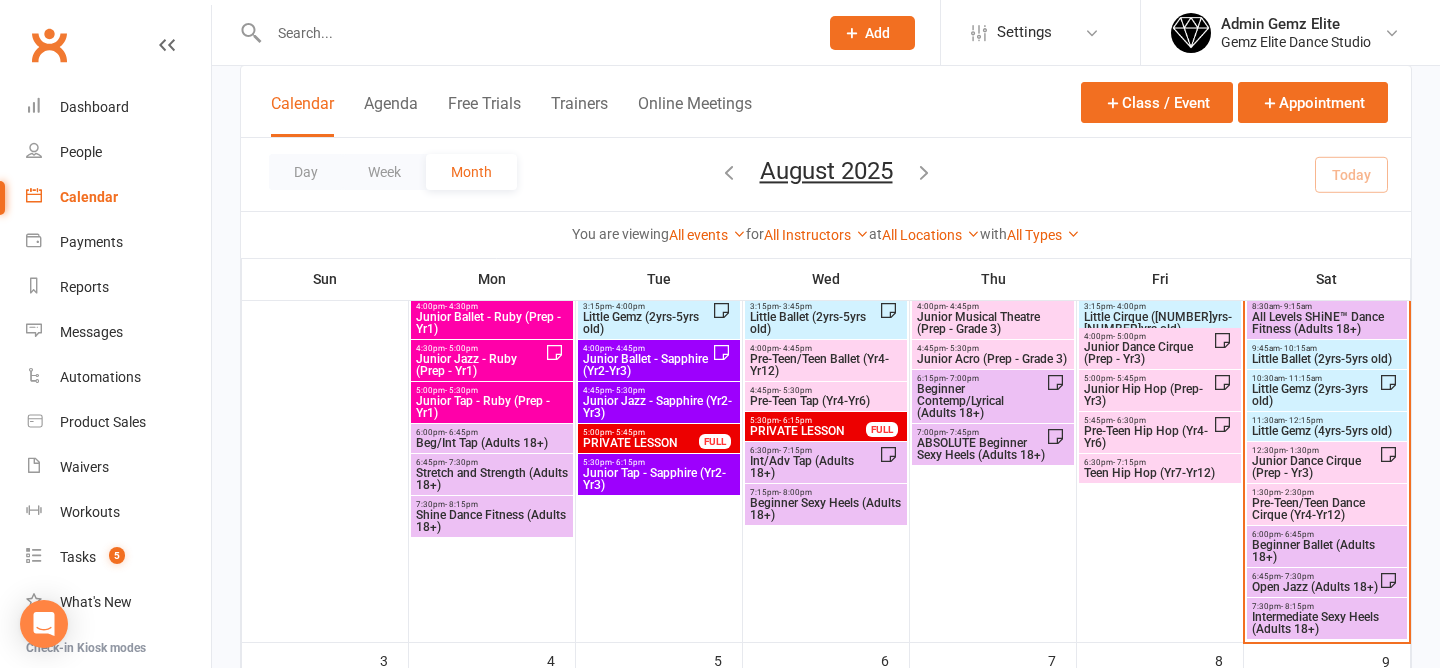 click on "10:30am  - 11:15am" at bounding box center [1315, 378] 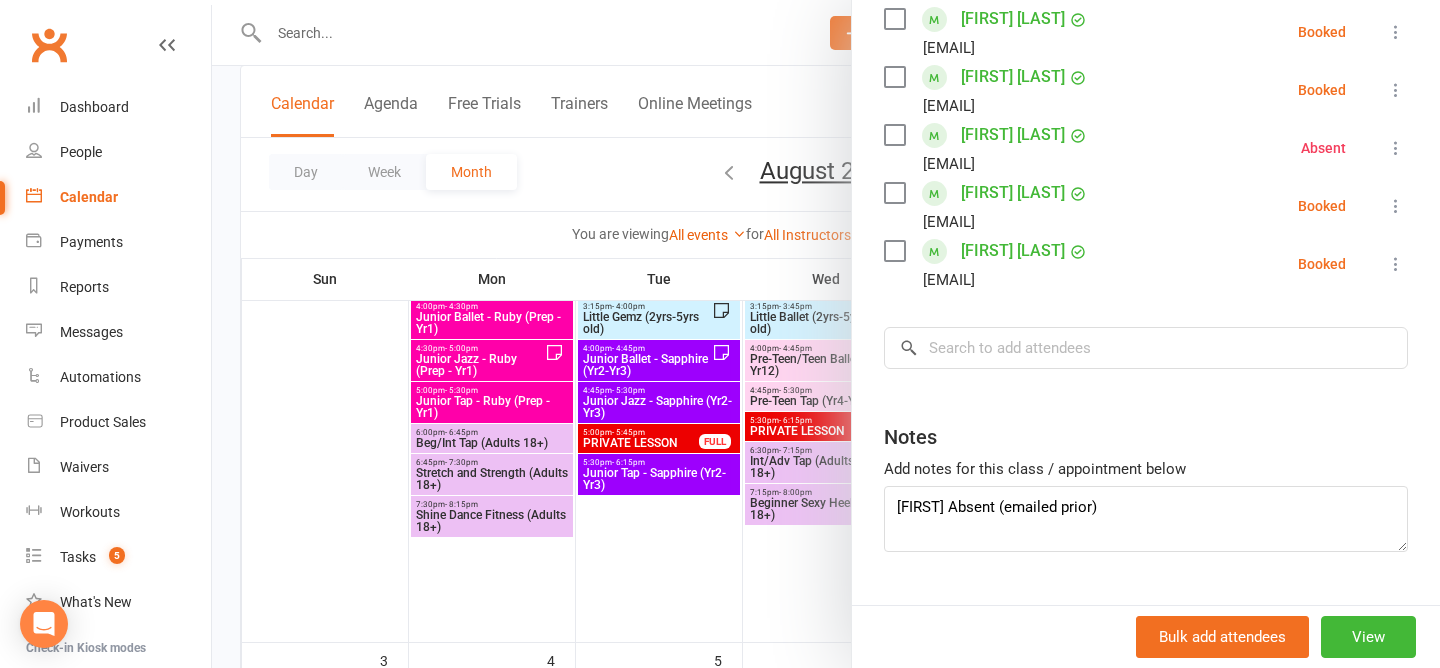 scroll, scrollTop: 487, scrollLeft: 0, axis: vertical 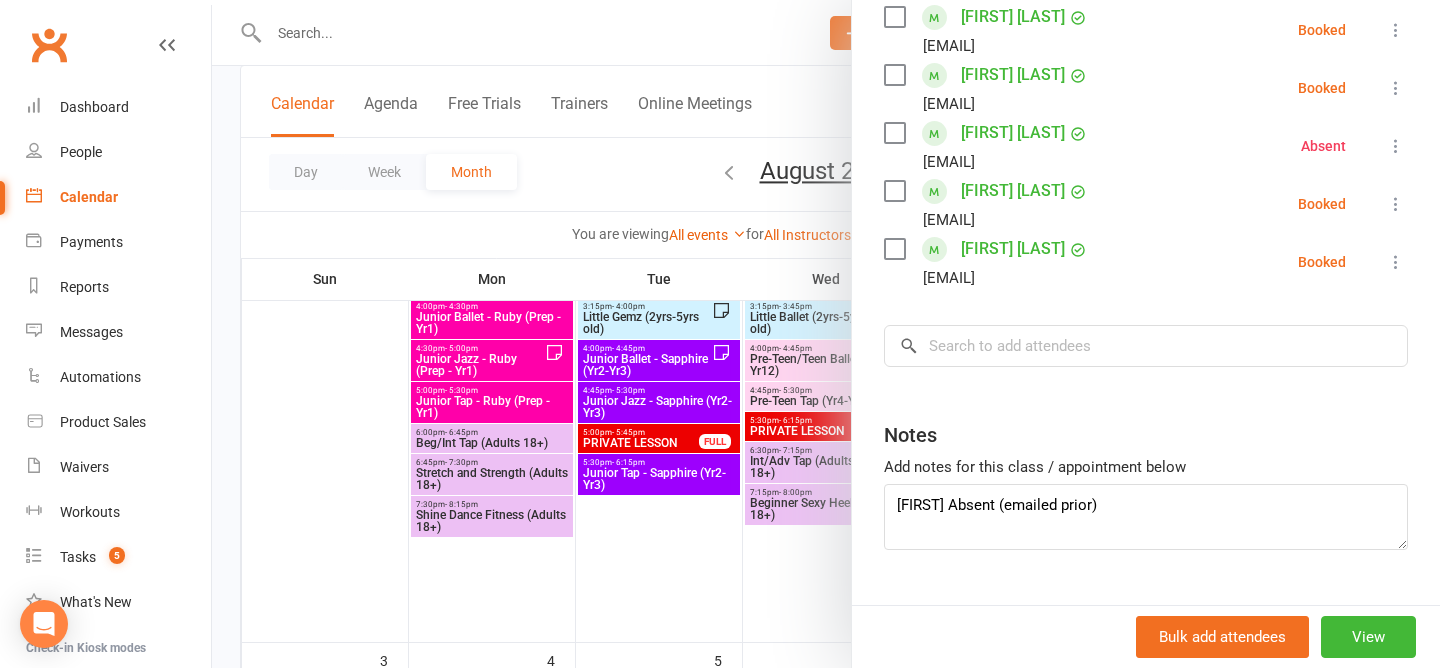 click at bounding box center (826, 334) 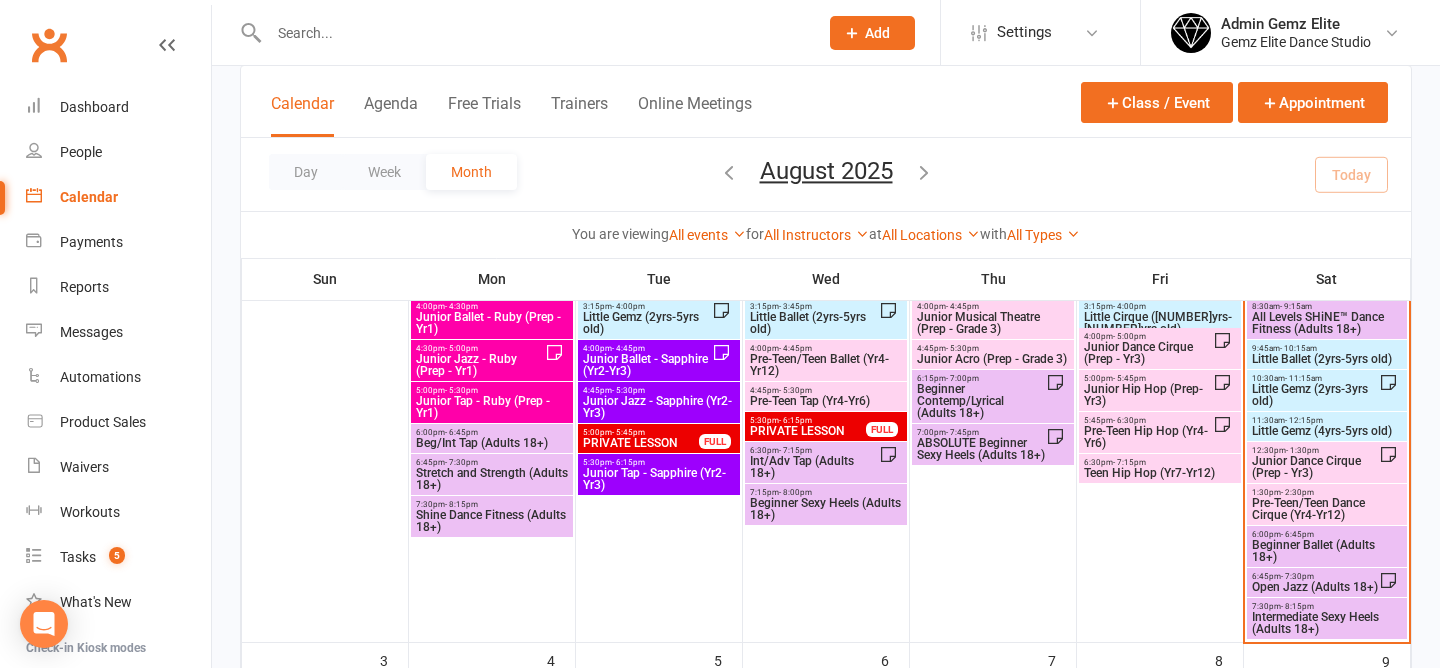 click on "11:30am  - 12:15pm" at bounding box center (1327, 420) 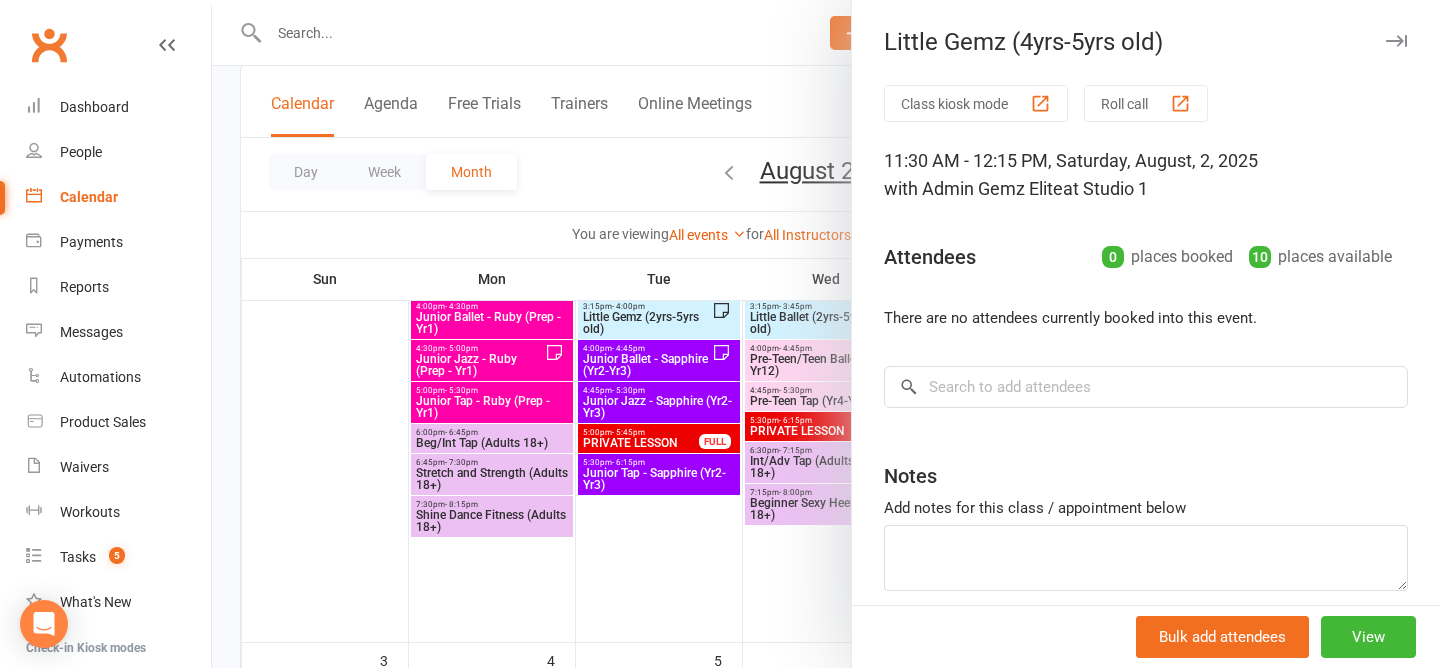 scroll, scrollTop: 86, scrollLeft: 0, axis: vertical 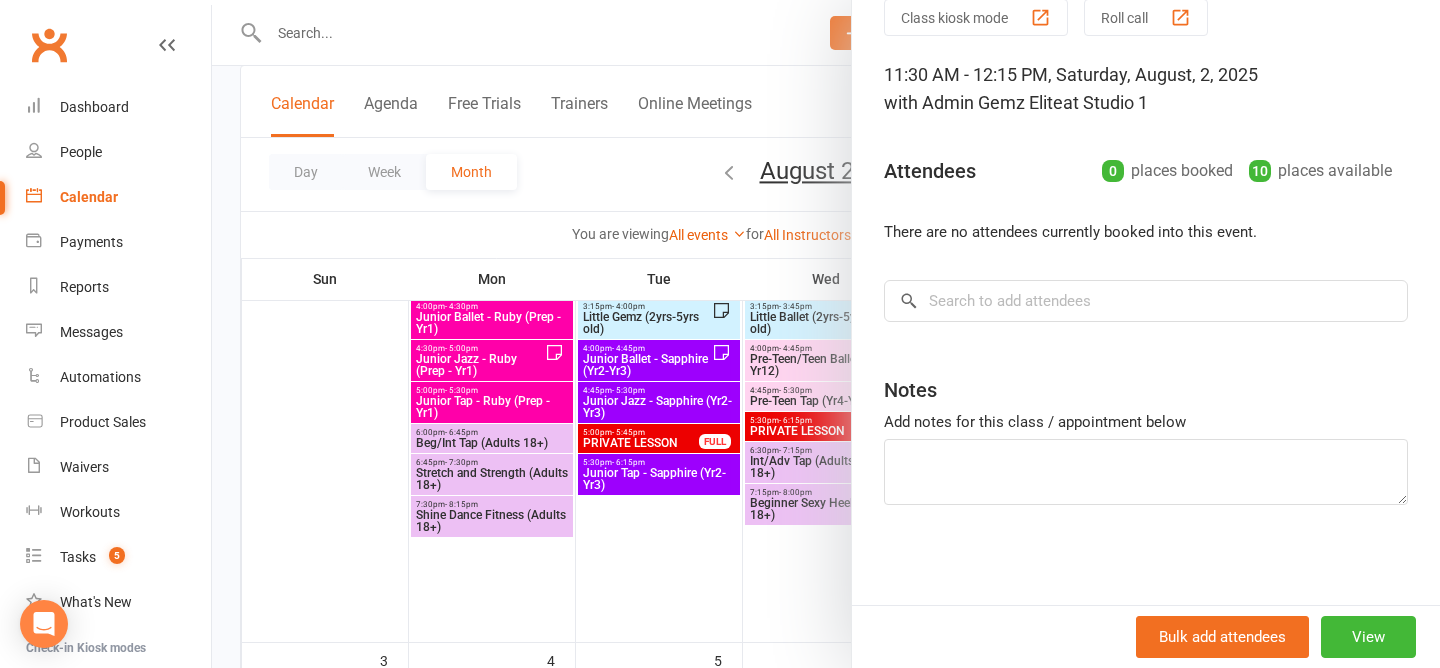 click at bounding box center (826, 334) 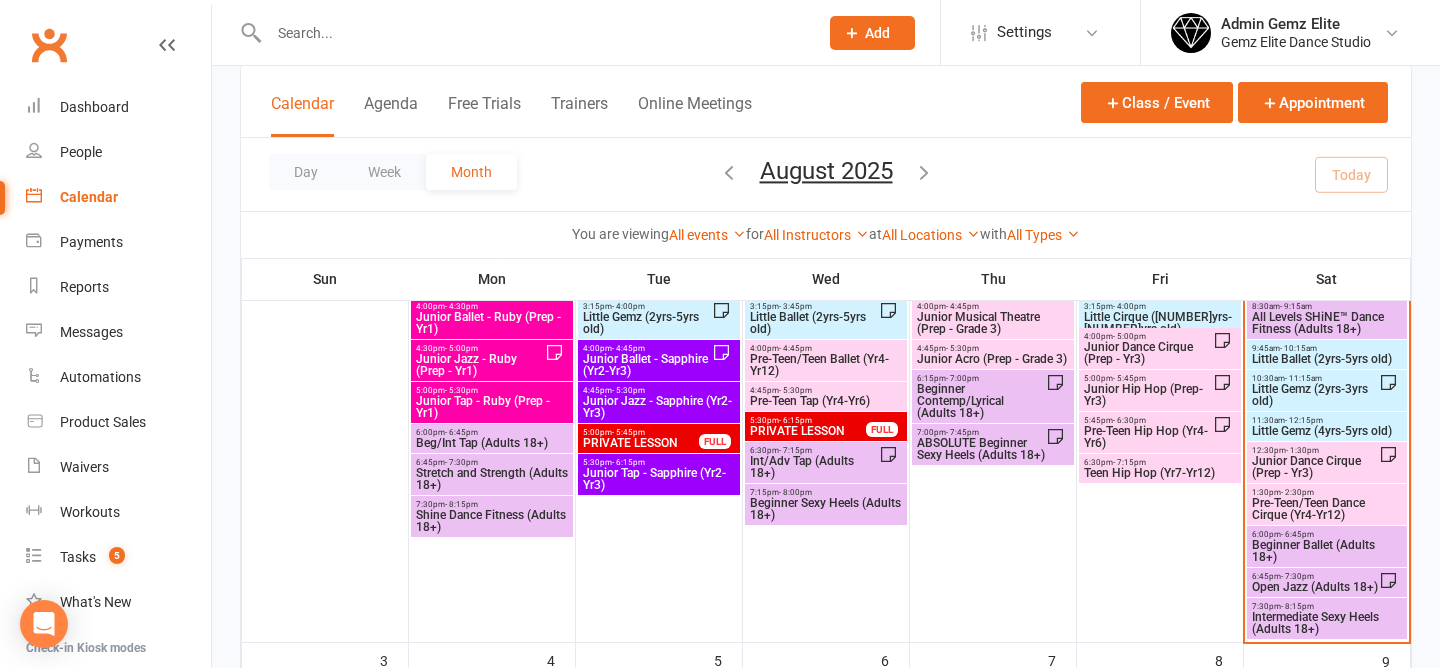 click on "Junior Dance Cirque (Prep - Yr3)" at bounding box center [1315, 467] 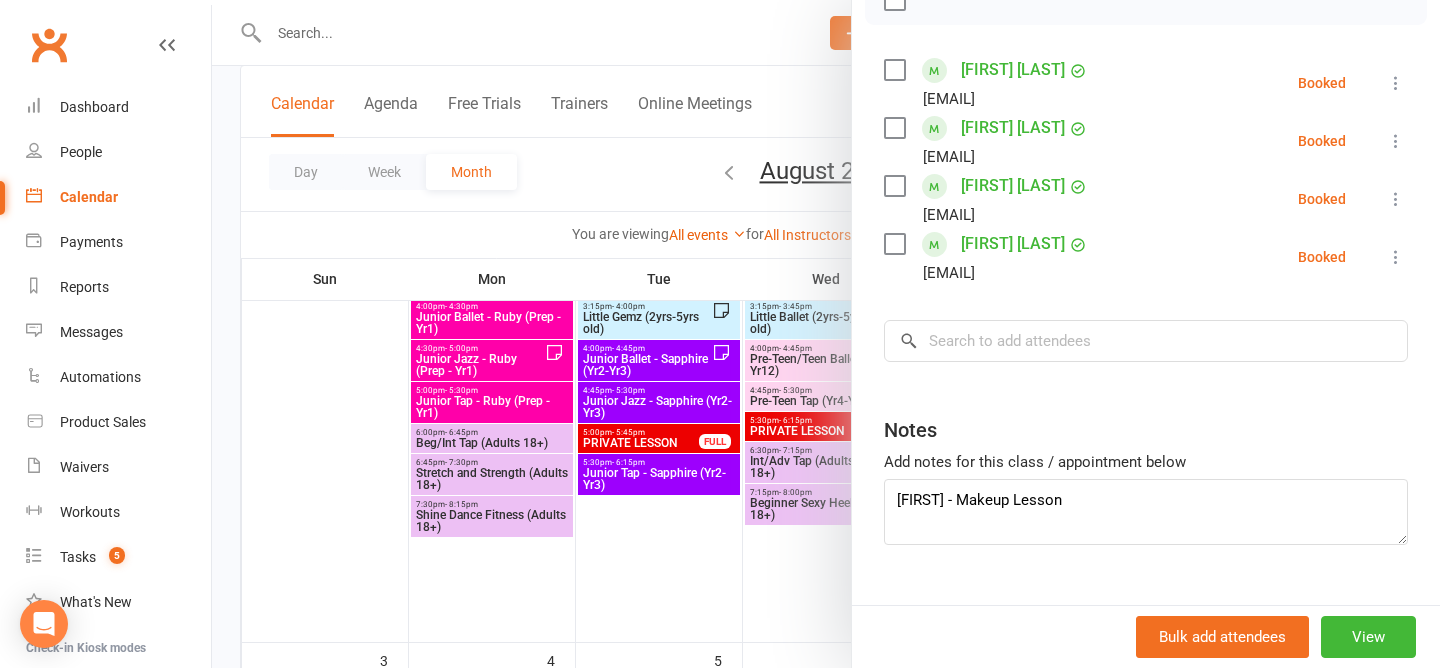 scroll, scrollTop: 358, scrollLeft: 0, axis: vertical 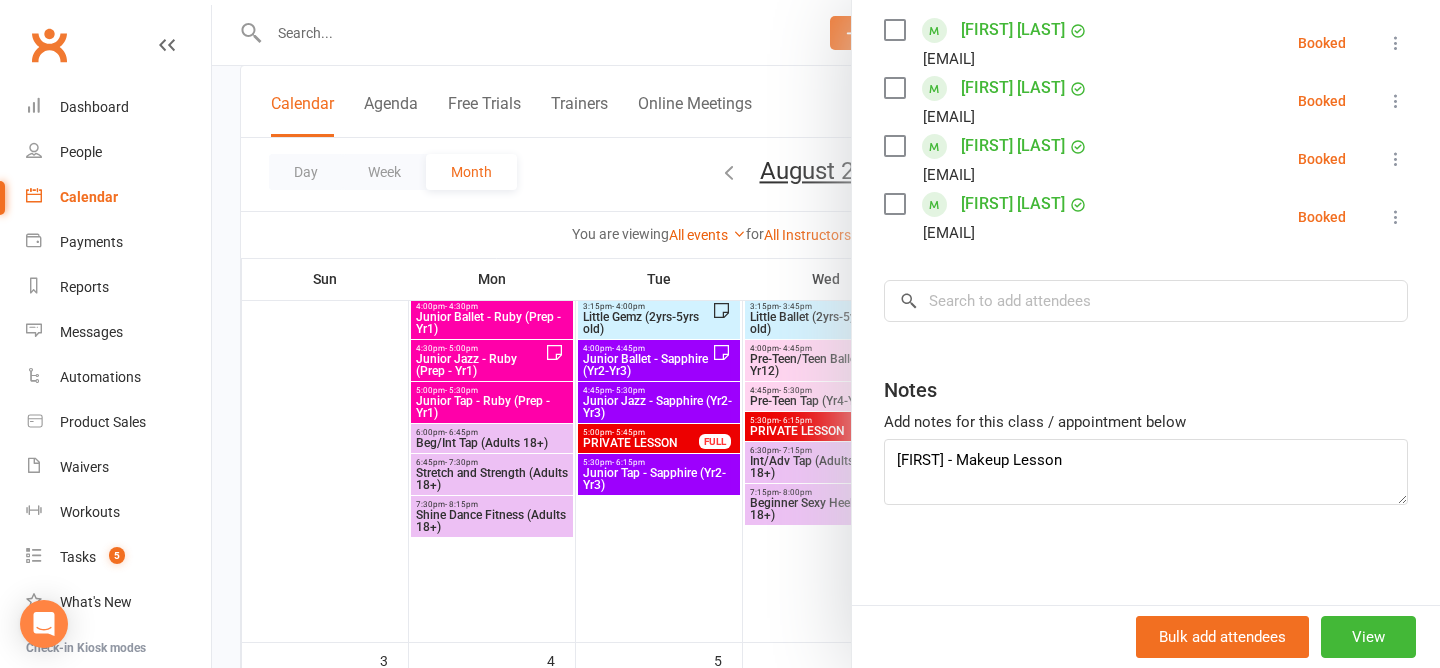 click at bounding box center (826, 334) 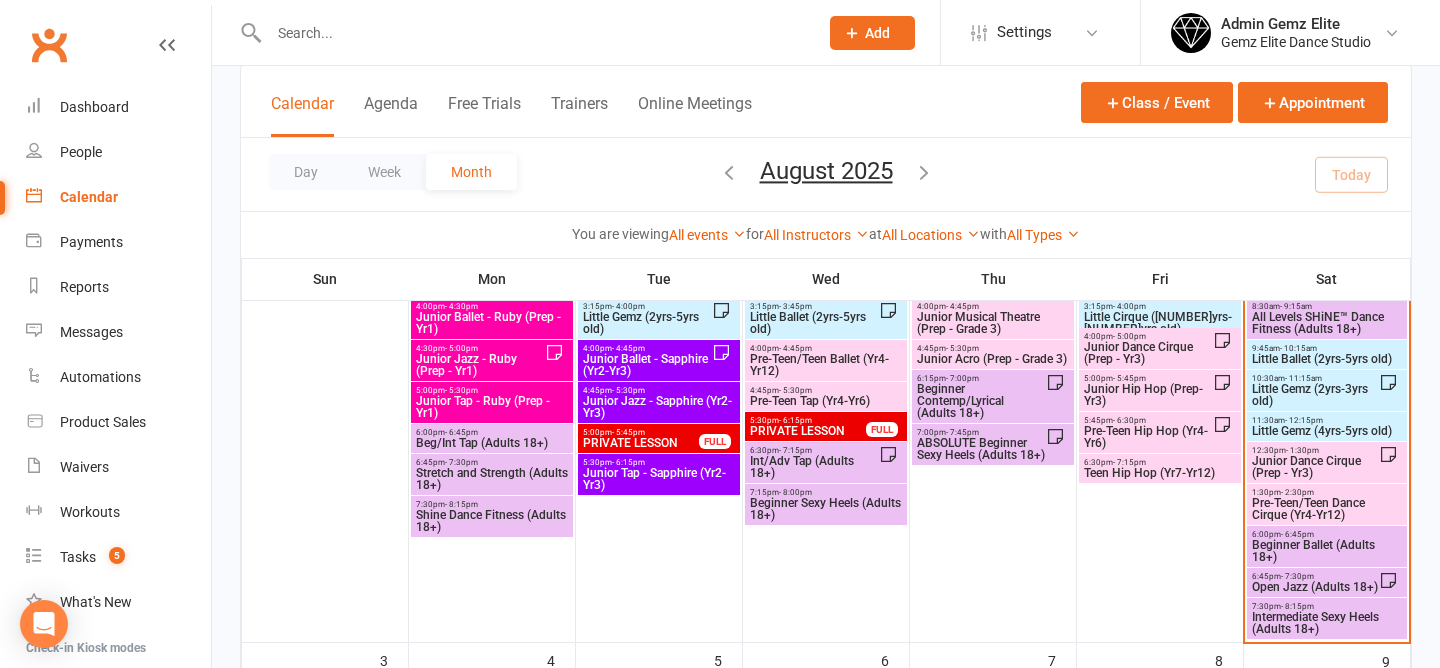 click on "Little Ballet (2yrs-5yrs old)" at bounding box center [1327, 359] 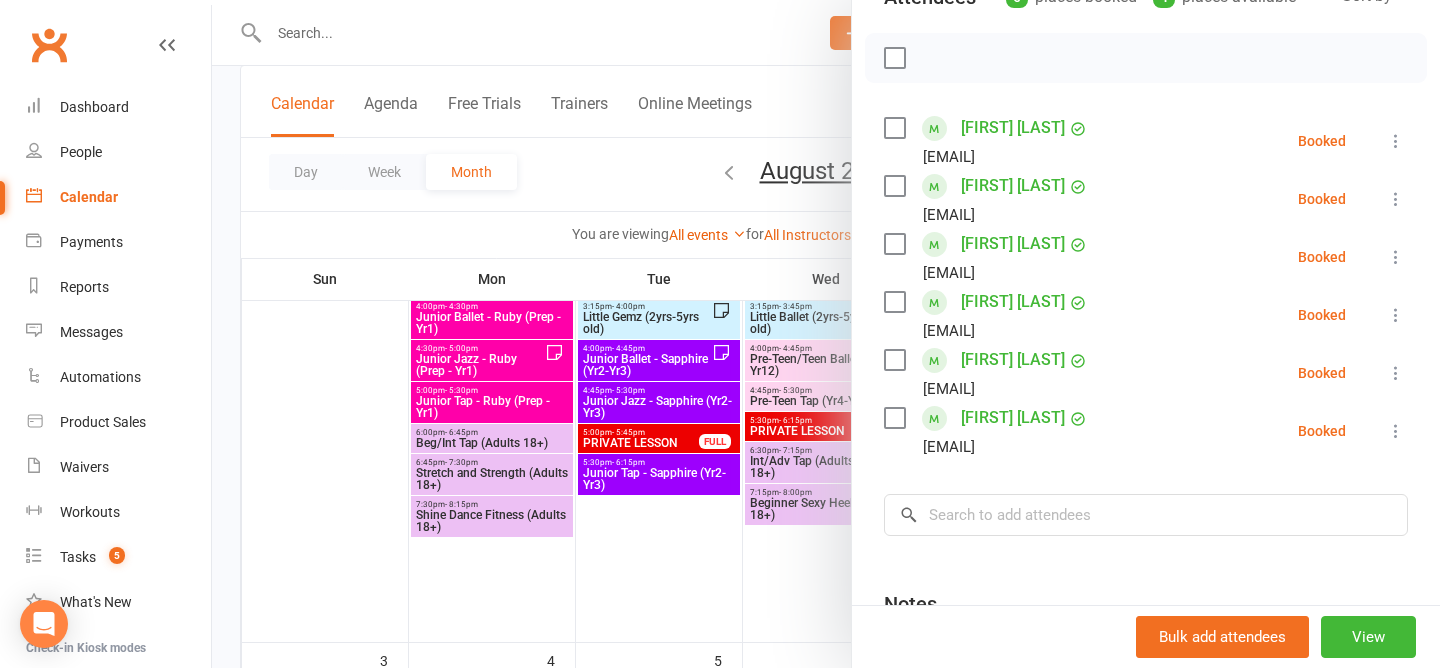 scroll, scrollTop: 276, scrollLeft: 0, axis: vertical 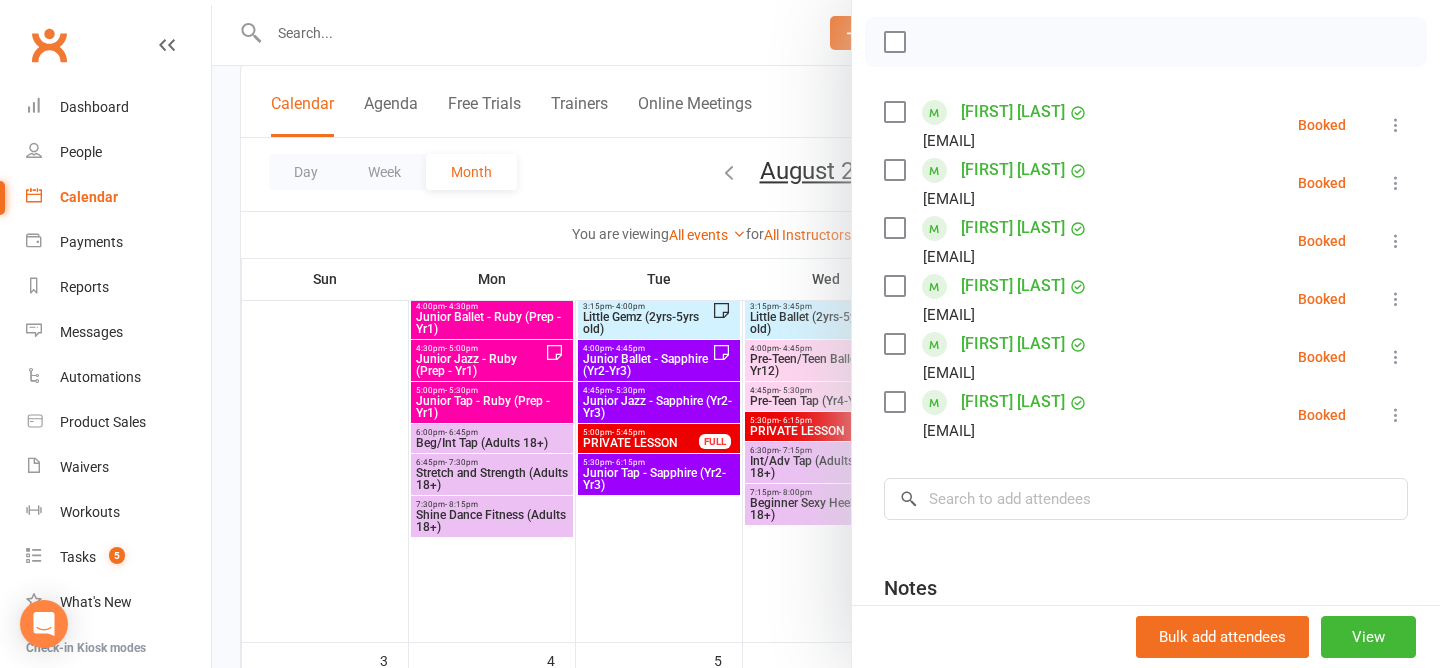 click at bounding box center (826, 334) 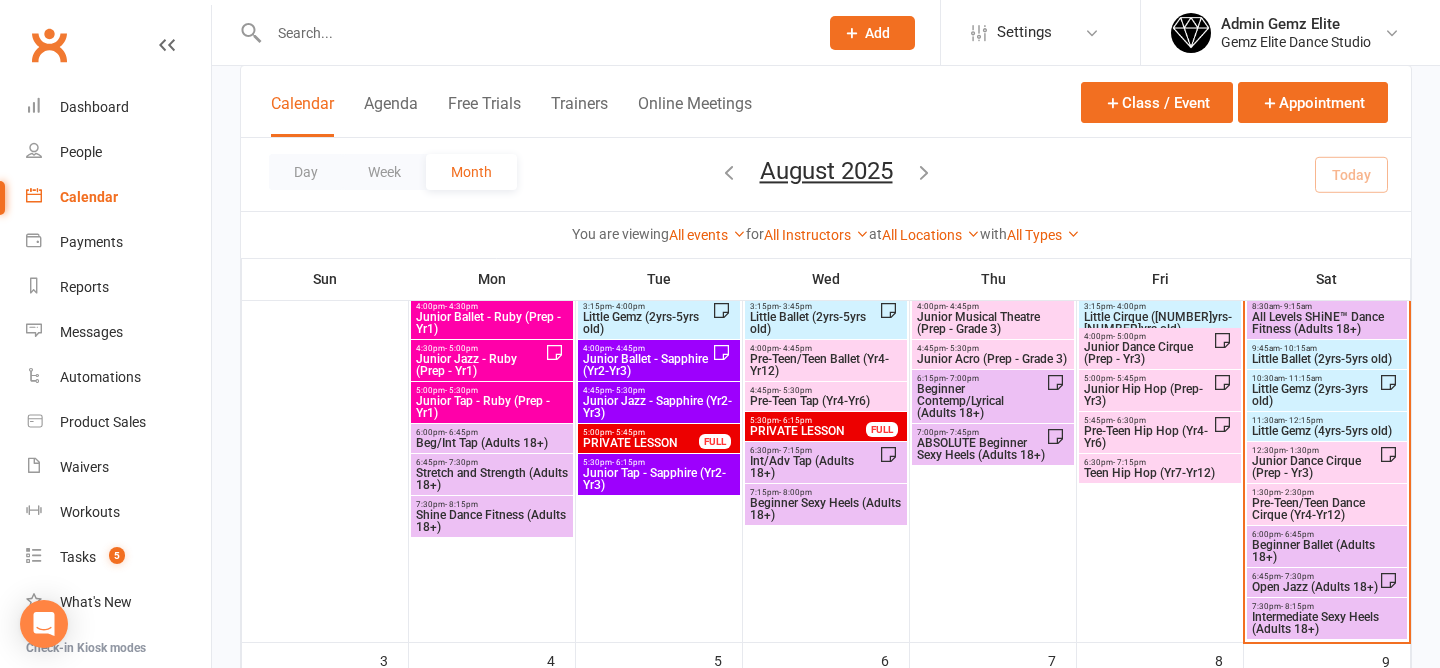 click on "Little Ballet (2yrs-5yrs old)" at bounding box center (1327, 359) 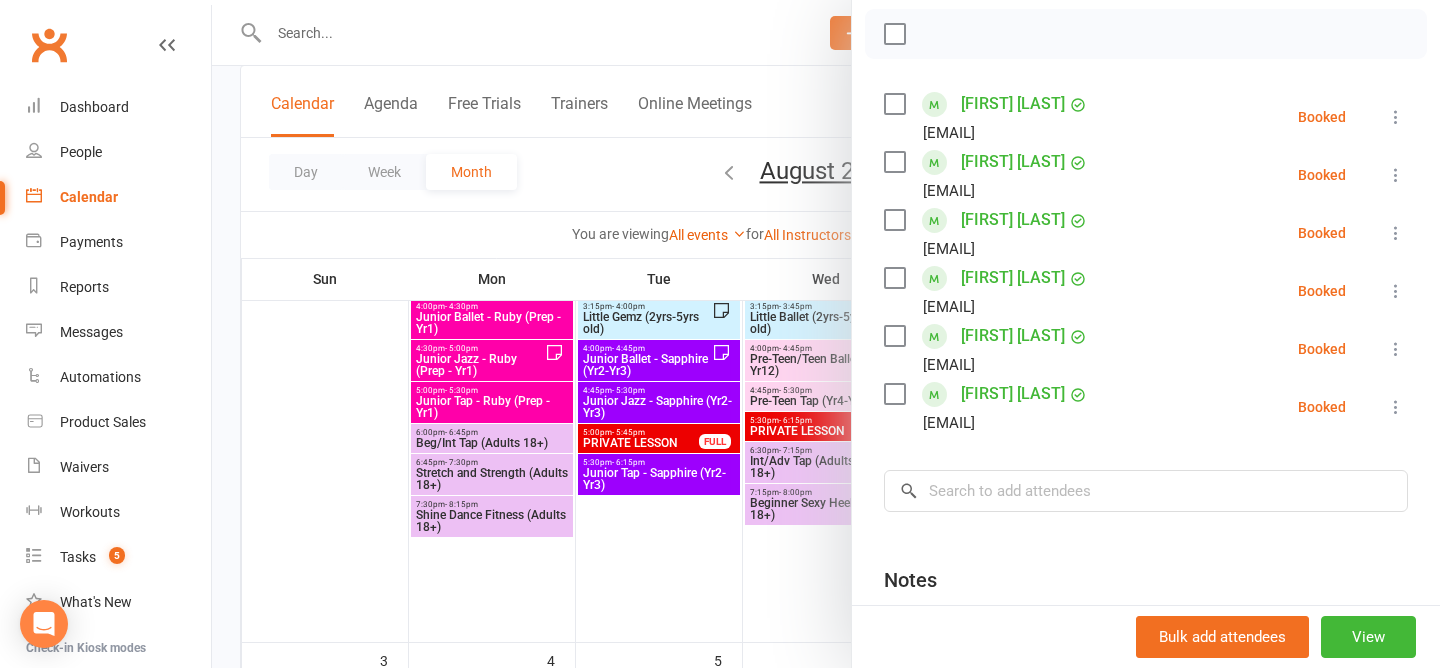 scroll, scrollTop: 287, scrollLeft: 0, axis: vertical 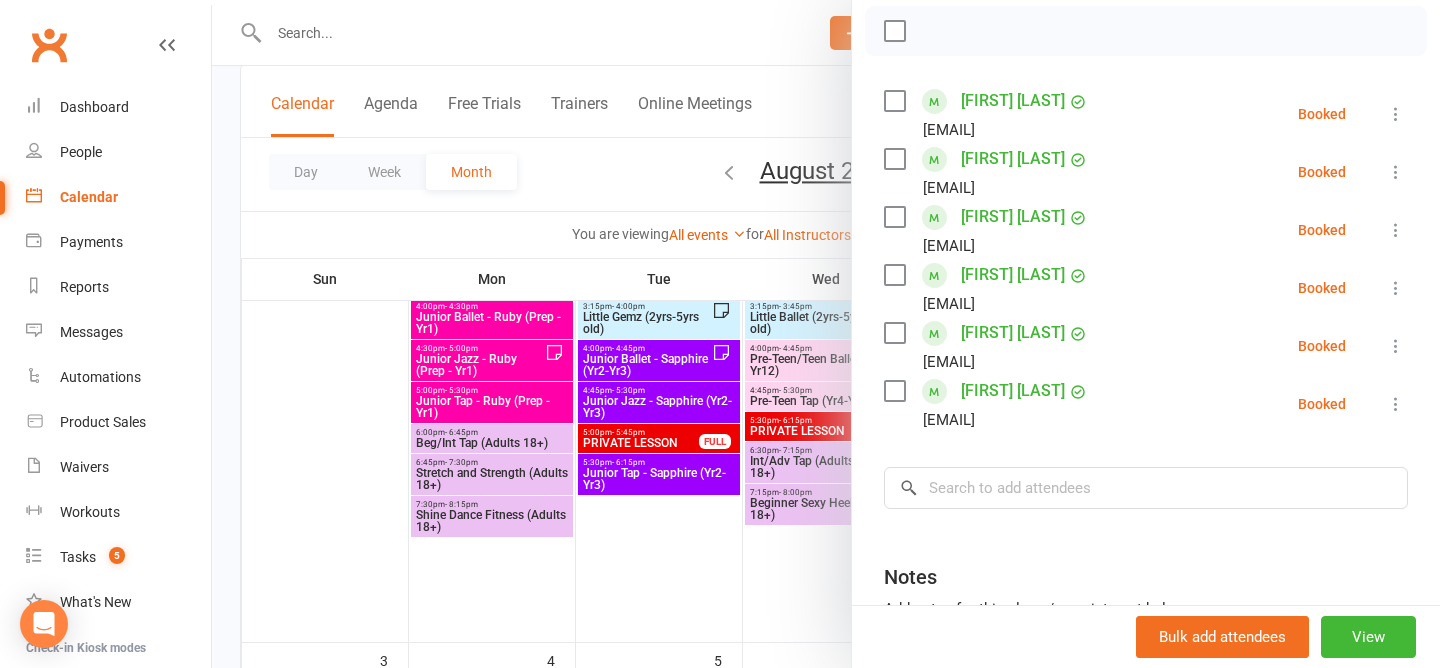 click at bounding box center [826, 334] 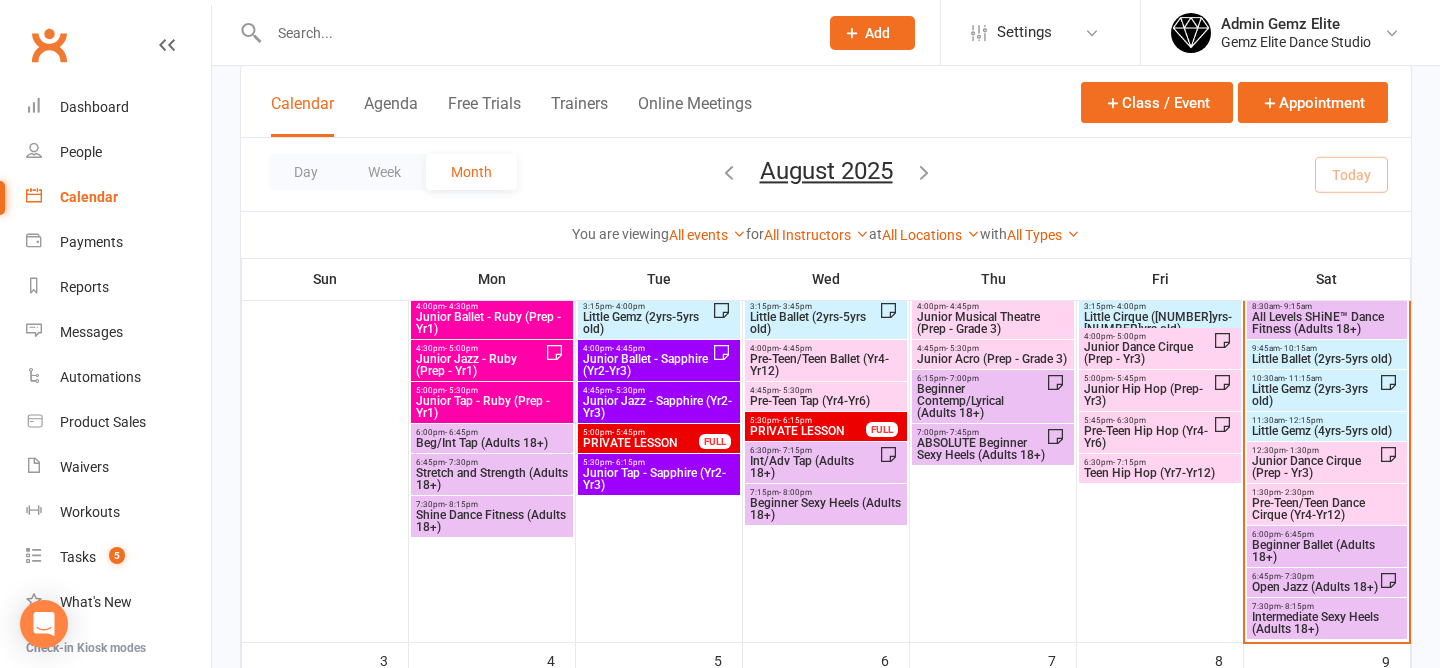 click on "Little Gemz (2yrs-3yrs old)" at bounding box center [1315, 395] 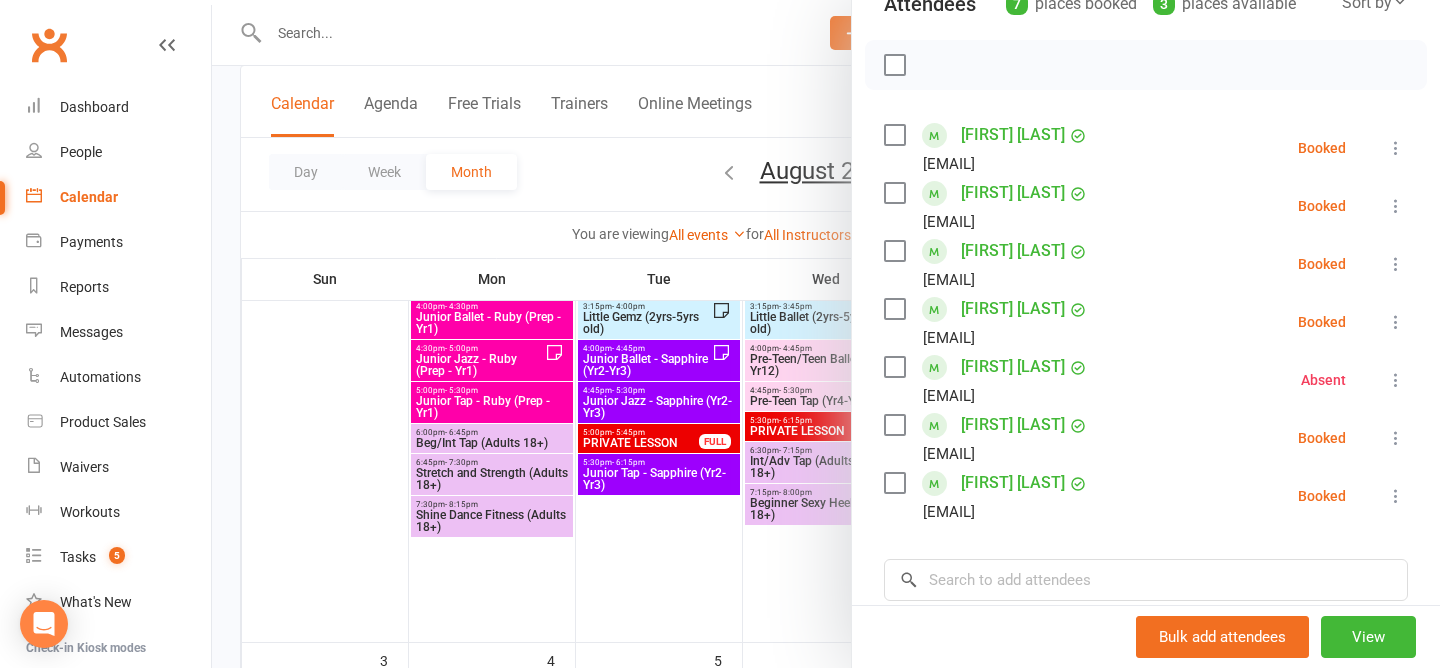 scroll, scrollTop: 289, scrollLeft: 0, axis: vertical 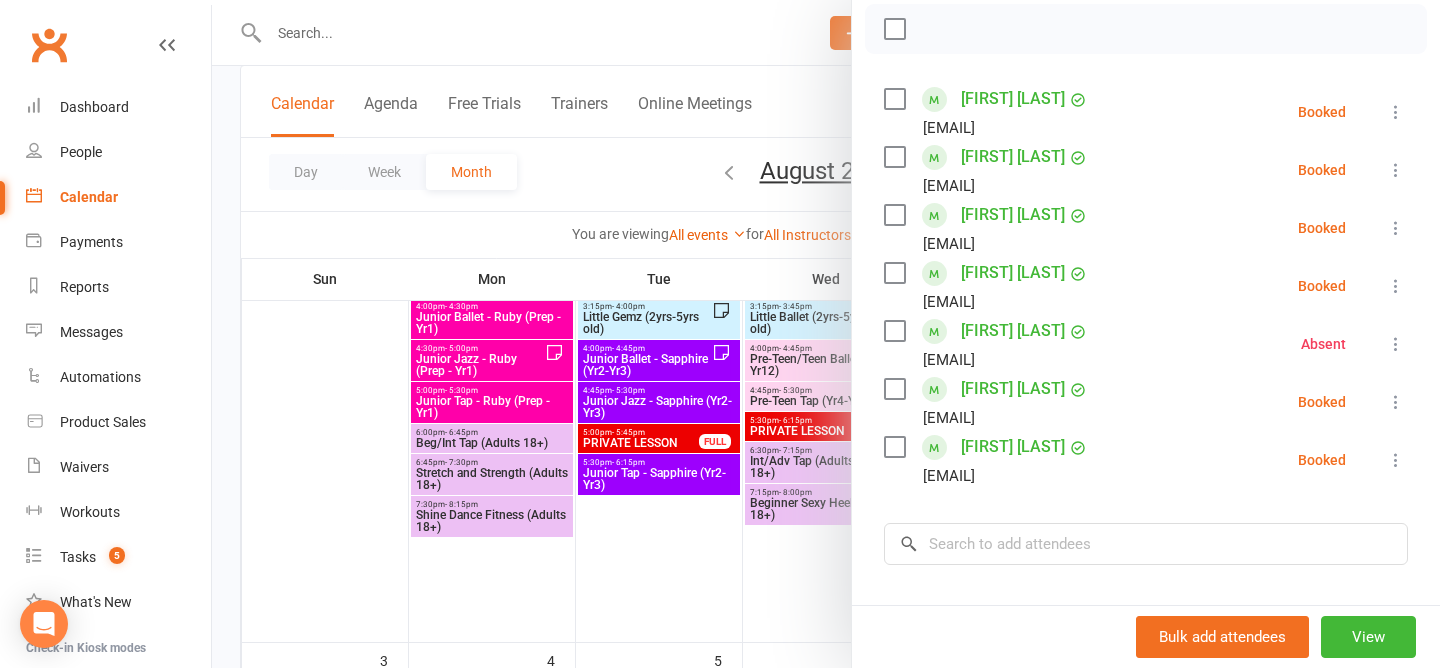 click at bounding box center (826, 334) 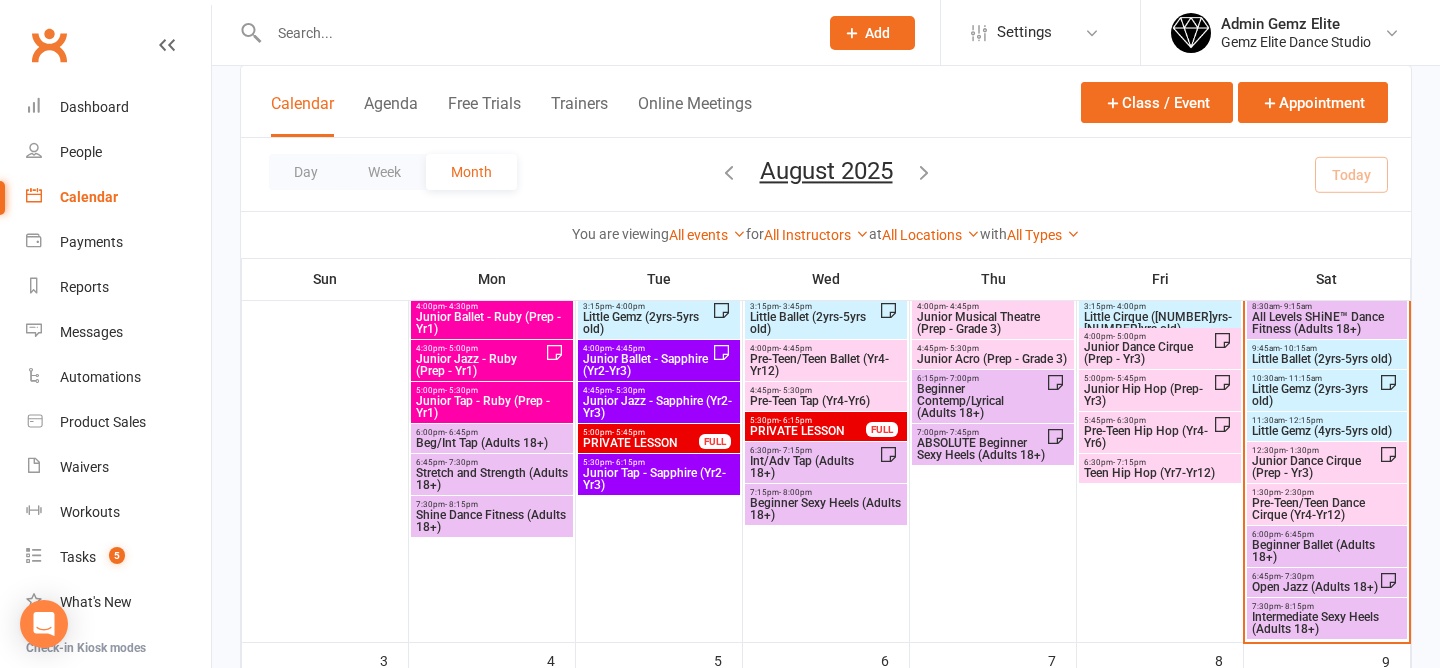 click on "Little Ballet (2yrs-5yrs old)" at bounding box center [1327, 359] 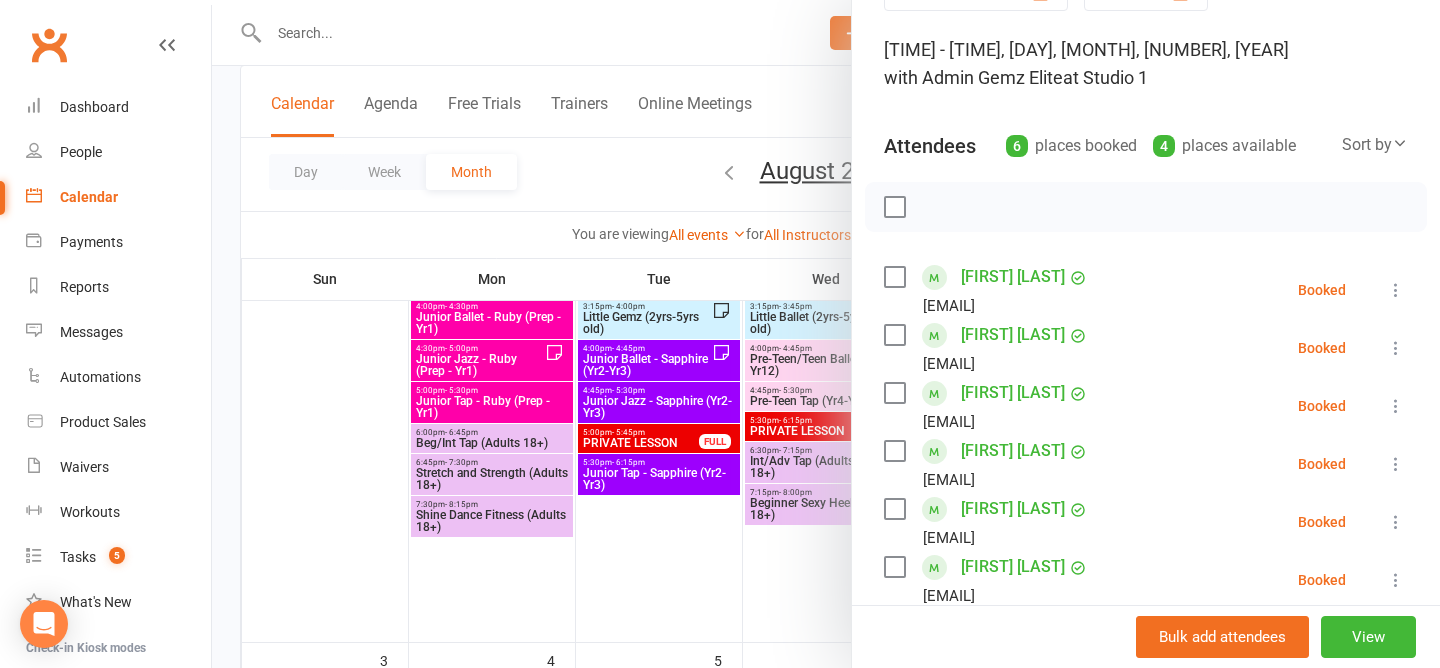 scroll, scrollTop: 0, scrollLeft: 0, axis: both 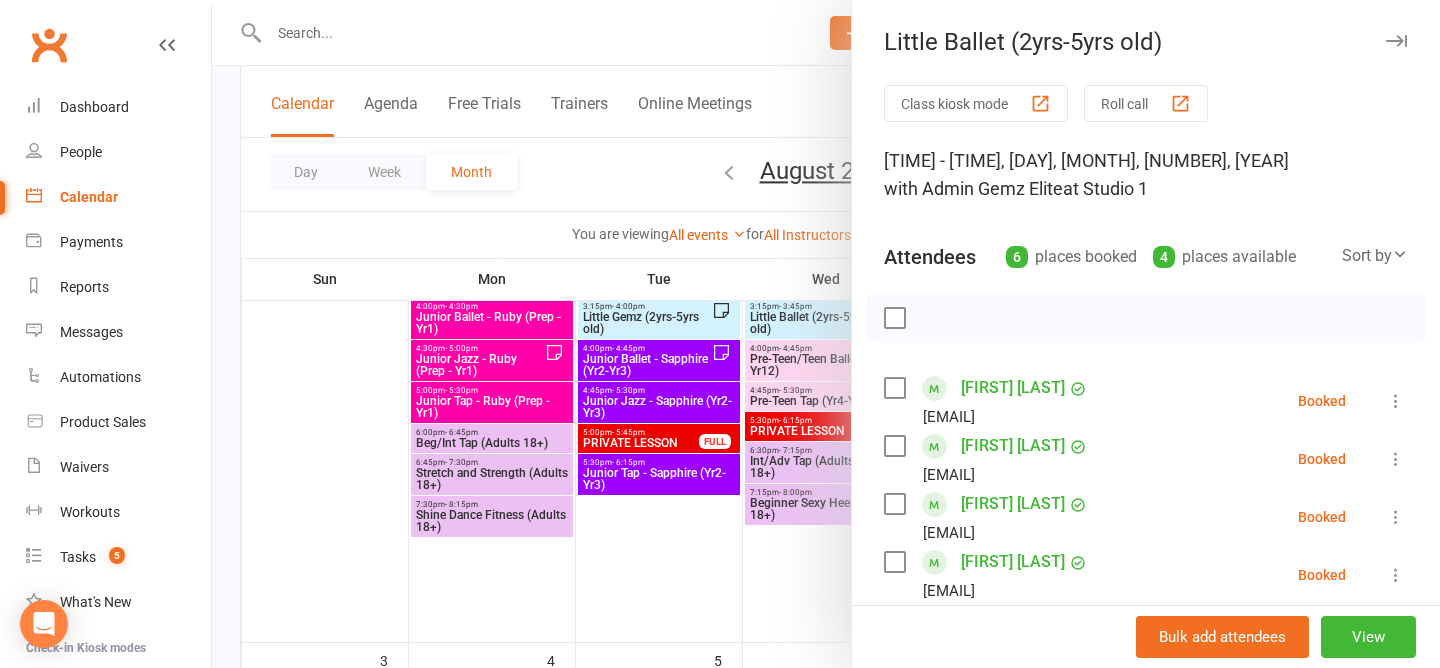 click at bounding box center [826, 334] 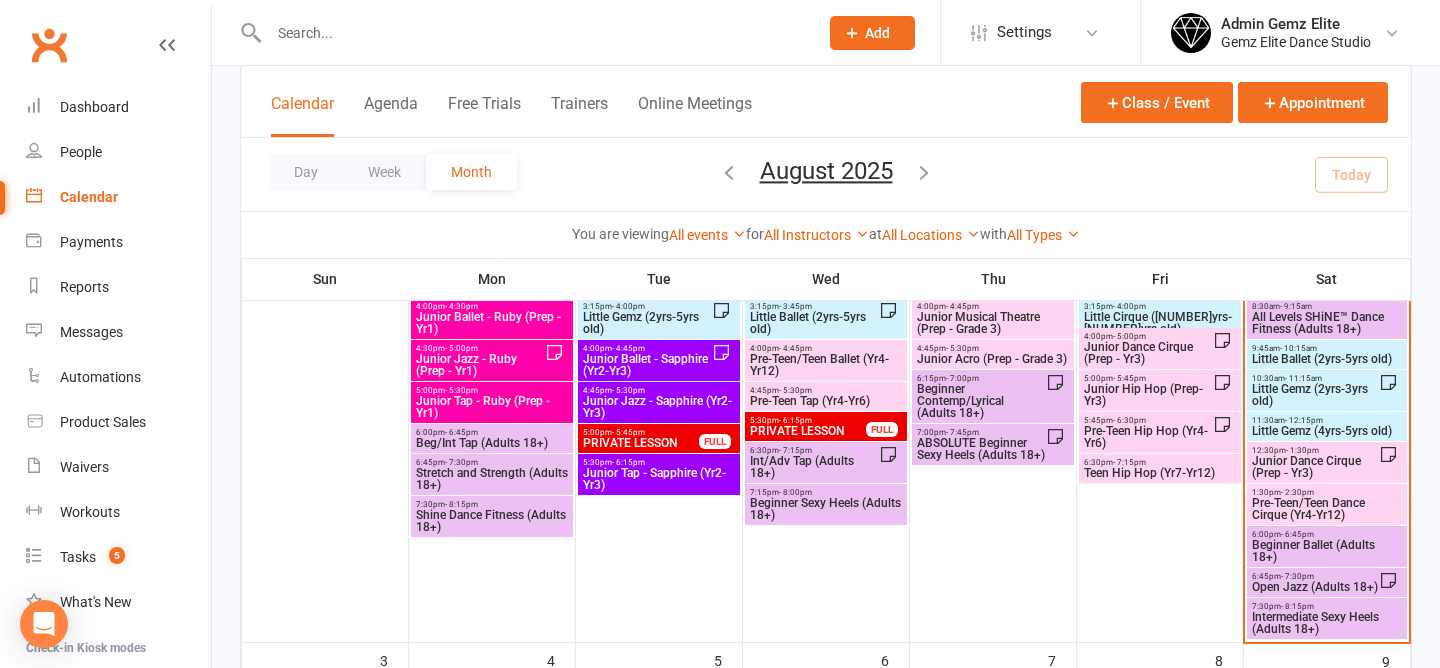 click on "Little Ballet (2yrs-5yrs old)" at bounding box center [1327, 359] 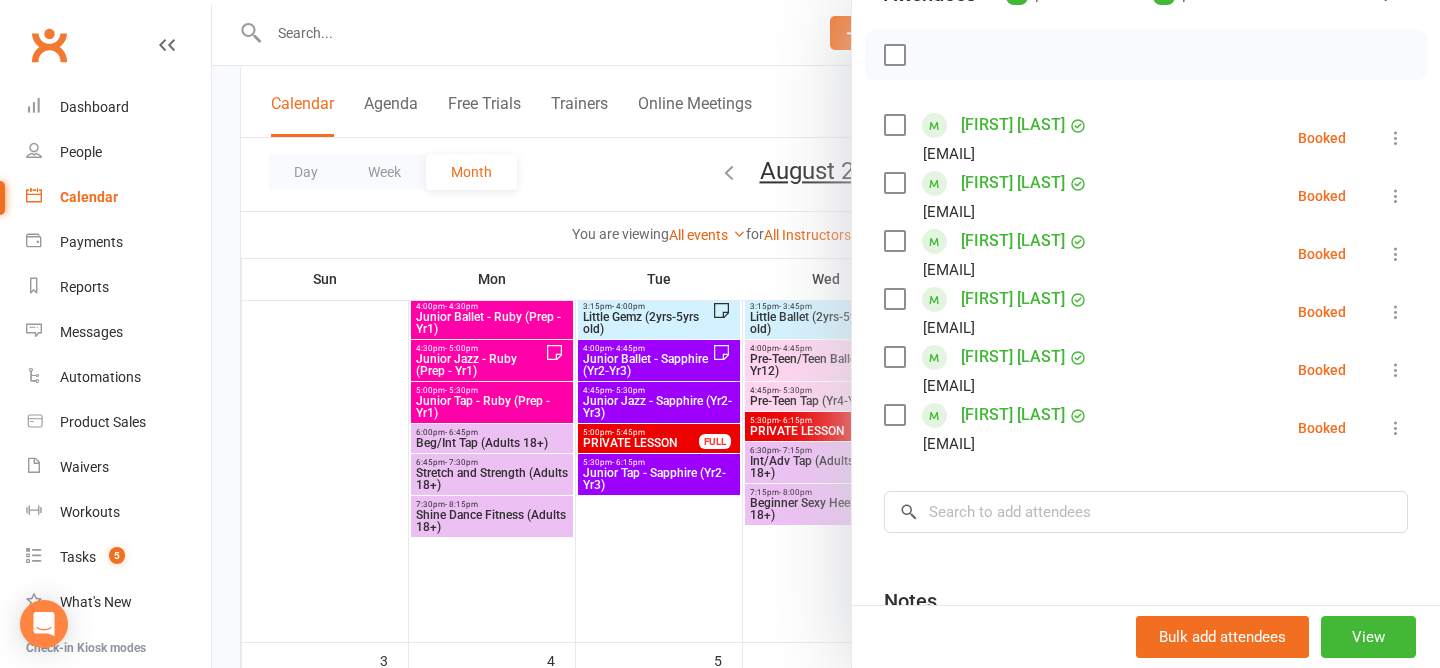 scroll, scrollTop: 265, scrollLeft: 0, axis: vertical 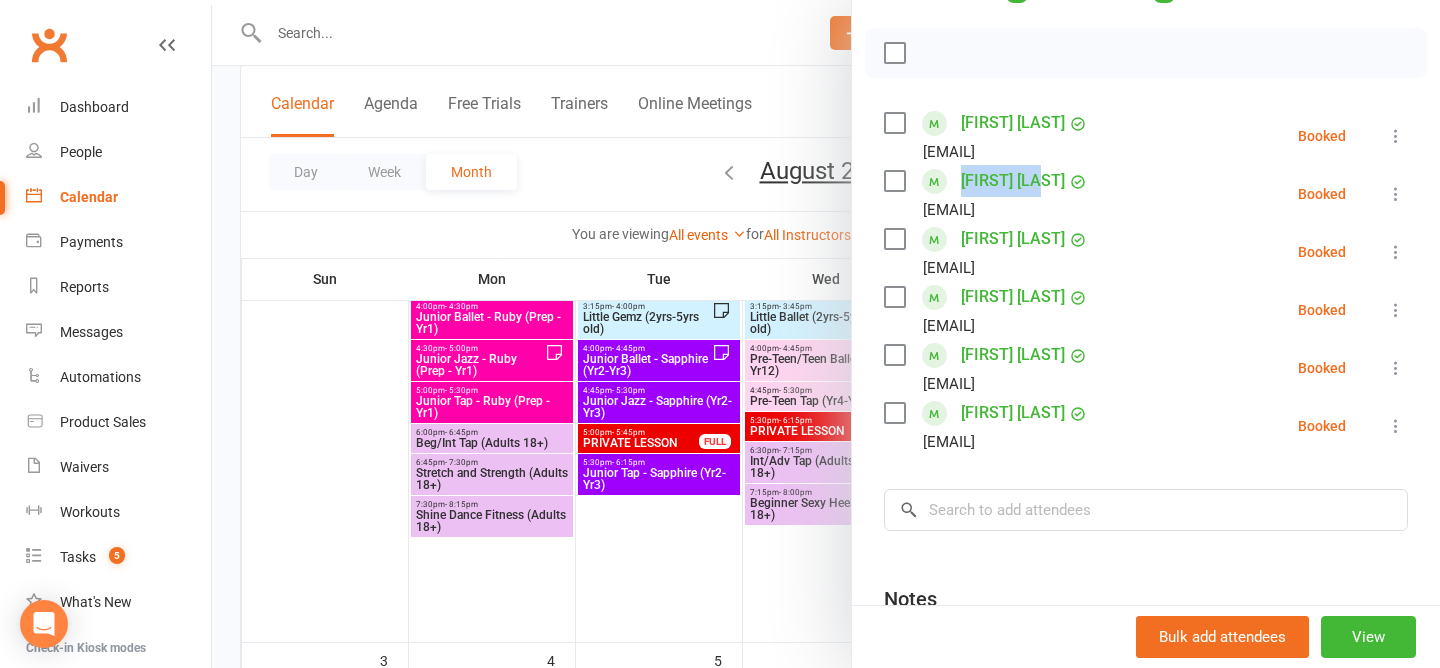 click at bounding box center [1396, 194] 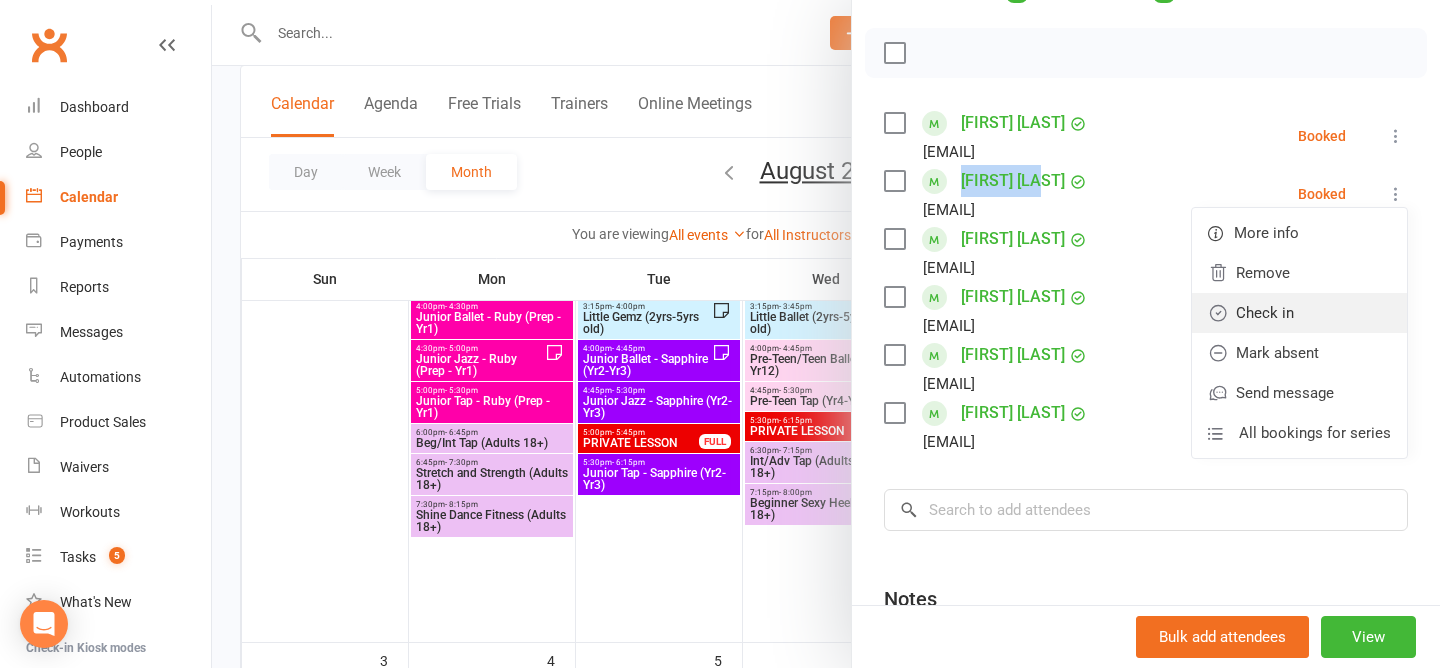 click on "Check in" at bounding box center (1299, 313) 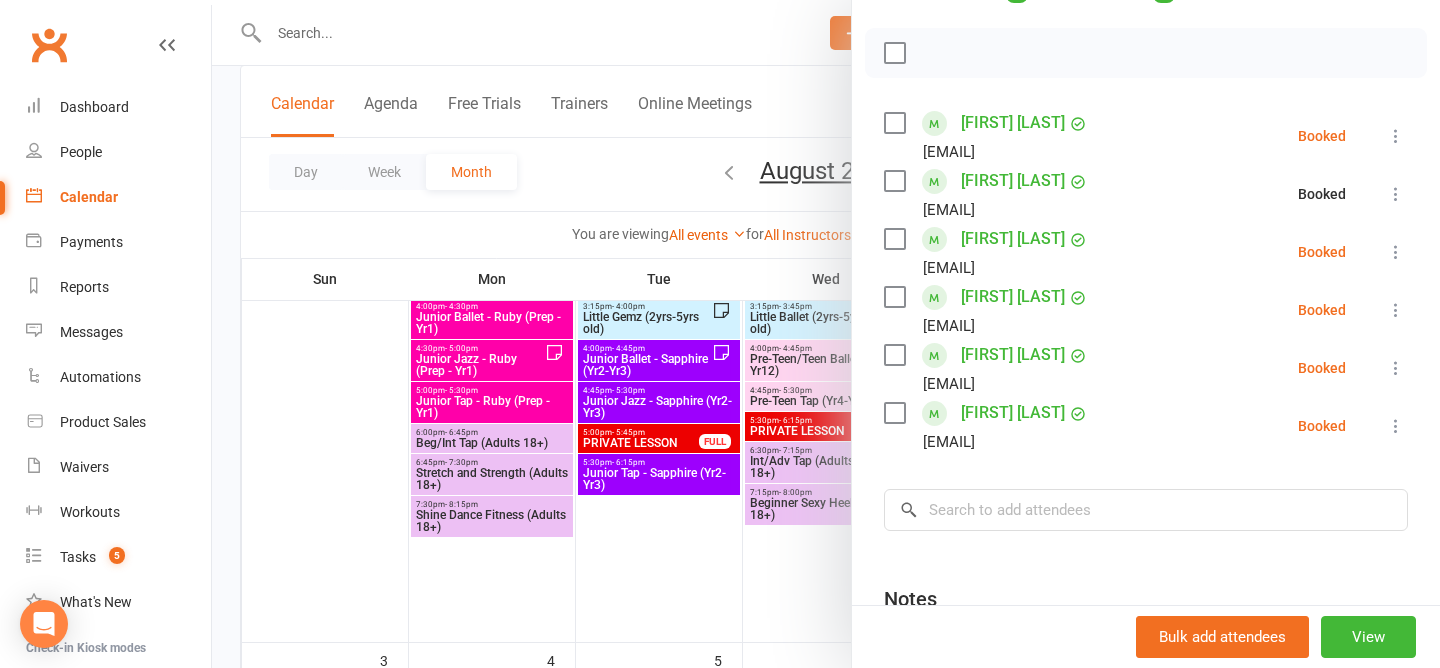 click on "Class kiosk mode  Roll call  9:45 AM - 10:15 AM, Saturday, August, 2, 2025 with Admin Gemz Elite  at  Studio 1  Attendees  6  places booked 4  places available Sort by  Last name  First name  Booking created    Amelia Huang  ivan.huang0914@outlook.com Booked More info  Remove  Check in  Mark absent  Send message  All bookings for series    Holly Lloyd  a0918397782@gmail.com Booked More info  Remove  Mark absent  Undo check-in  Send message  All bookings for series    Faye Ng  zhengyu86@yahoo.com Booked More info  Remove  Check in  Mark absent  Send message  All bookings for series    Brianna Selcia  yuly.selcia.selcia@gmail.com Booked More info  Remove  Check in  Mark absent  Send message  All bookings for series    Sophie Thorgood  Yoyochan430@gmail.com Booked More info  Remove  Check in  Mark absent  Send message  All bookings for series    Evelyn Wu  ran1118w@gmail.com Booked More info  Remove  Check in  Mark absent  Send message  All bookings for series  × No results
Notes" at bounding box center (1146, 317) 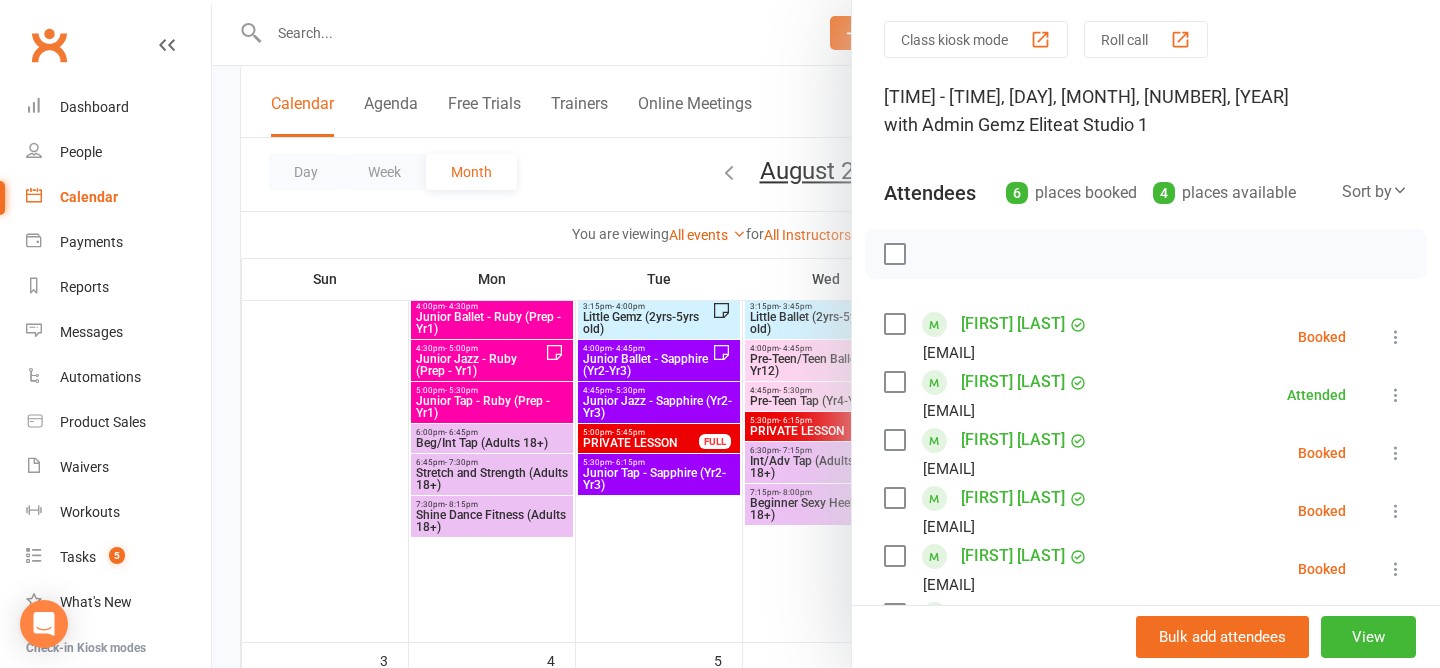 scroll, scrollTop: 61, scrollLeft: 0, axis: vertical 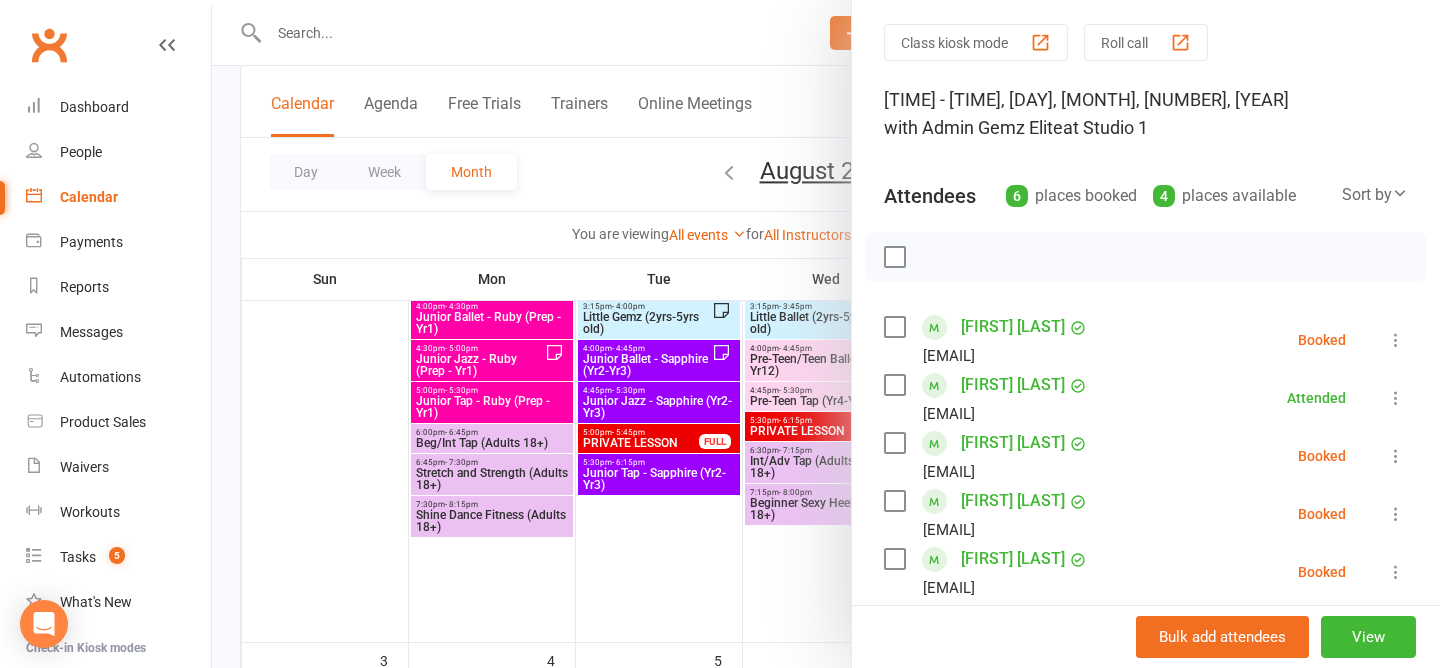 click at bounding box center [826, 334] 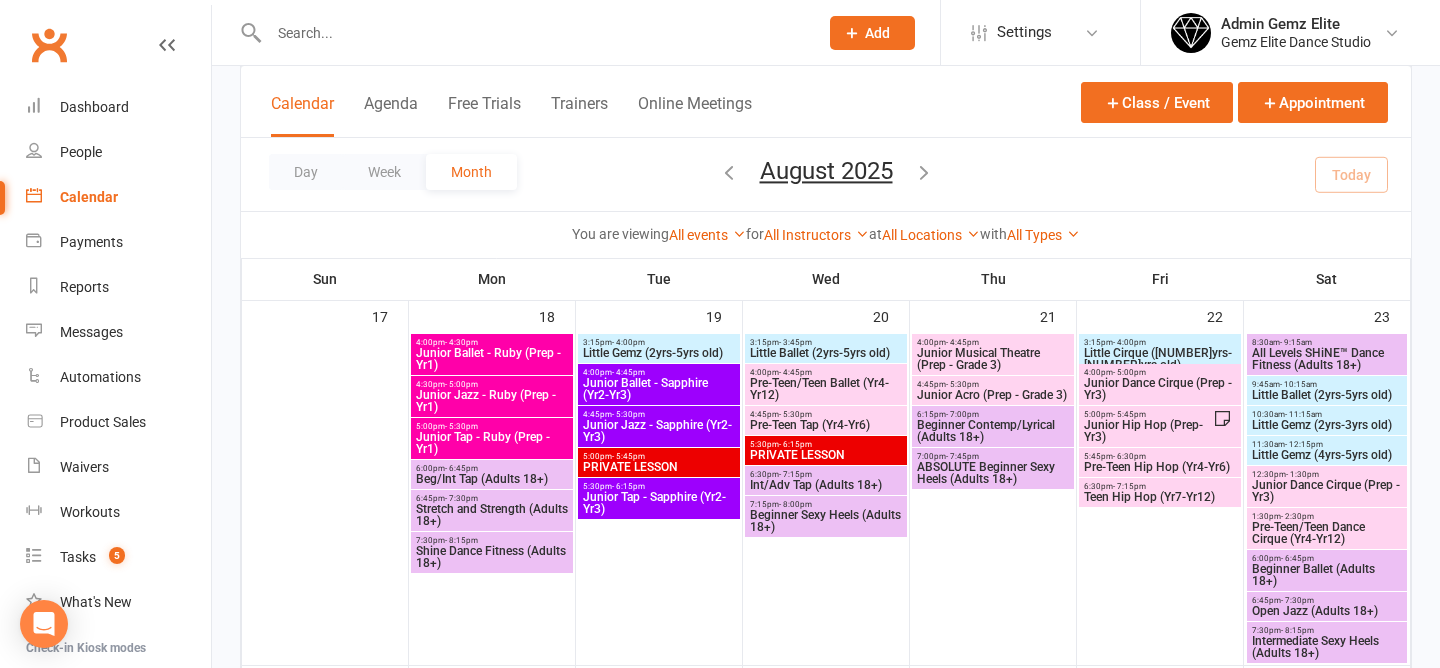 scroll, scrollTop: 1266, scrollLeft: 0, axis: vertical 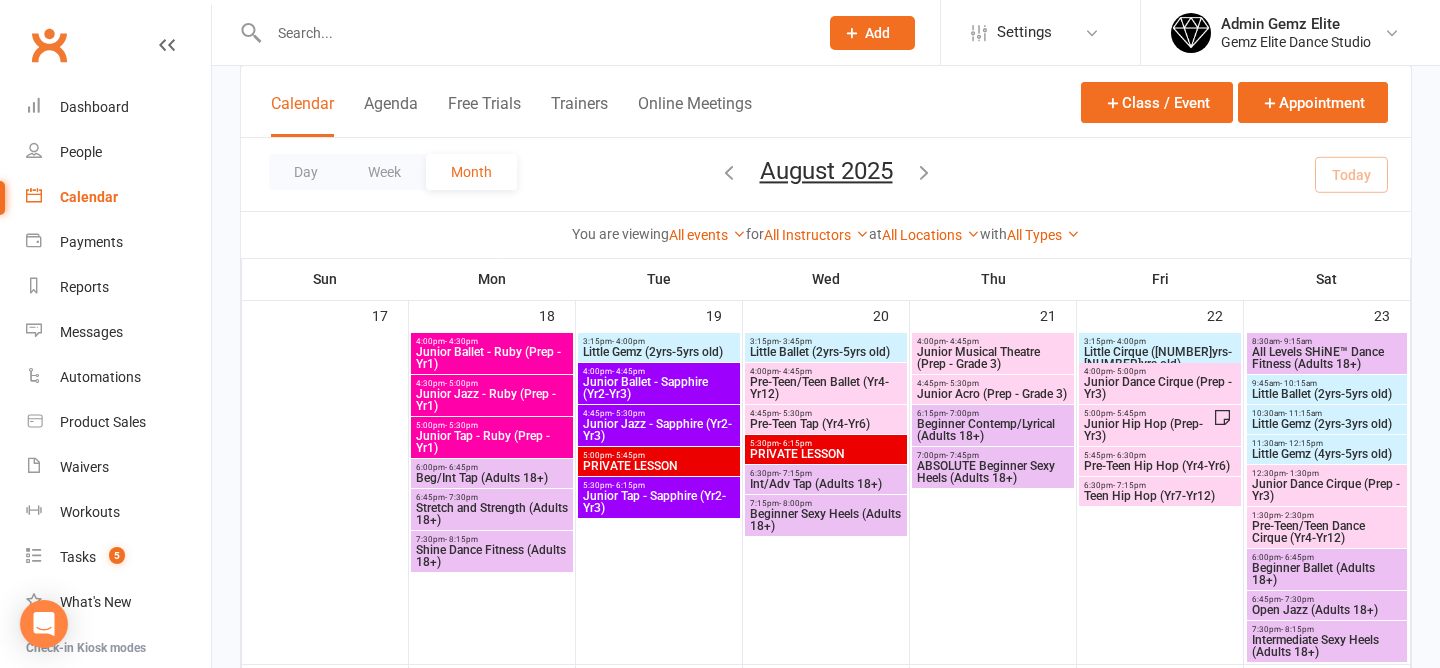 click on "Little Ballet (2yrs-5yrs old)" at bounding box center (1327, 394) 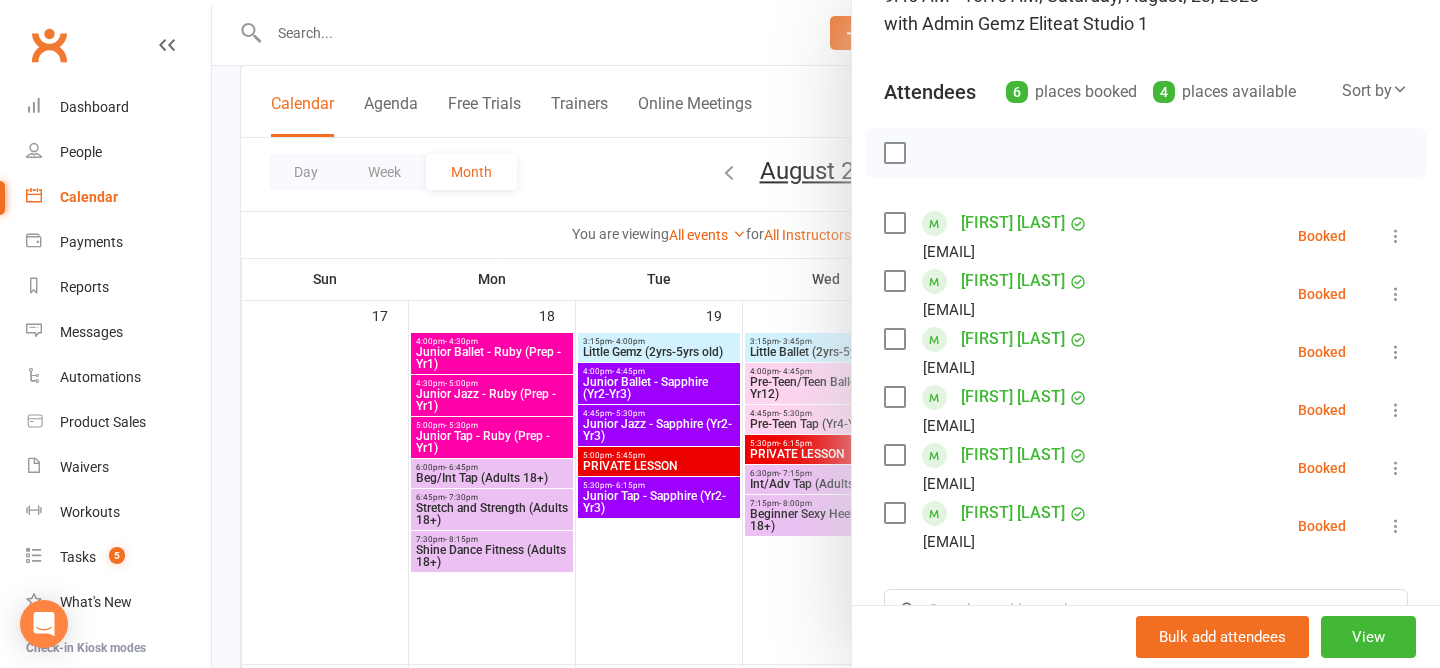 scroll, scrollTop: 166, scrollLeft: 0, axis: vertical 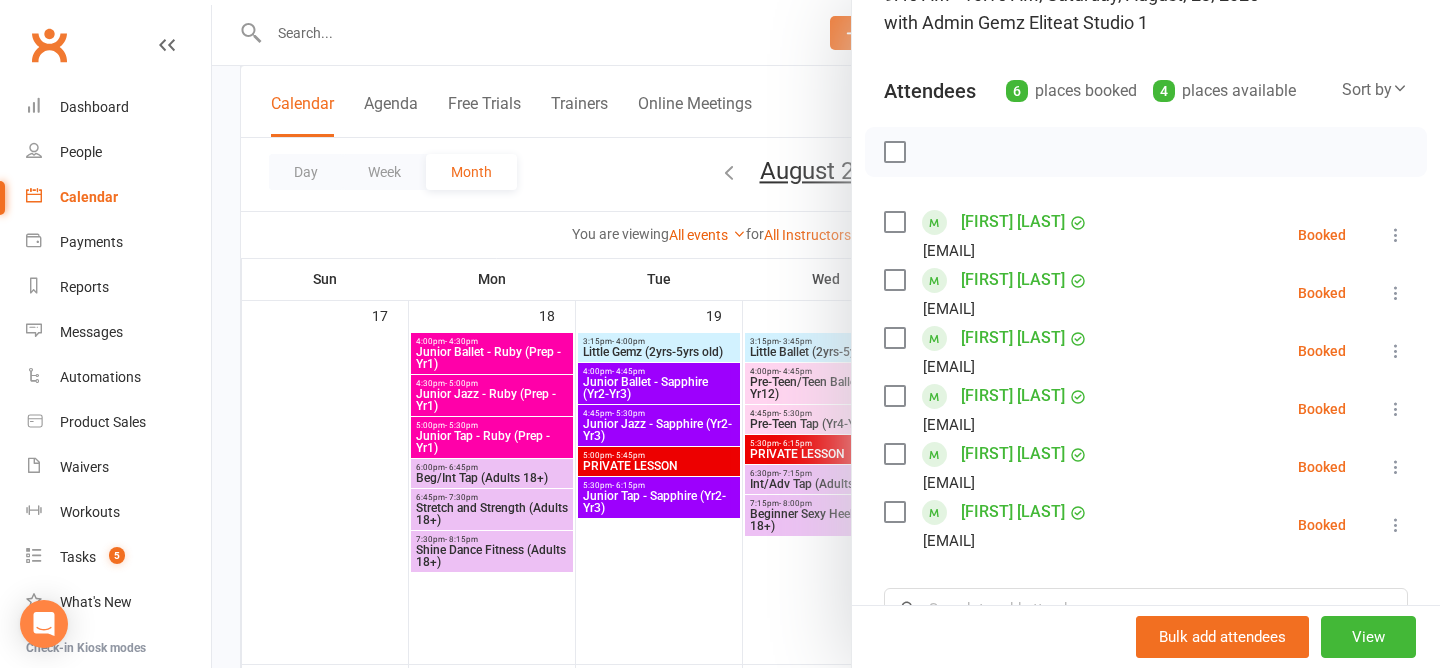 click at bounding box center (1396, 293) 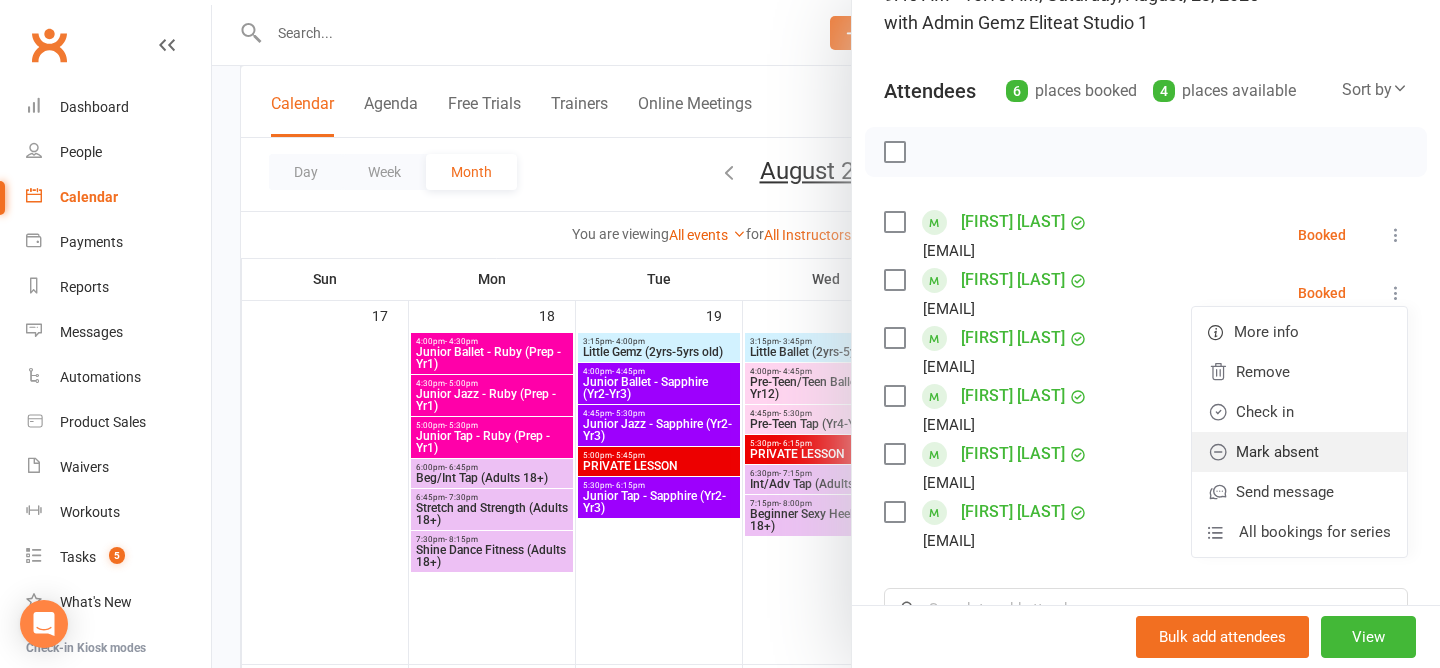 click on "Mark absent" at bounding box center [1299, 452] 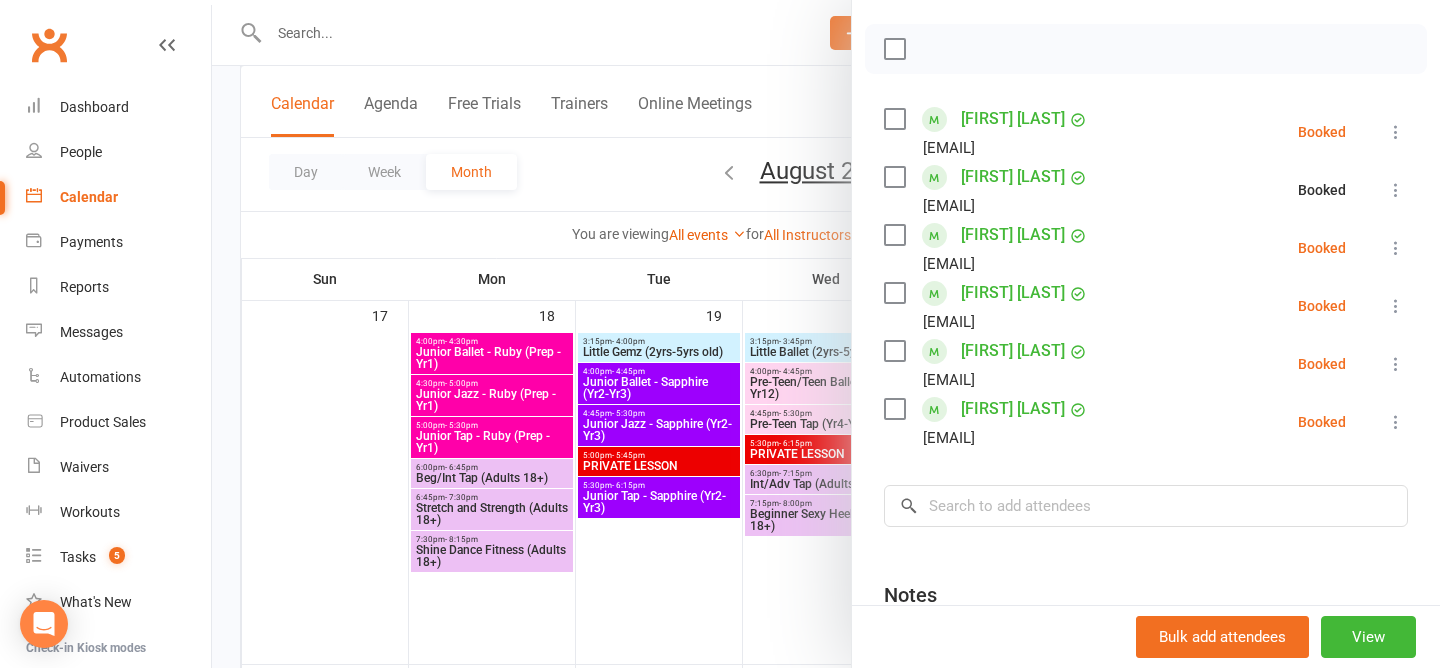 scroll, scrollTop: 276, scrollLeft: 0, axis: vertical 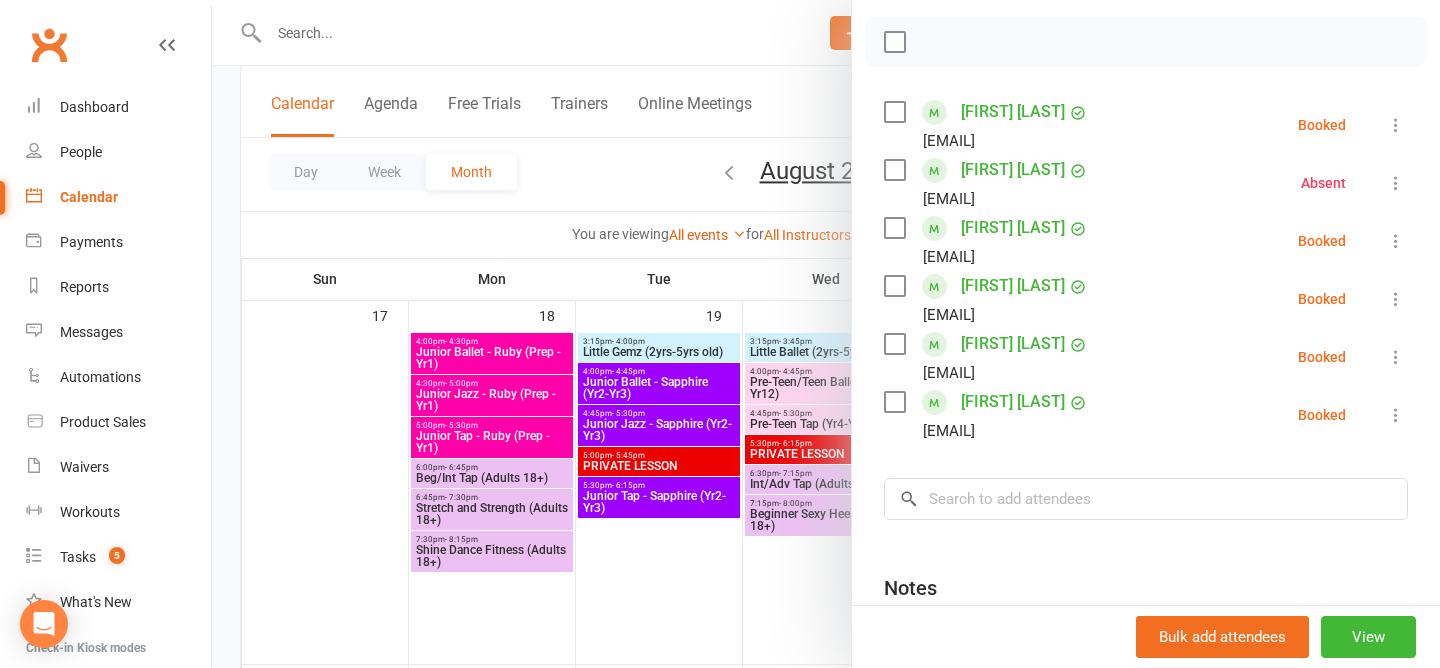 click at bounding box center (826, 334) 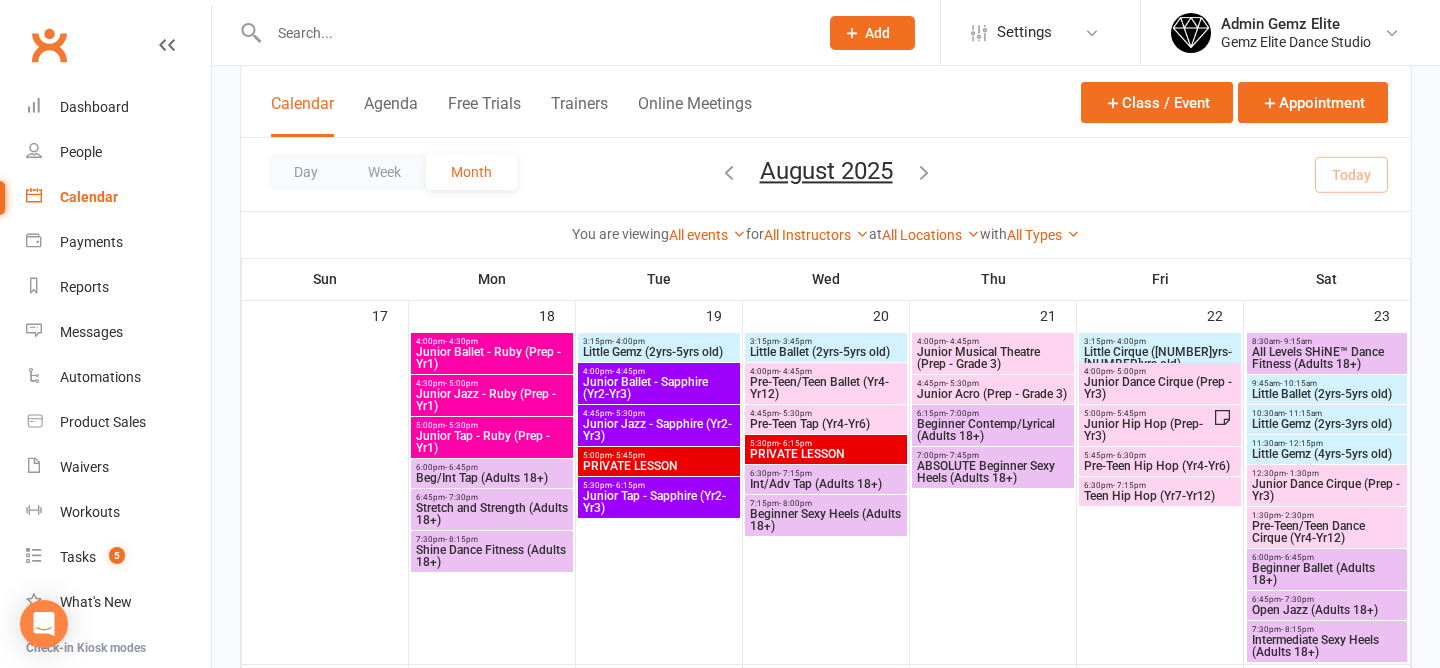 click on "- 11:15am" at bounding box center (1303, 413) 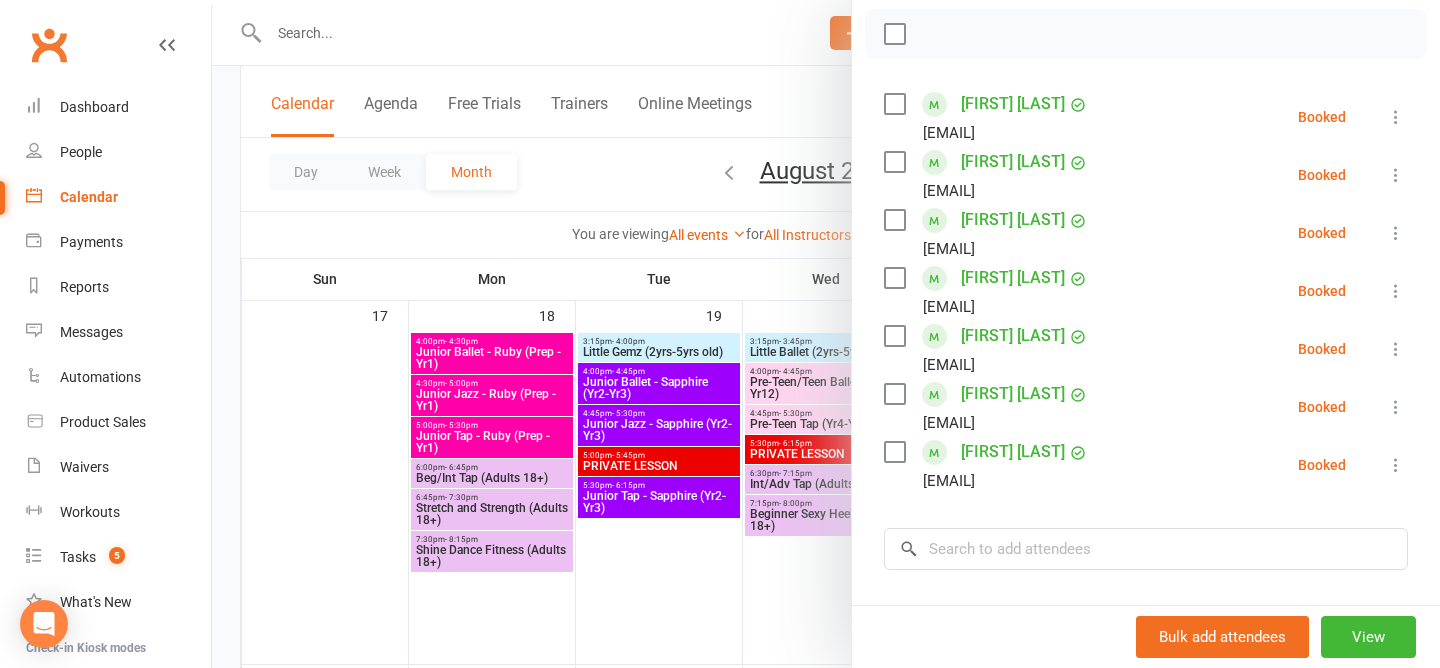 scroll, scrollTop: 339, scrollLeft: 0, axis: vertical 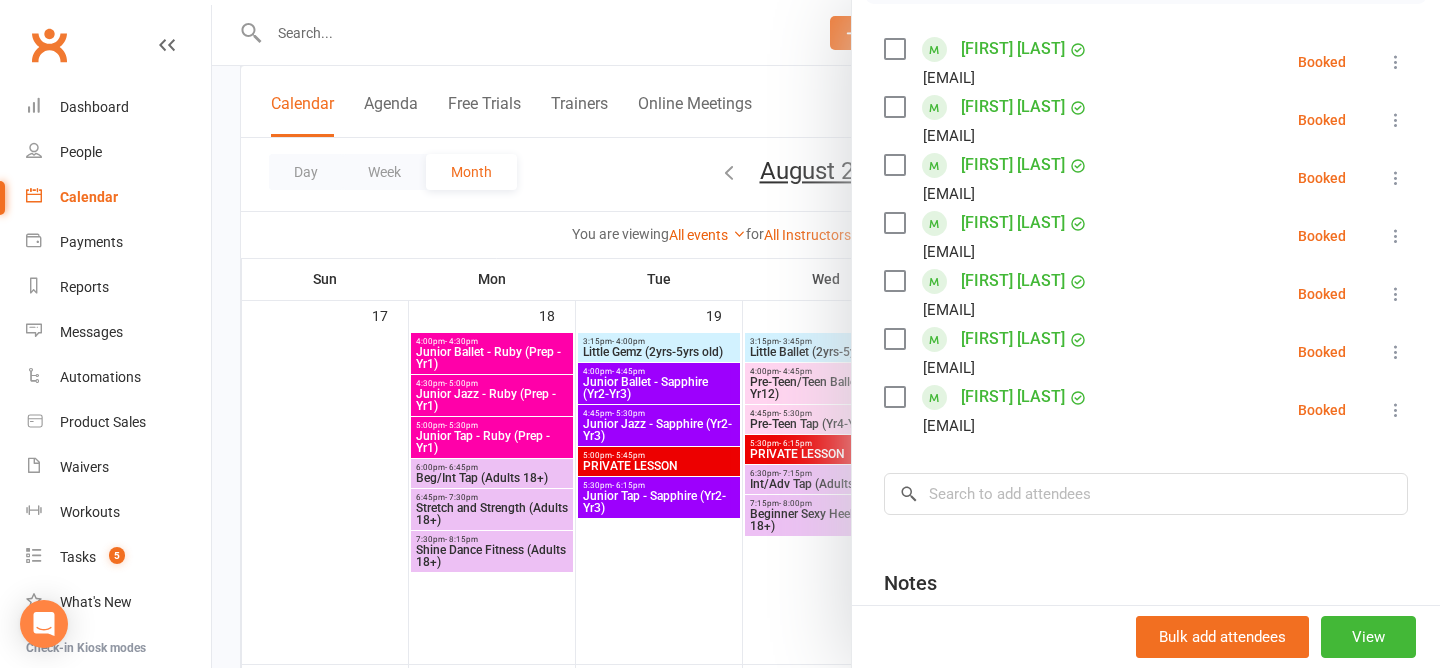 click at bounding box center [826, 334] 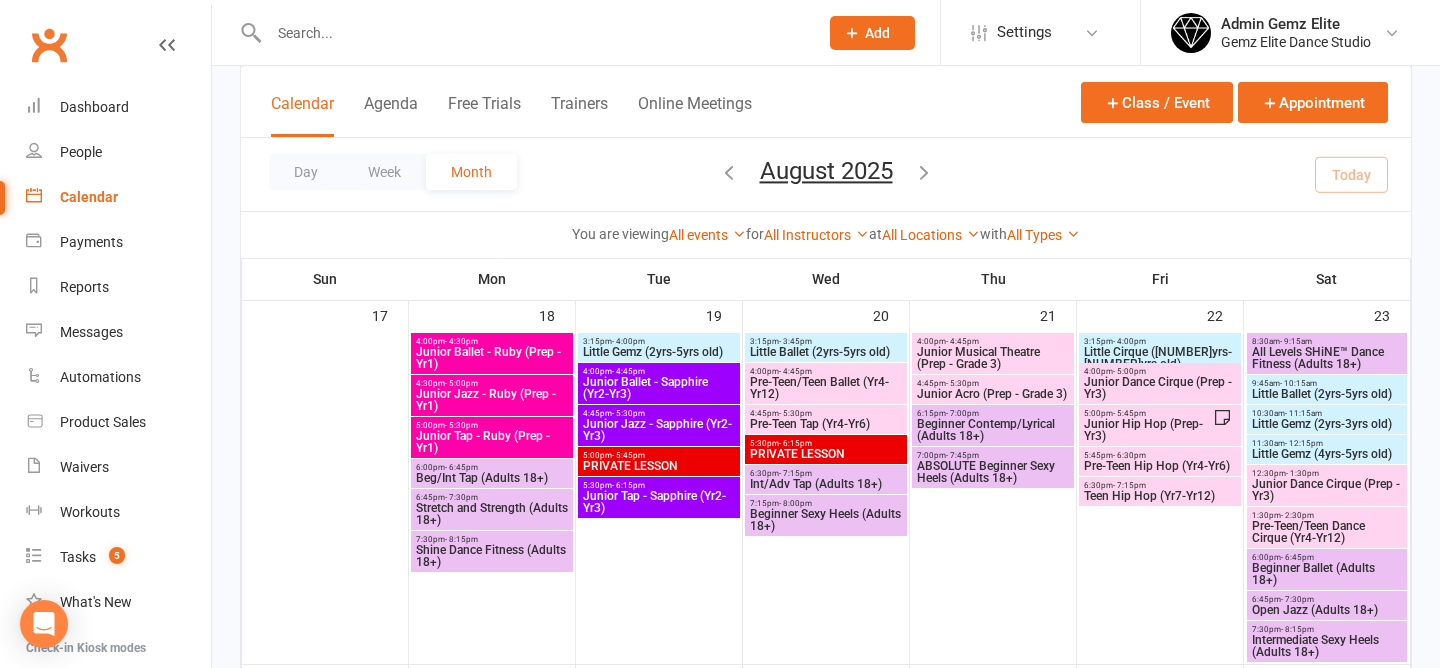 click on "Little Ballet (2yrs-5yrs old)" at bounding box center [1327, 394] 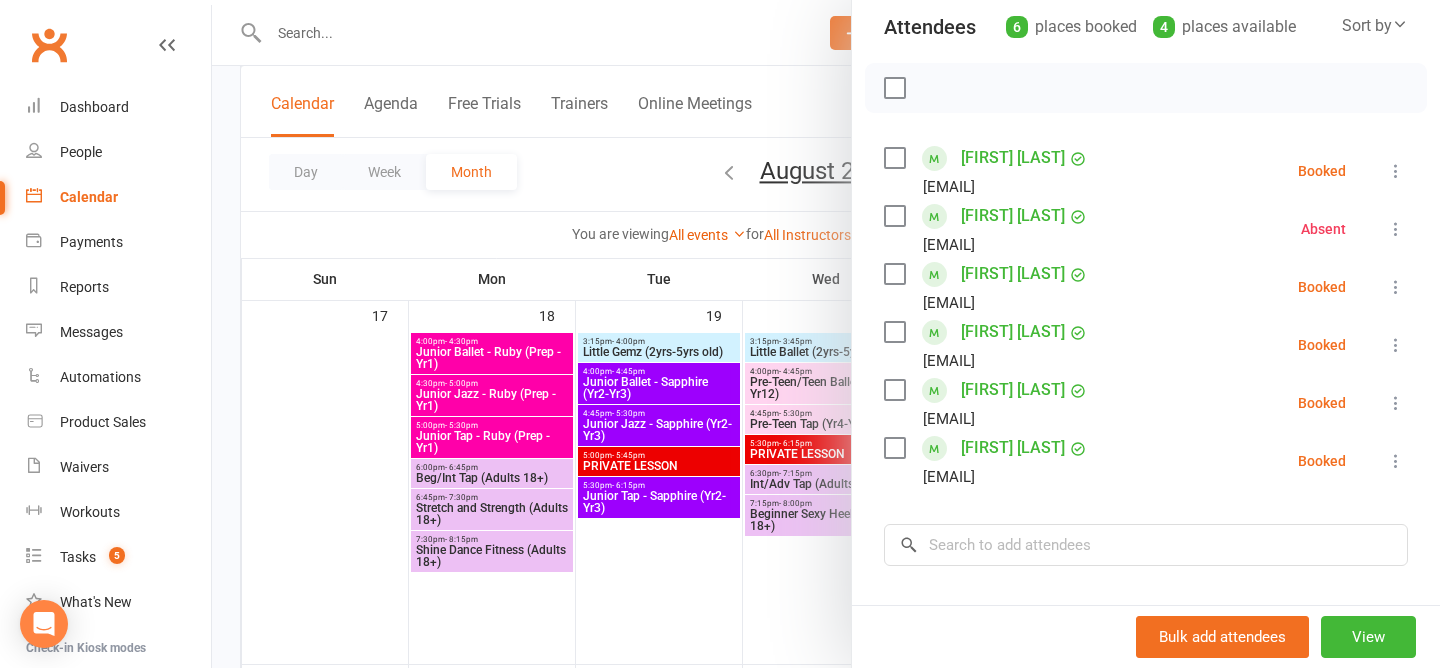 scroll, scrollTop: 228, scrollLeft: 0, axis: vertical 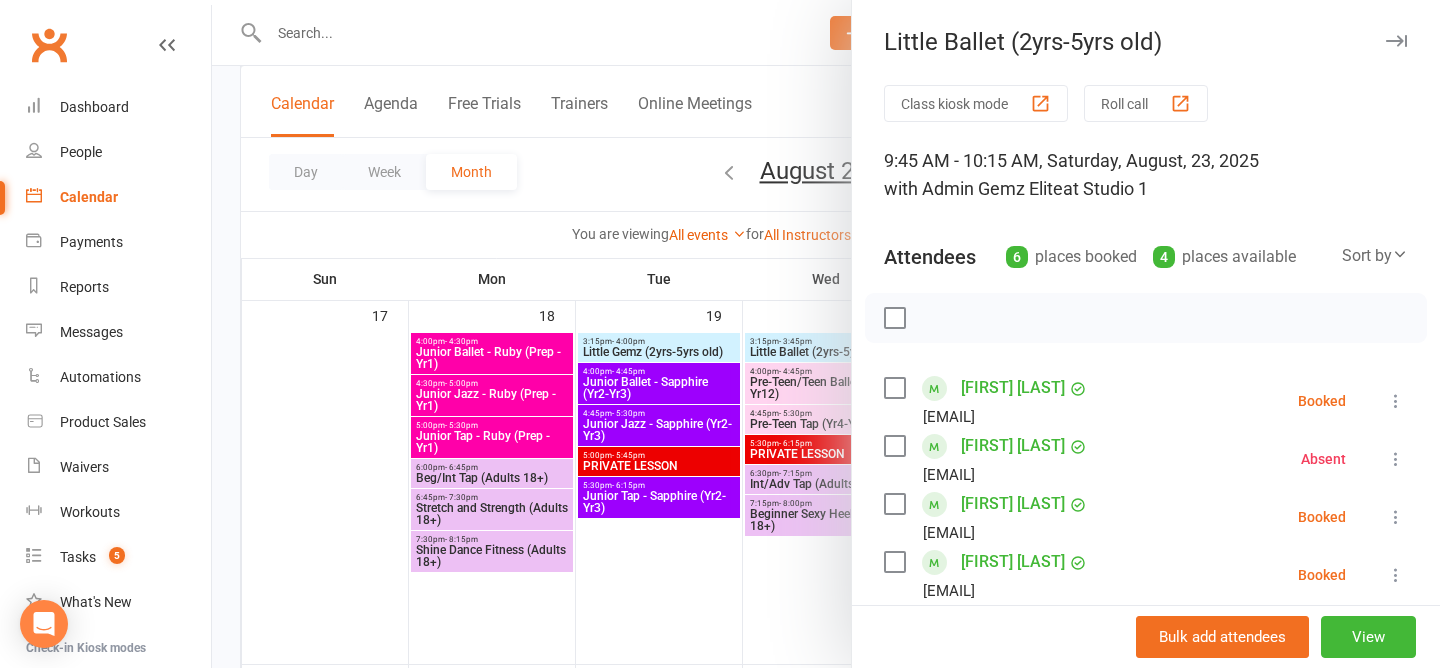 click at bounding box center (1146, 318) 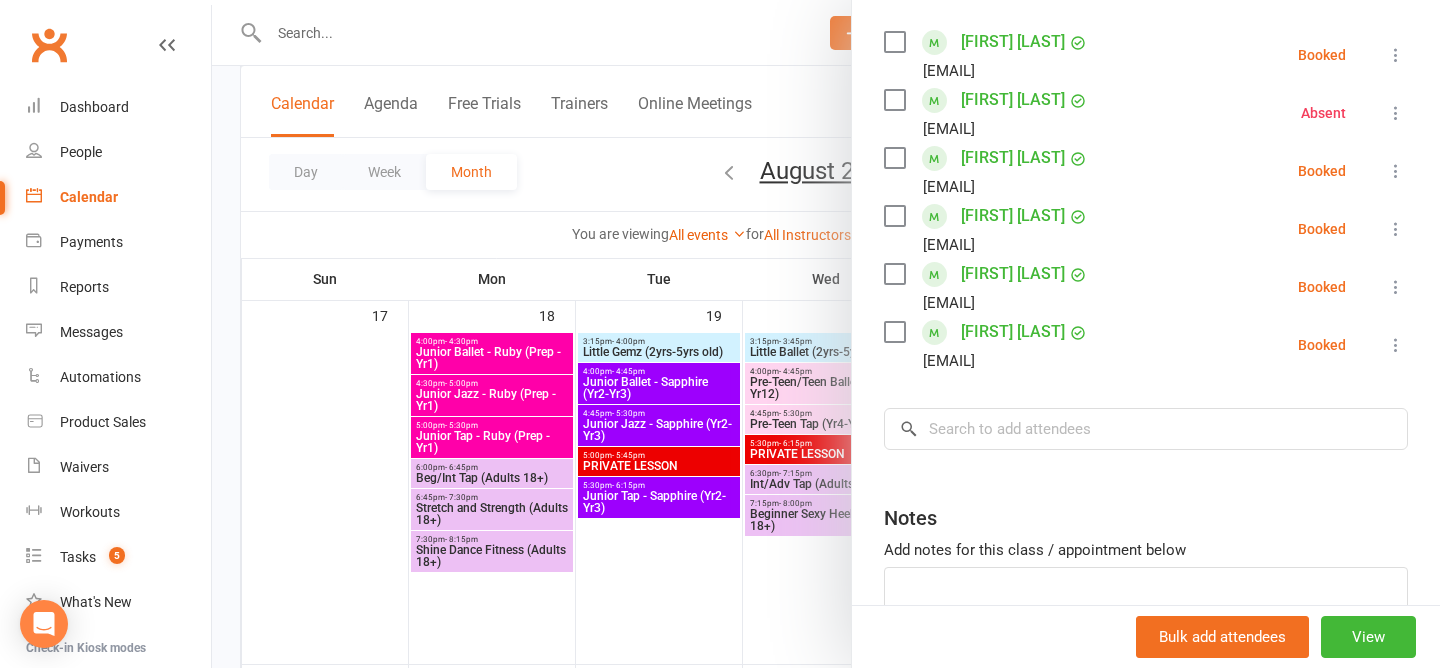 scroll, scrollTop: 474, scrollLeft: 0, axis: vertical 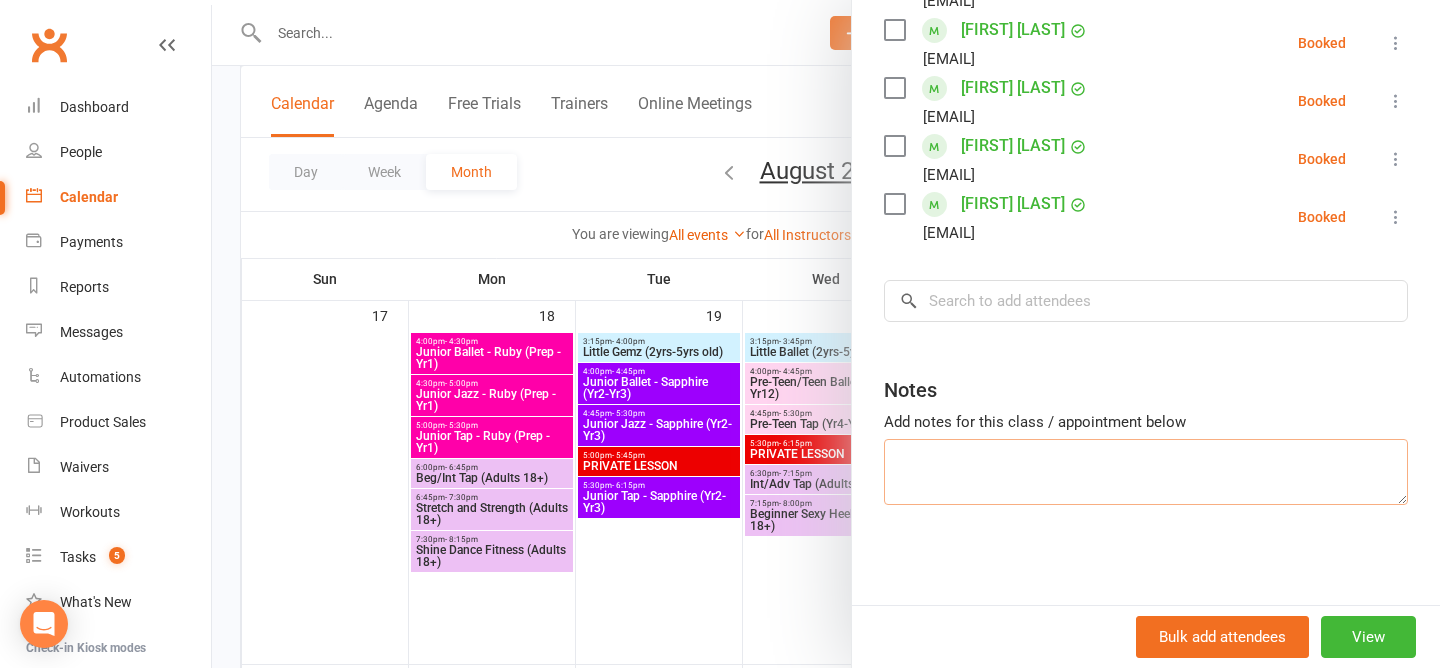 click at bounding box center [1146, 472] 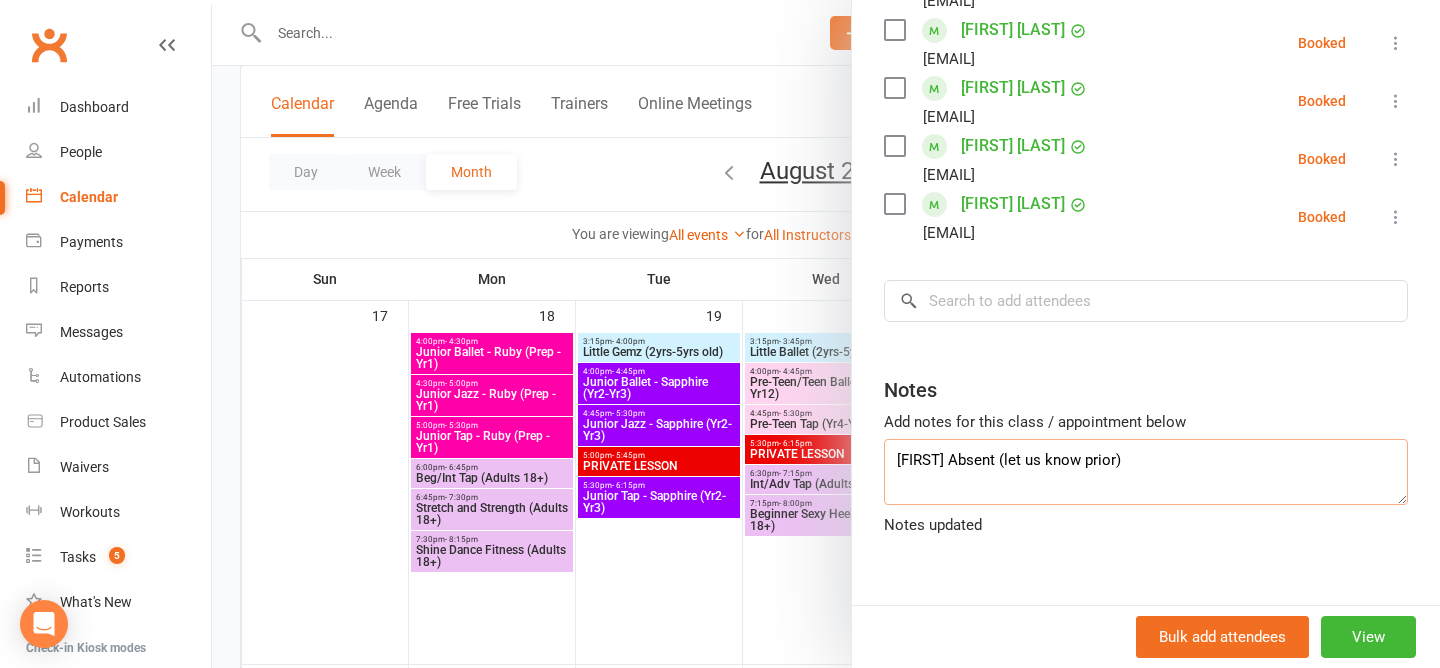 drag, startPoint x: 1135, startPoint y: 468, endPoint x: 850, endPoint y: 456, distance: 285.25253 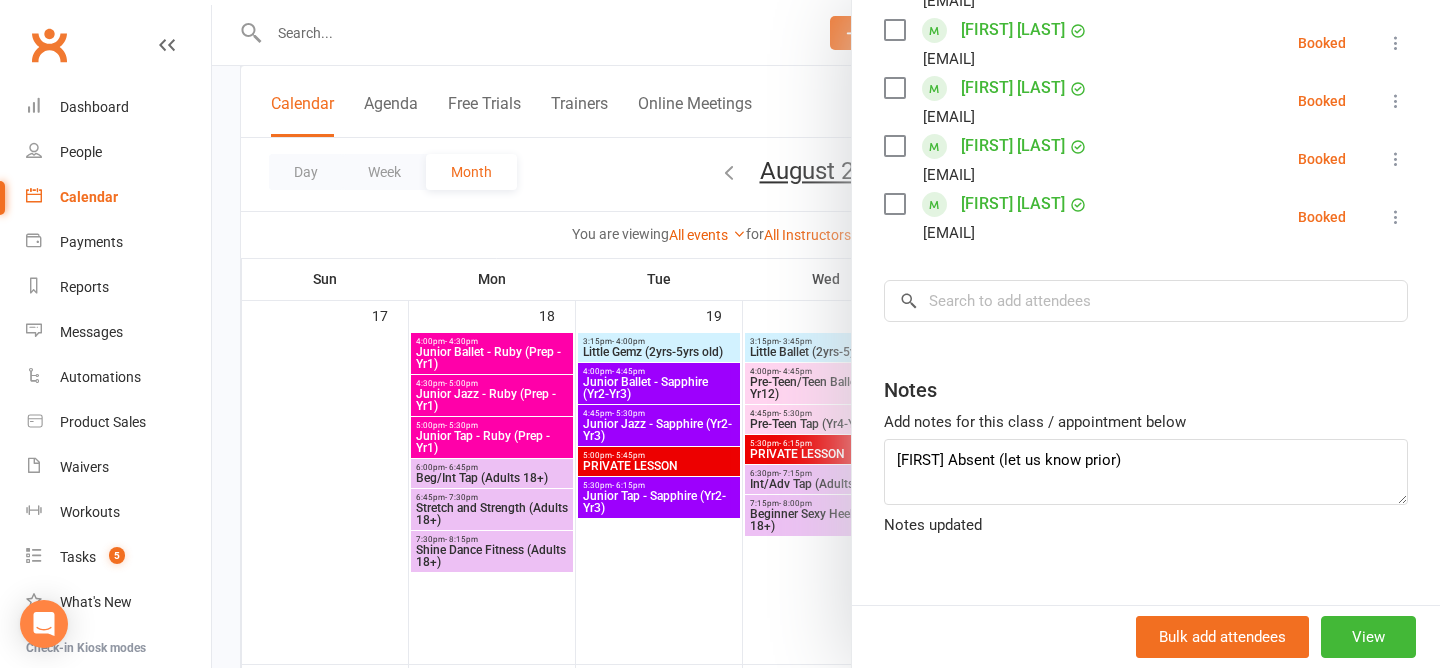 click at bounding box center (826, 334) 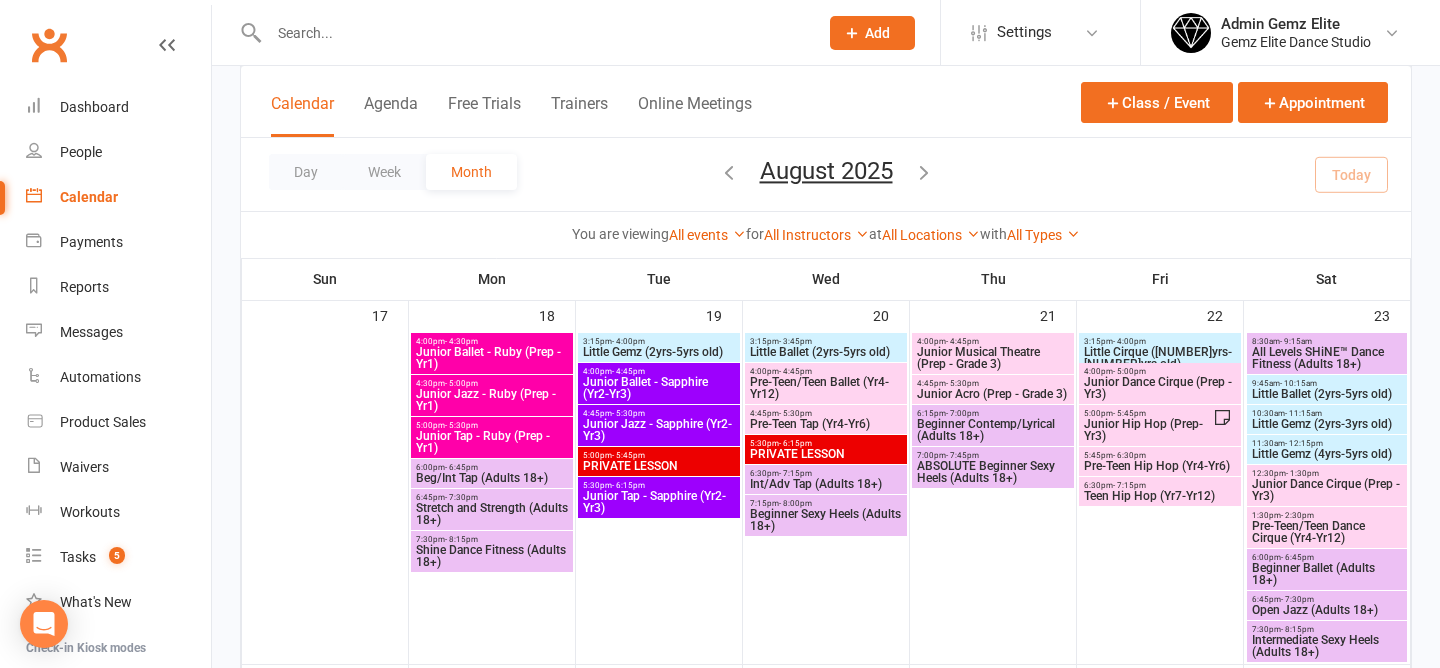 click on "Little Gemz (2yrs-3yrs old)" at bounding box center (1327, 424) 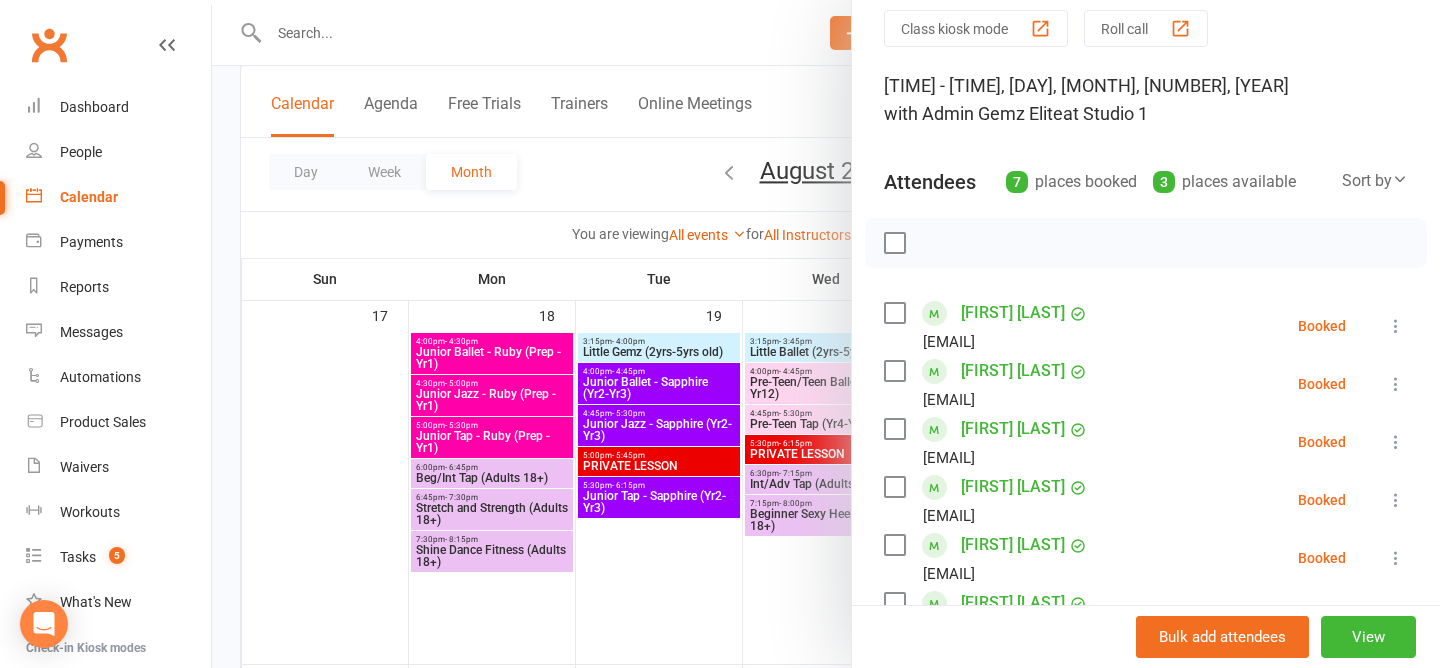 scroll, scrollTop: 84, scrollLeft: 0, axis: vertical 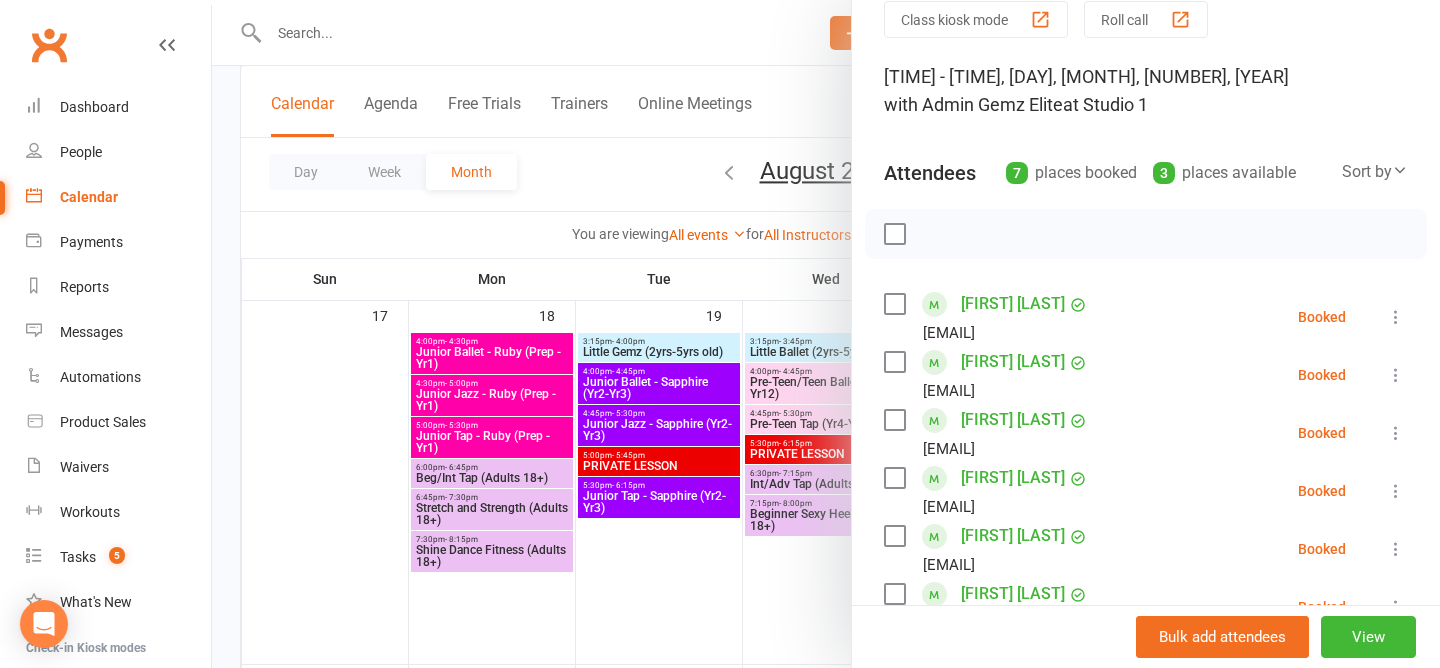 click at bounding box center [1396, 375] 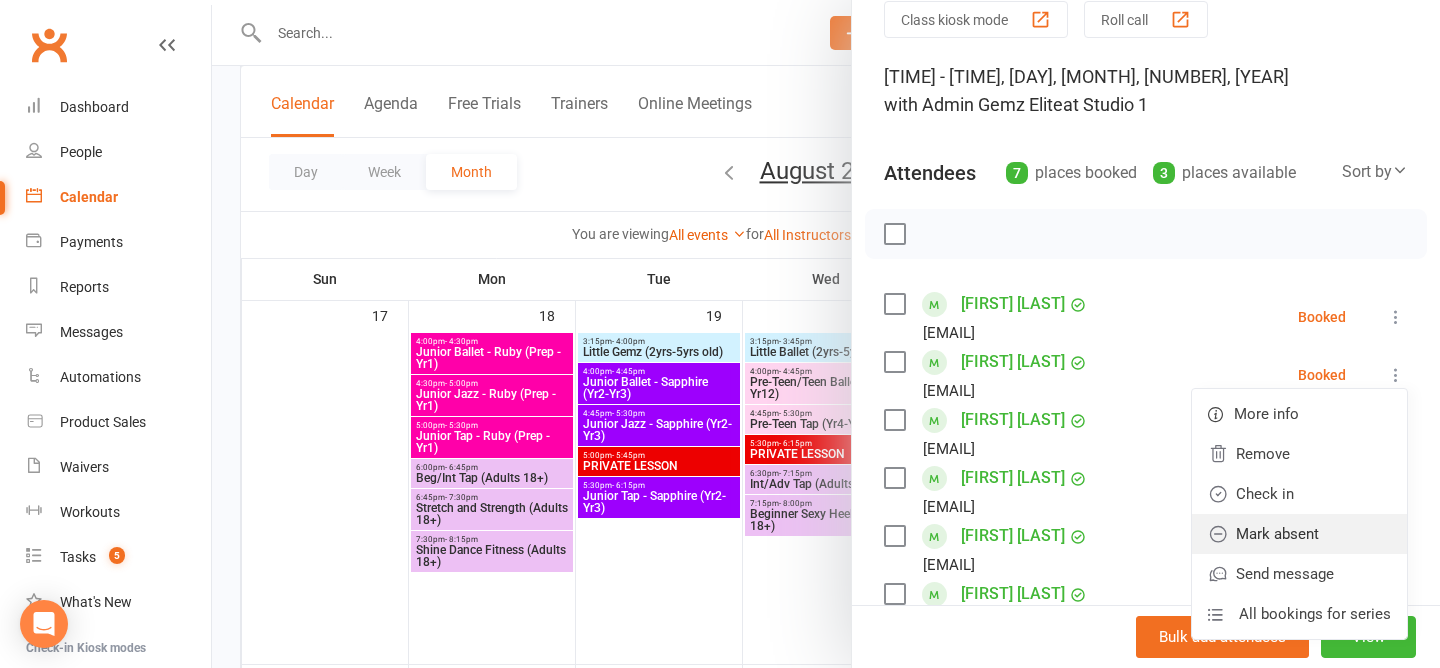click on "Mark absent" at bounding box center [1299, 534] 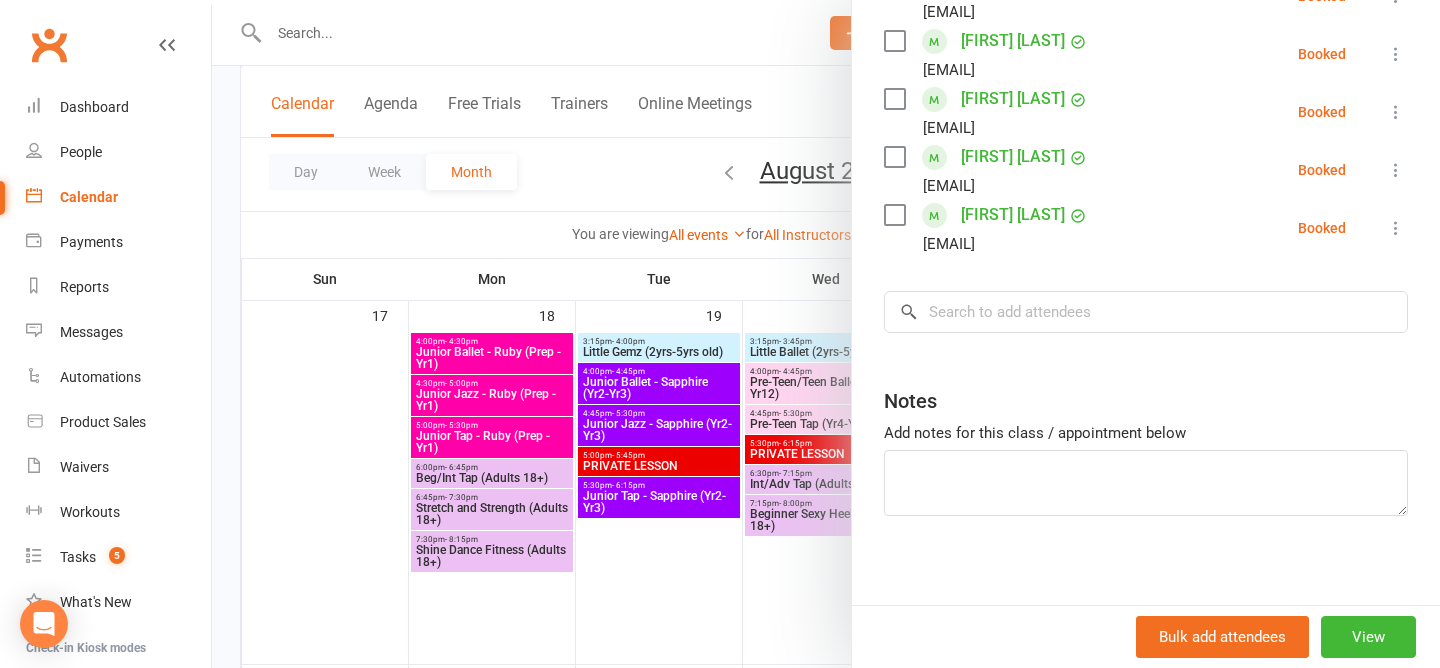 scroll, scrollTop: 532, scrollLeft: 0, axis: vertical 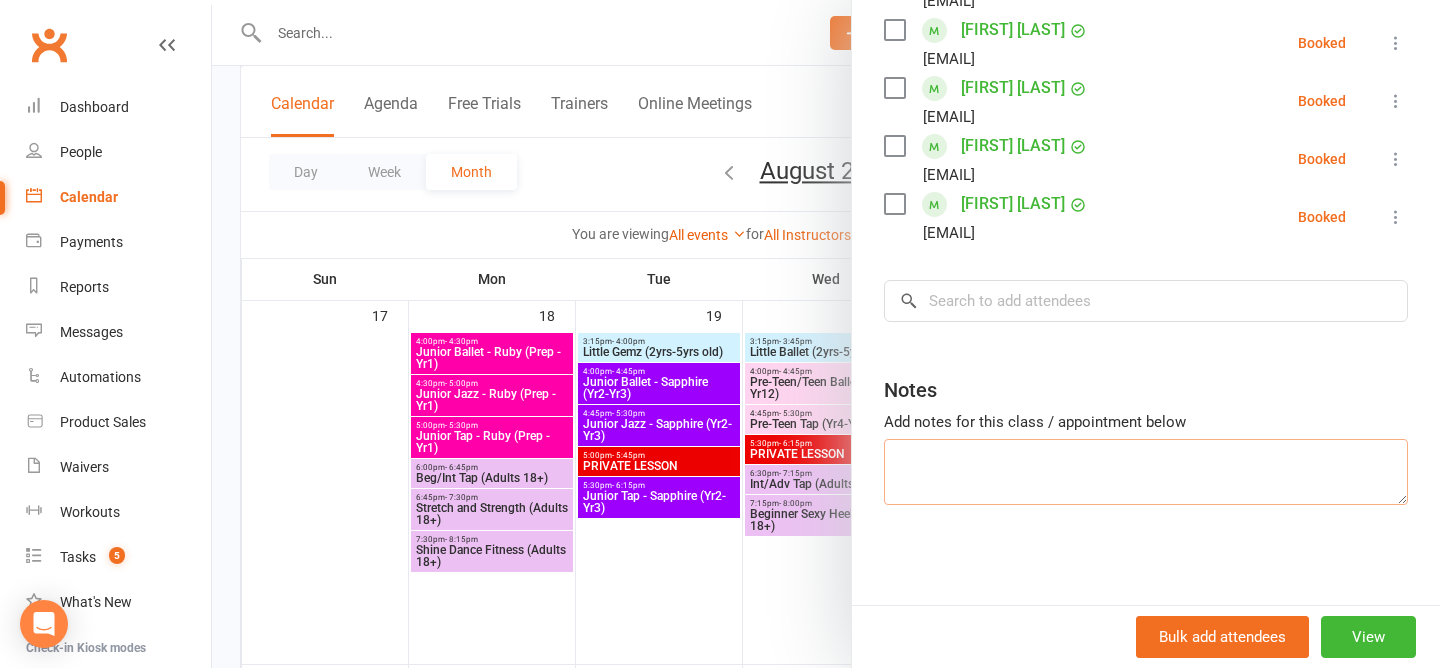 click at bounding box center [1146, 472] 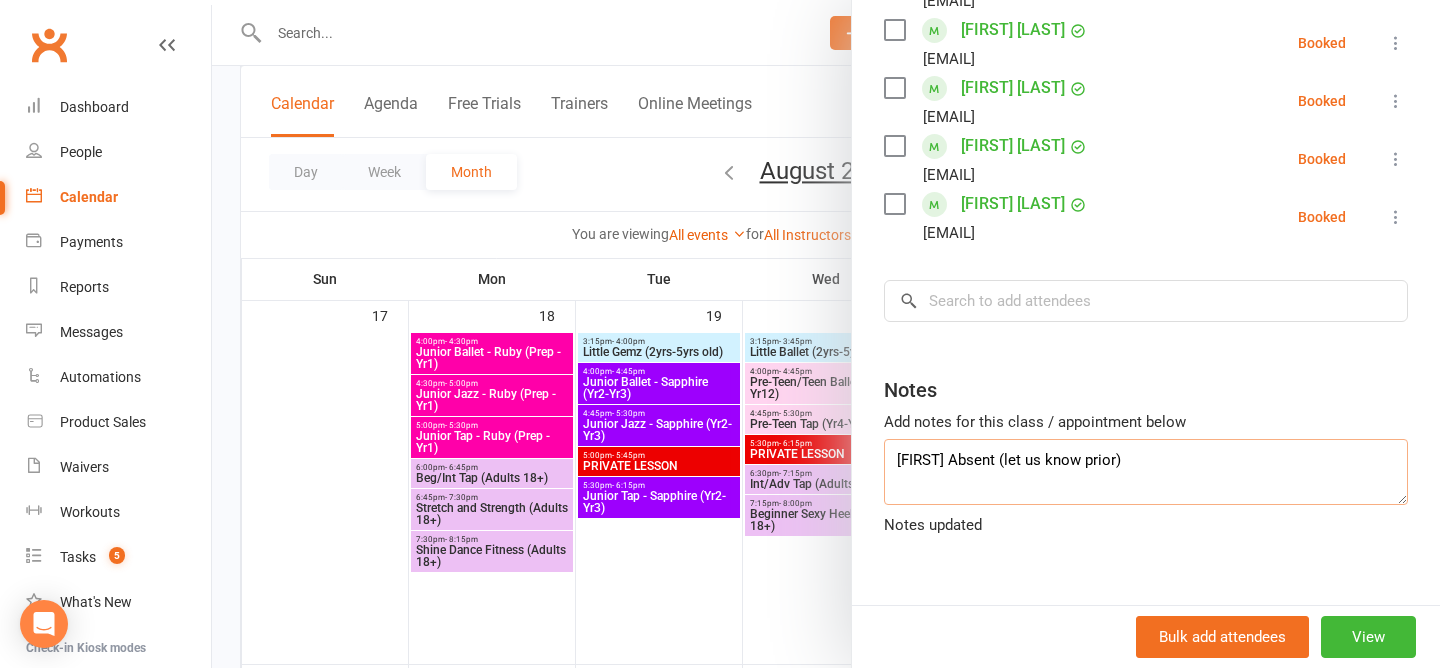type on "Holly Absent (let us know prior)" 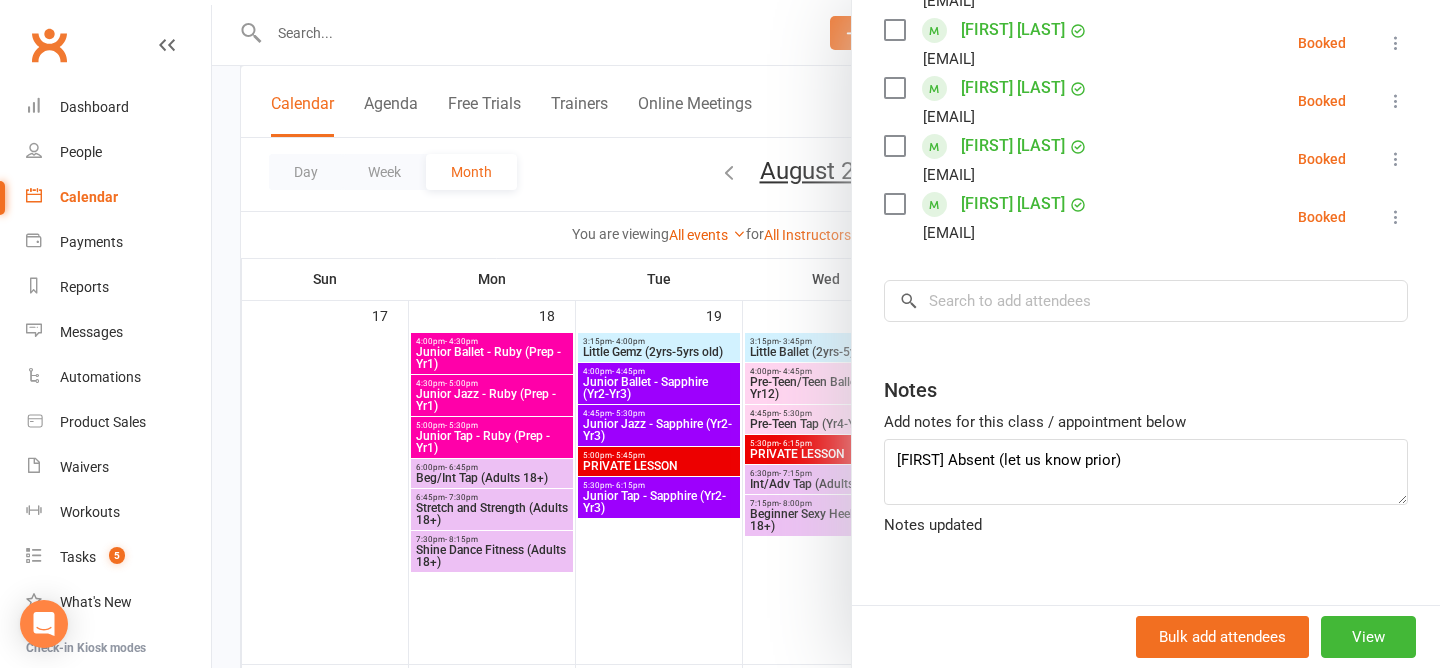 click at bounding box center [826, 334] 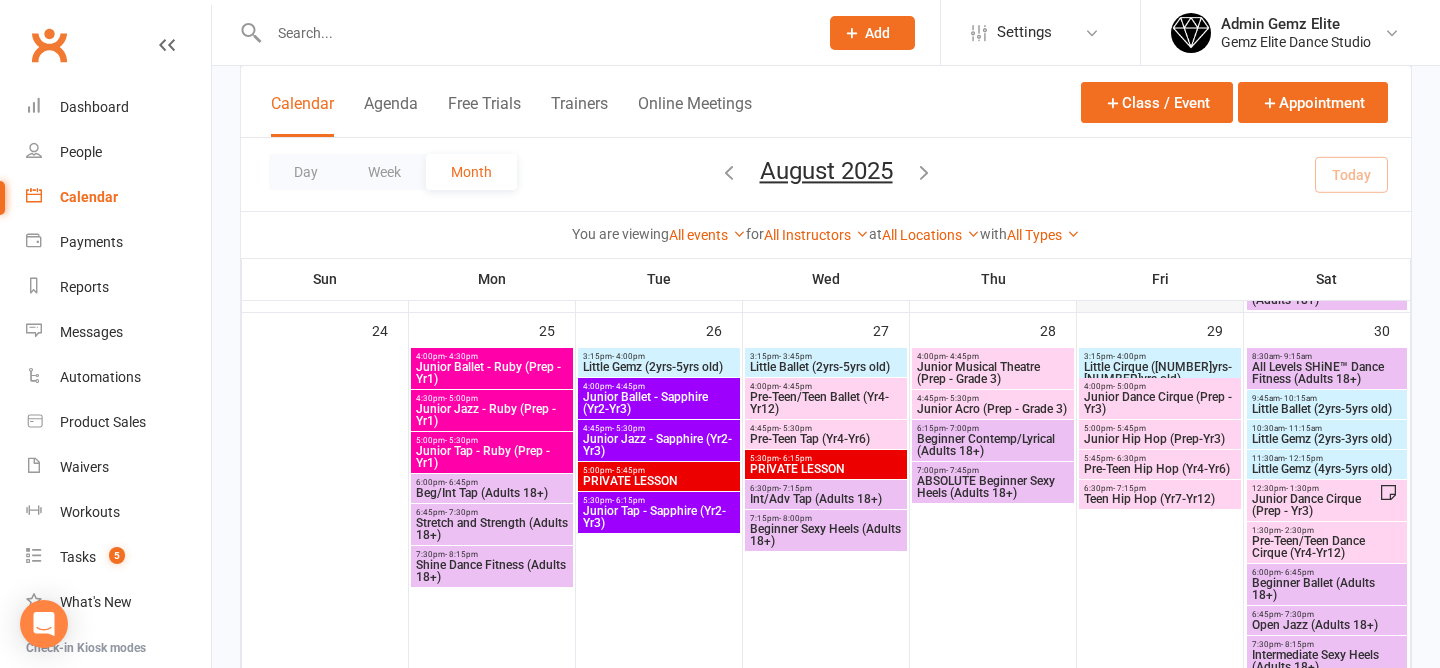 scroll, scrollTop: 1620, scrollLeft: 0, axis: vertical 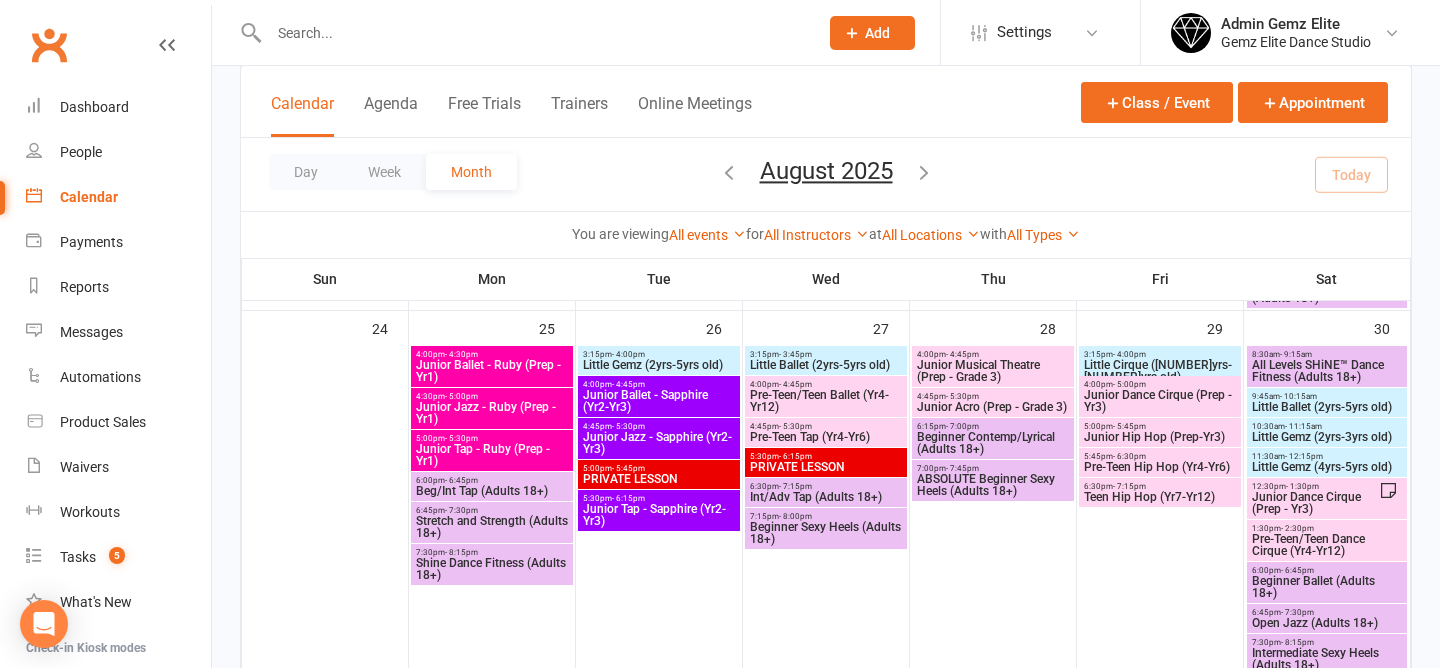 click on "9:45am  - 10:15am Little Ballet (2yrs-5yrs old)" at bounding box center [1327, 402] 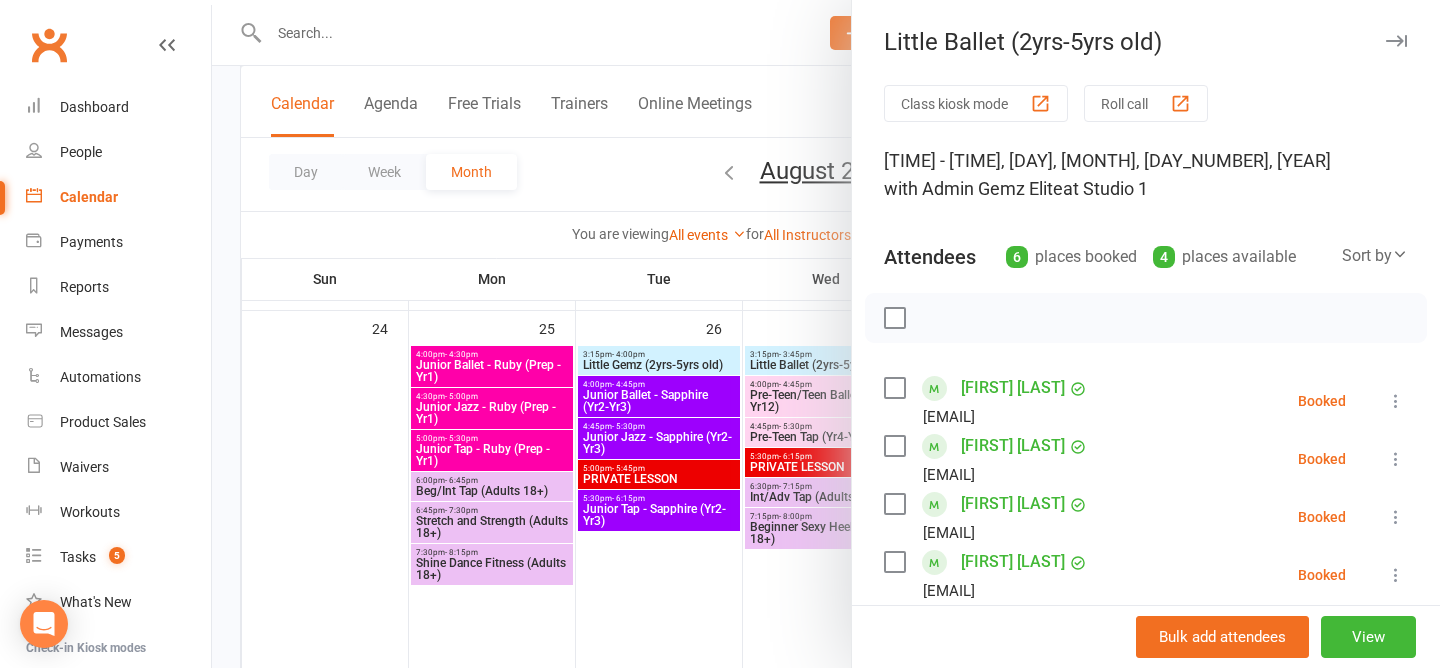 click at bounding box center [1396, 459] 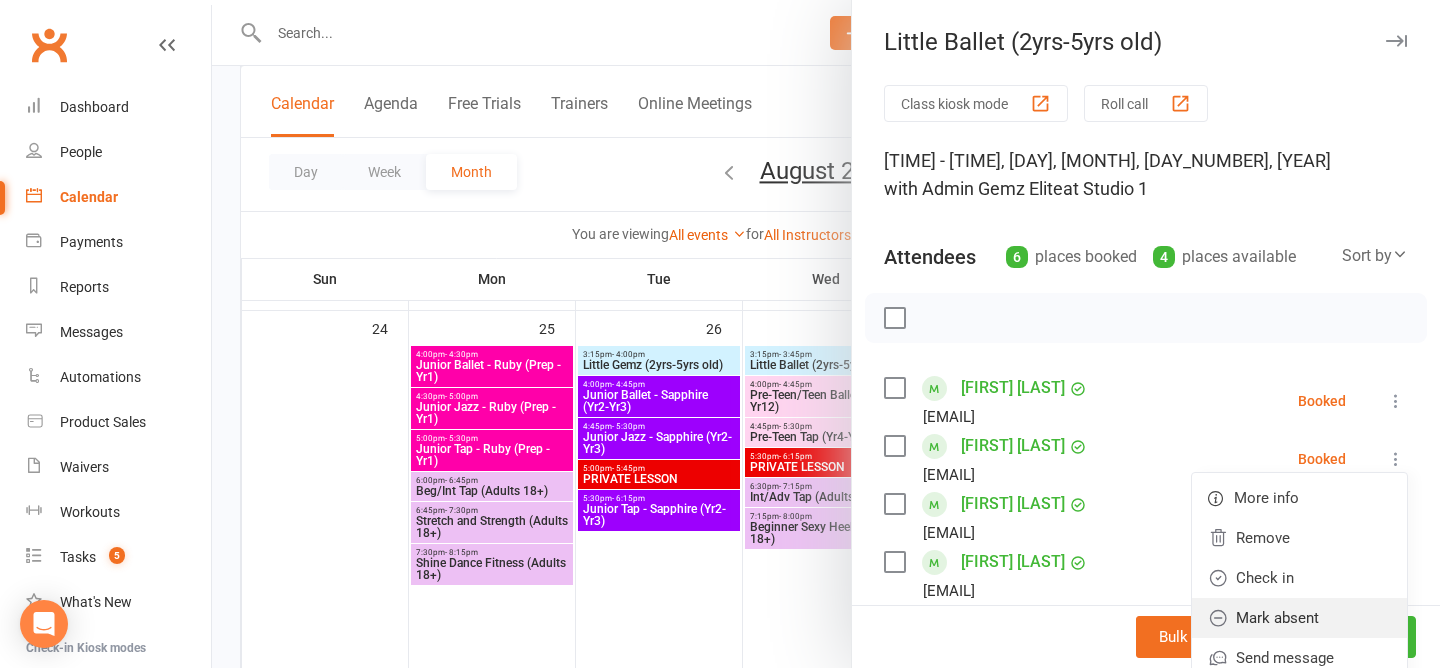 click on "Mark absent" at bounding box center [1299, 618] 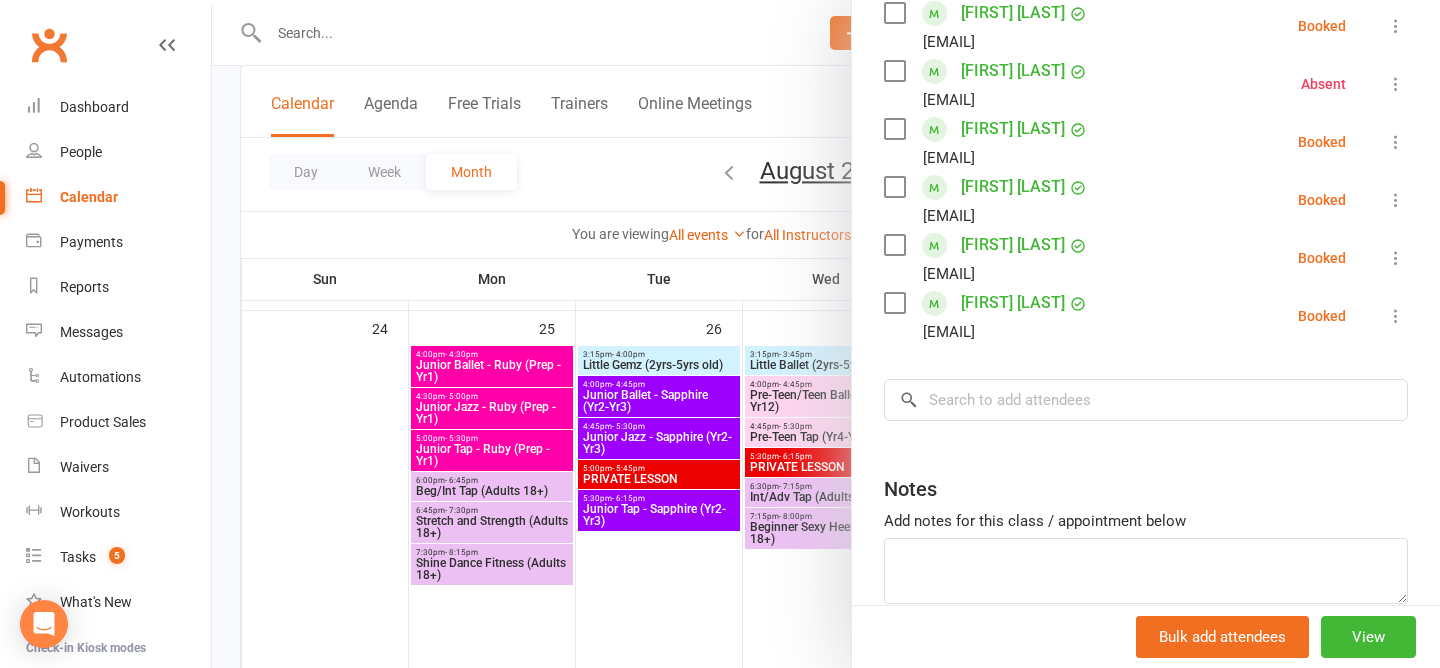 scroll, scrollTop: 393, scrollLeft: 0, axis: vertical 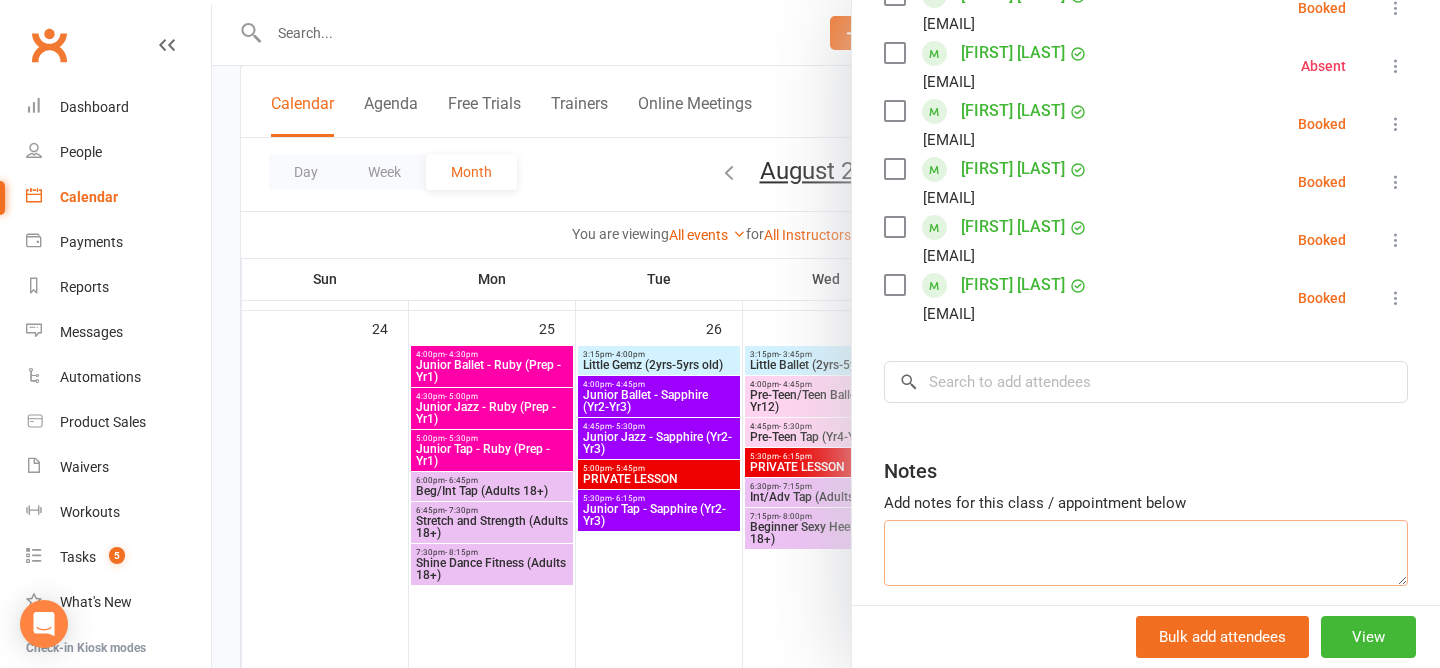 click at bounding box center (1146, 553) 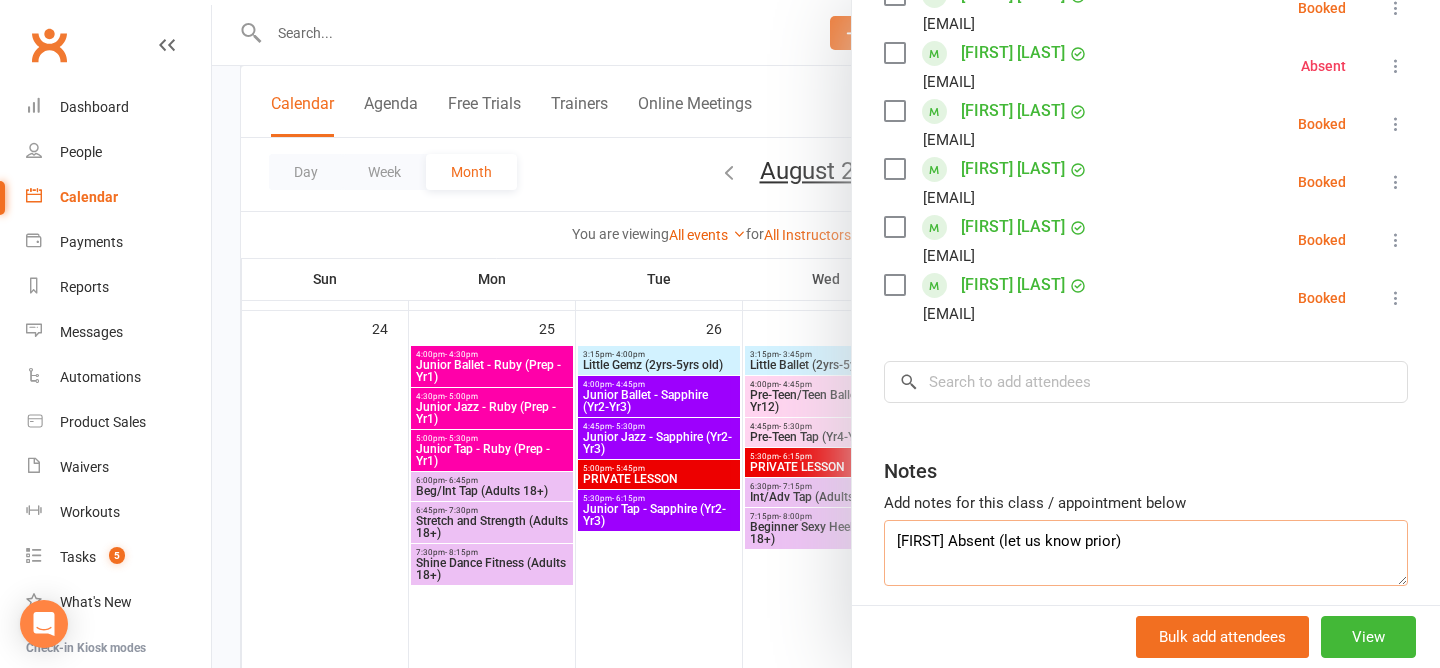 type on "Holly Absent (let us know prior)" 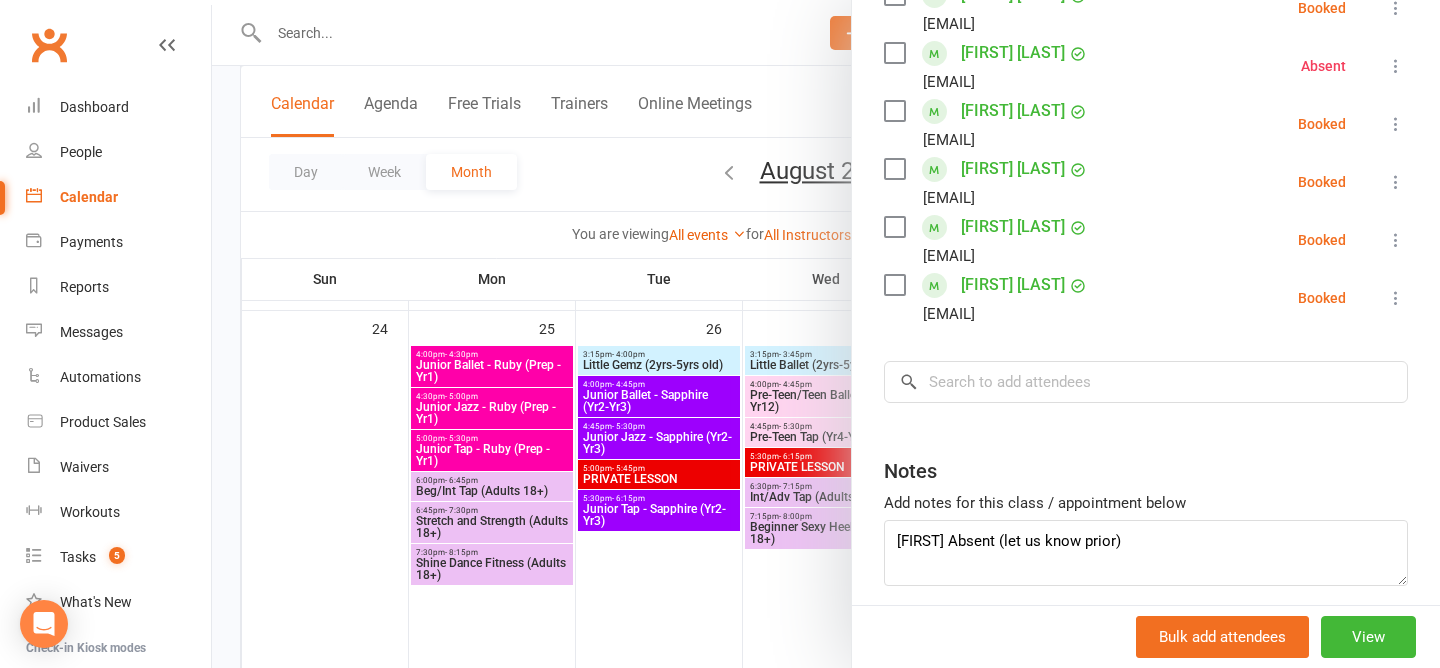 click at bounding box center (826, 334) 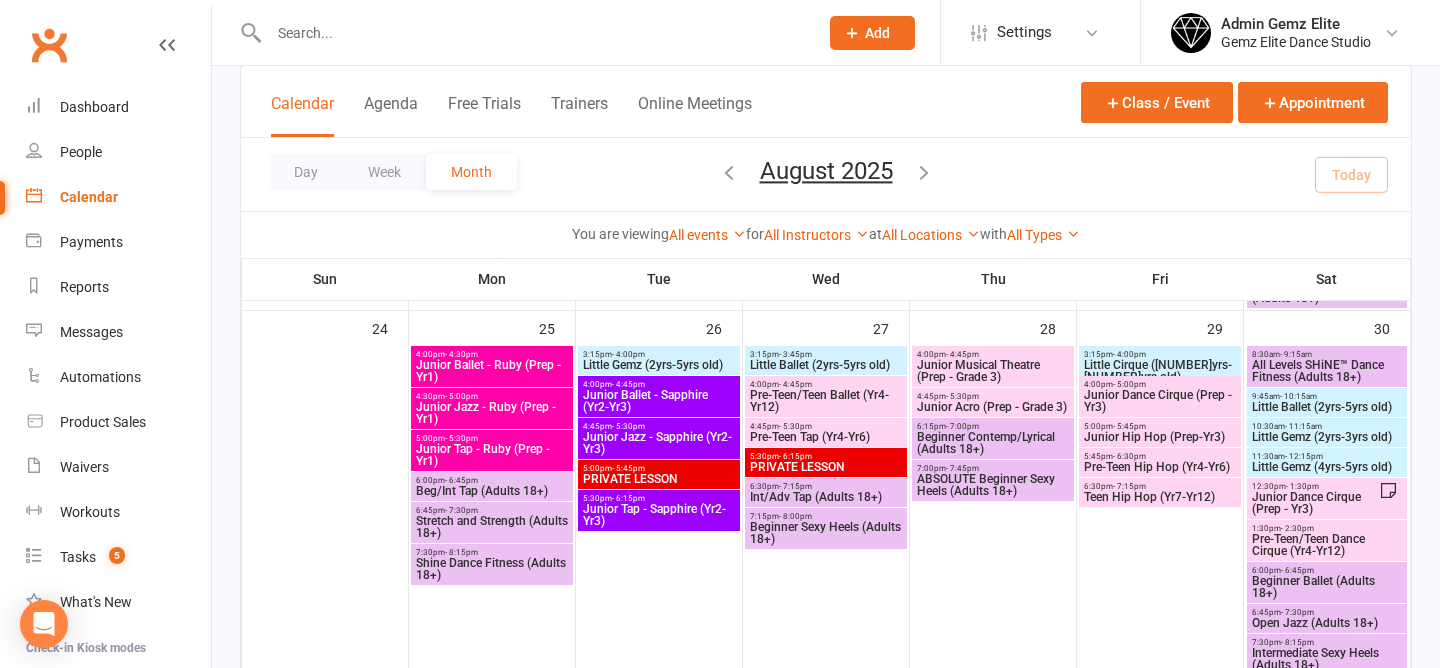 click on "Little Gemz (2yrs-3yrs old)" at bounding box center (1327, 437) 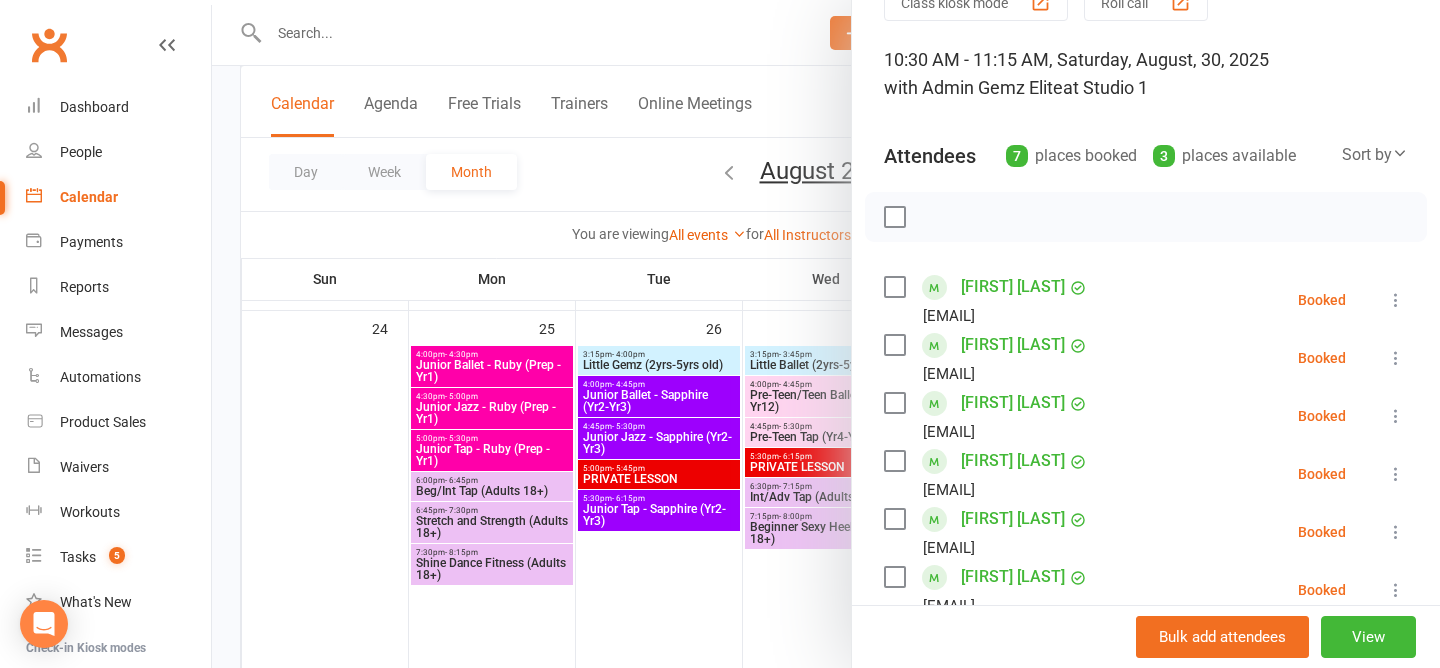 scroll, scrollTop: 143, scrollLeft: 0, axis: vertical 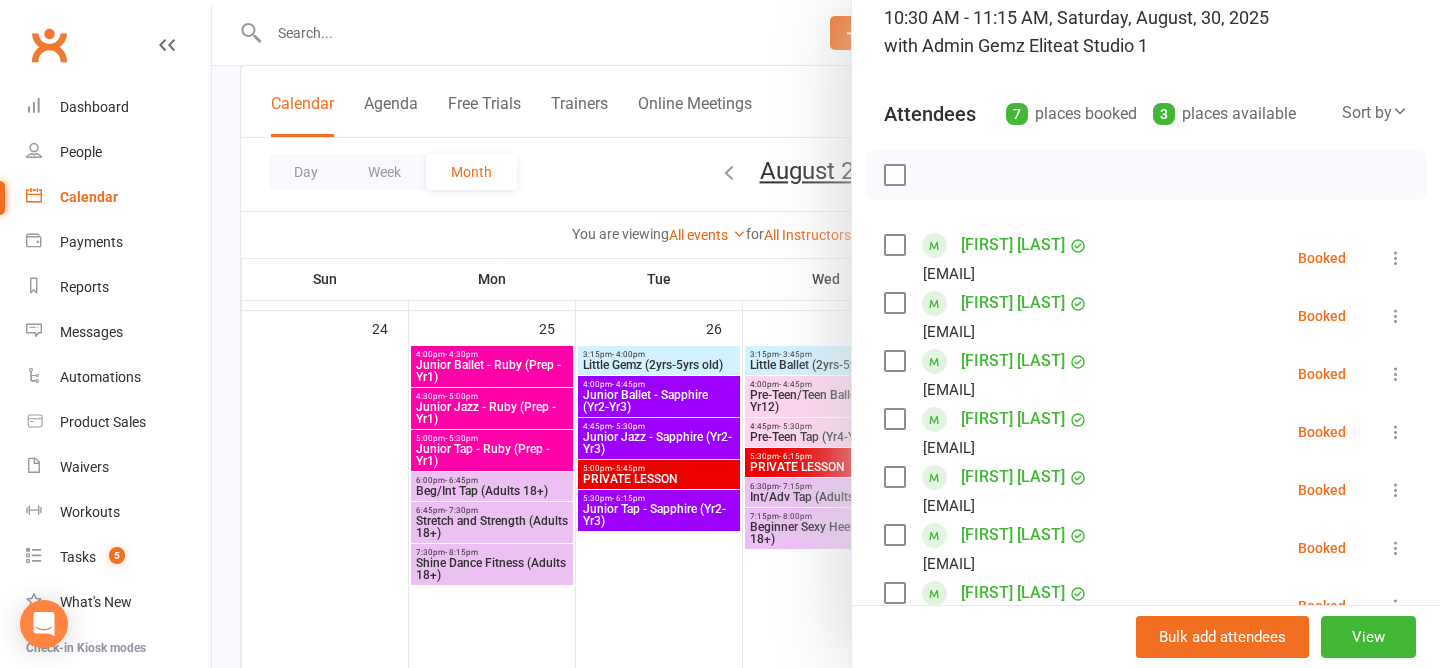 click at bounding box center [1396, 316] 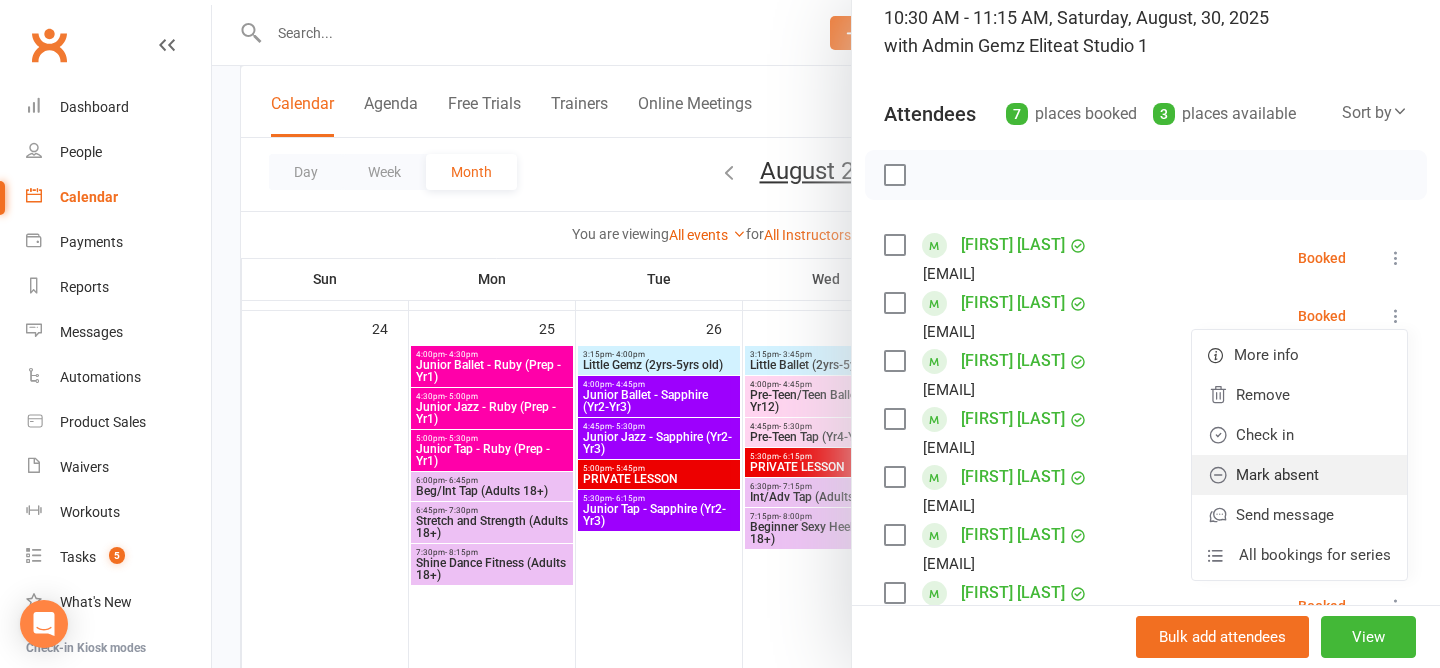 click on "Mark absent" at bounding box center (1299, 475) 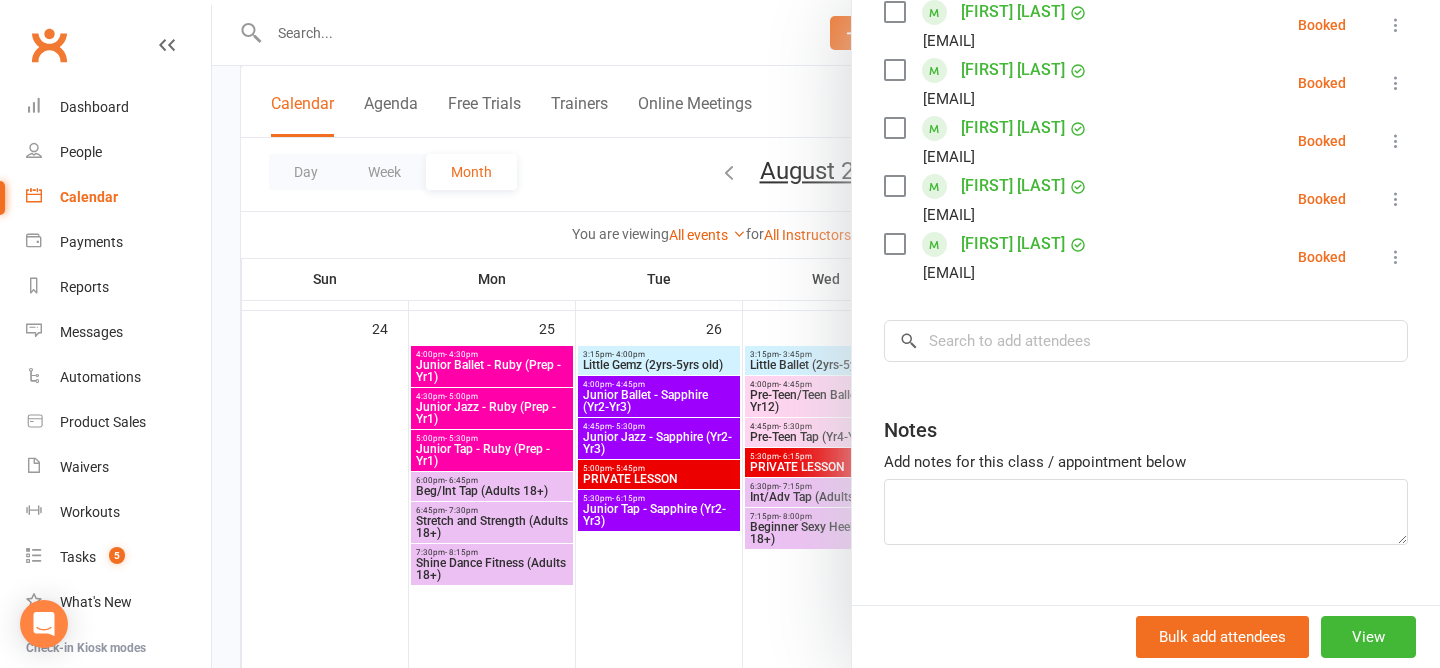 scroll, scrollTop: 494, scrollLeft: 0, axis: vertical 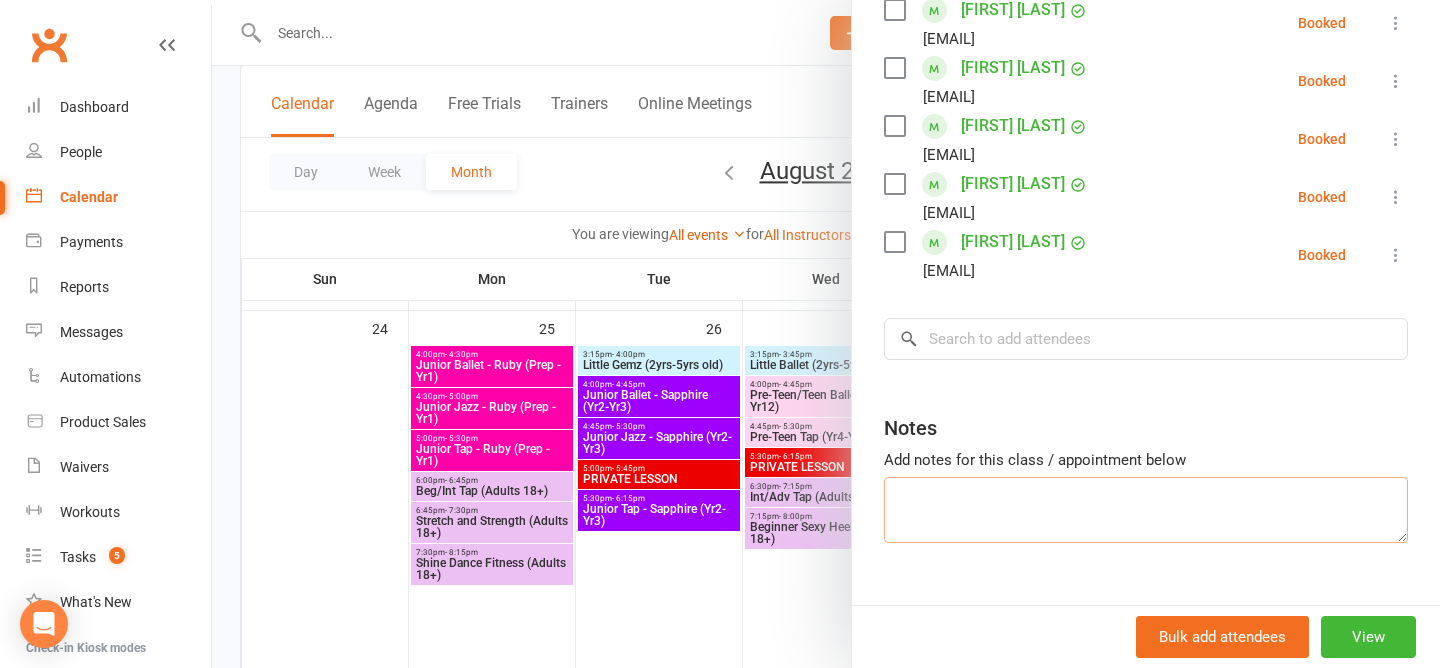 click at bounding box center (1146, 510) 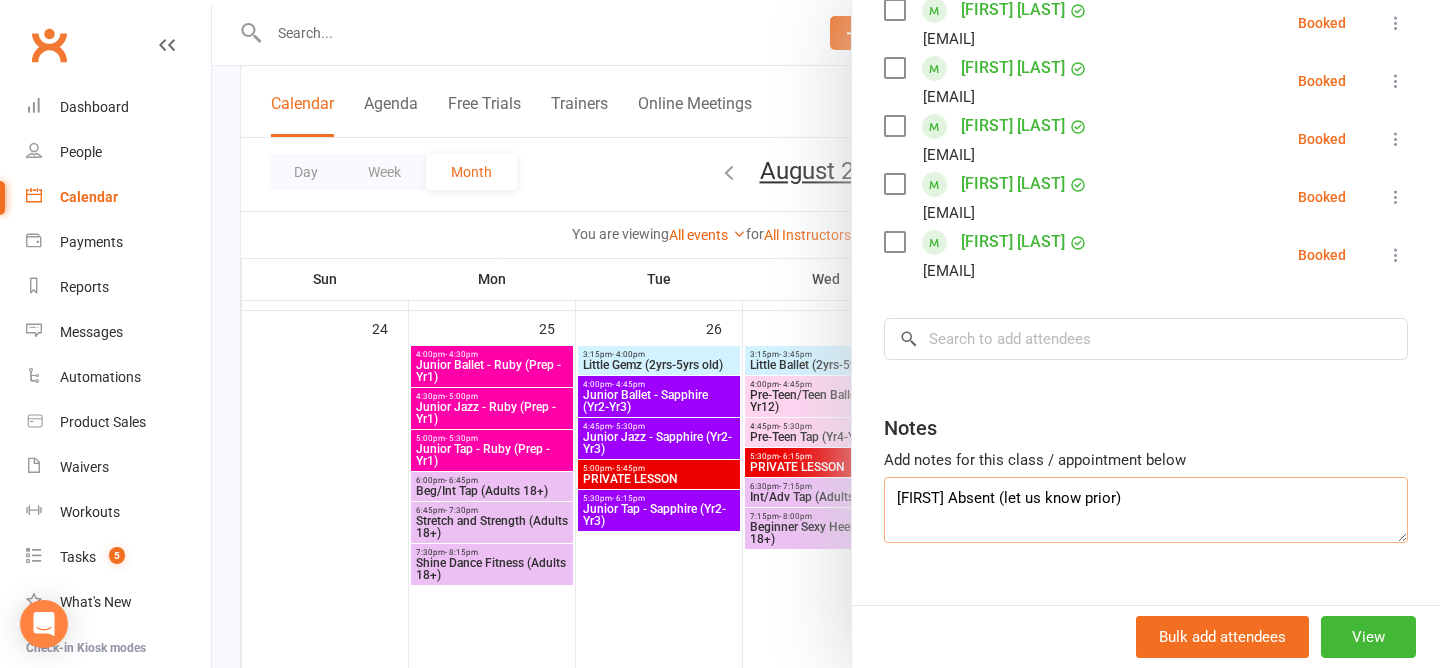 type on "Holly Absent (let us know prior)" 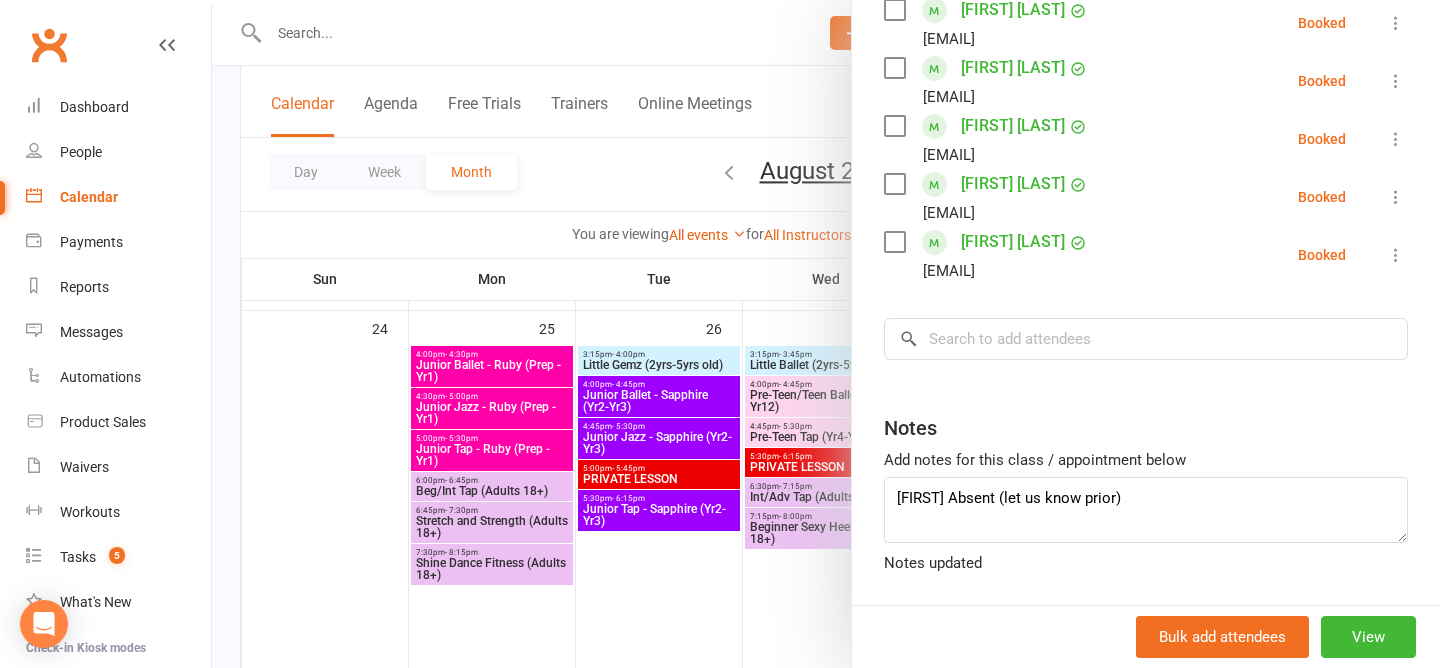 click at bounding box center [826, 334] 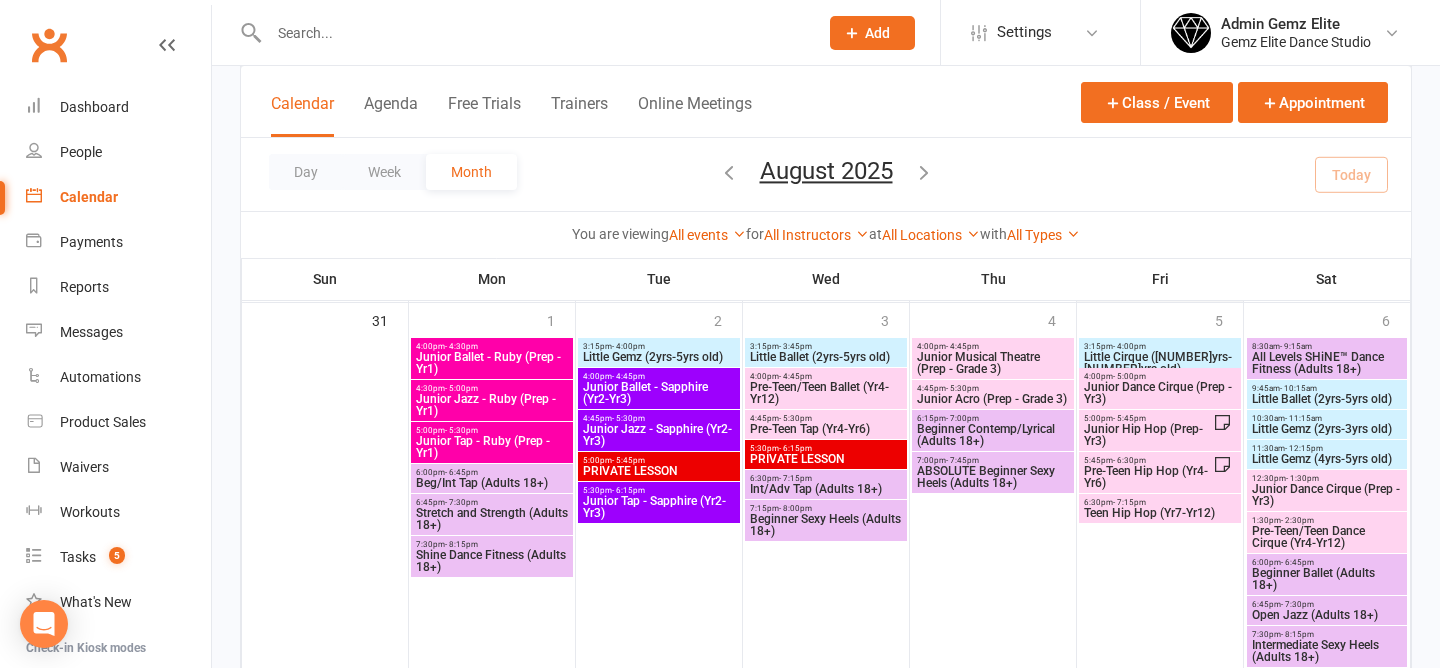 scroll, scrollTop: 1997, scrollLeft: 0, axis: vertical 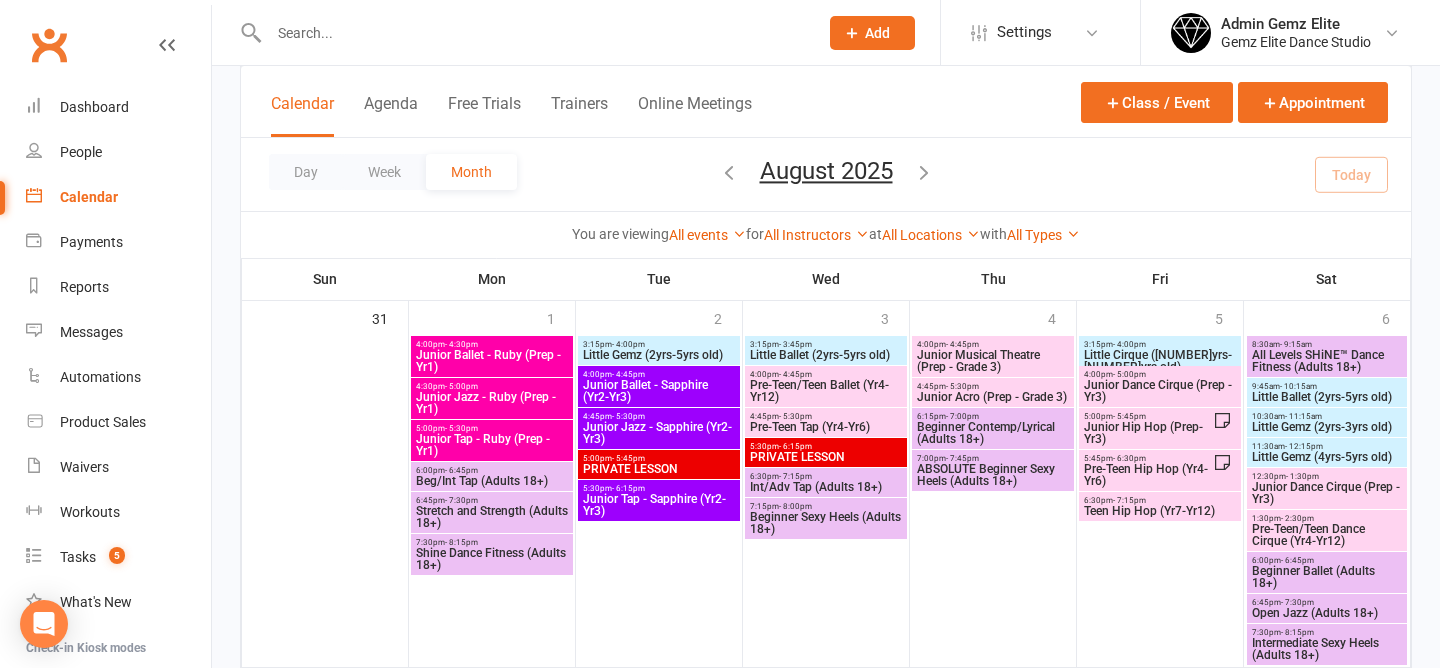 click on "Little Gemz (2yrs-3yrs old)" at bounding box center (1327, 427) 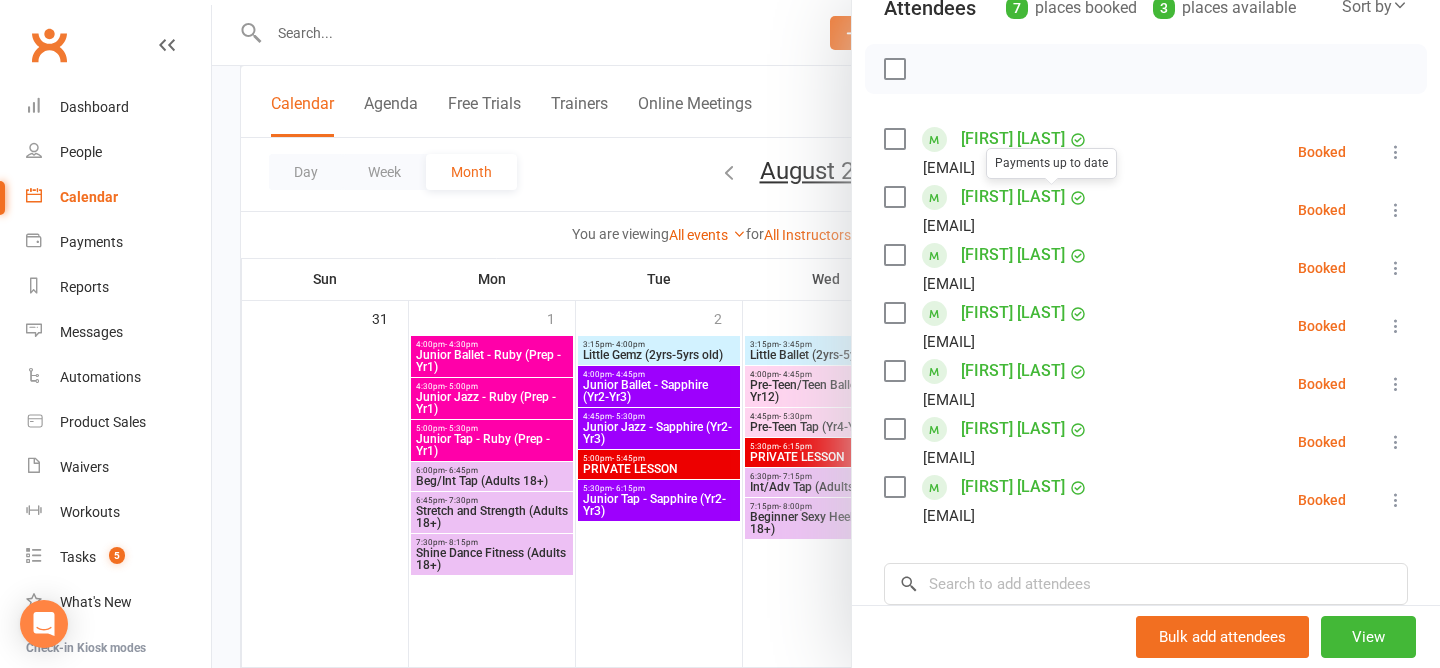 scroll, scrollTop: 252, scrollLeft: 0, axis: vertical 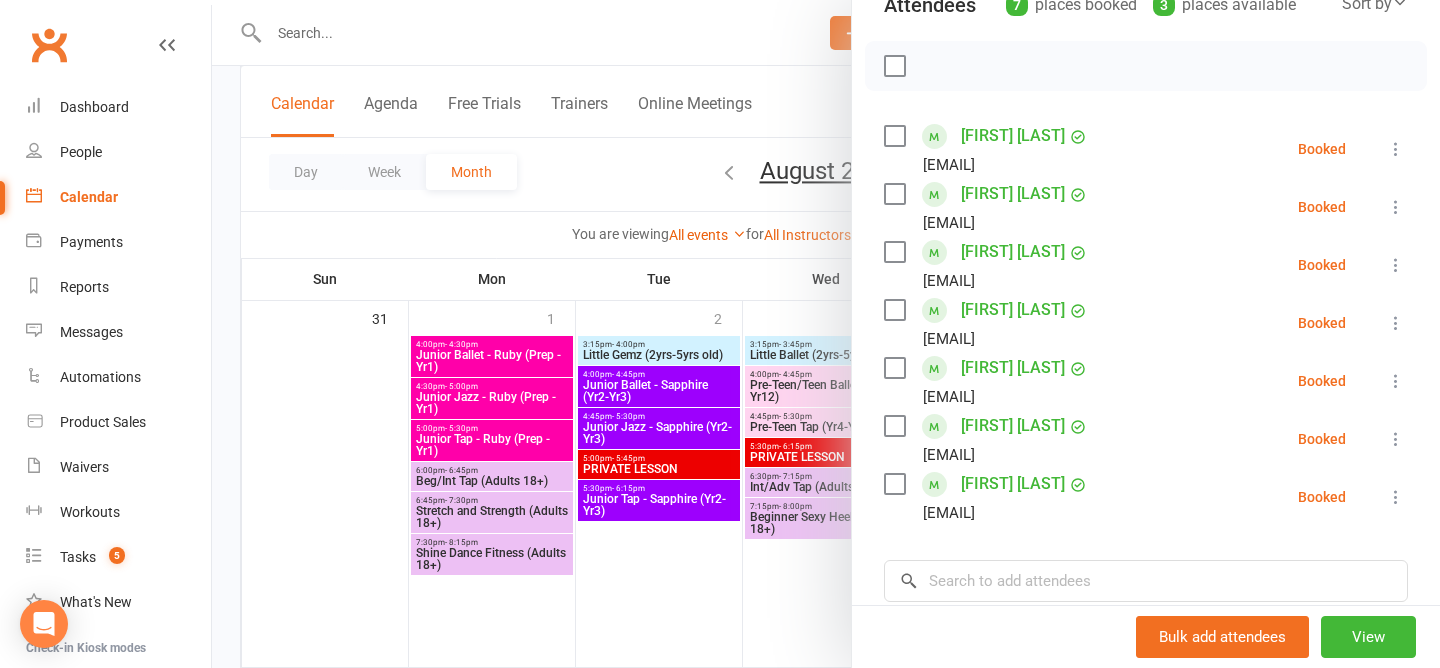 click at bounding box center (1396, 207) 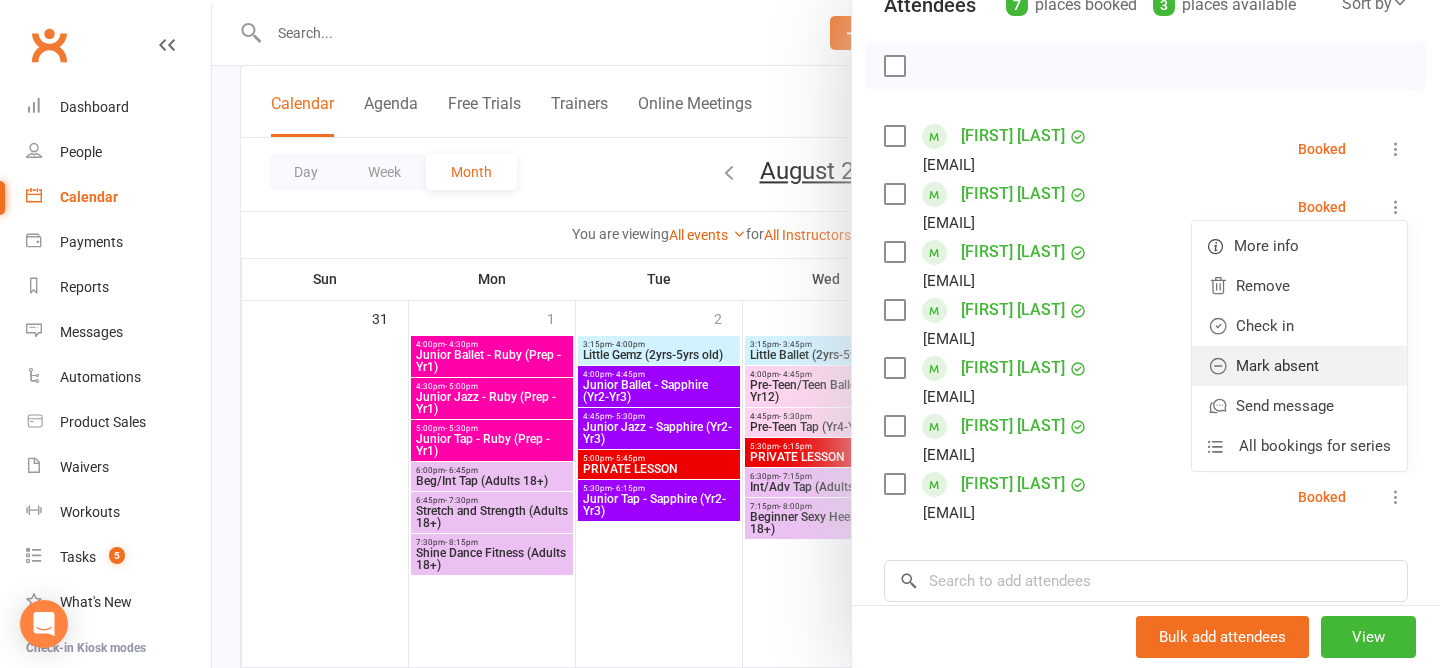 click on "Mark absent" at bounding box center (1299, 366) 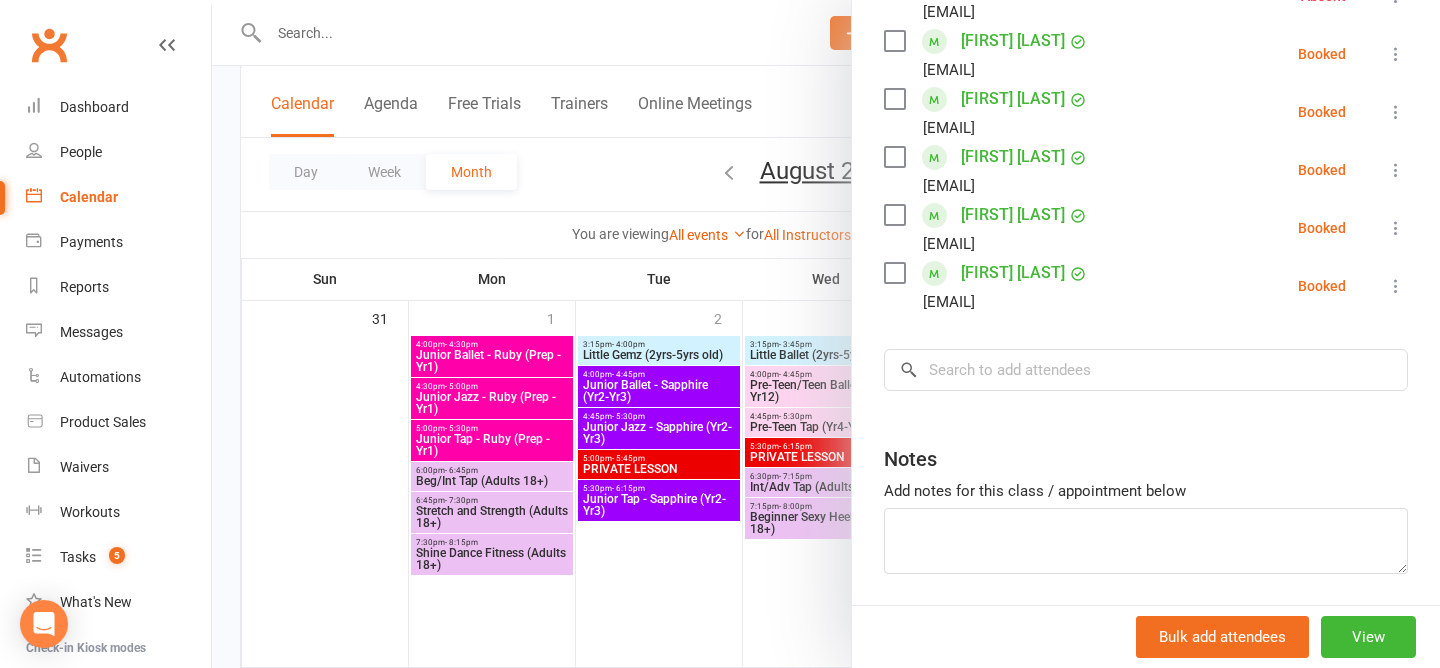 scroll, scrollTop: 496, scrollLeft: 0, axis: vertical 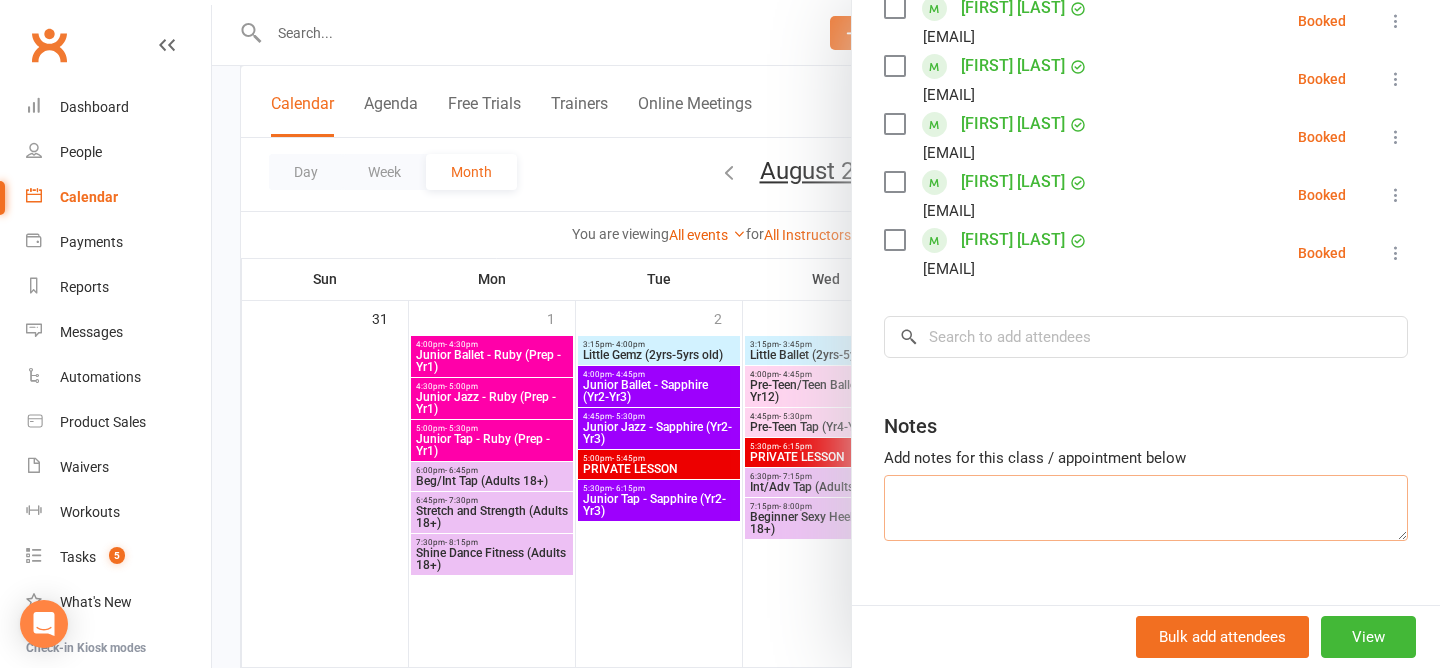 click at bounding box center (1146, 508) 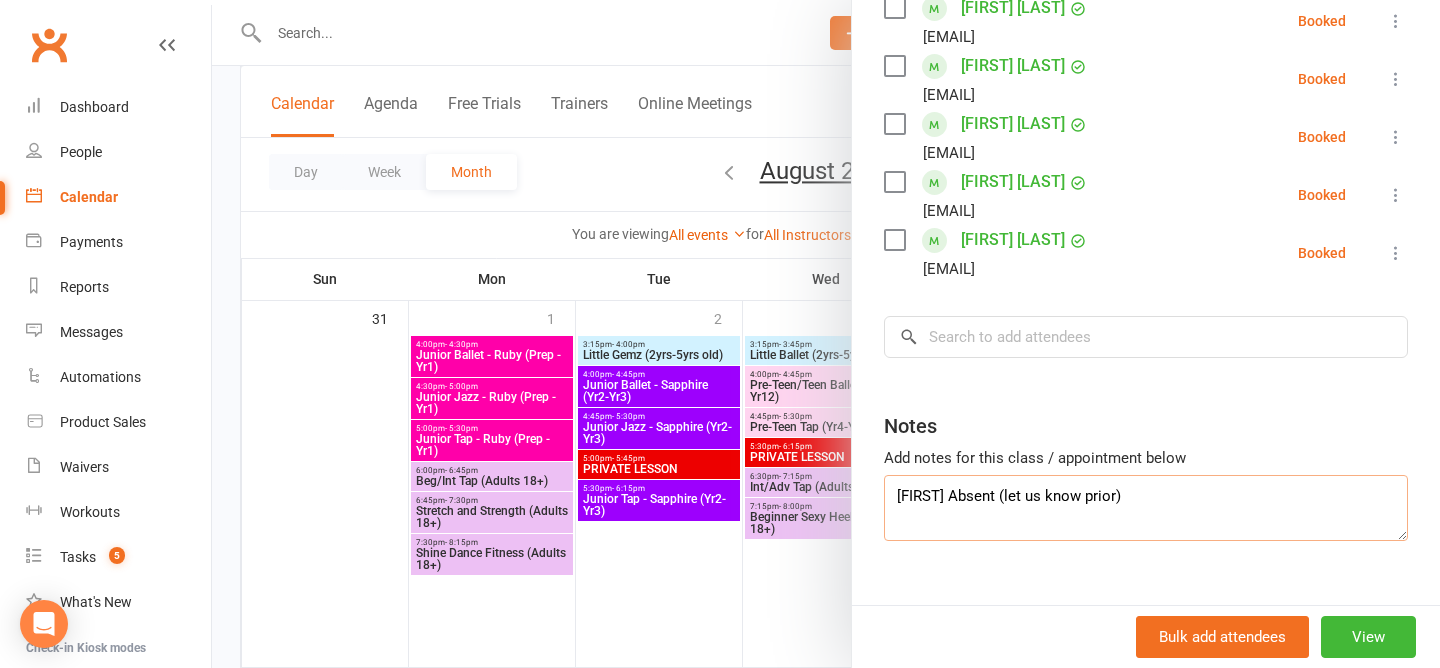 type on "Holly Absent (let us know prior)" 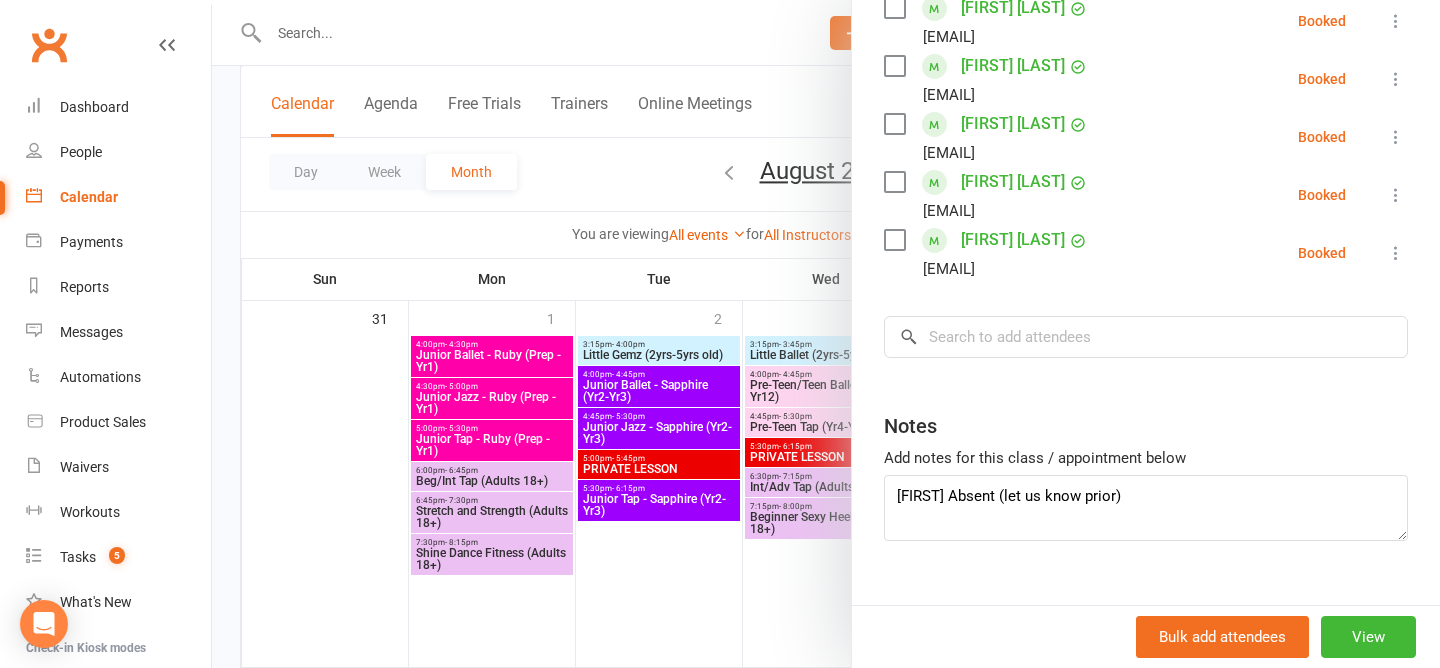 click at bounding box center [826, 334] 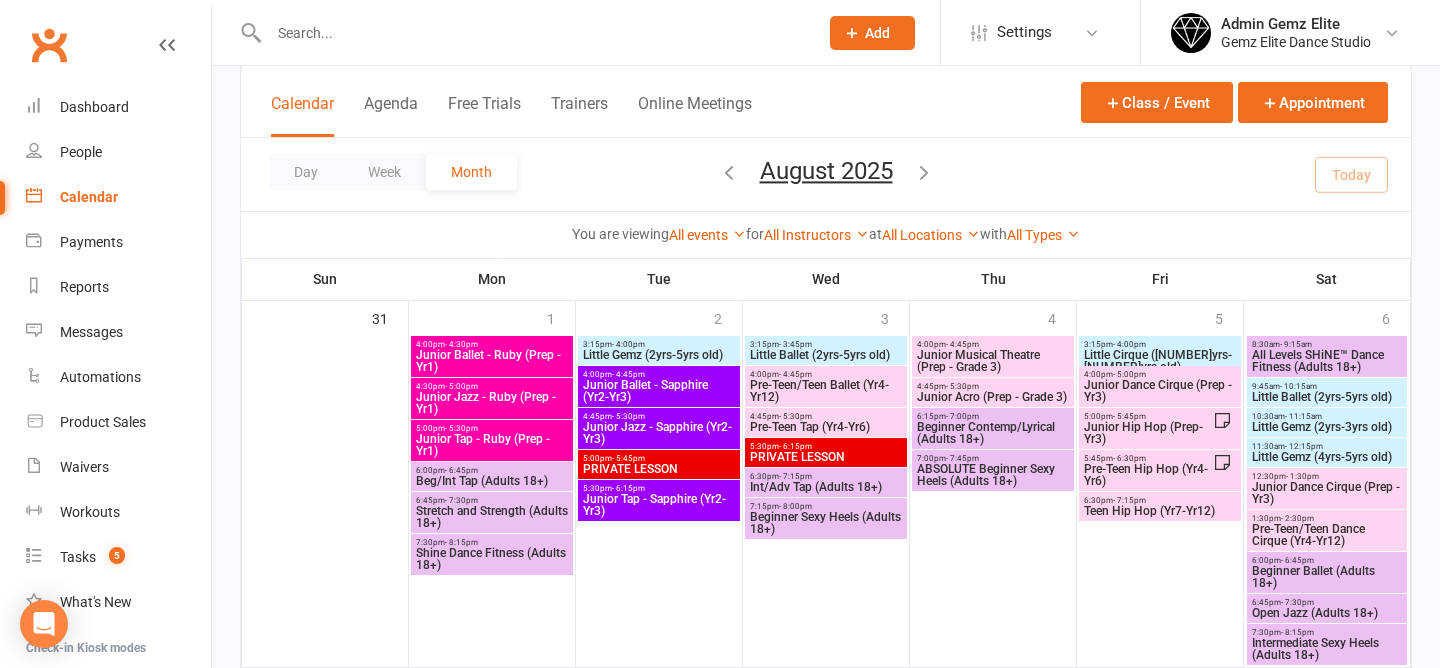 click on "Little Ballet (2yrs-5yrs old)" at bounding box center (1327, 397) 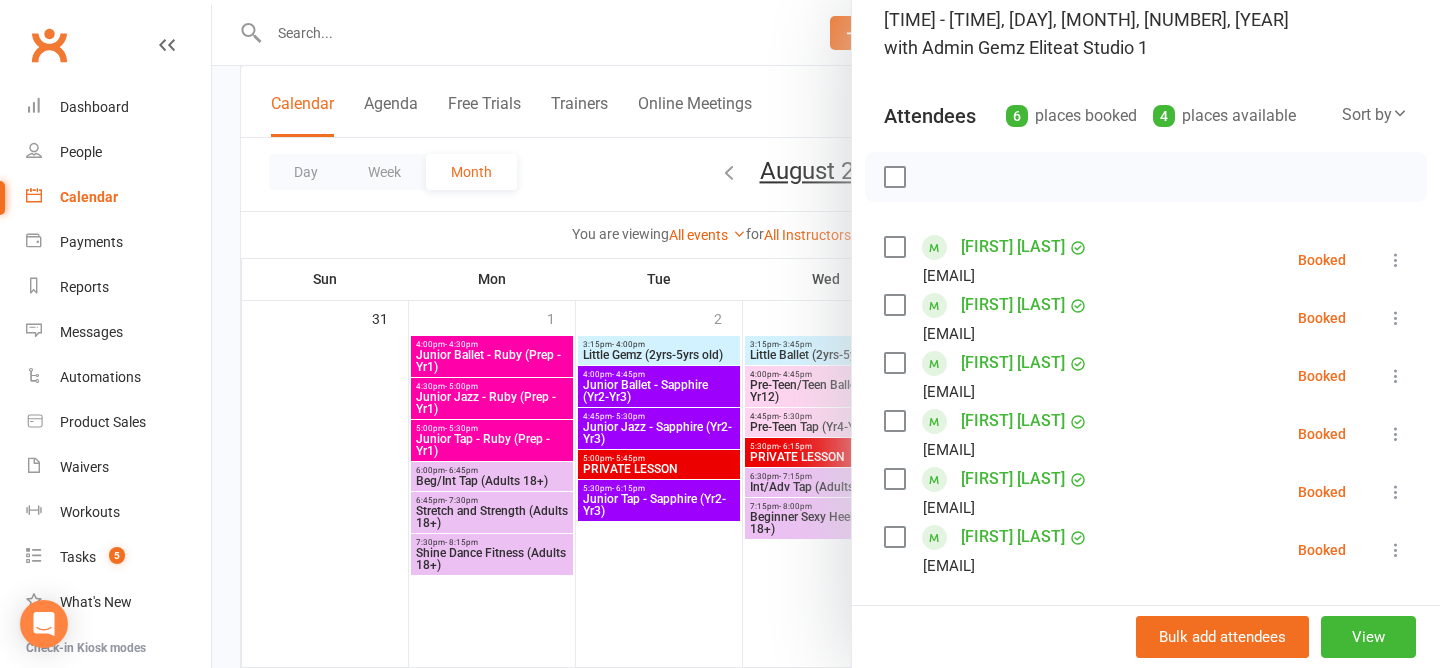 scroll, scrollTop: 142, scrollLeft: 0, axis: vertical 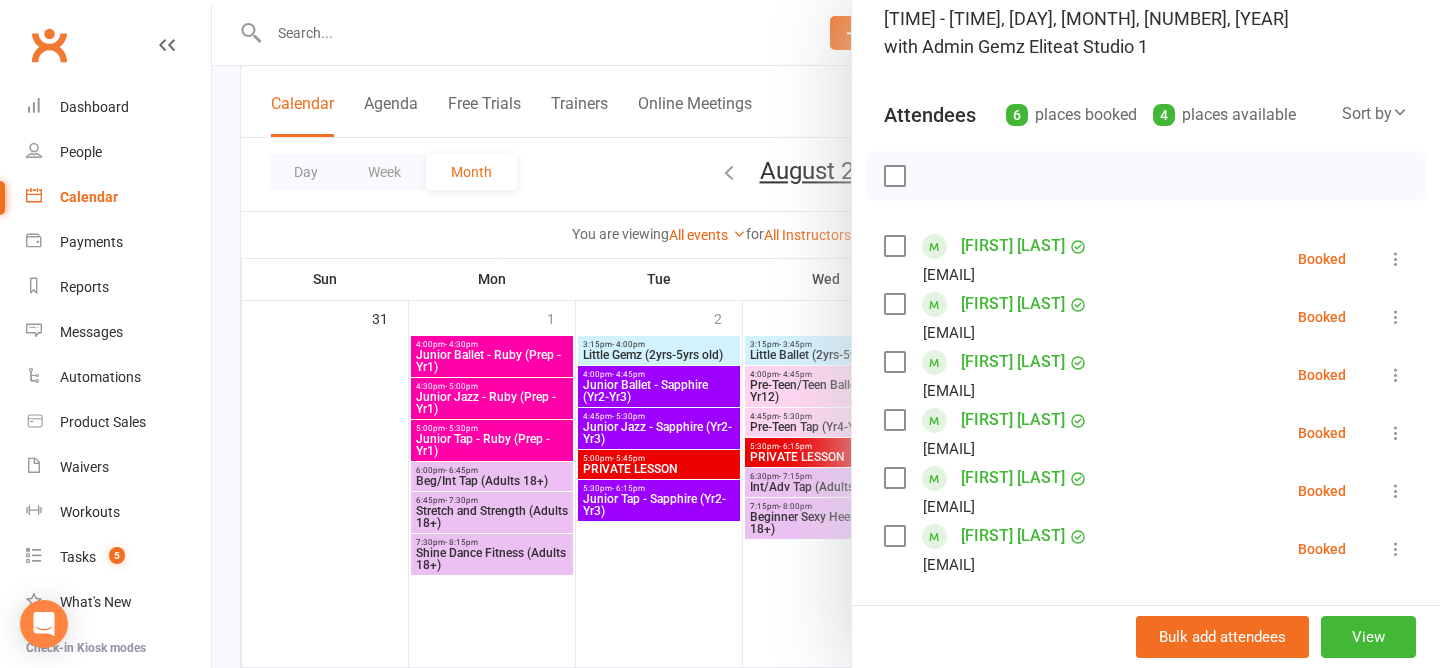 click at bounding box center [1396, 317] 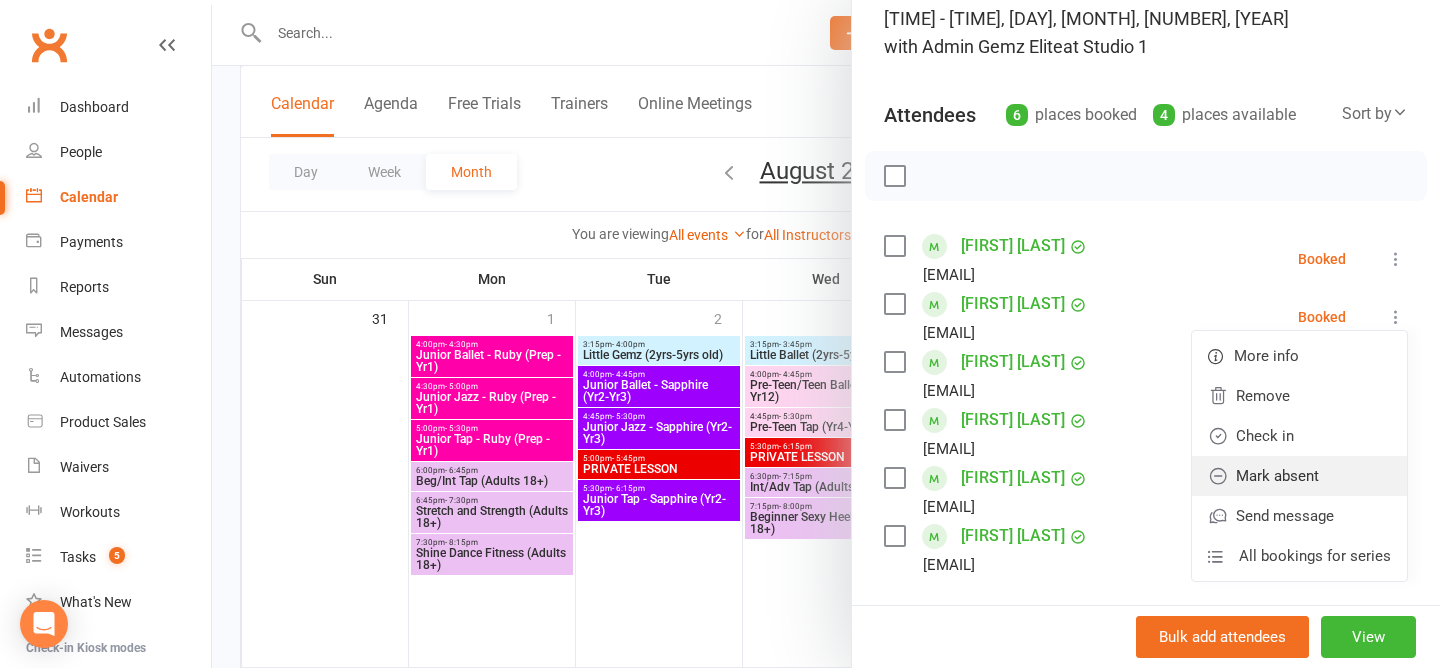 click on "Mark absent" at bounding box center (1299, 476) 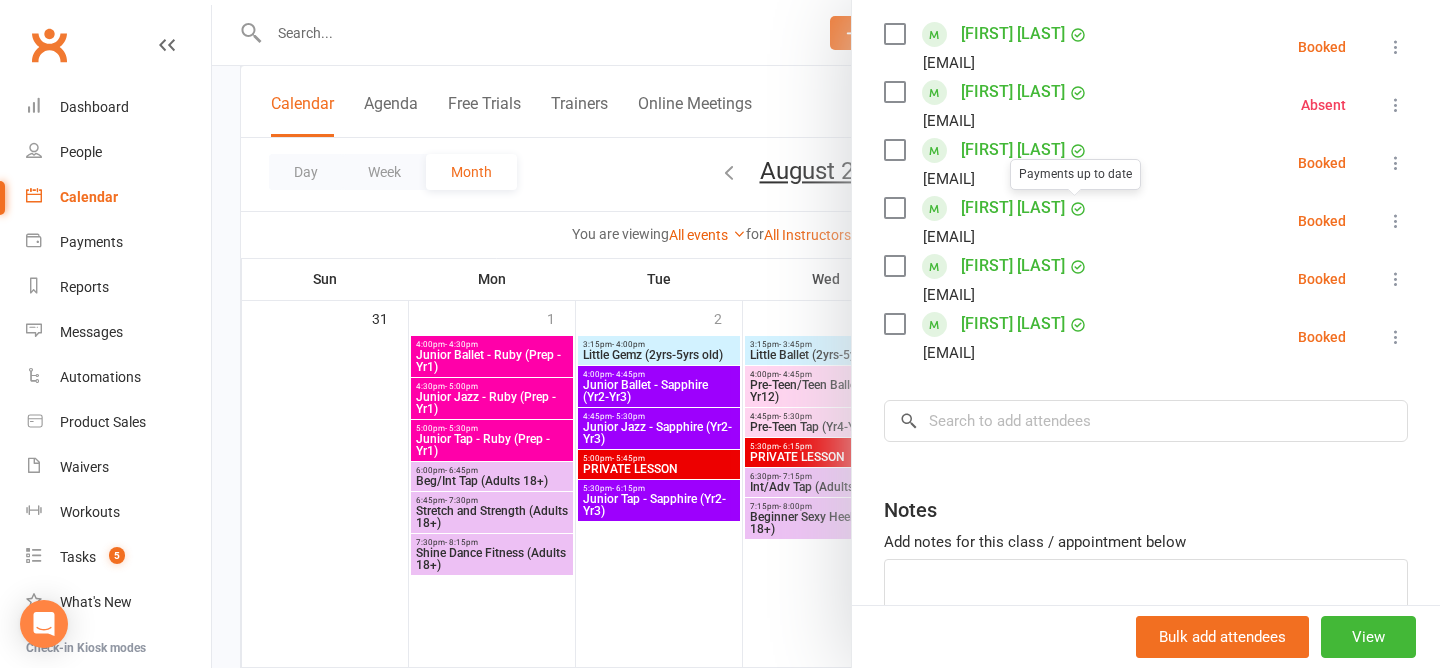 scroll, scrollTop: 474, scrollLeft: 0, axis: vertical 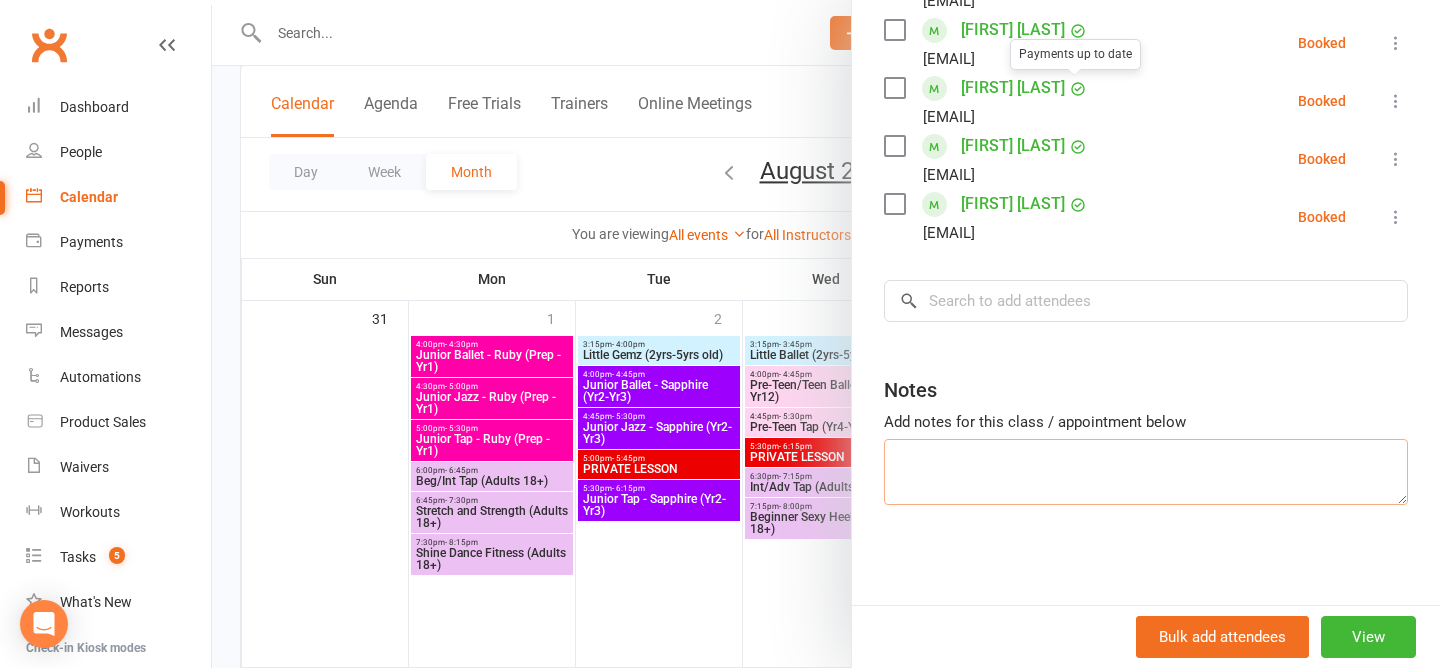 click at bounding box center (1146, 472) 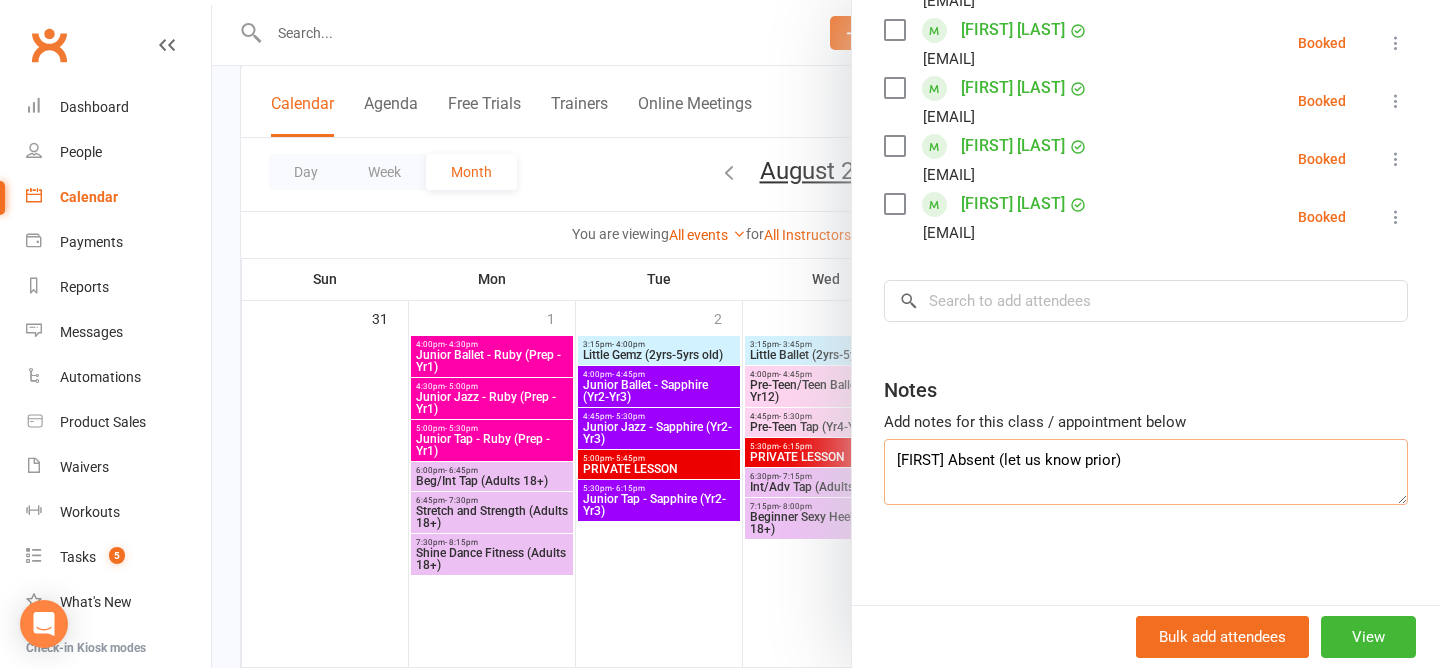 type on "Holly Absent (let us know prior)" 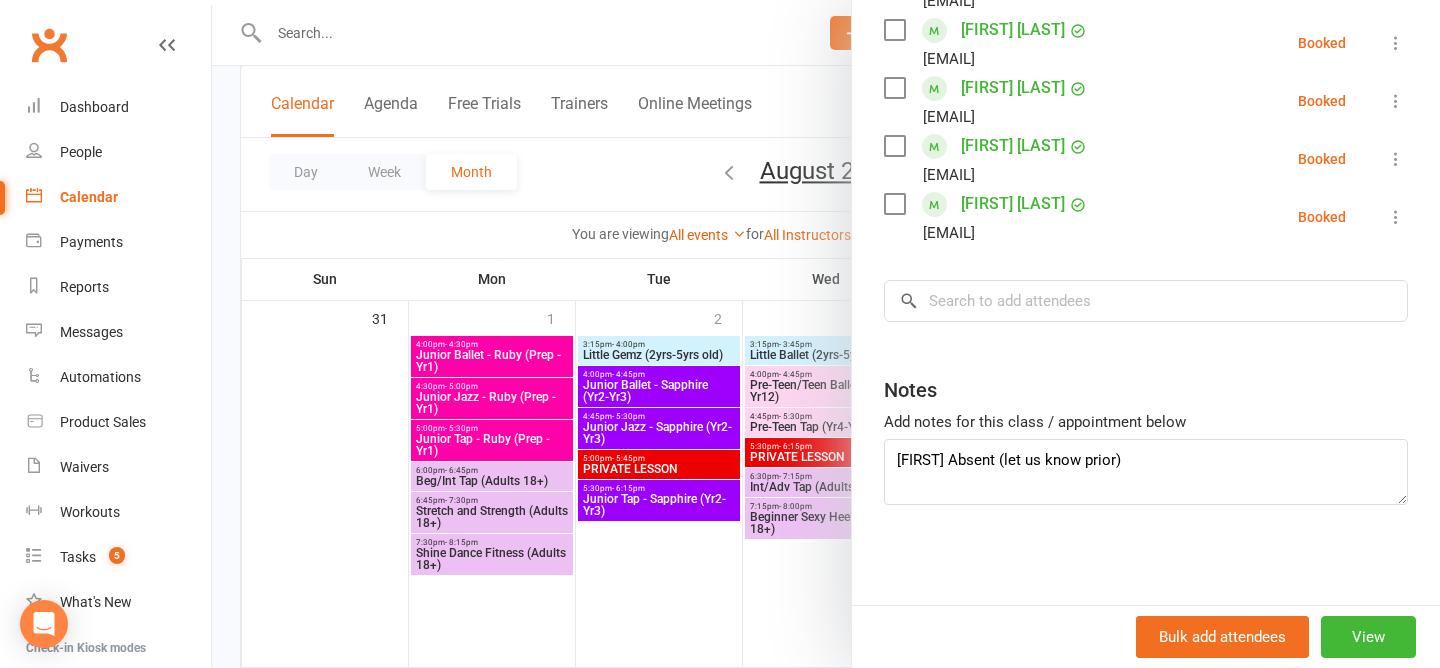 click at bounding box center [826, 334] 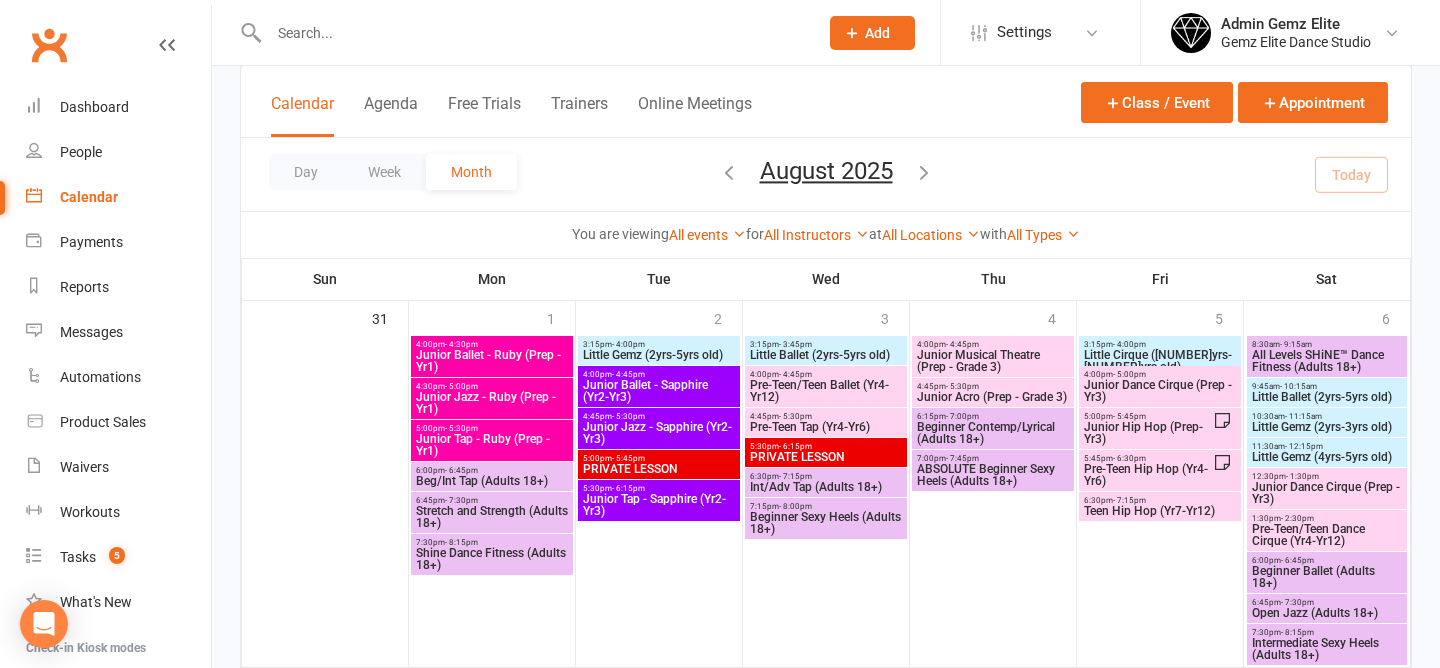 click on "Little Gemz (2yrs-3yrs old)" at bounding box center (1327, 427) 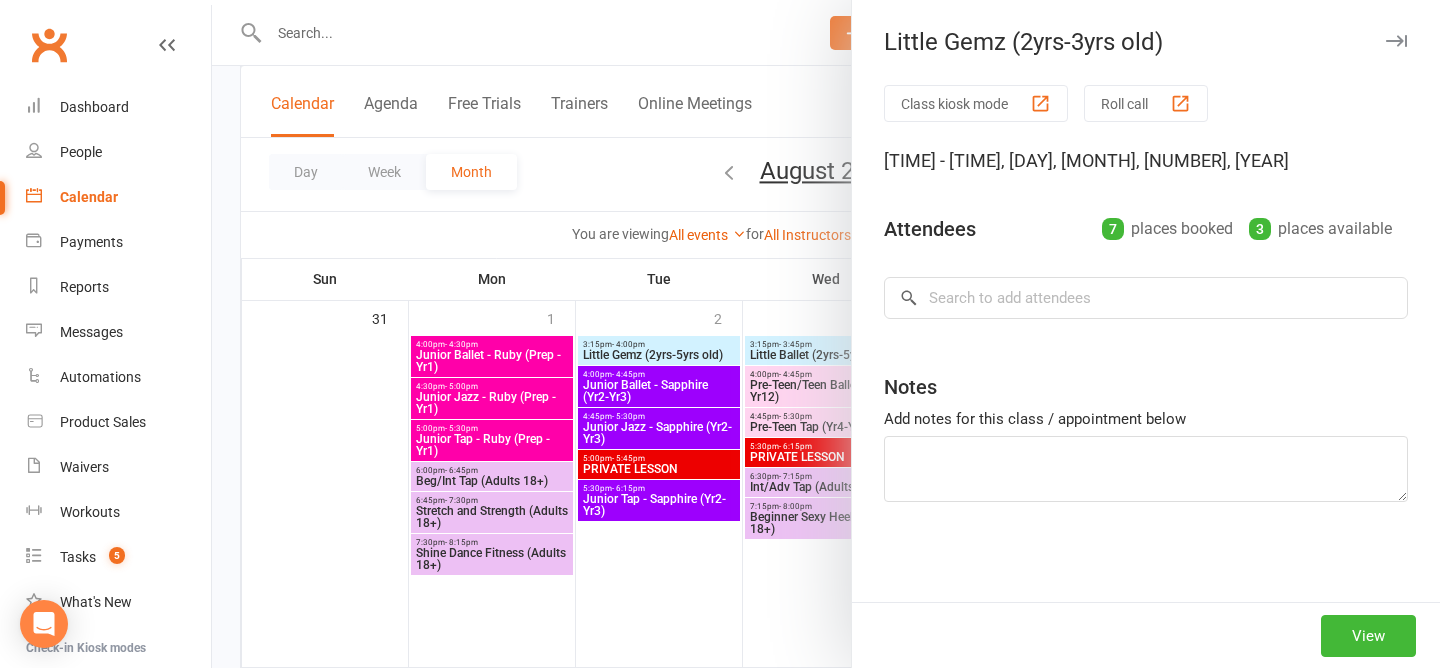 type on "Holly Absent (let us know prior)" 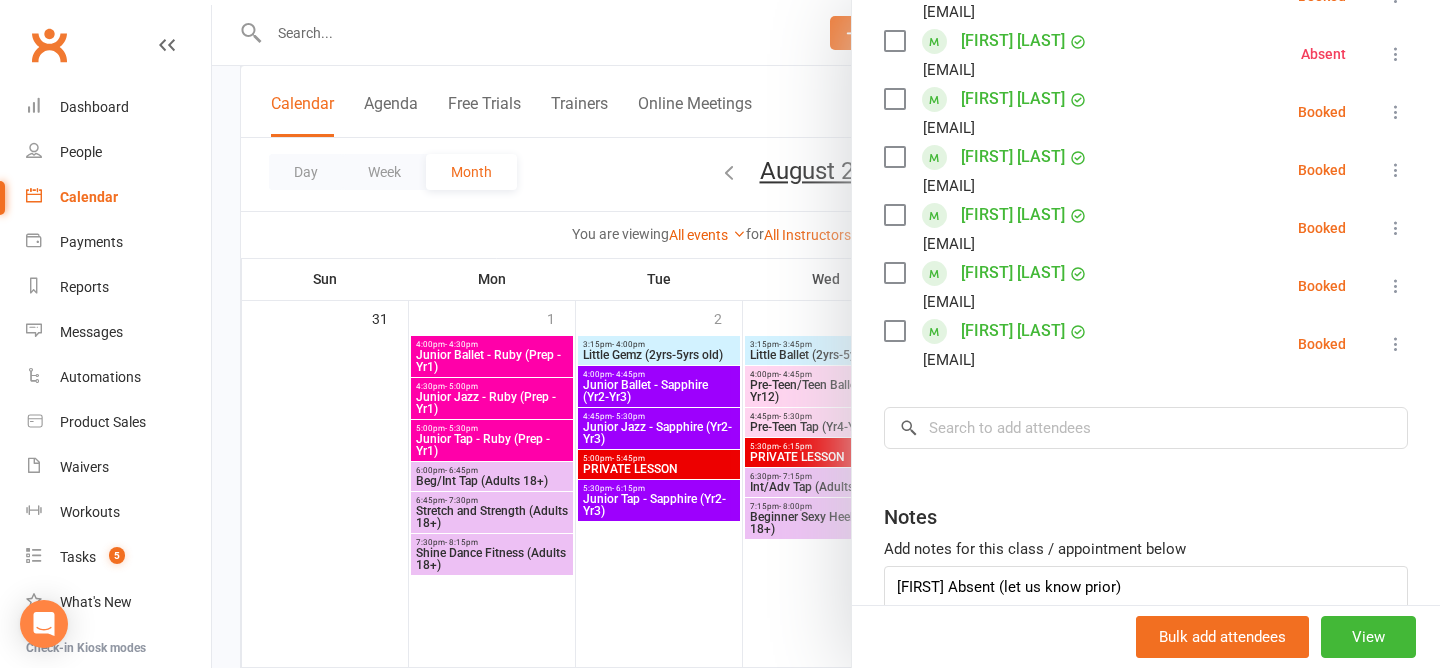 scroll, scrollTop: 406, scrollLeft: 0, axis: vertical 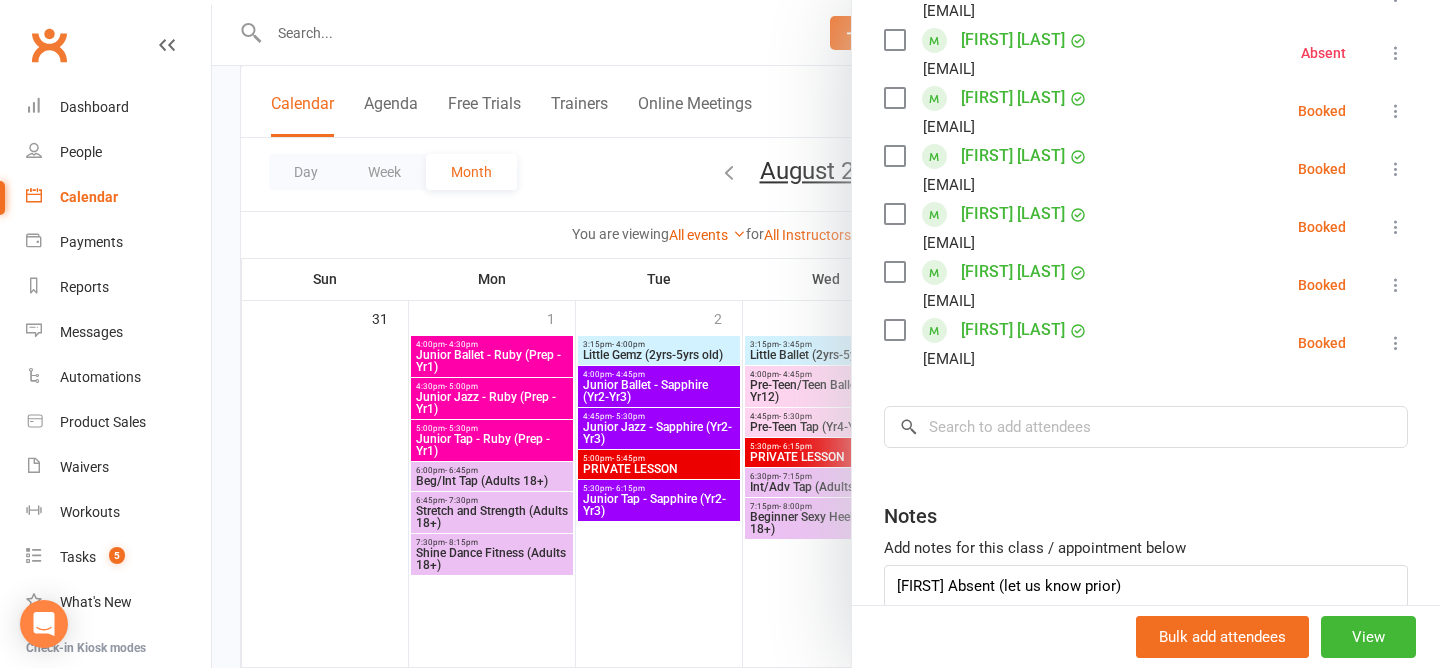 click at bounding box center [826, 334] 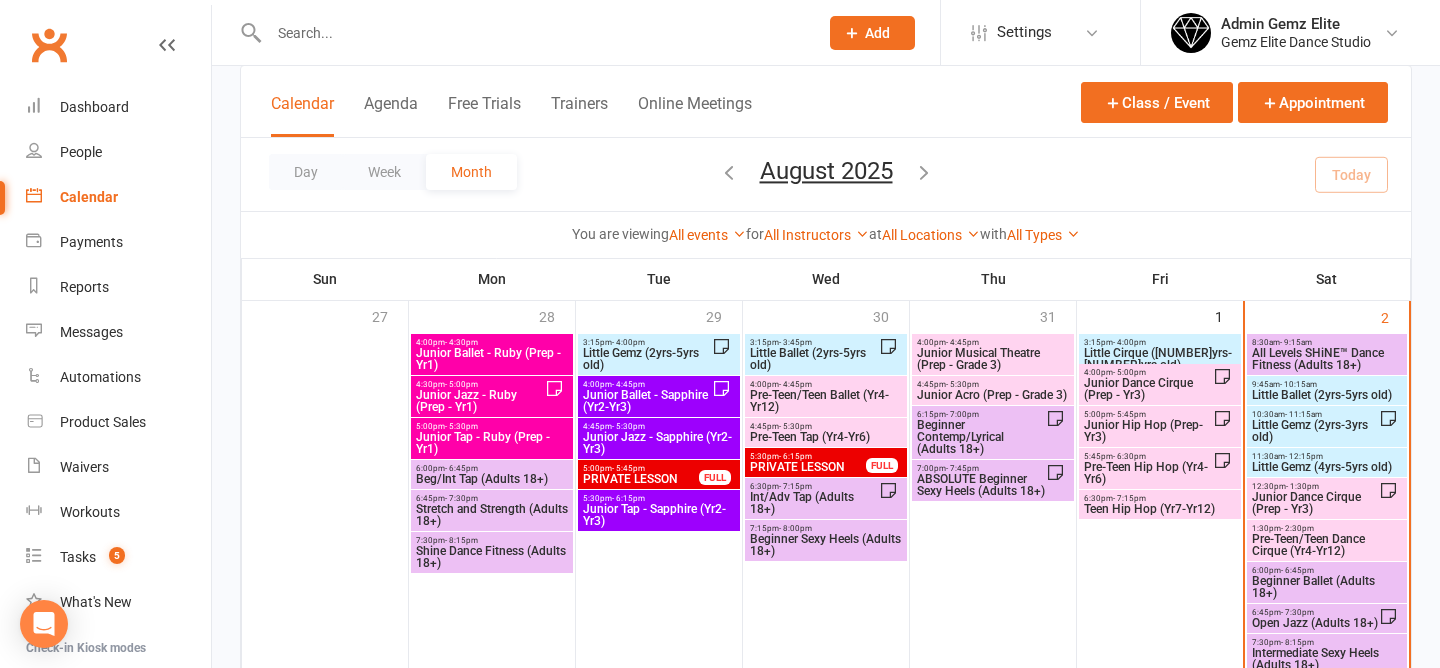scroll, scrollTop: 122, scrollLeft: 0, axis: vertical 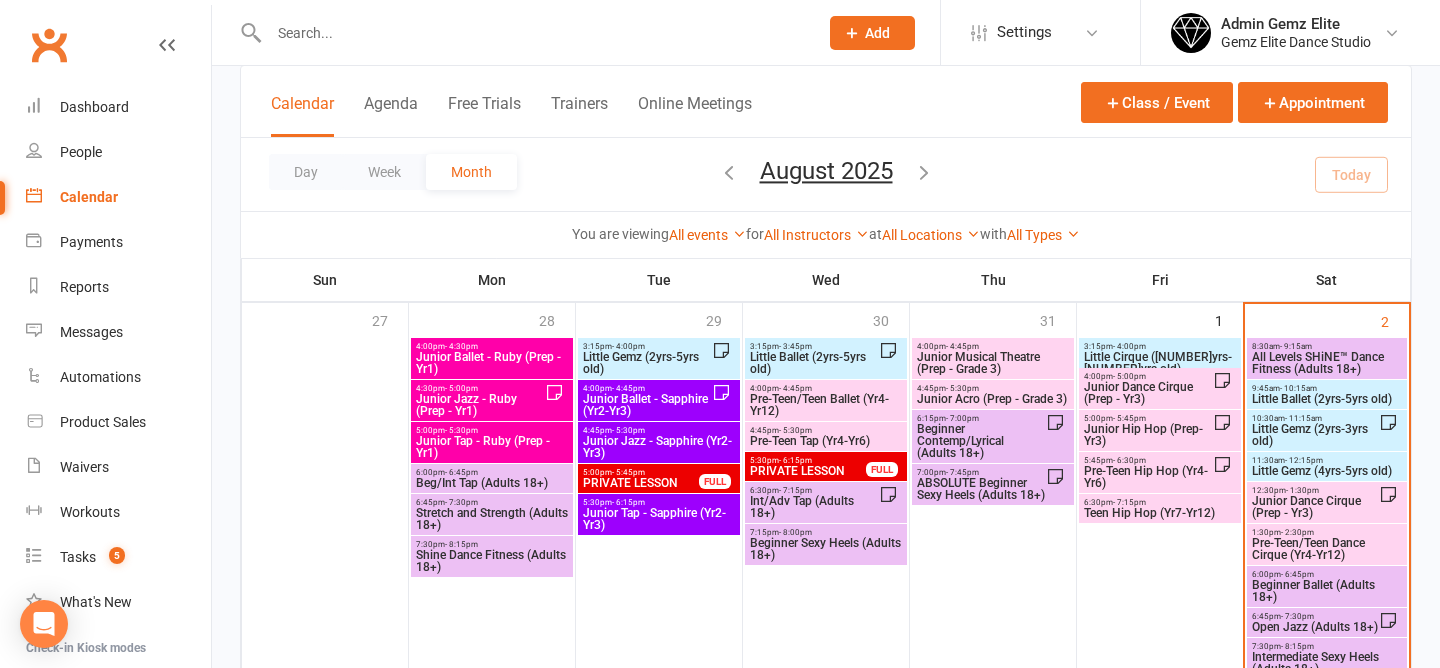 click on "Little Ballet (2yrs-5yrs old)" at bounding box center (1327, 399) 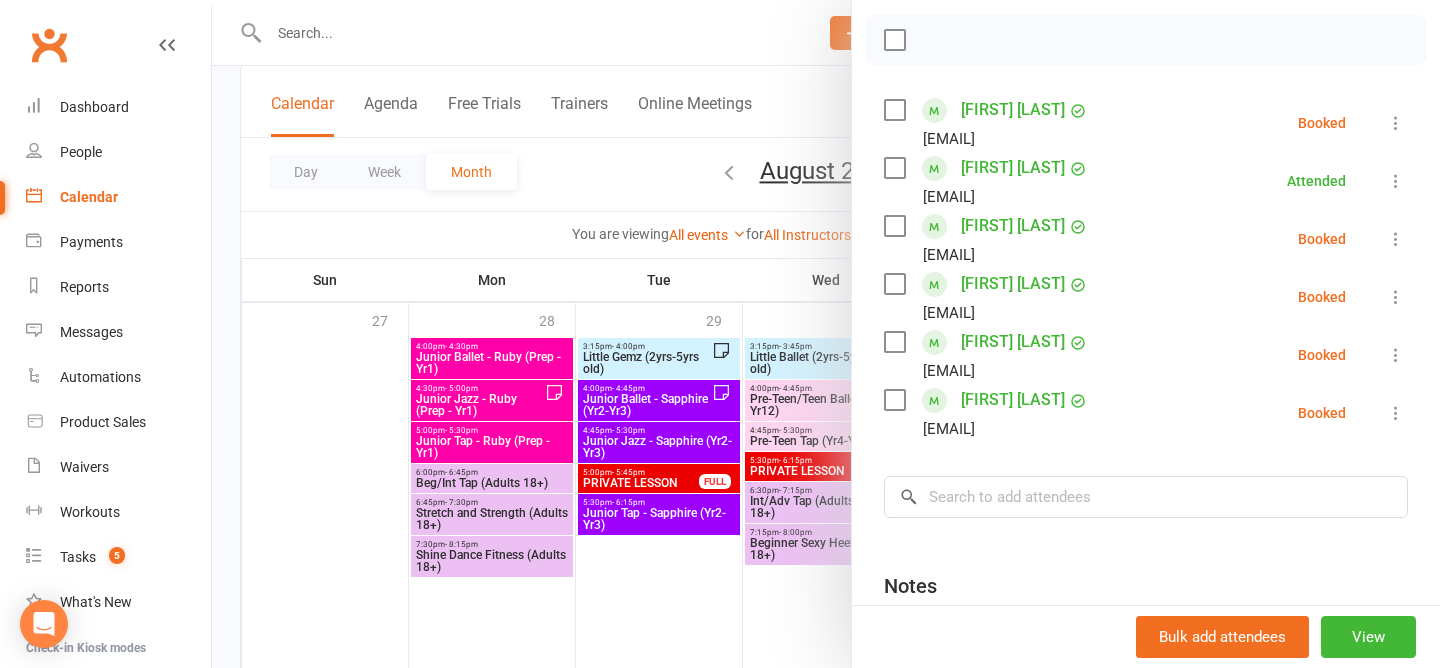 scroll, scrollTop: 280, scrollLeft: 0, axis: vertical 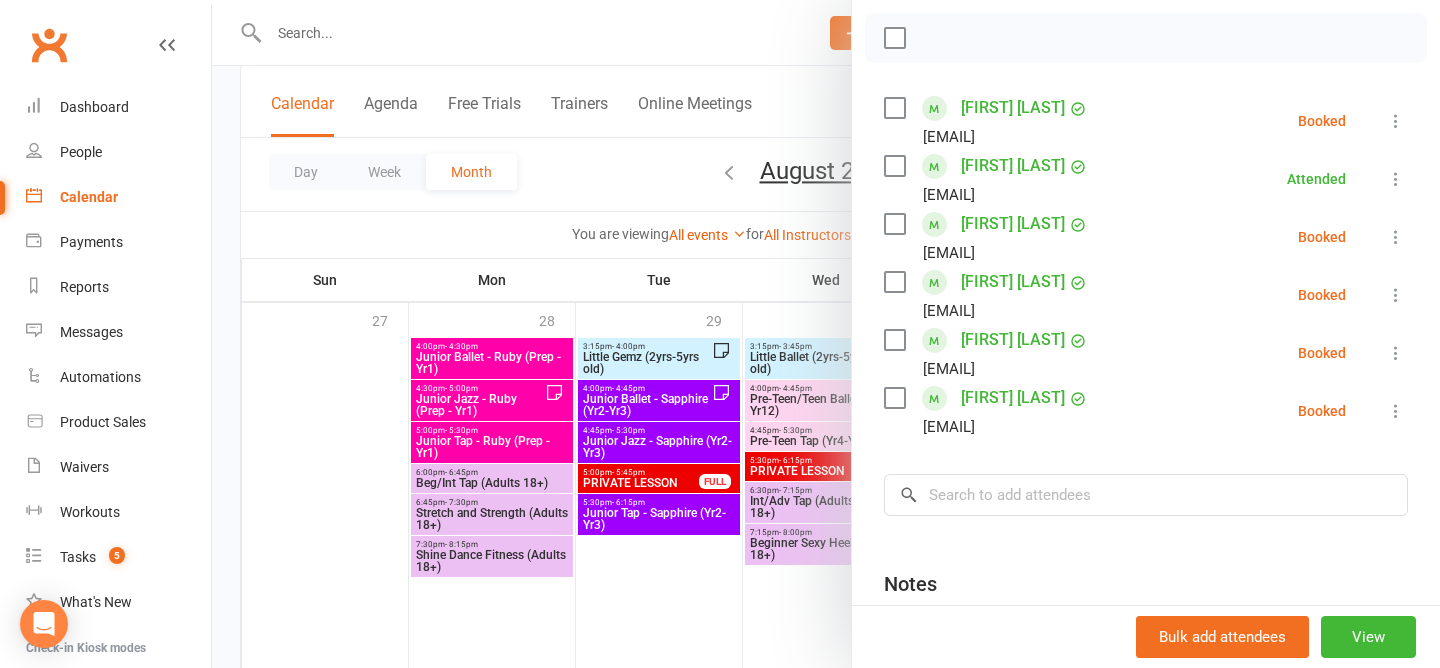 click at bounding box center (1396, 411) 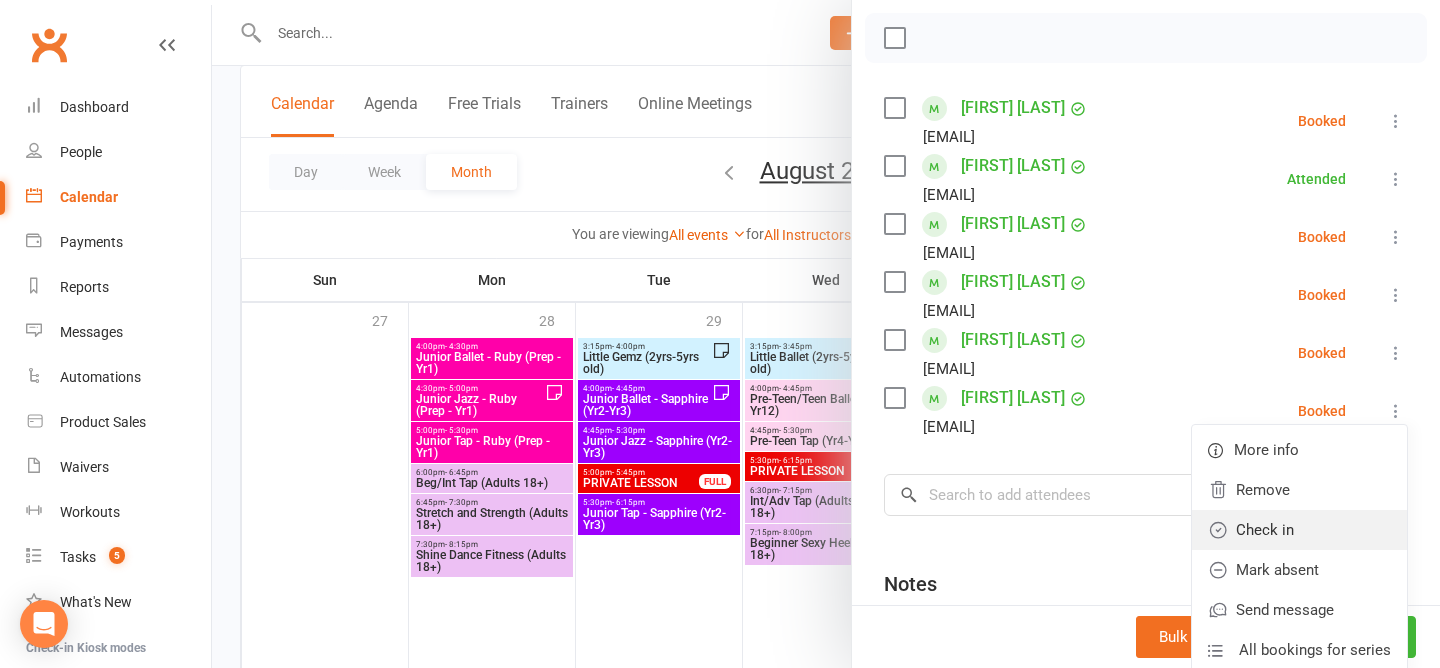 click on "Check in" at bounding box center [1299, 530] 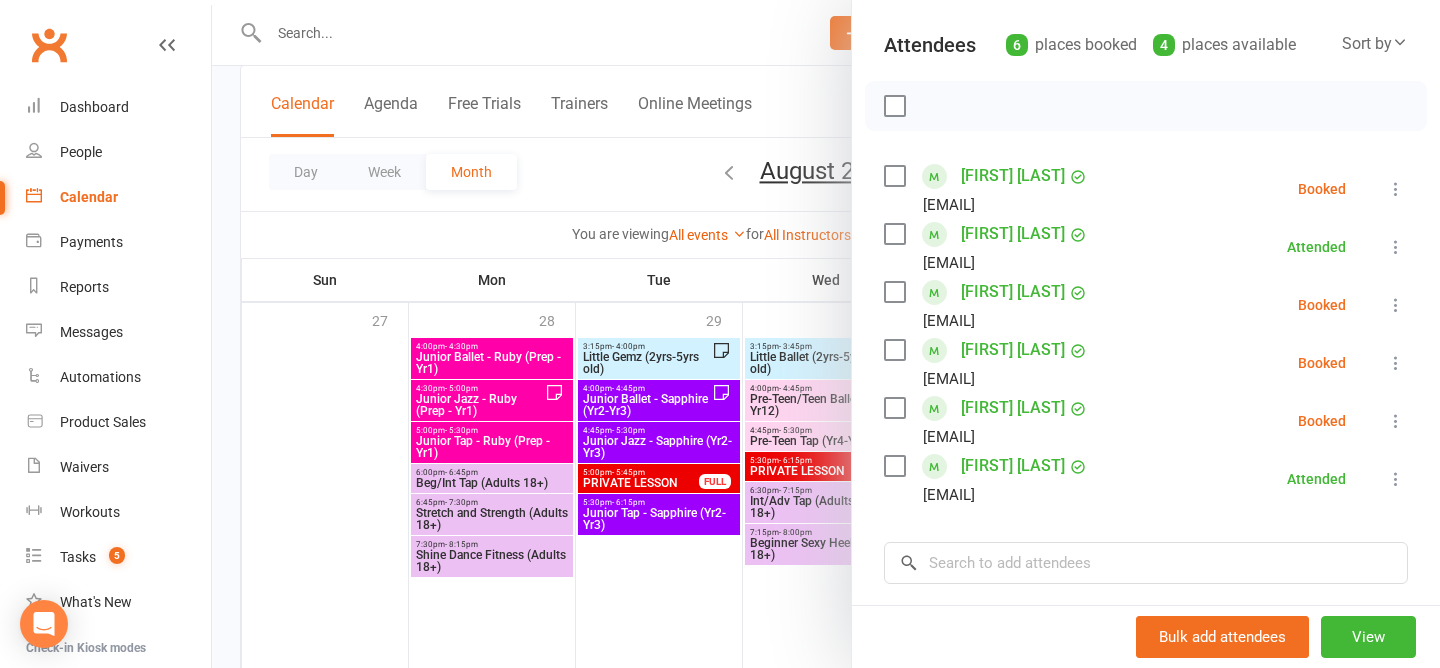 scroll, scrollTop: 195, scrollLeft: 0, axis: vertical 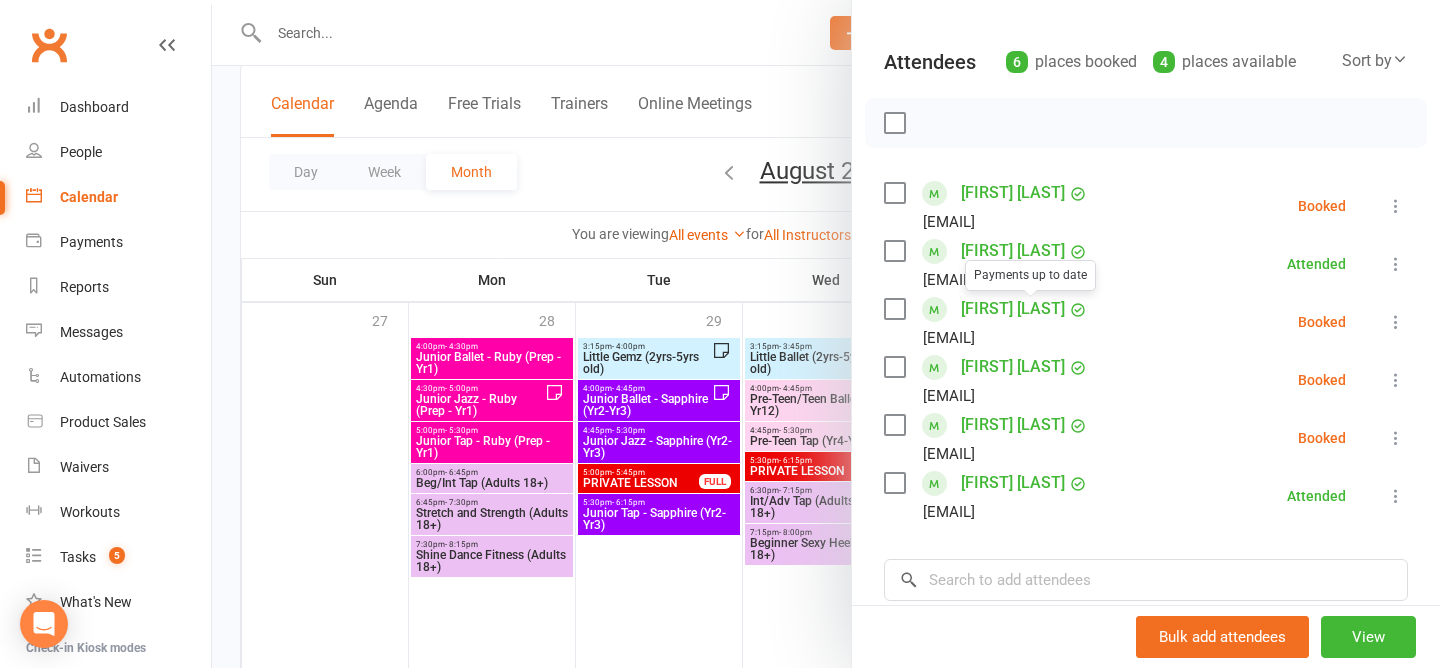 click at bounding box center [826, 334] 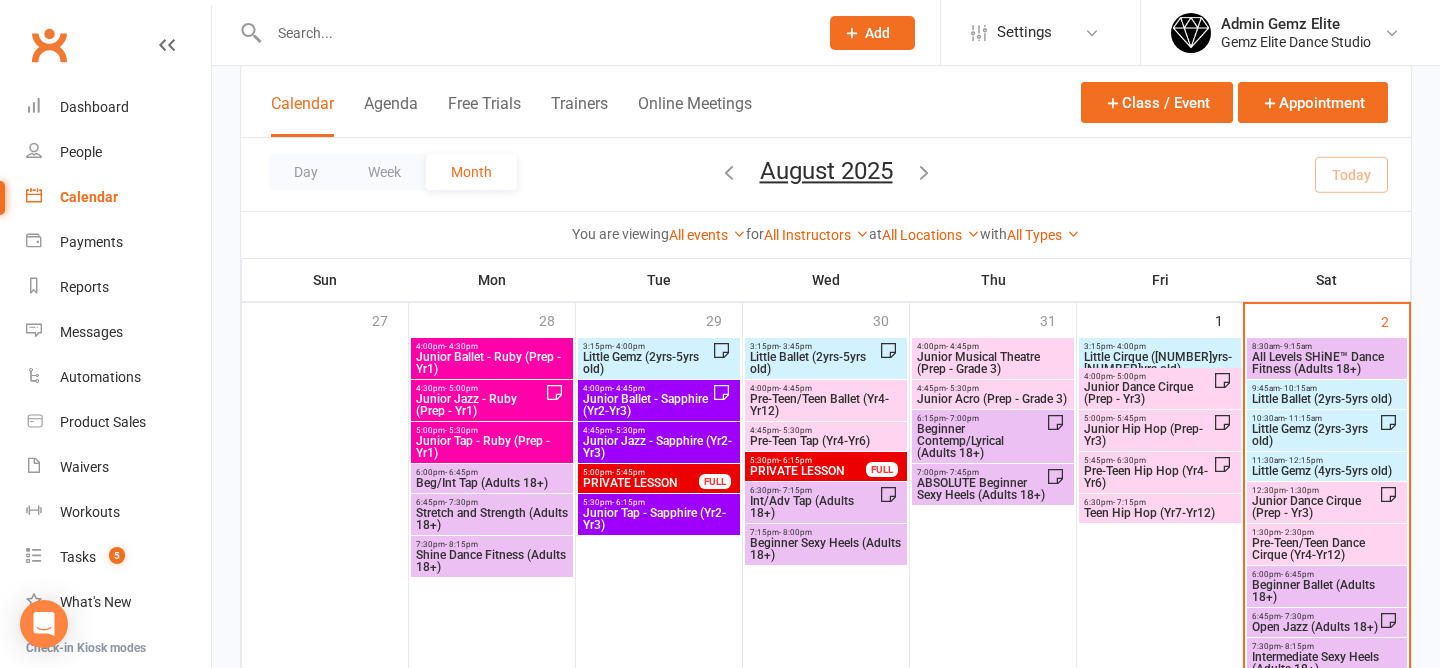 click on "11:30am  - 12:15pm" at bounding box center [1327, 460] 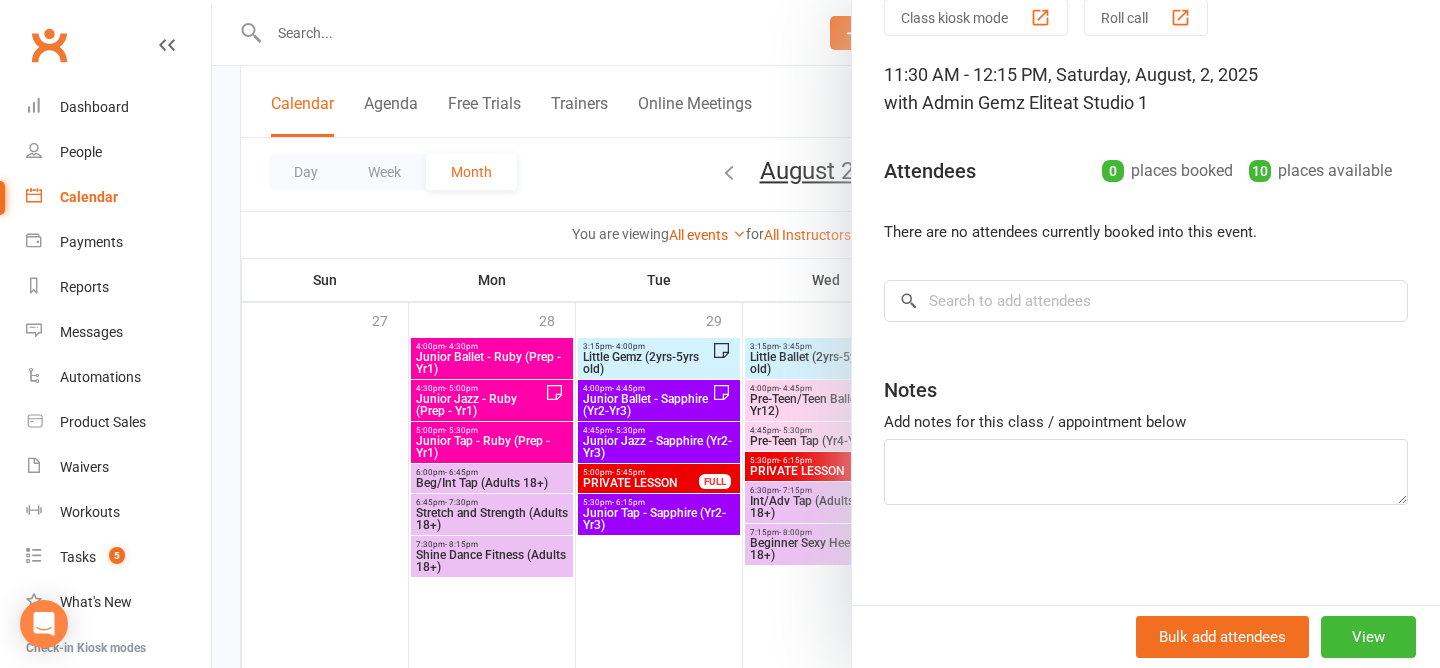 scroll, scrollTop: 0, scrollLeft: 0, axis: both 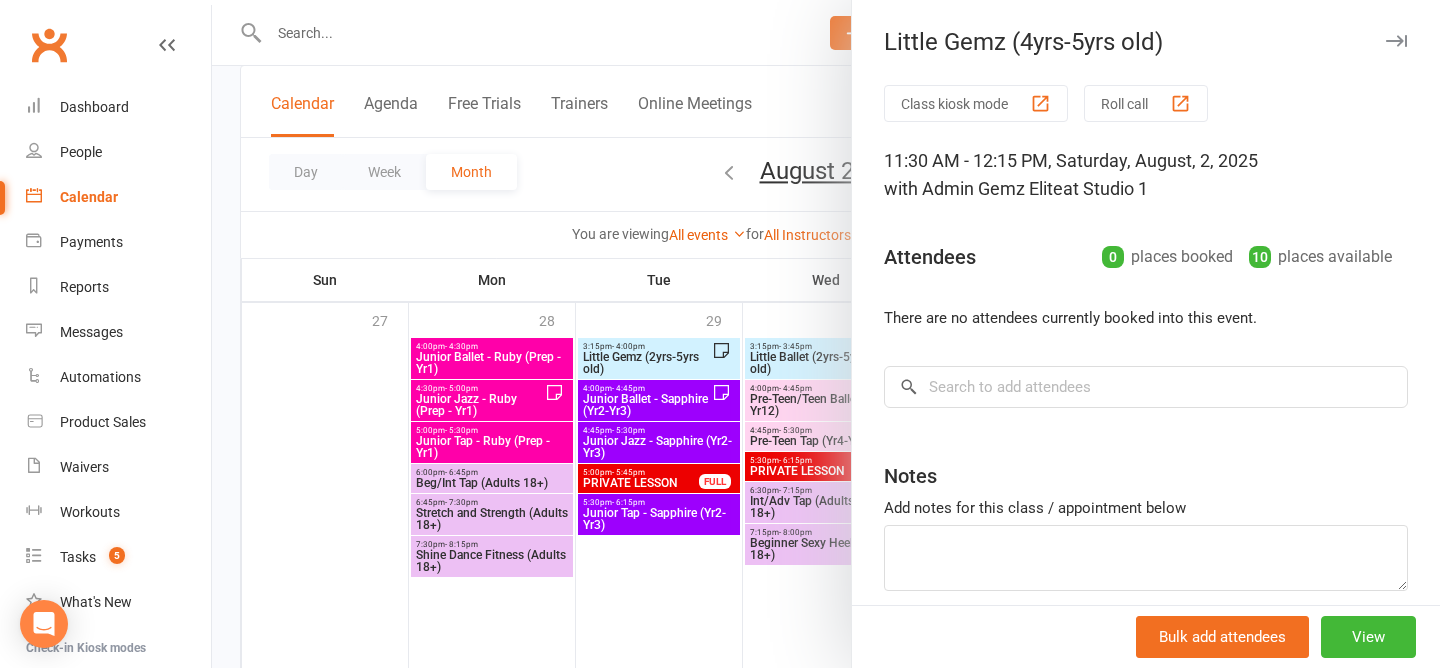 click at bounding box center [826, 334] 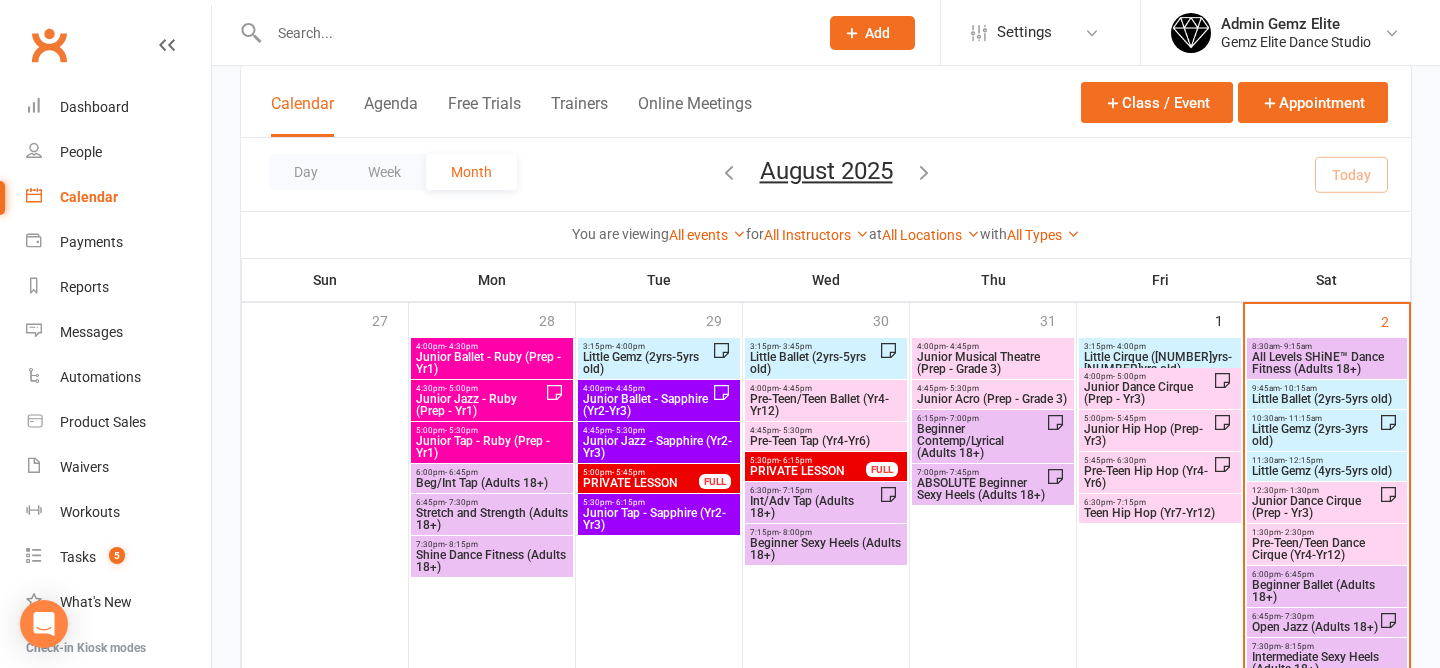 click on "Little Ballet (2yrs-5yrs old)" at bounding box center (1327, 399) 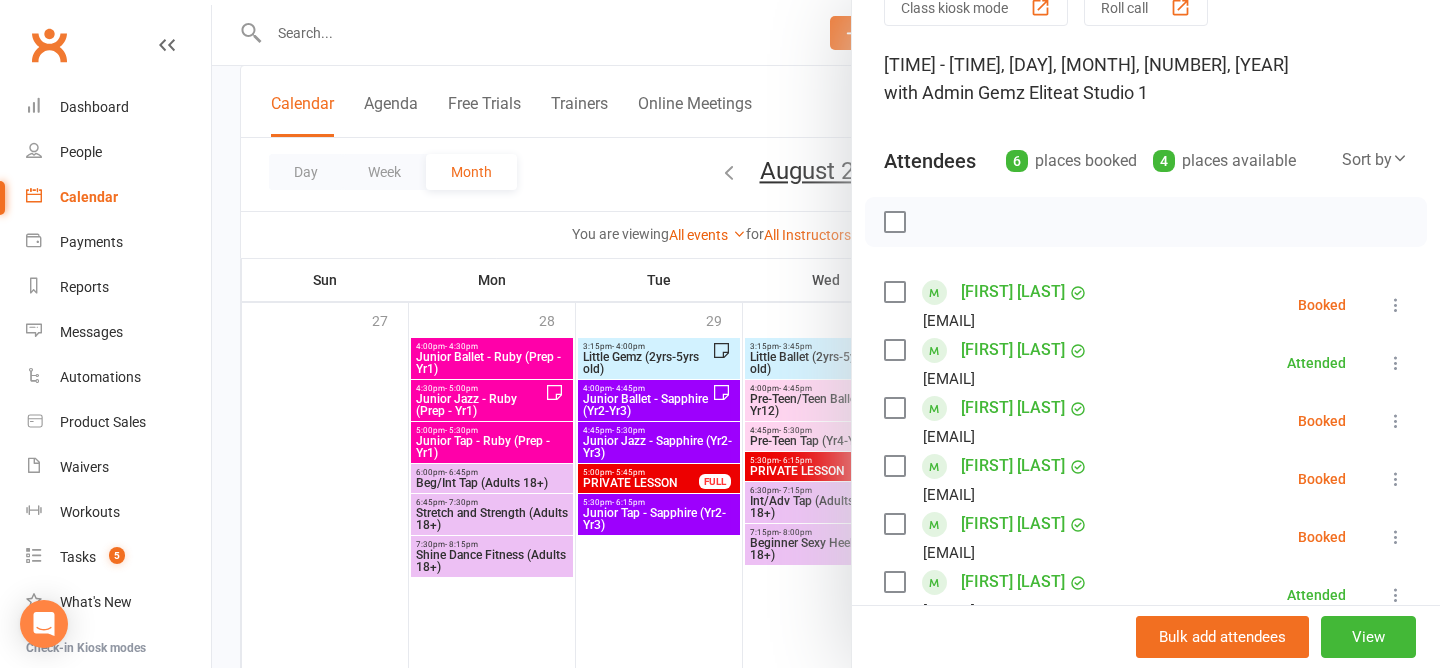 scroll, scrollTop: 129, scrollLeft: 0, axis: vertical 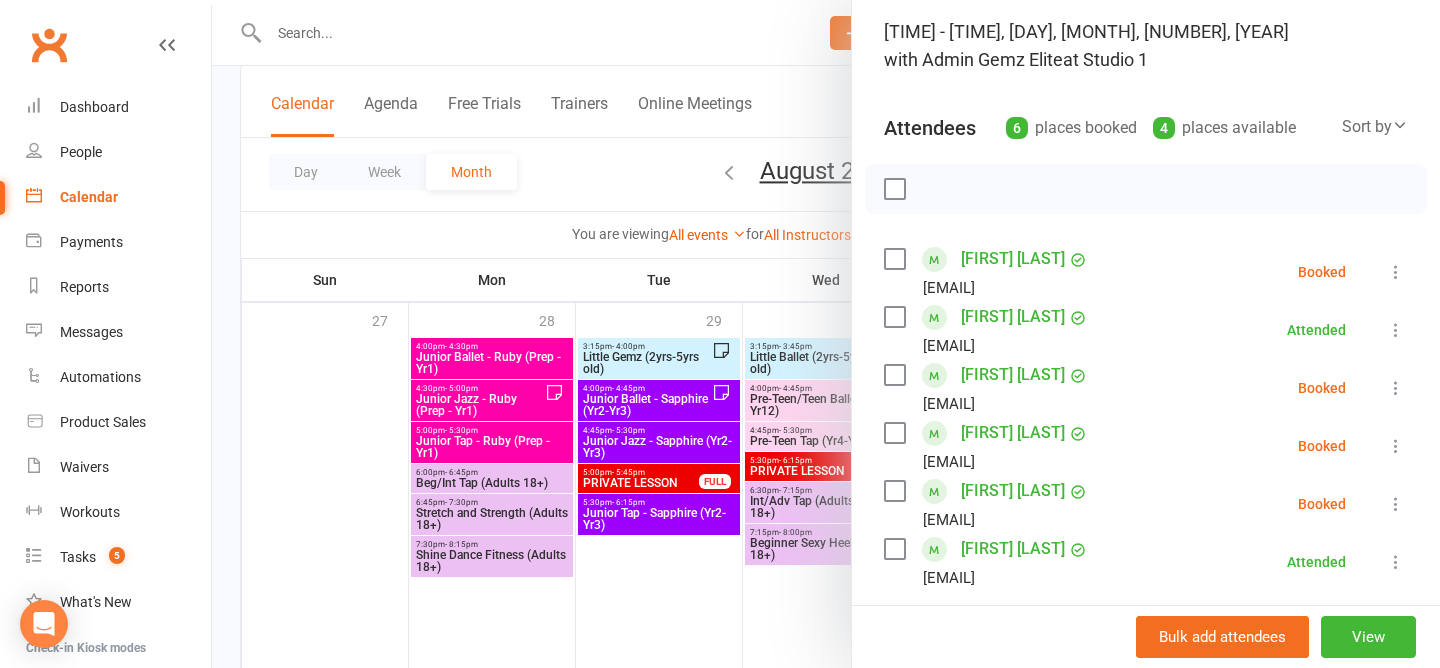 click at bounding box center (1396, 388) 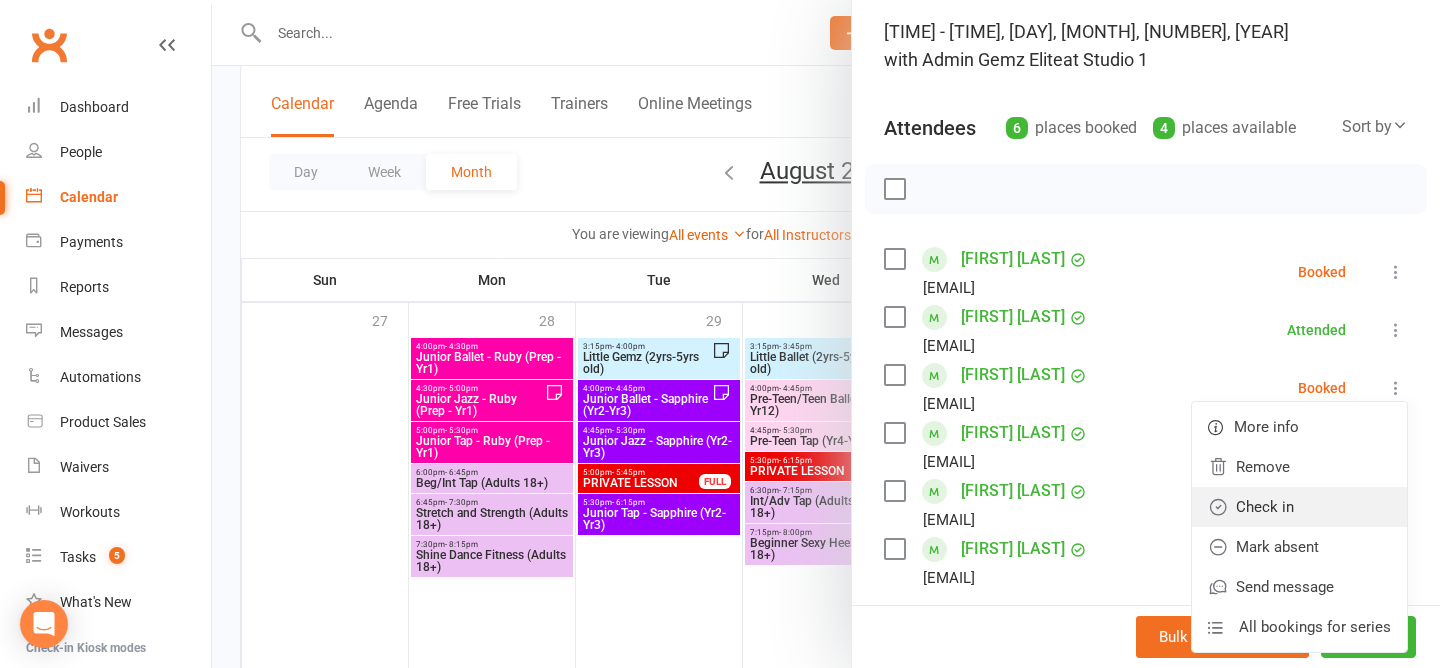 click on "Check in" at bounding box center [1299, 507] 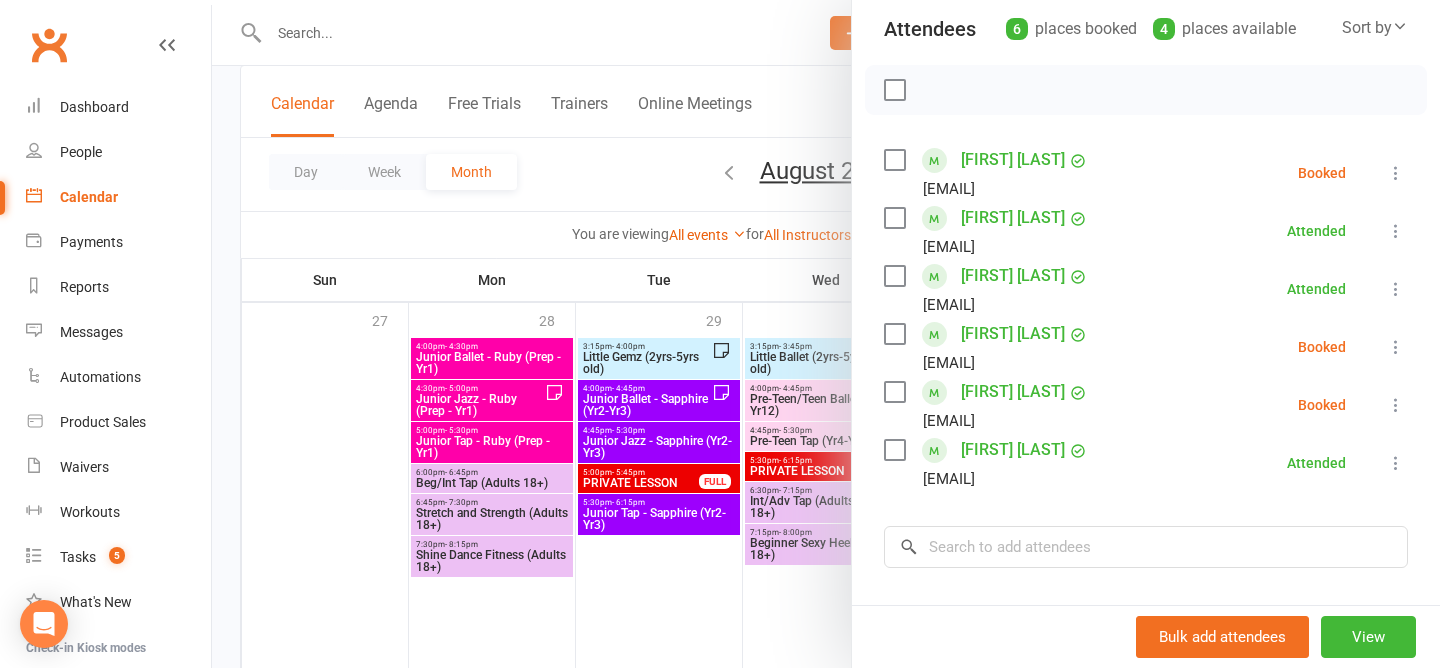 scroll, scrollTop: 229, scrollLeft: 0, axis: vertical 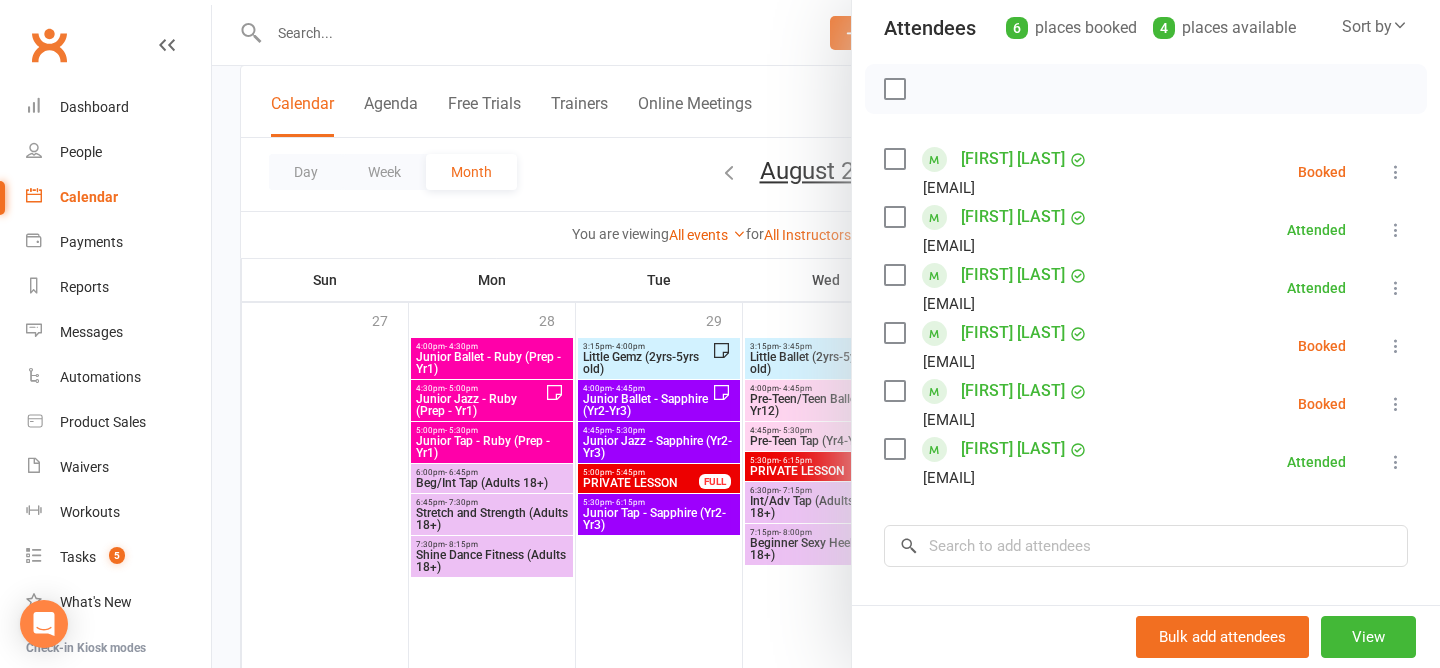 click at bounding box center (1146, 89) 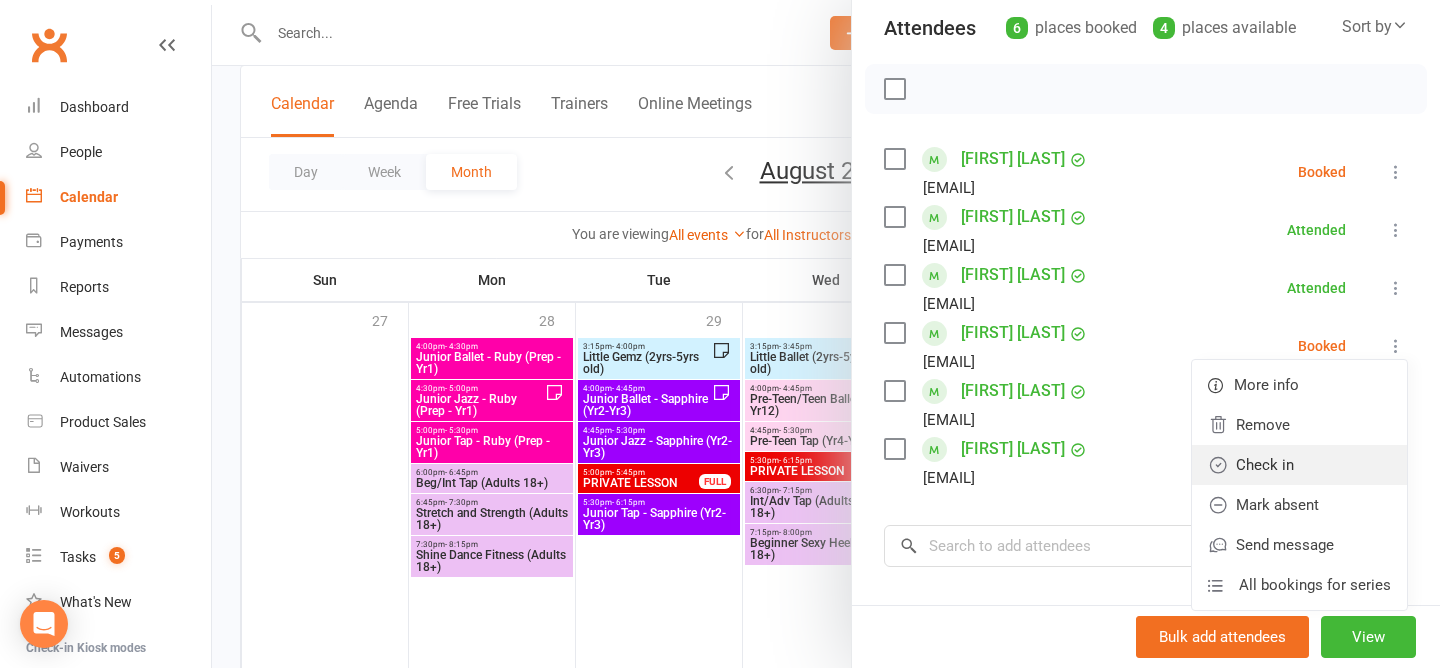 click on "Check in" at bounding box center (1299, 465) 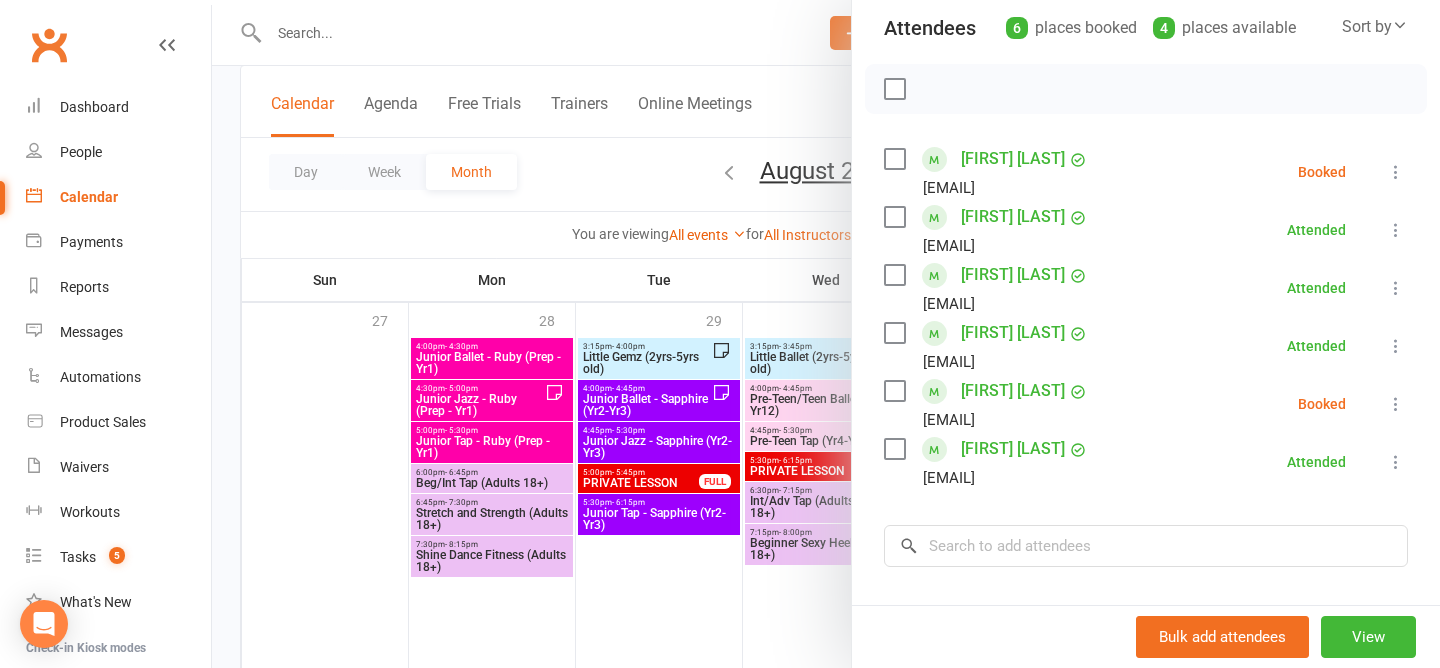 click at bounding box center (826, 334) 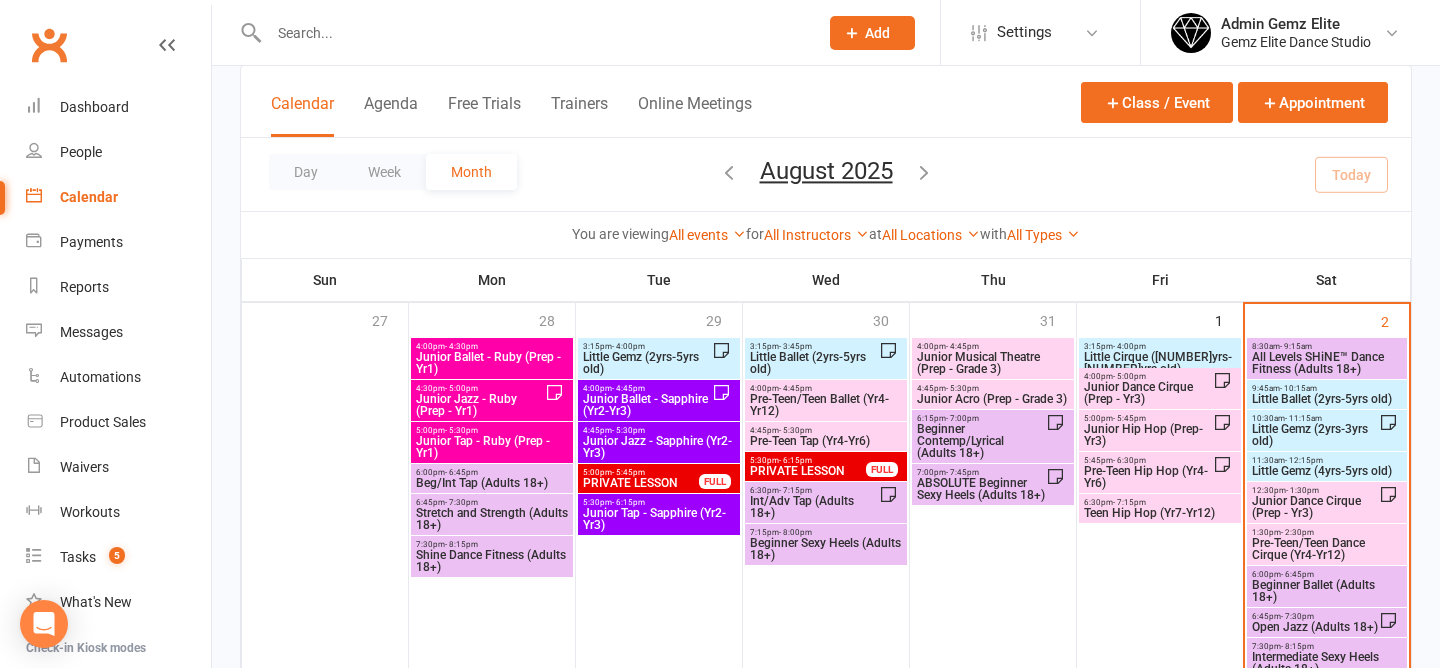 click on "Little Ballet (2yrs-5yrs old)" at bounding box center [1327, 399] 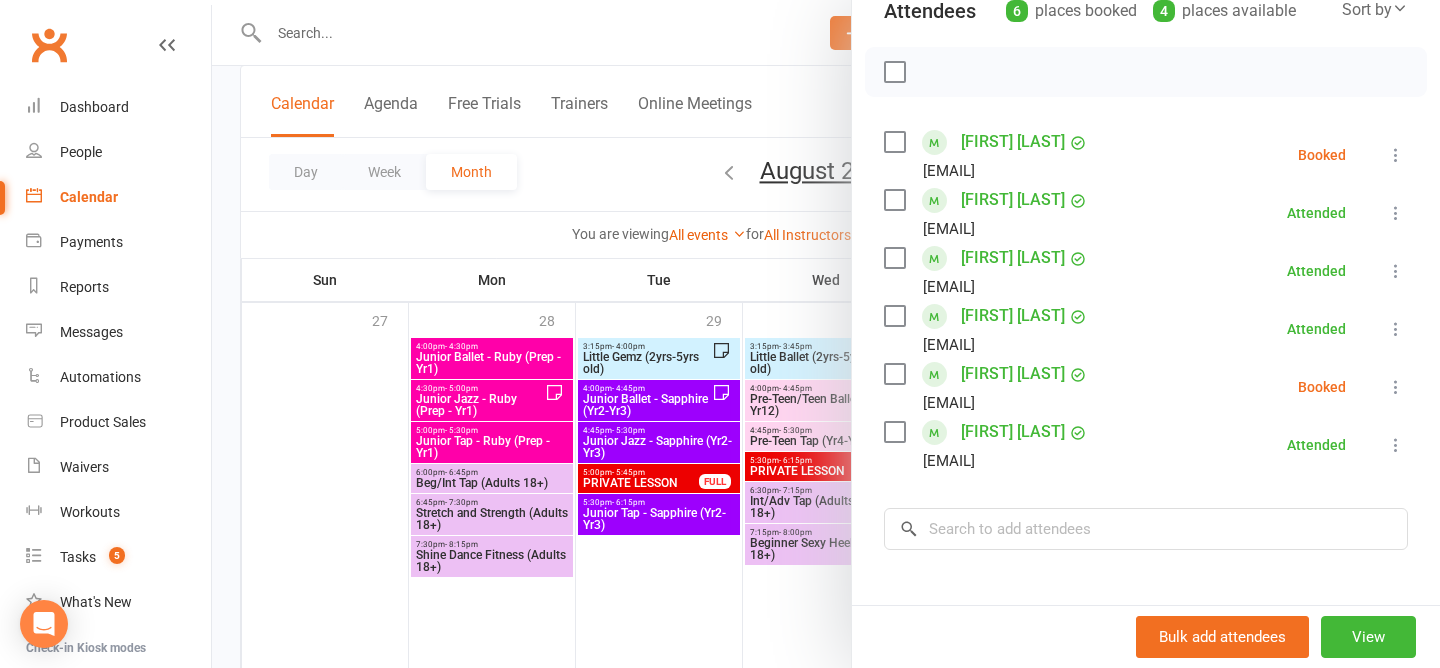 scroll, scrollTop: 236, scrollLeft: 0, axis: vertical 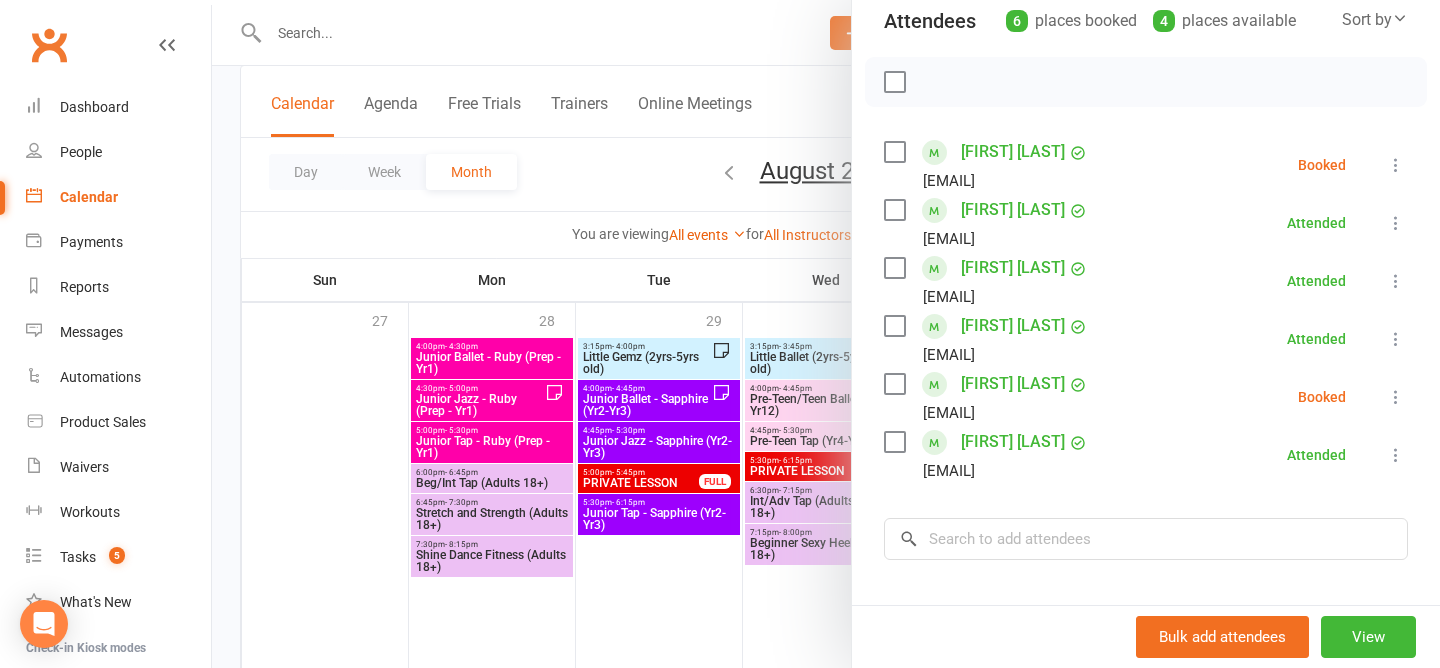 click at bounding box center (1146, 82) 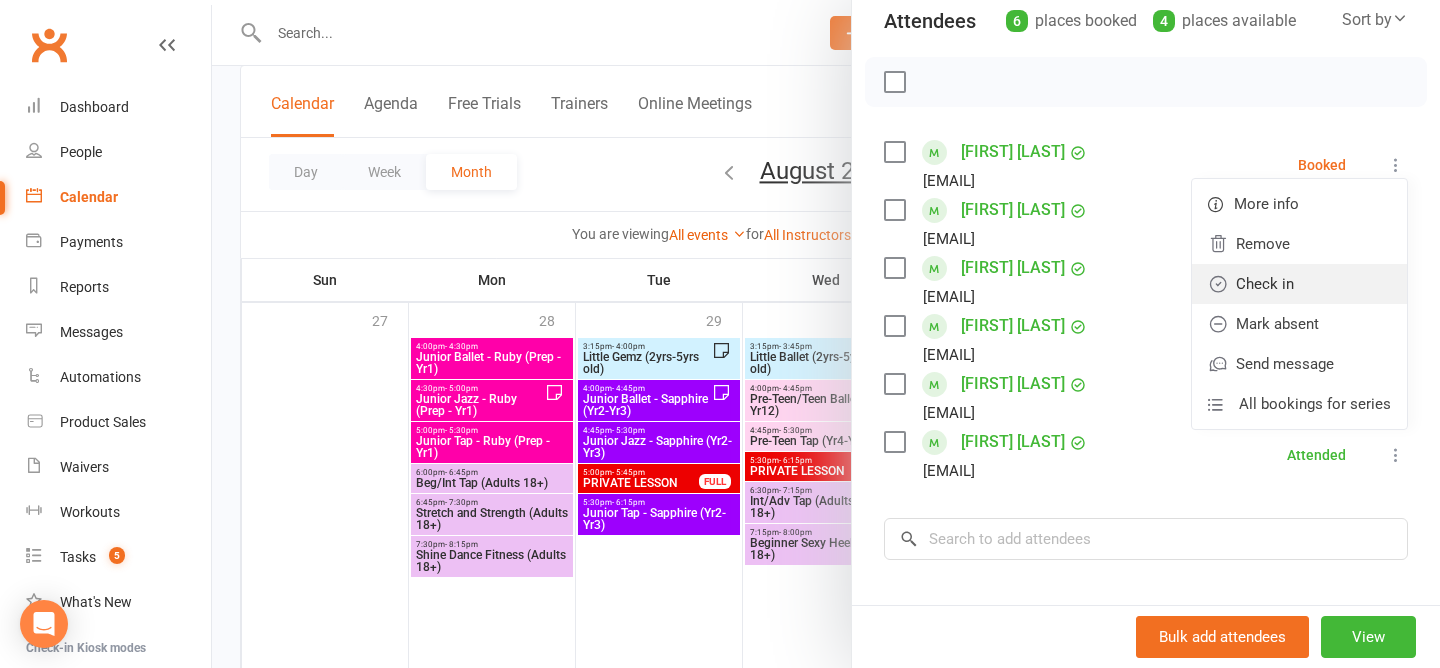 click on "Check in" at bounding box center (1299, 284) 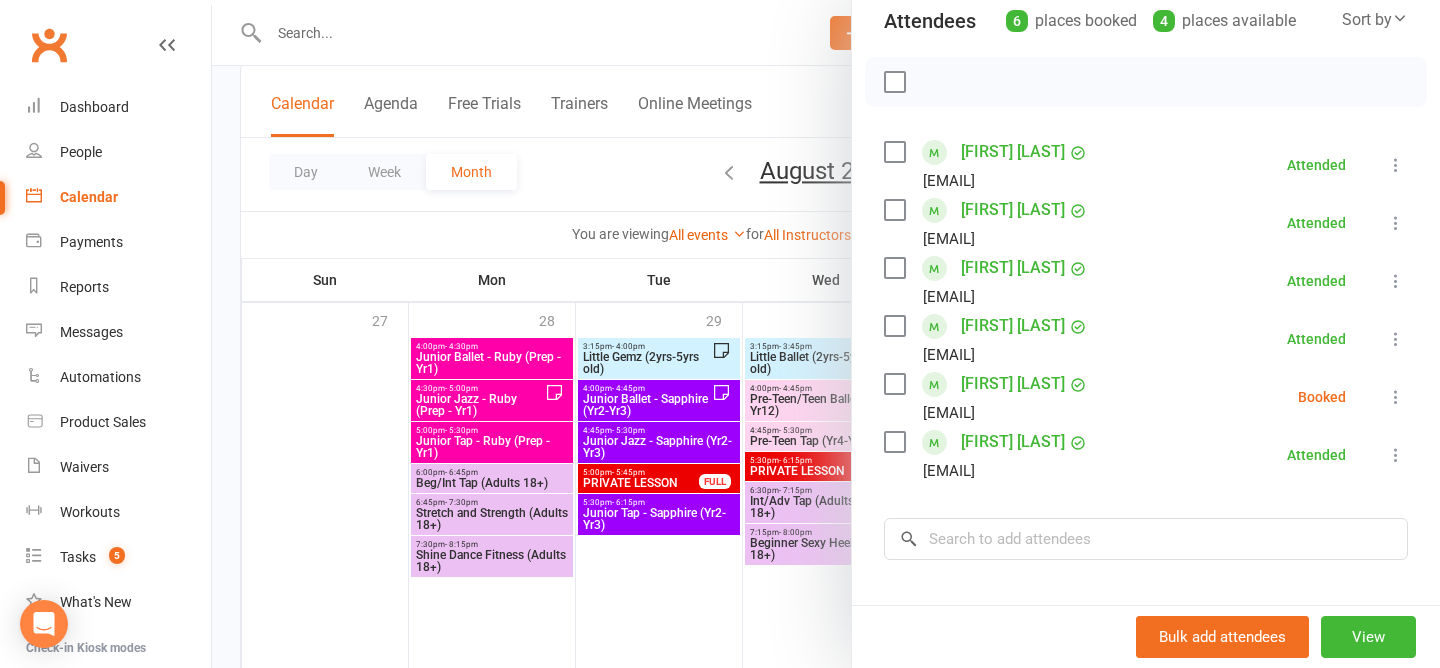 click at bounding box center [826, 334] 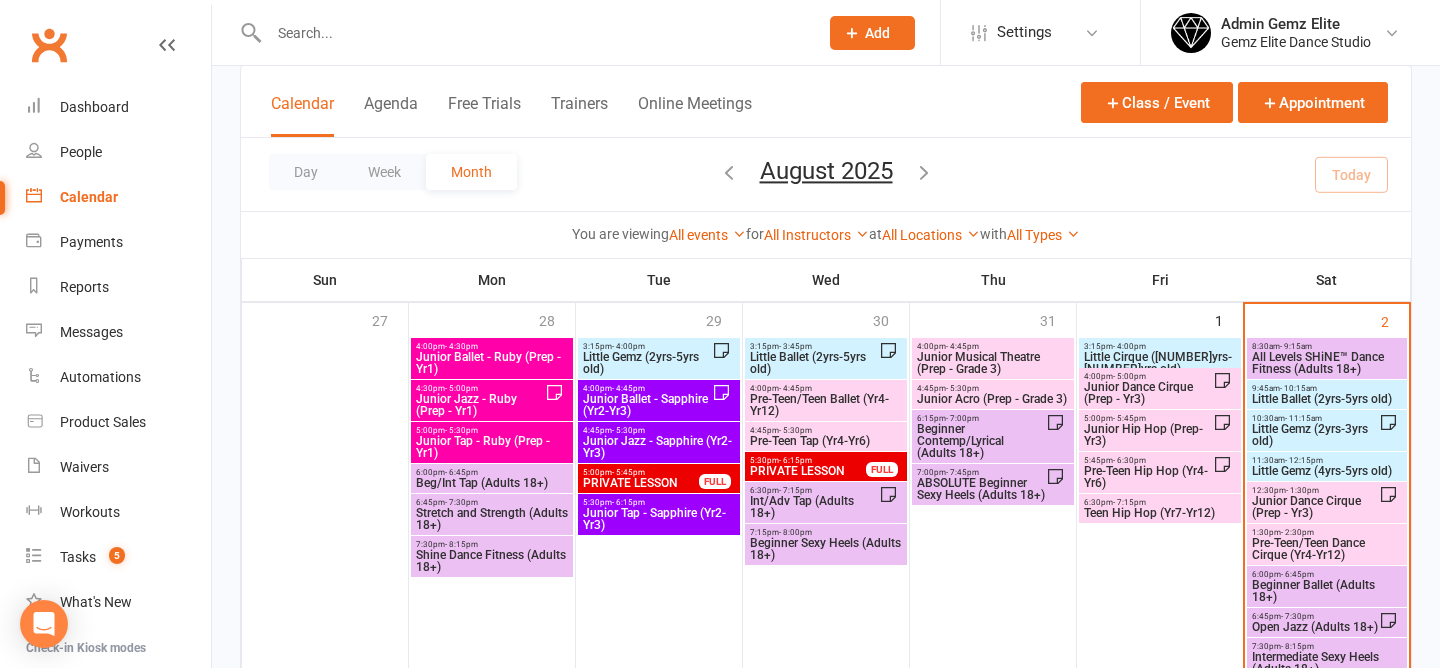 click on "Little Gemz (2yrs-3yrs old)" at bounding box center [1315, 435] 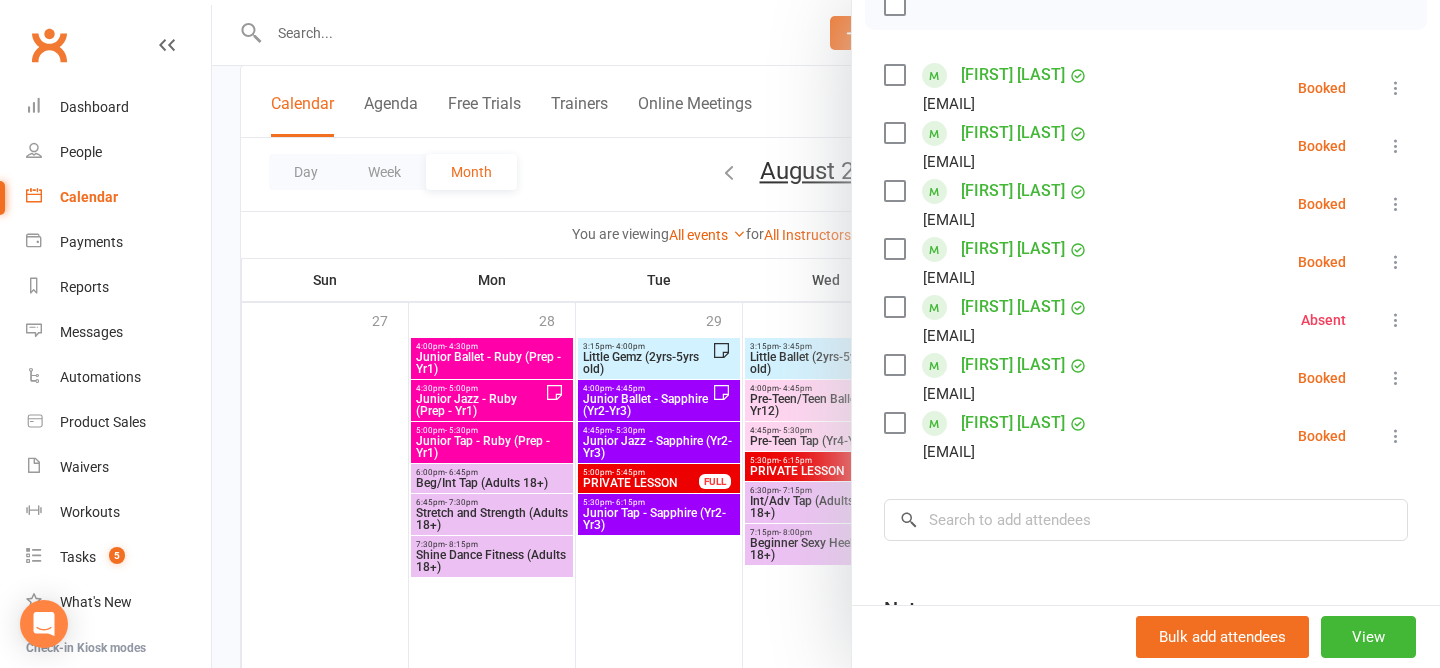 scroll, scrollTop: 336, scrollLeft: 0, axis: vertical 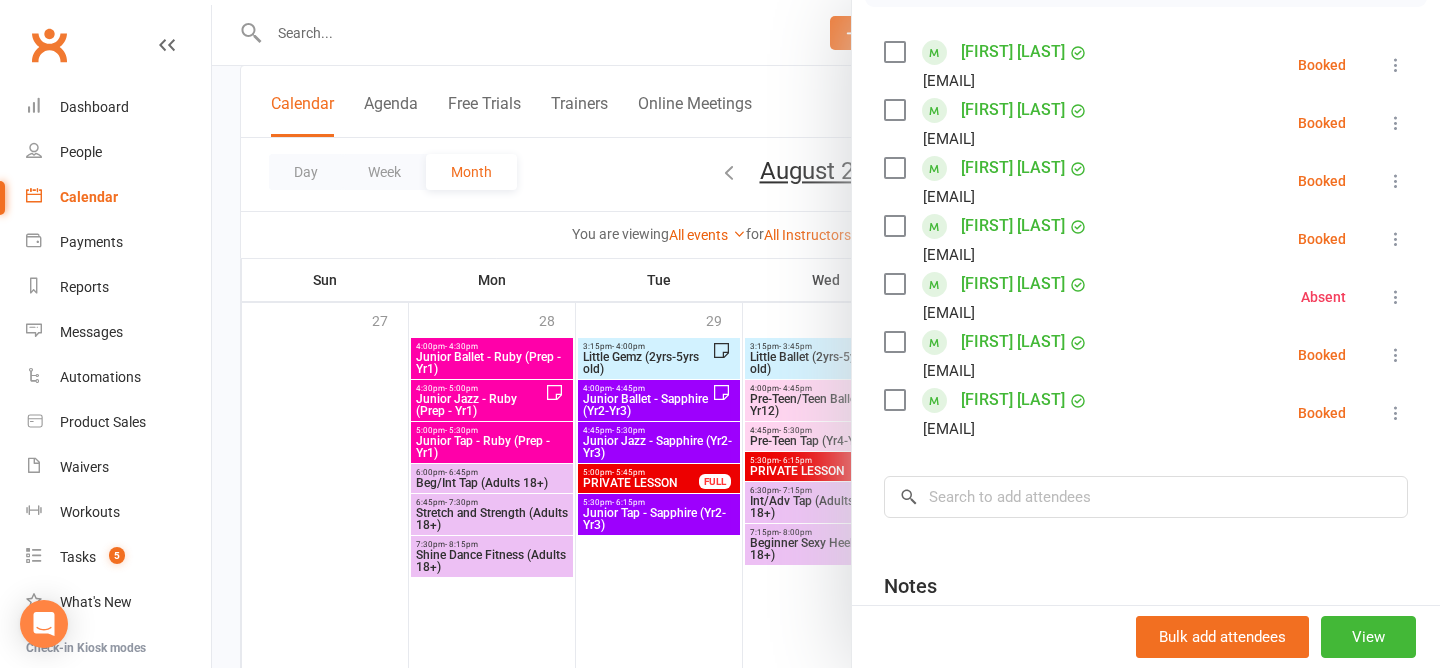 click at bounding box center [1396, 123] 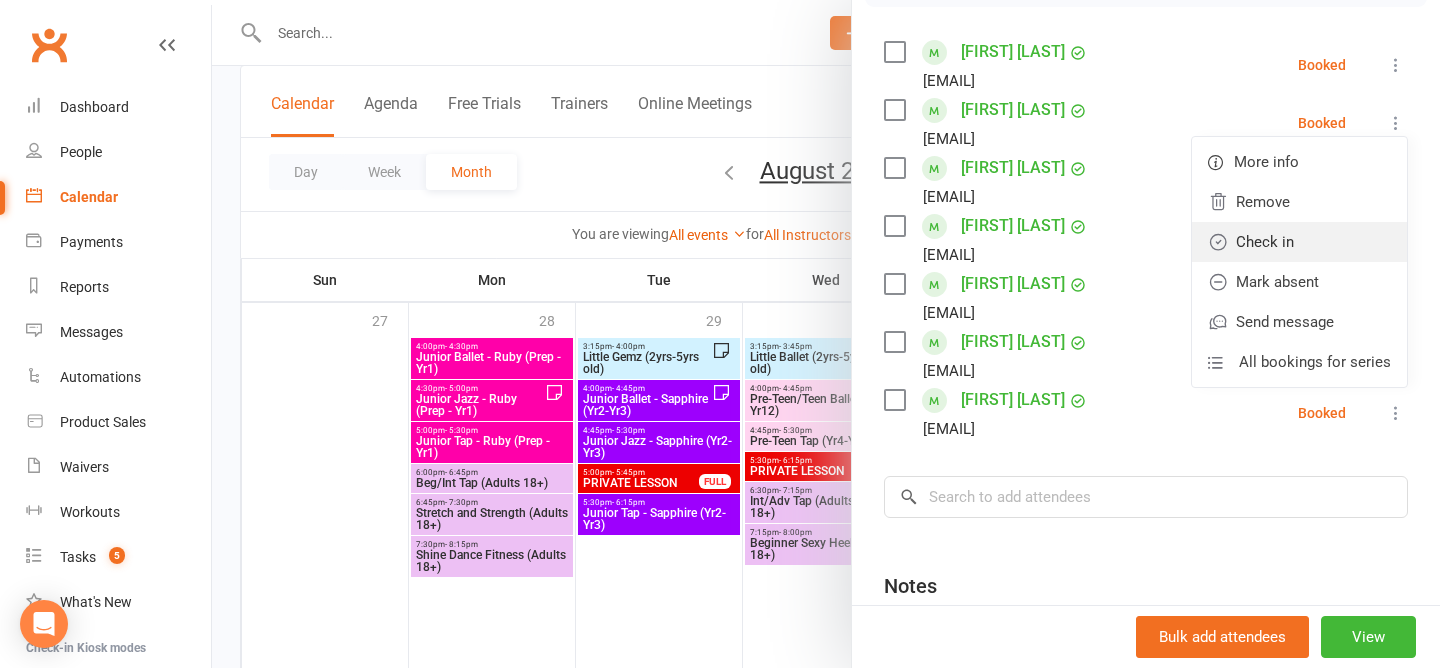 click on "Check in" at bounding box center (1299, 242) 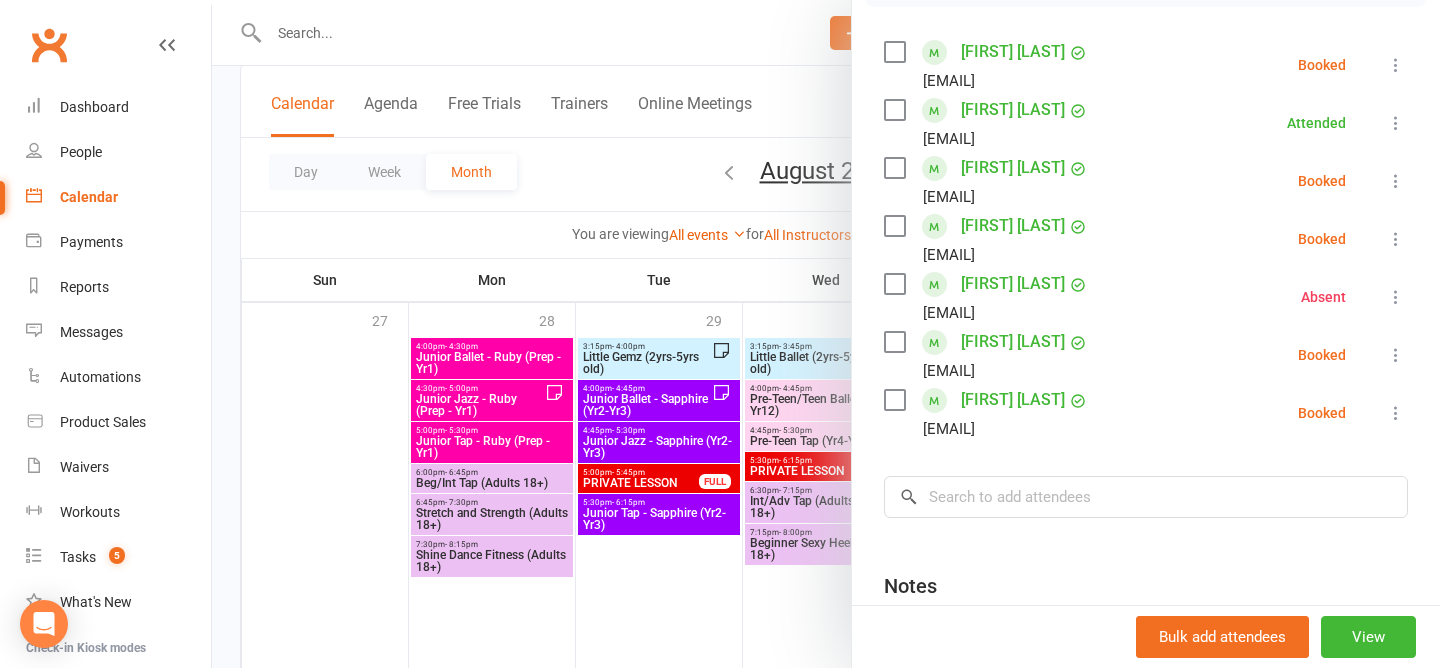 click at bounding box center [1396, 239] 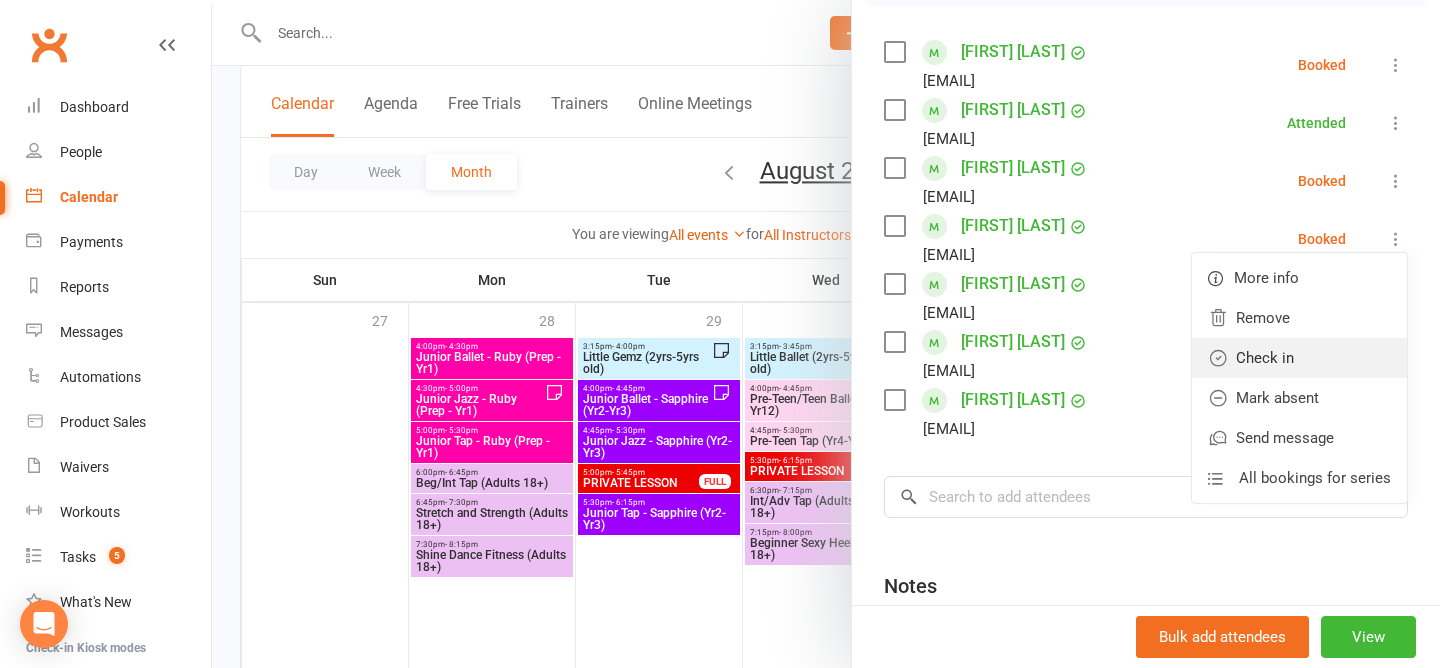 click on "Check in" at bounding box center (1299, 358) 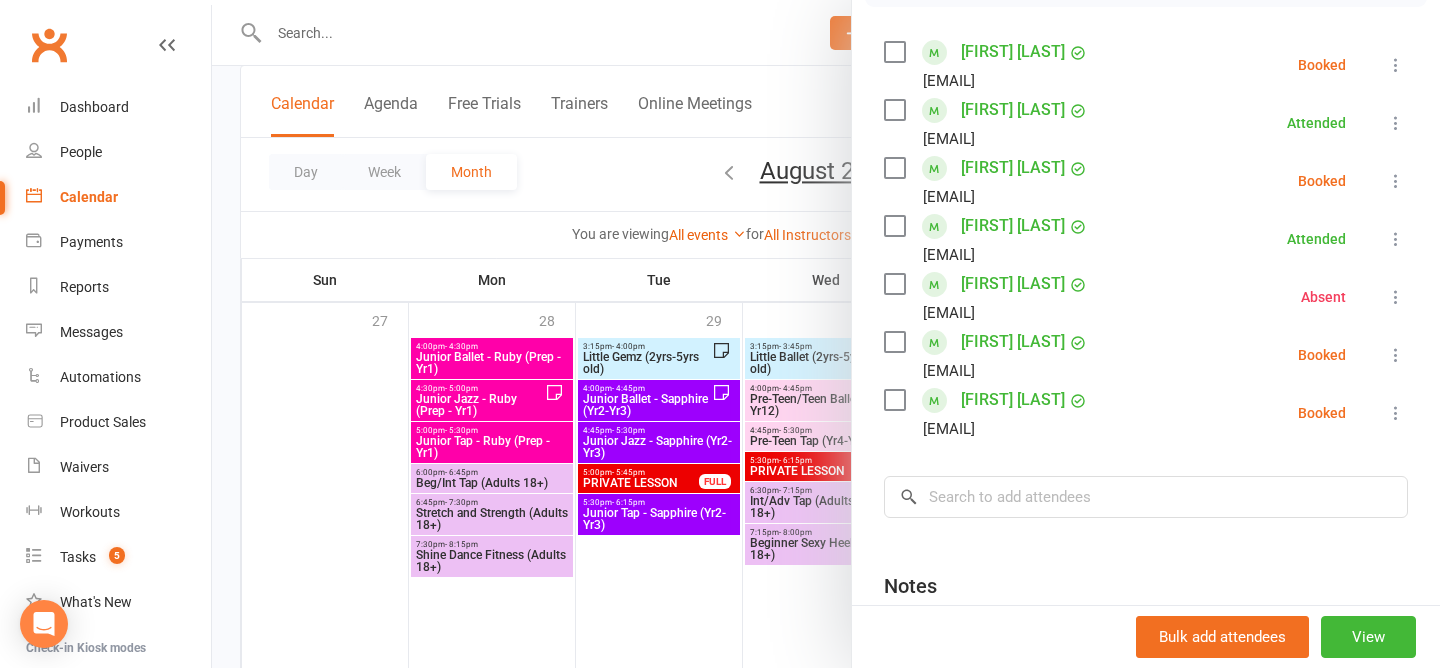 click at bounding box center [1396, 413] 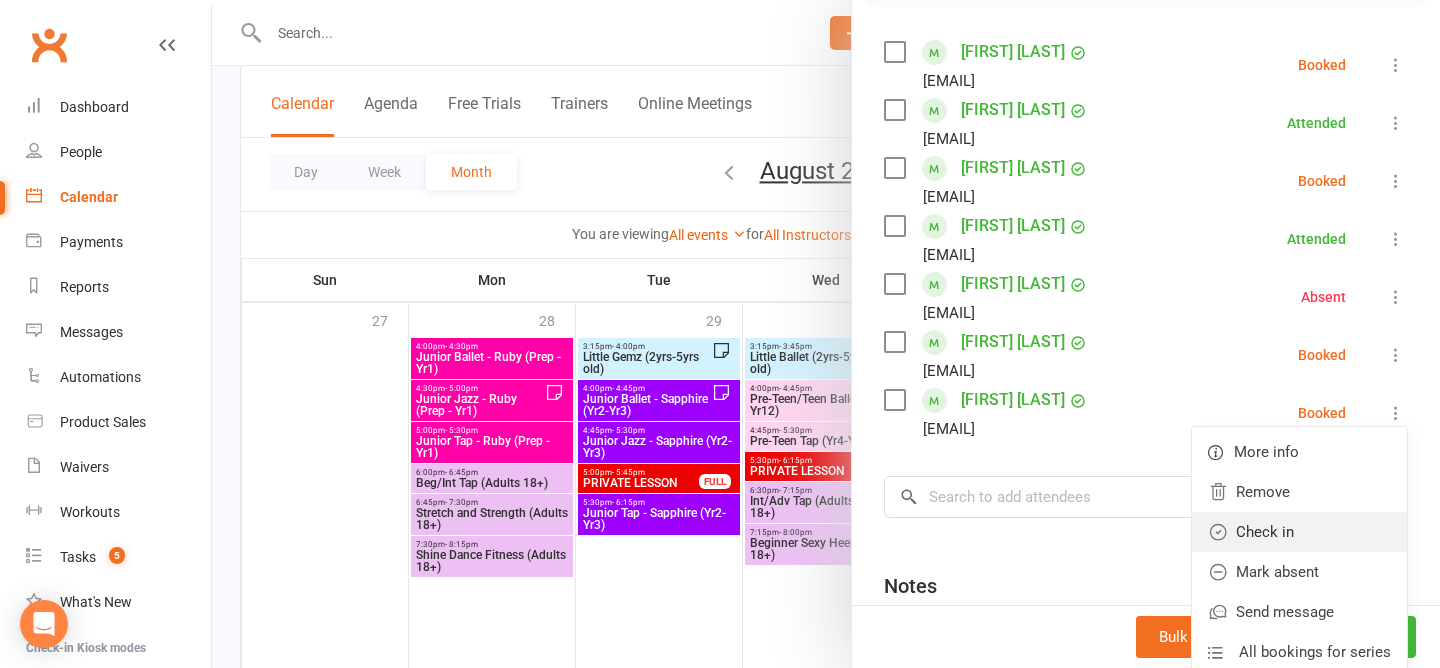 click on "Check in" at bounding box center (1299, 532) 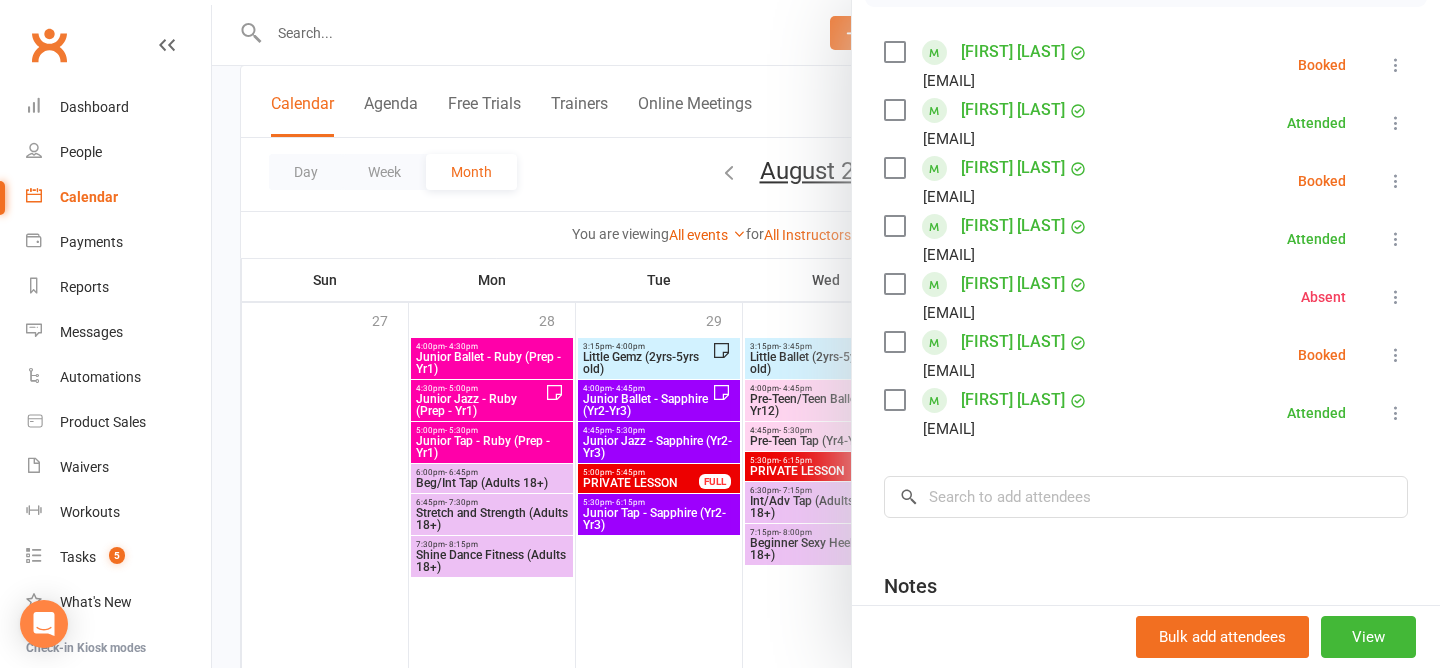 click at bounding box center (826, 334) 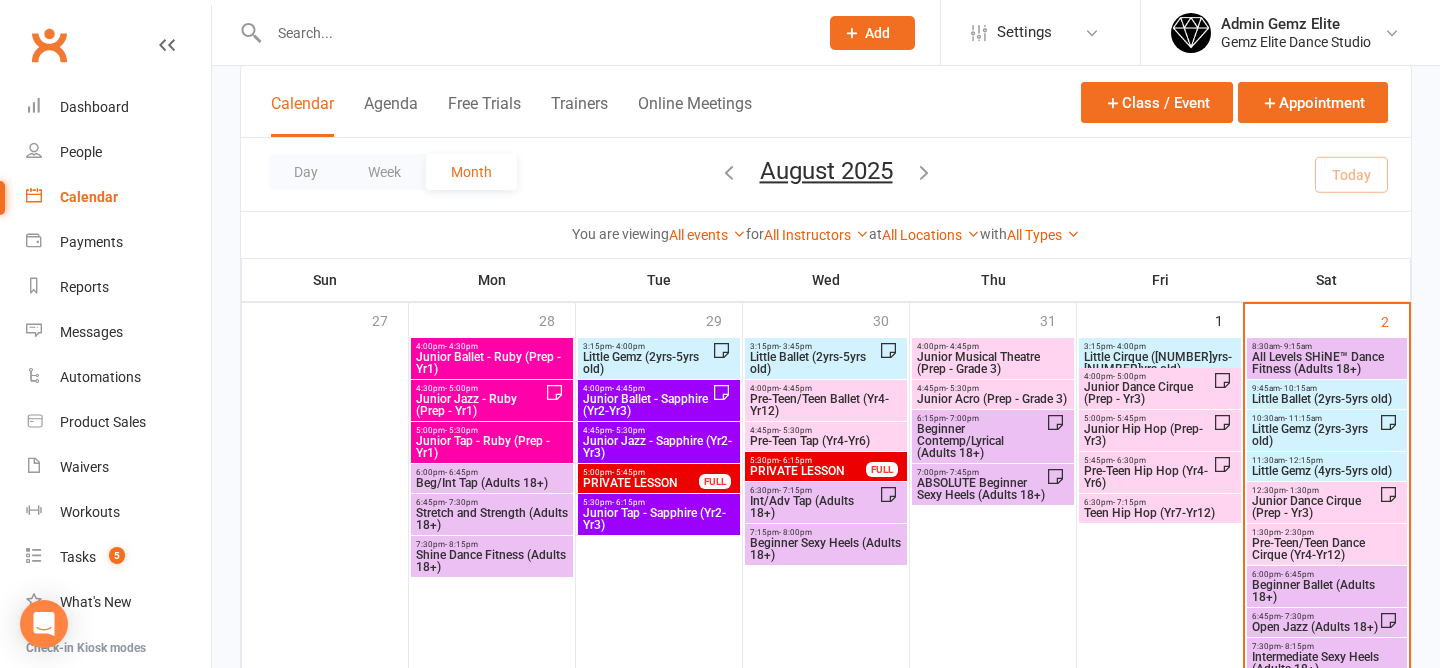 click on "9:45am  - 10:15am" at bounding box center [1327, 388] 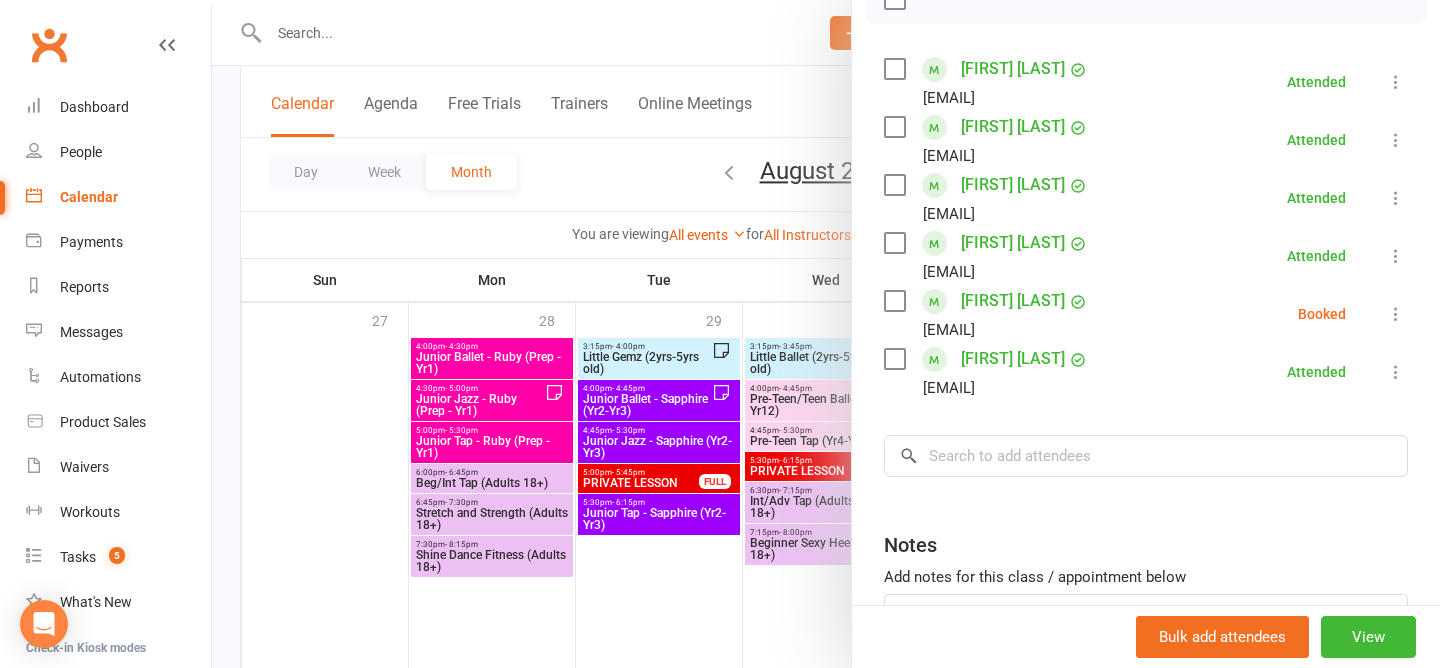 scroll, scrollTop: 335, scrollLeft: 0, axis: vertical 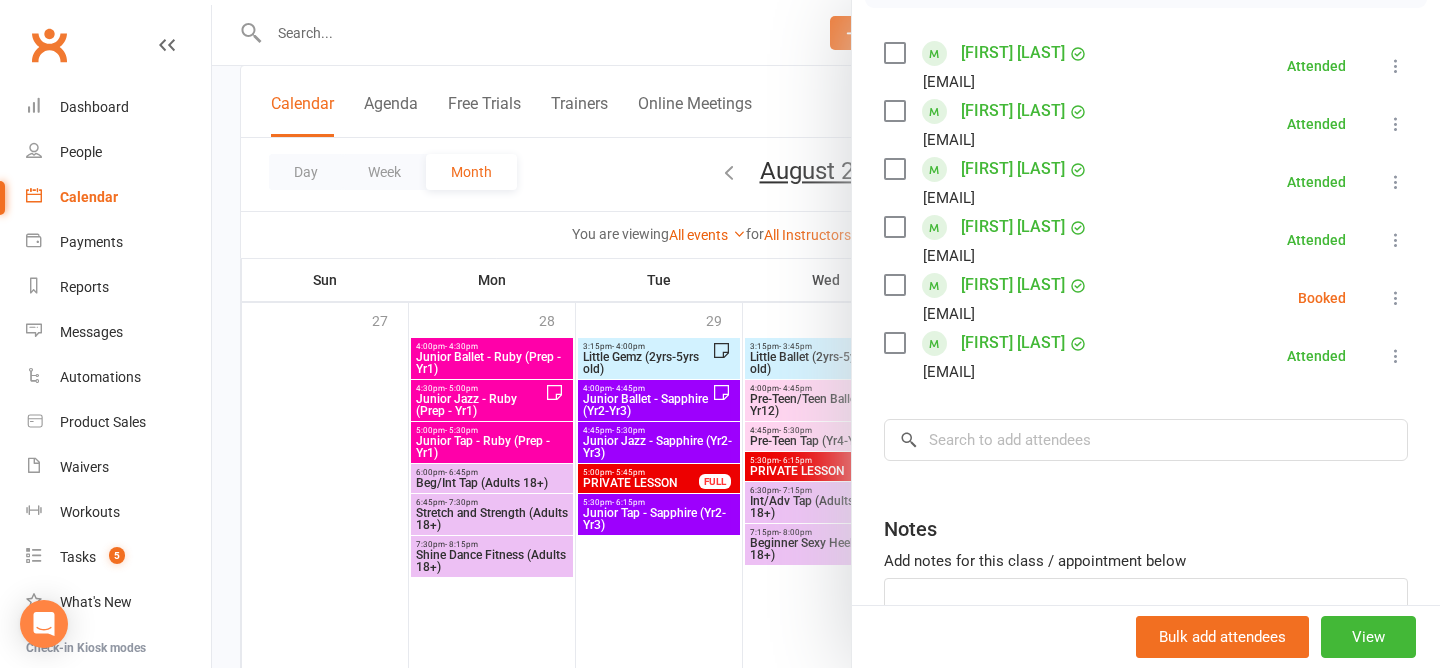 click at bounding box center [1396, 298] 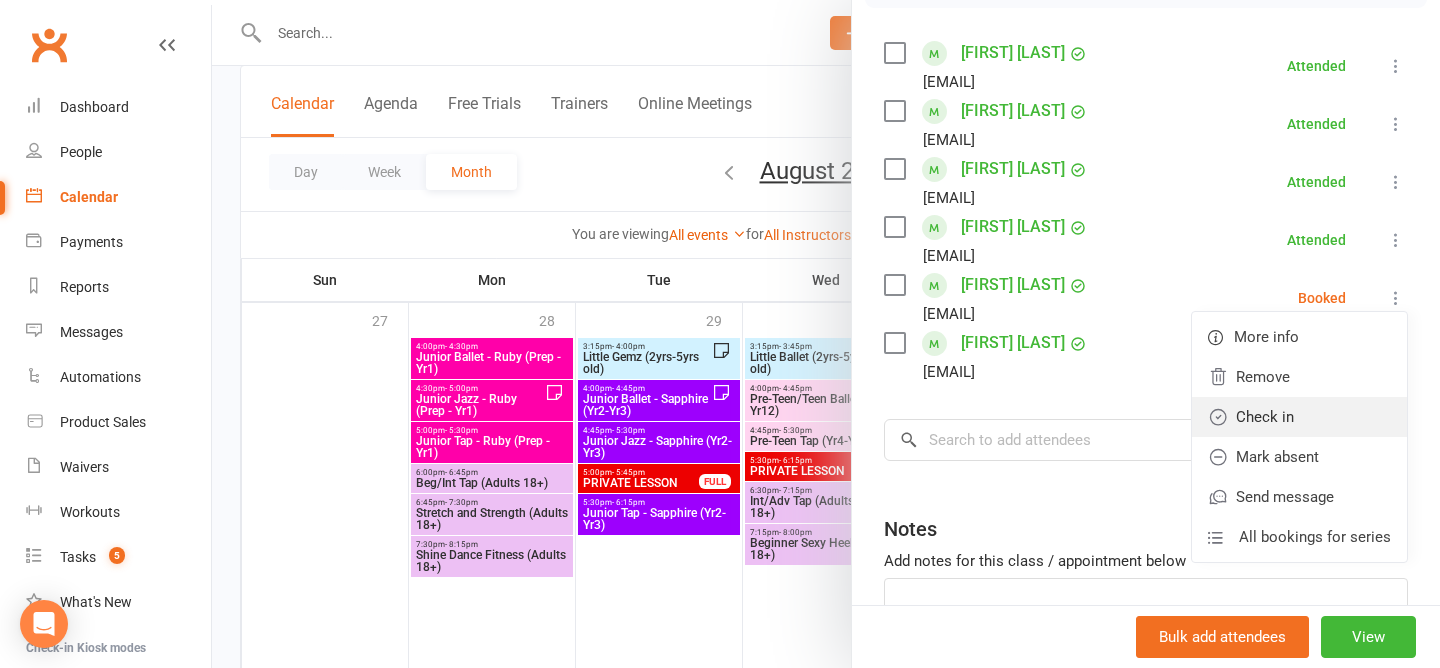 click on "Check in" at bounding box center (1299, 417) 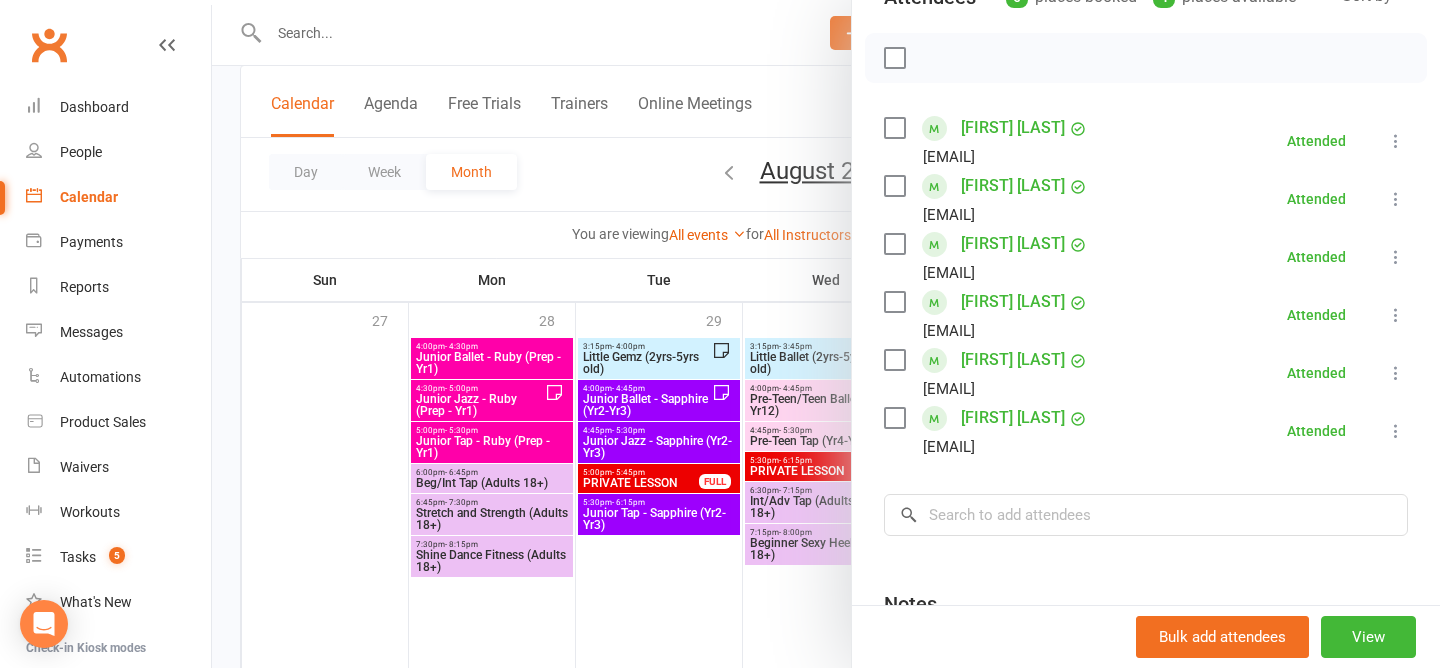 scroll, scrollTop: 474, scrollLeft: 0, axis: vertical 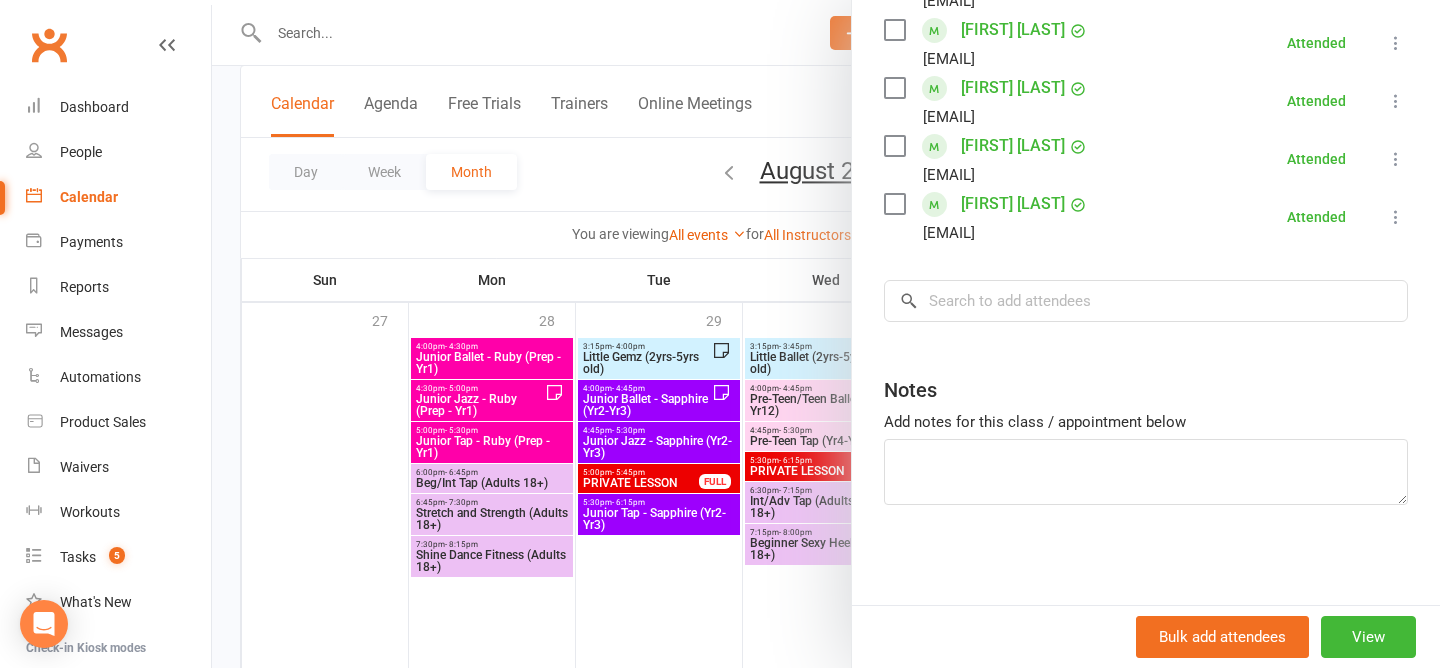 click at bounding box center [826, 334] 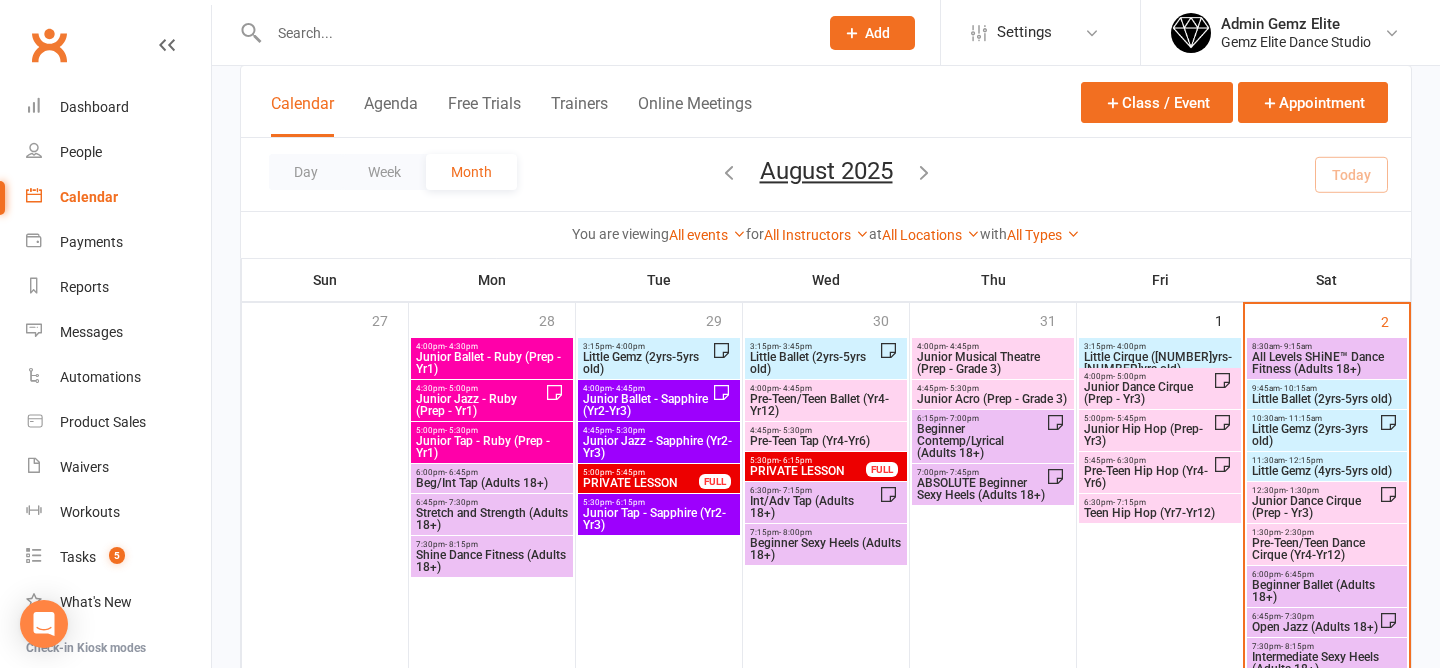 click on "- 11:15am" at bounding box center [1303, 418] 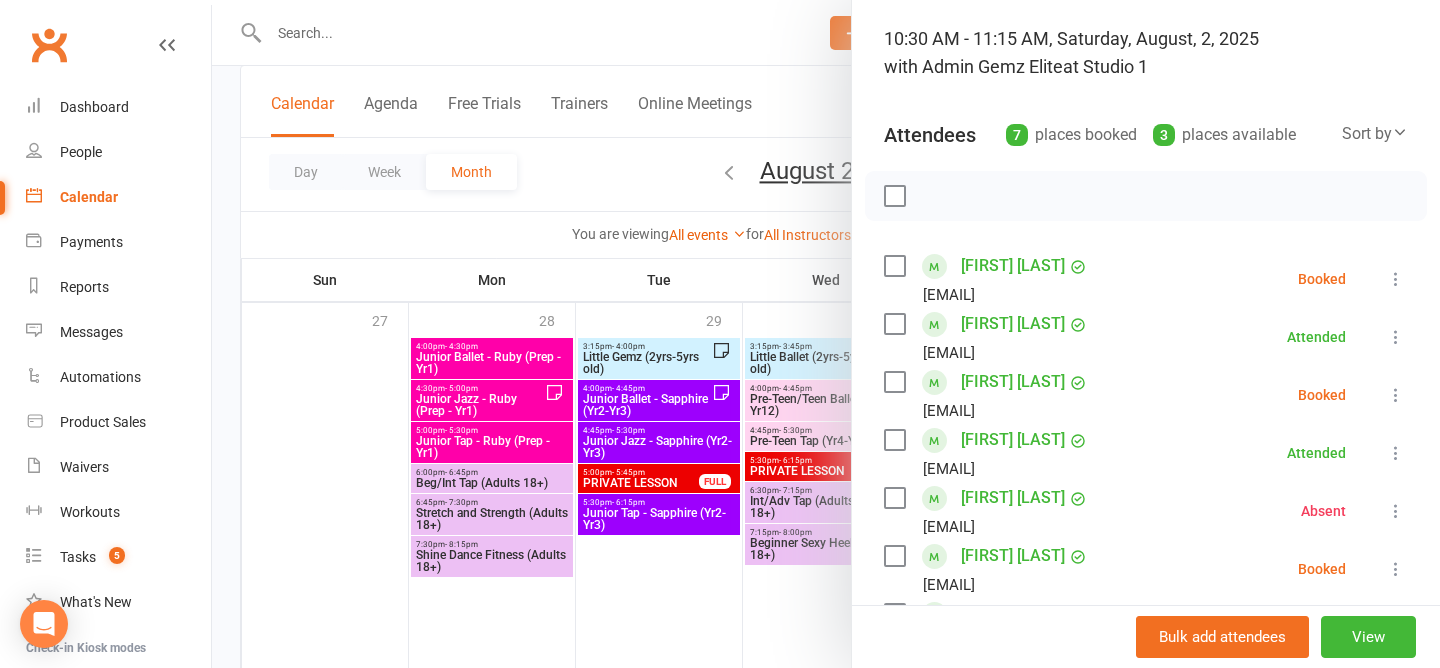 scroll, scrollTop: 0, scrollLeft: 0, axis: both 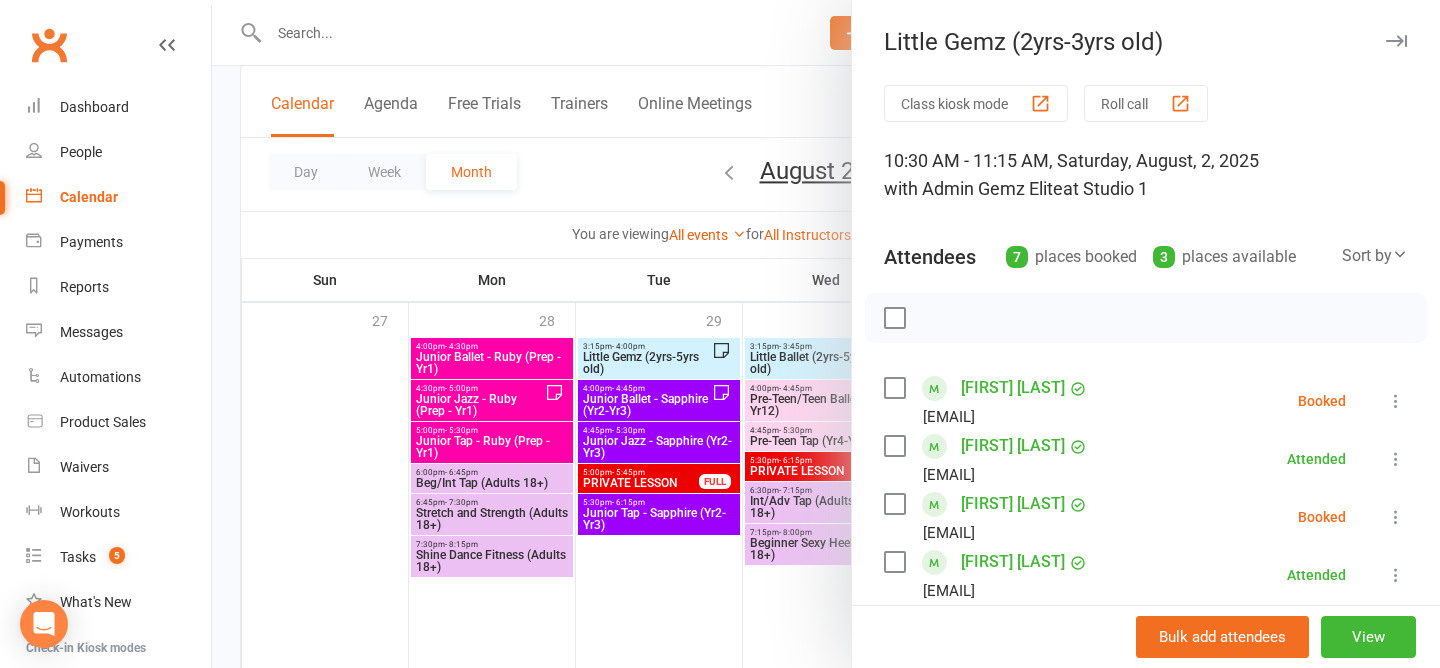 click at bounding box center [826, 334] 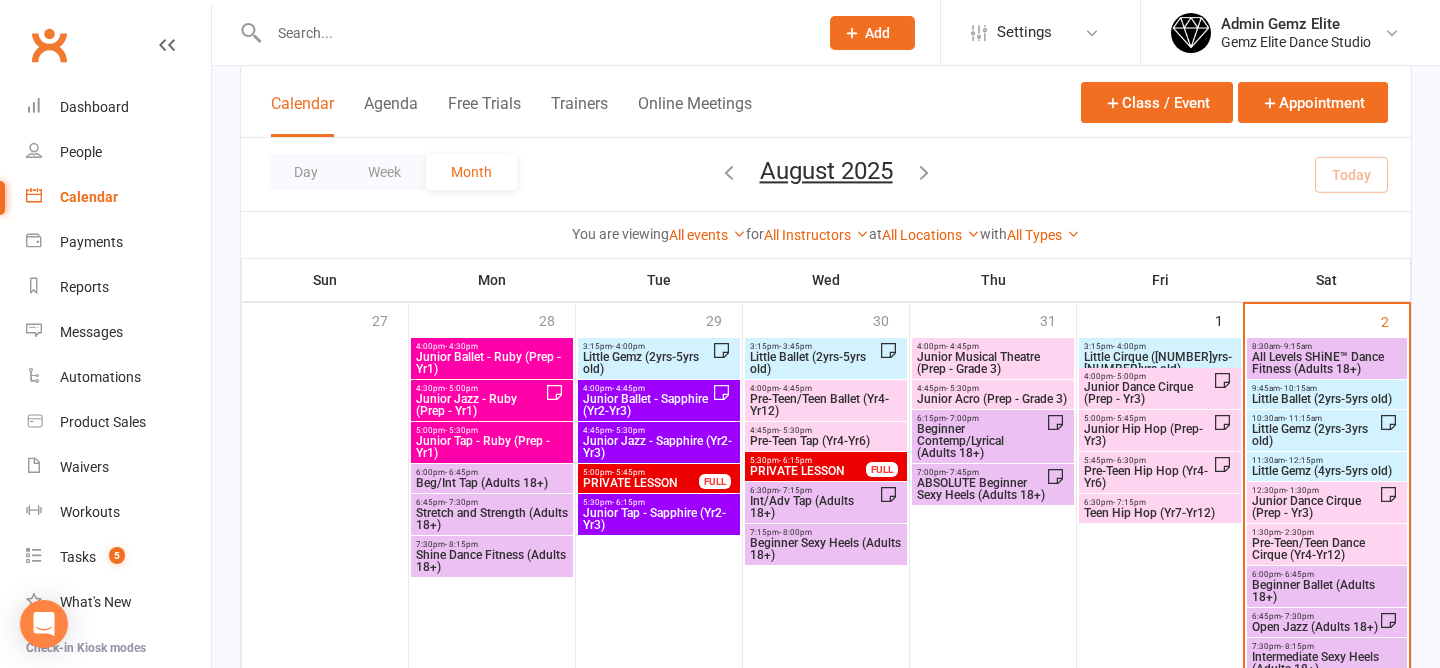 click on "Little Gemz (2yrs-3yrs old)" at bounding box center (1315, 435) 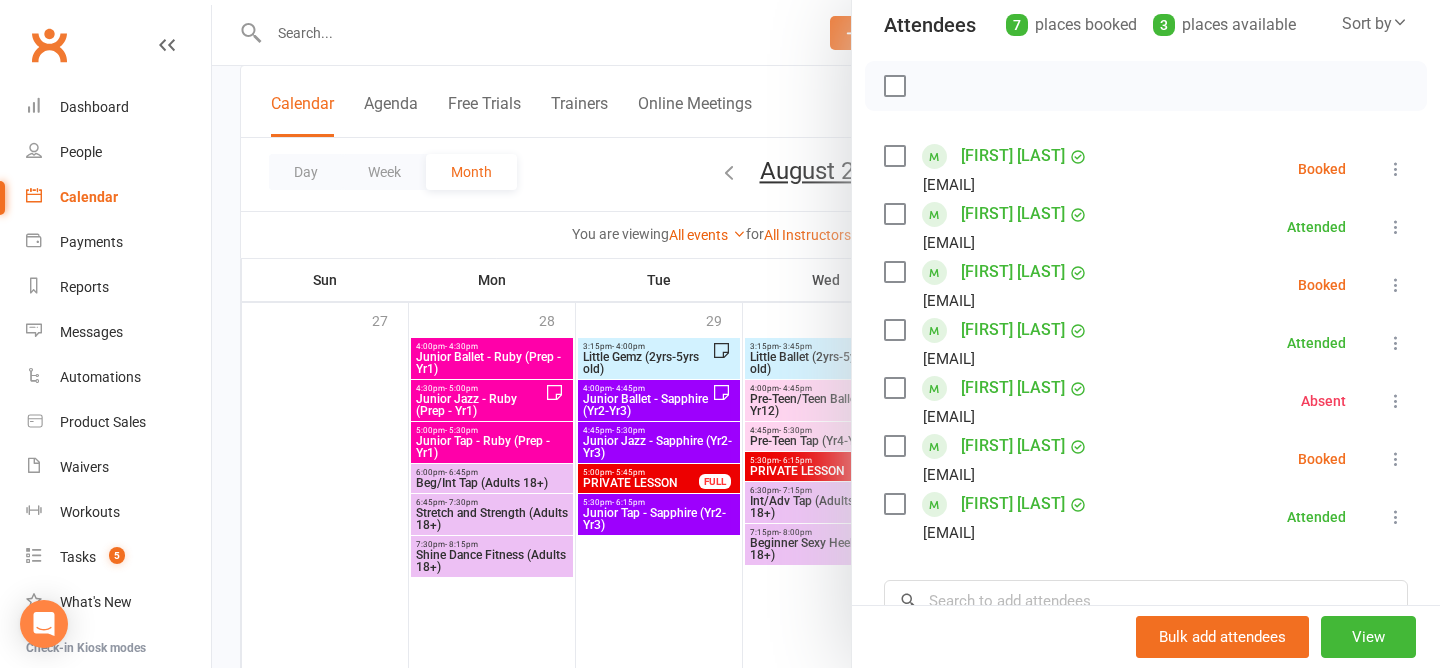 scroll, scrollTop: 230, scrollLeft: 0, axis: vertical 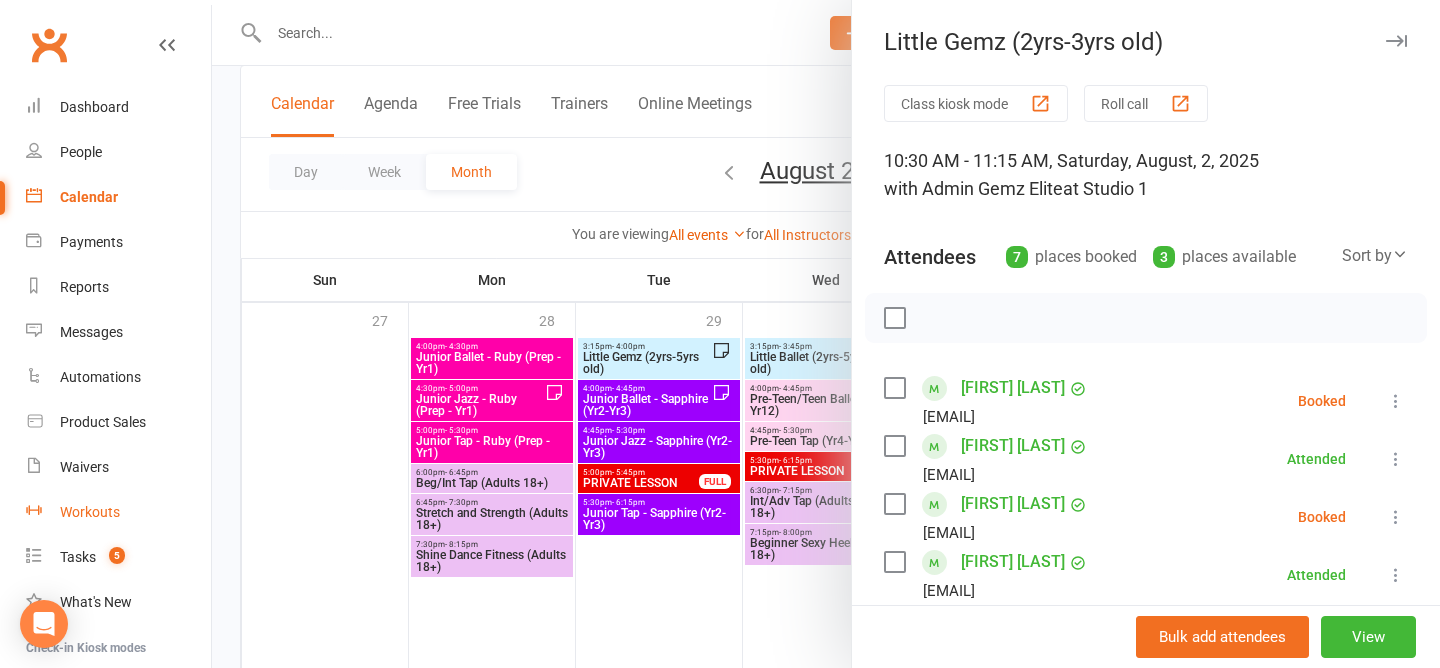 click on "Workouts" at bounding box center (118, 512) 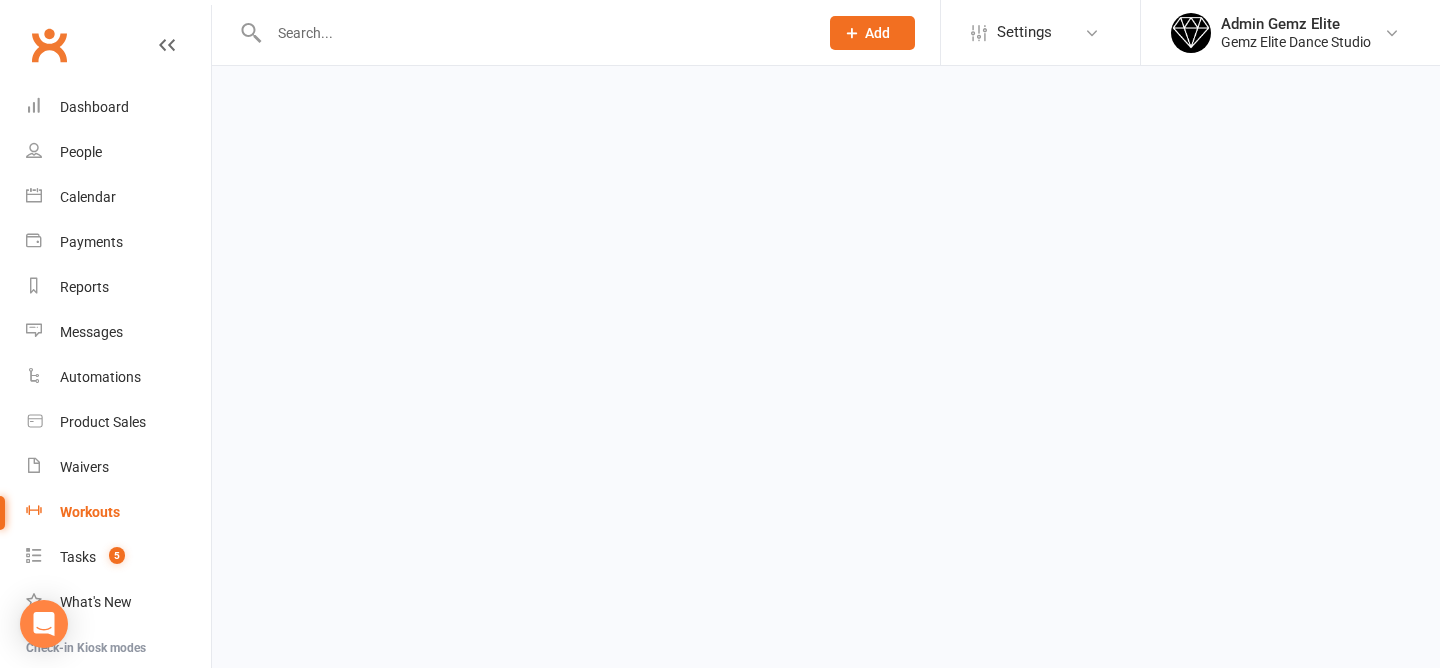 scroll, scrollTop: 0, scrollLeft: 0, axis: both 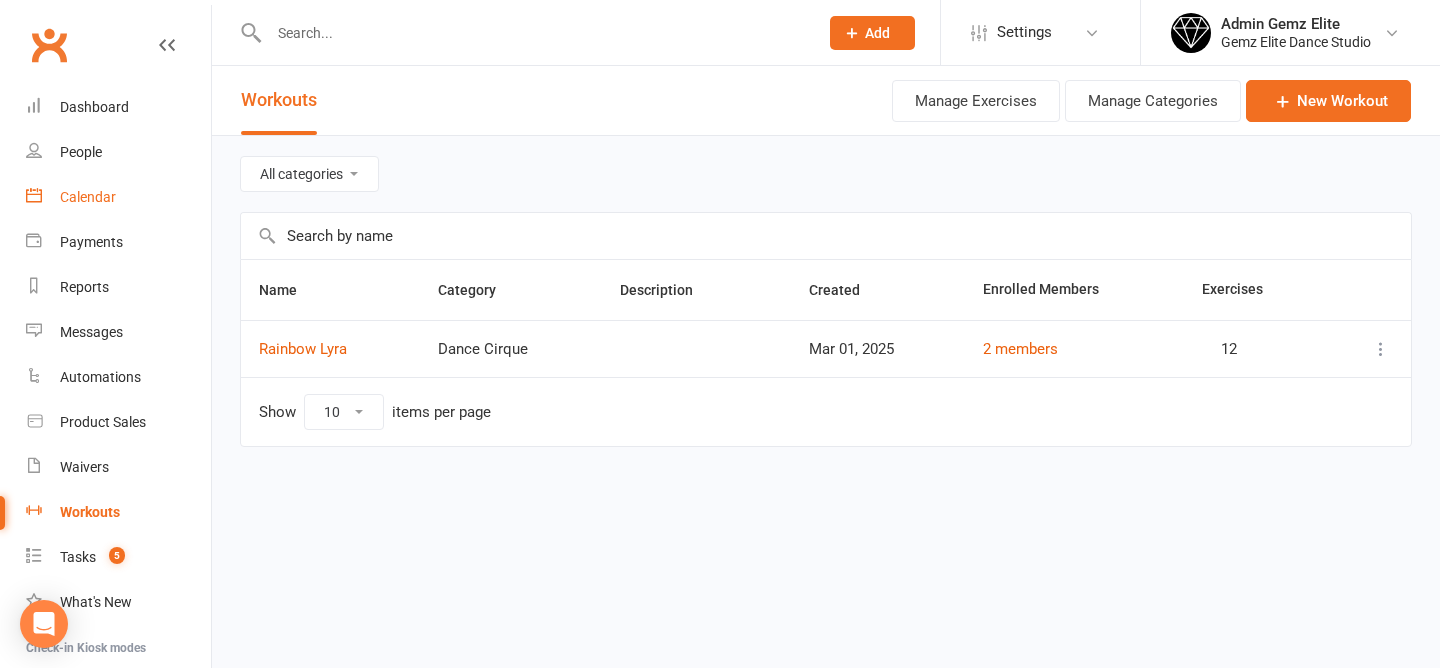 click on "Calendar" at bounding box center (88, 197) 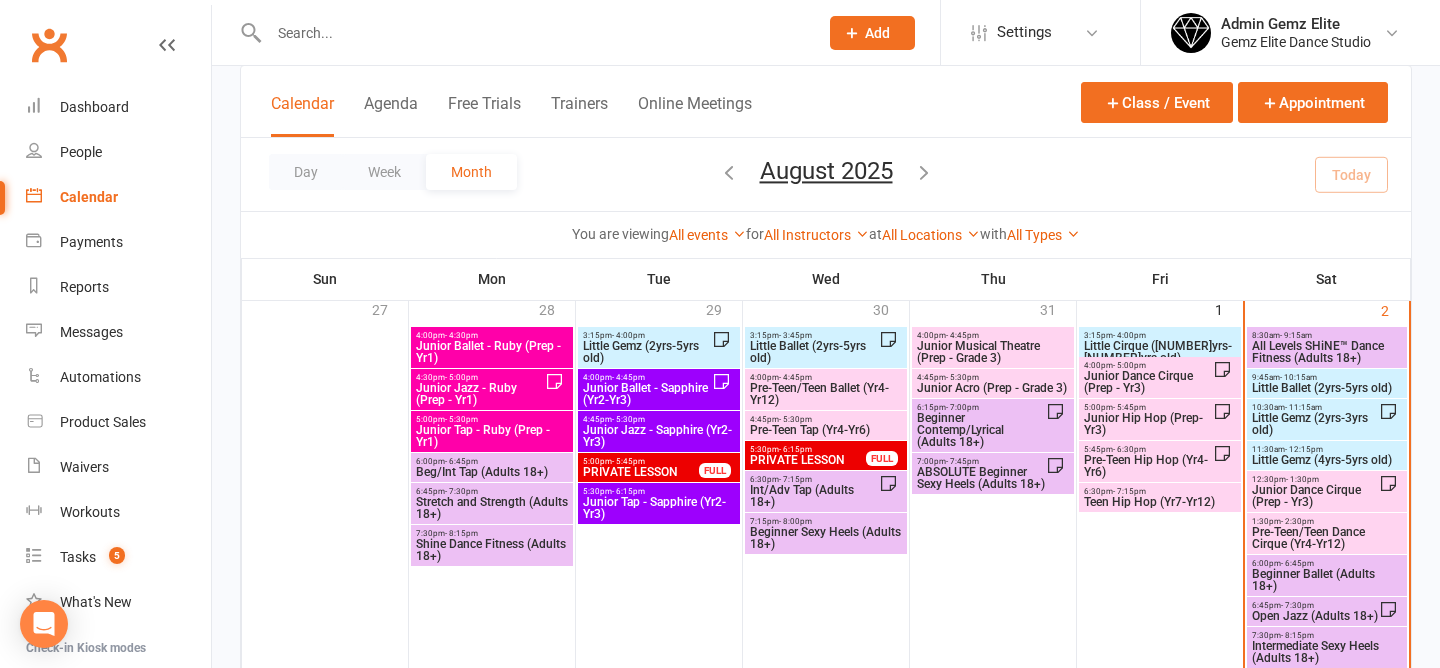 scroll, scrollTop: 132, scrollLeft: 0, axis: vertical 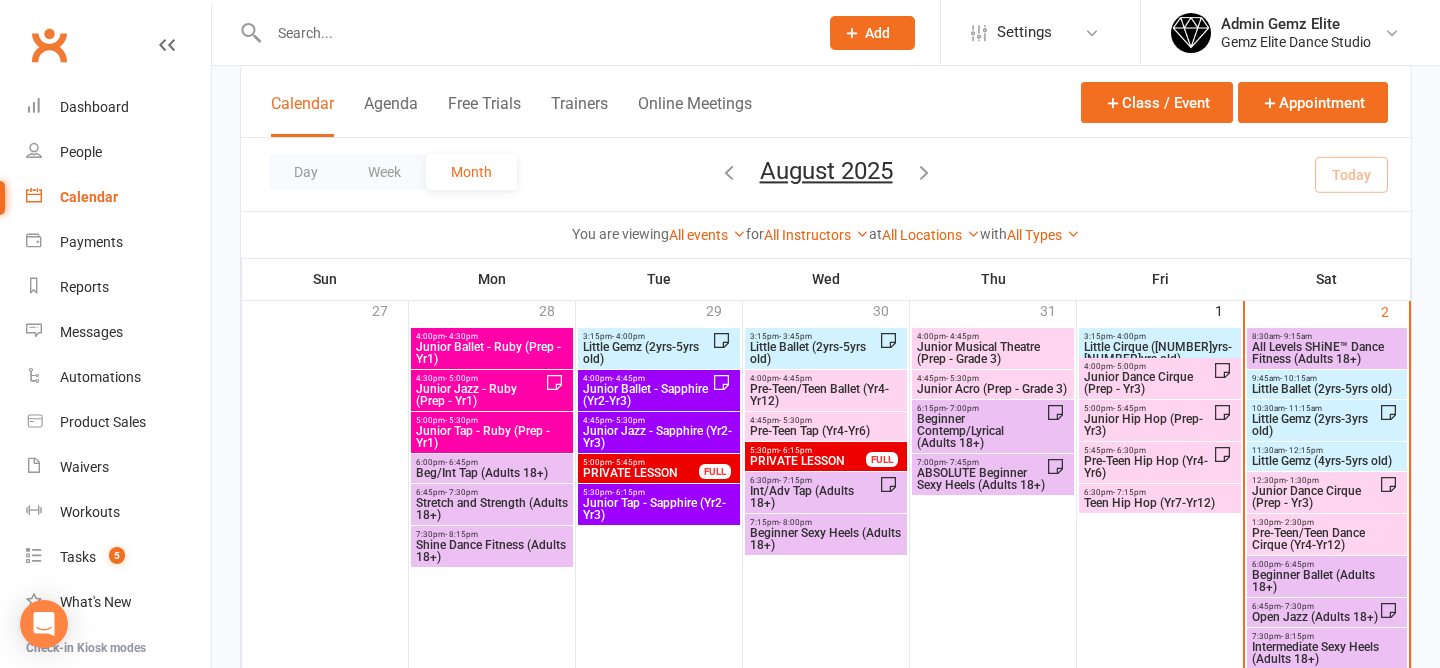 click on "- 10:15am" at bounding box center (1298, 378) 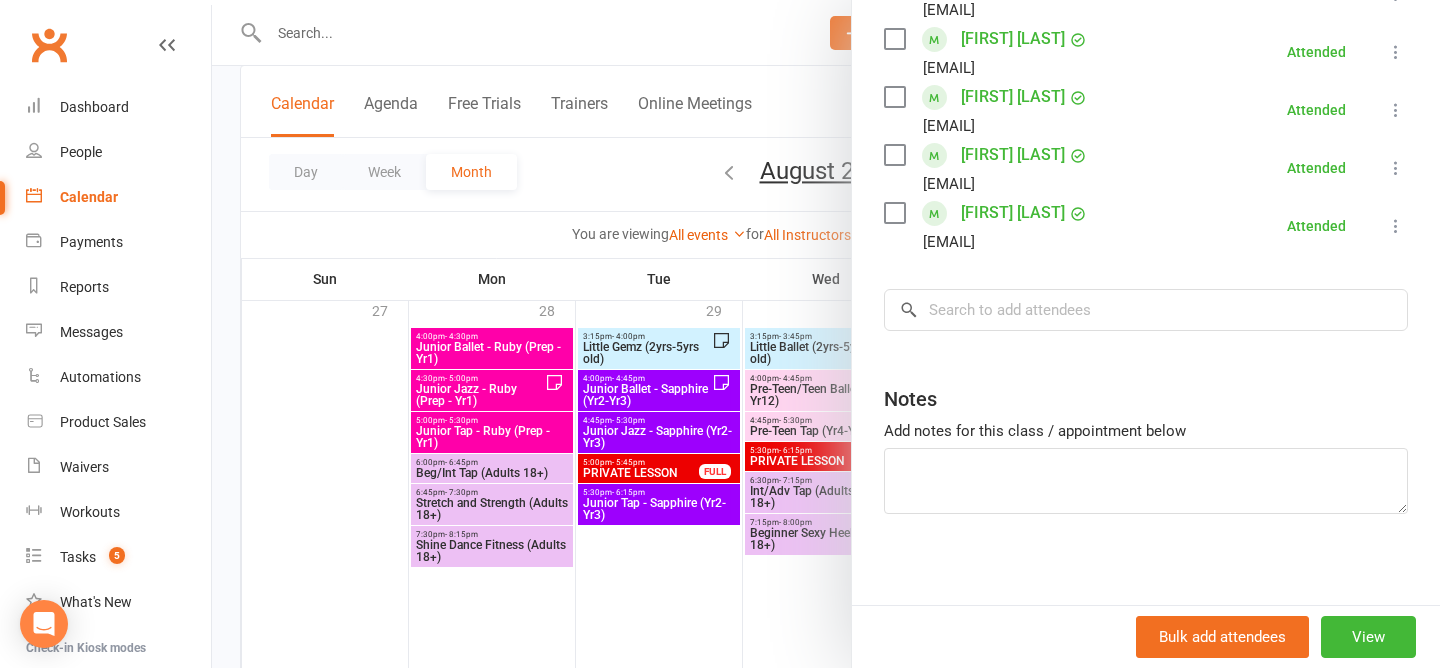 scroll, scrollTop: 474, scrollLeft: 0, axis: vertical 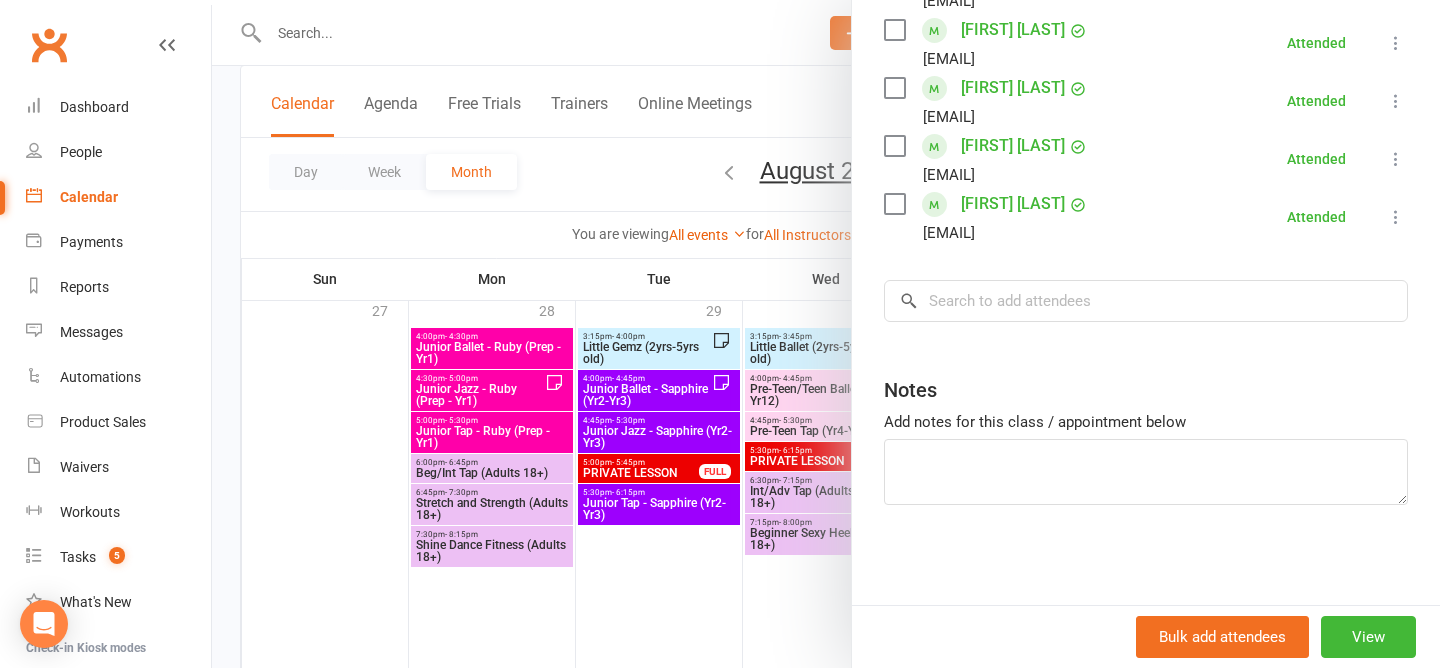 click at bounding box center [826, 334] 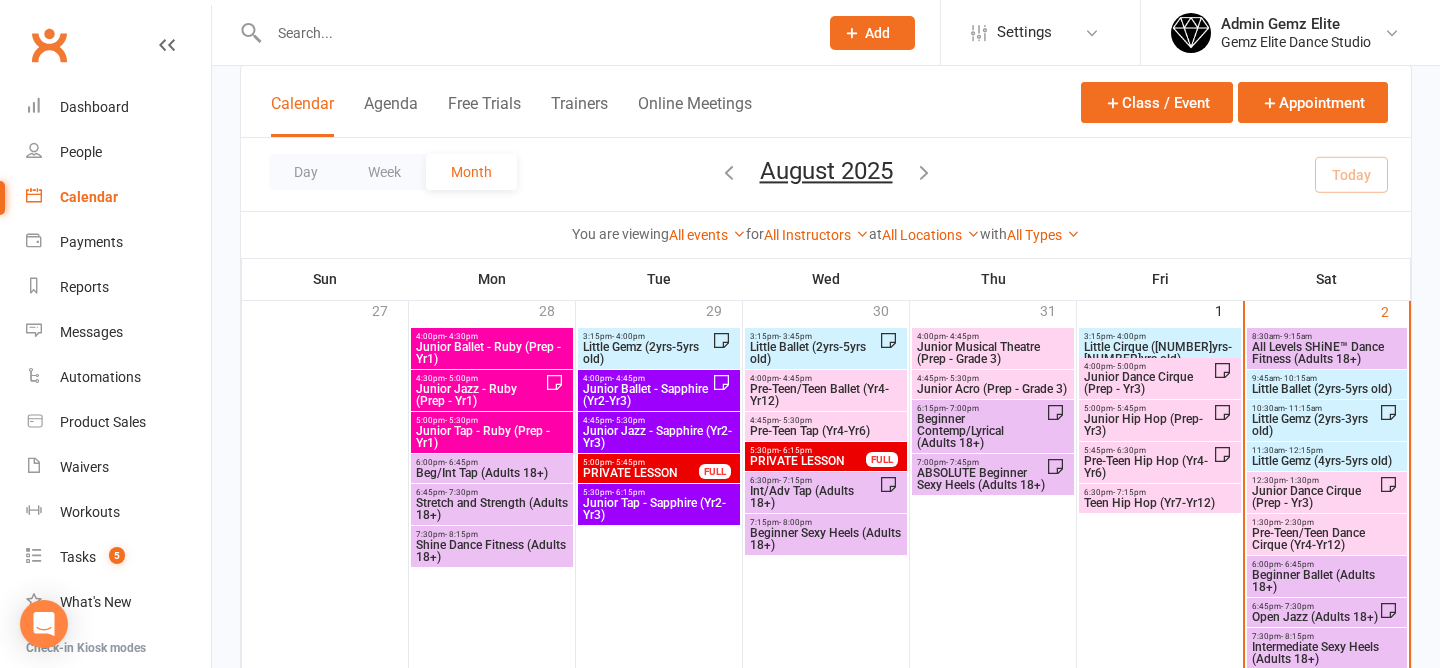 click on "Little Gemz (2yrs-3yrs old)" at bounding box center [1315, 425] 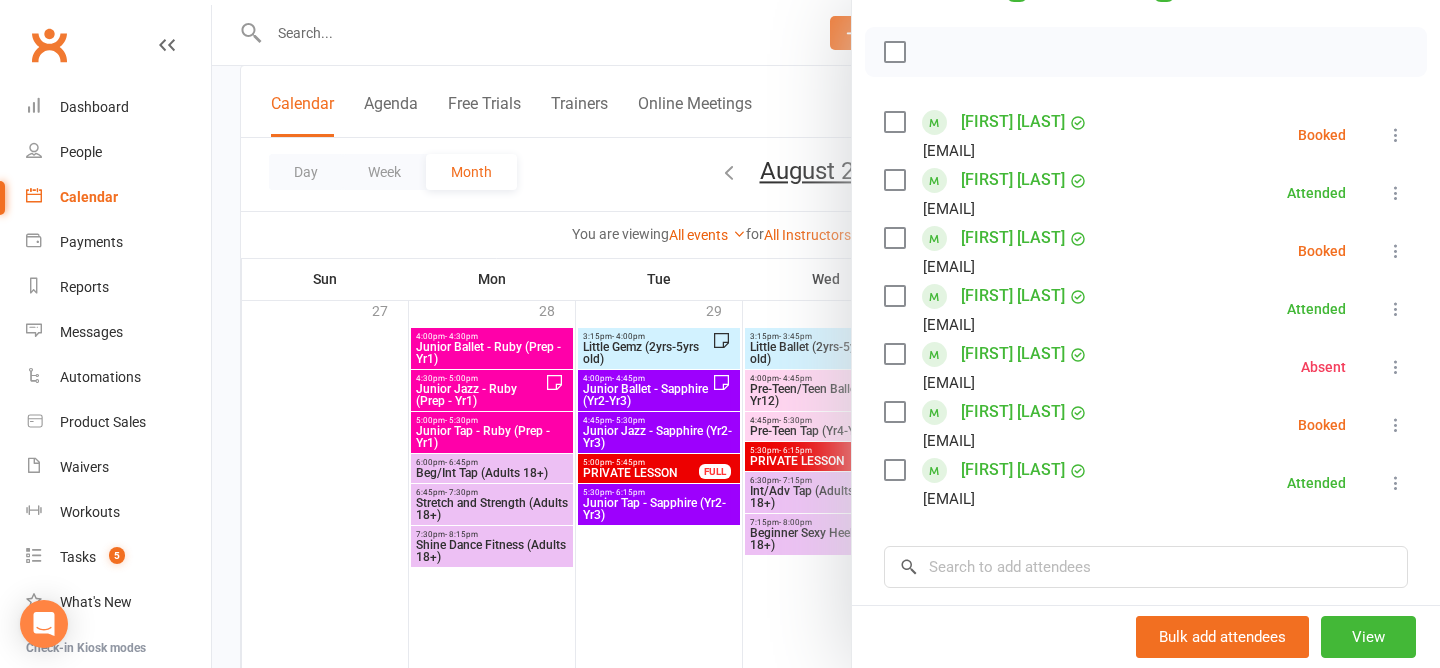 scroll, scrollTop: 298, scrollLeft: 0, axis: vertical 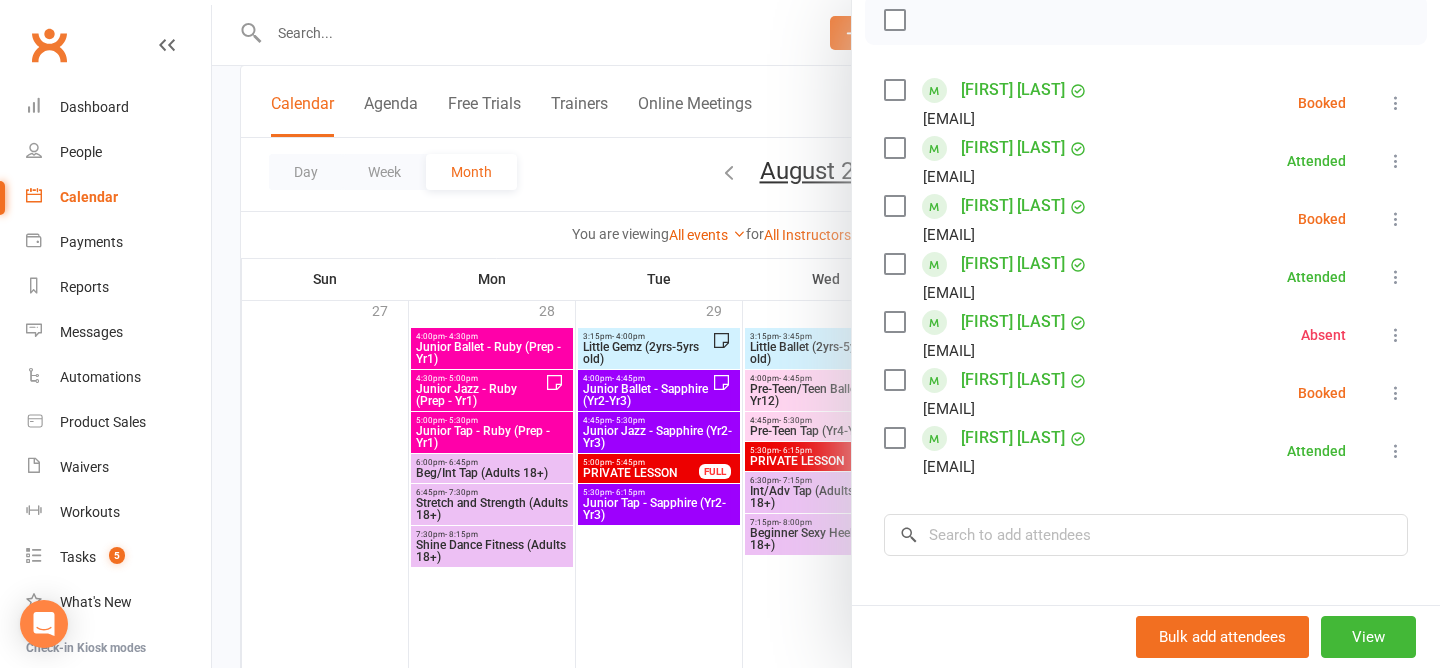 click at bounding box center [826, 334] 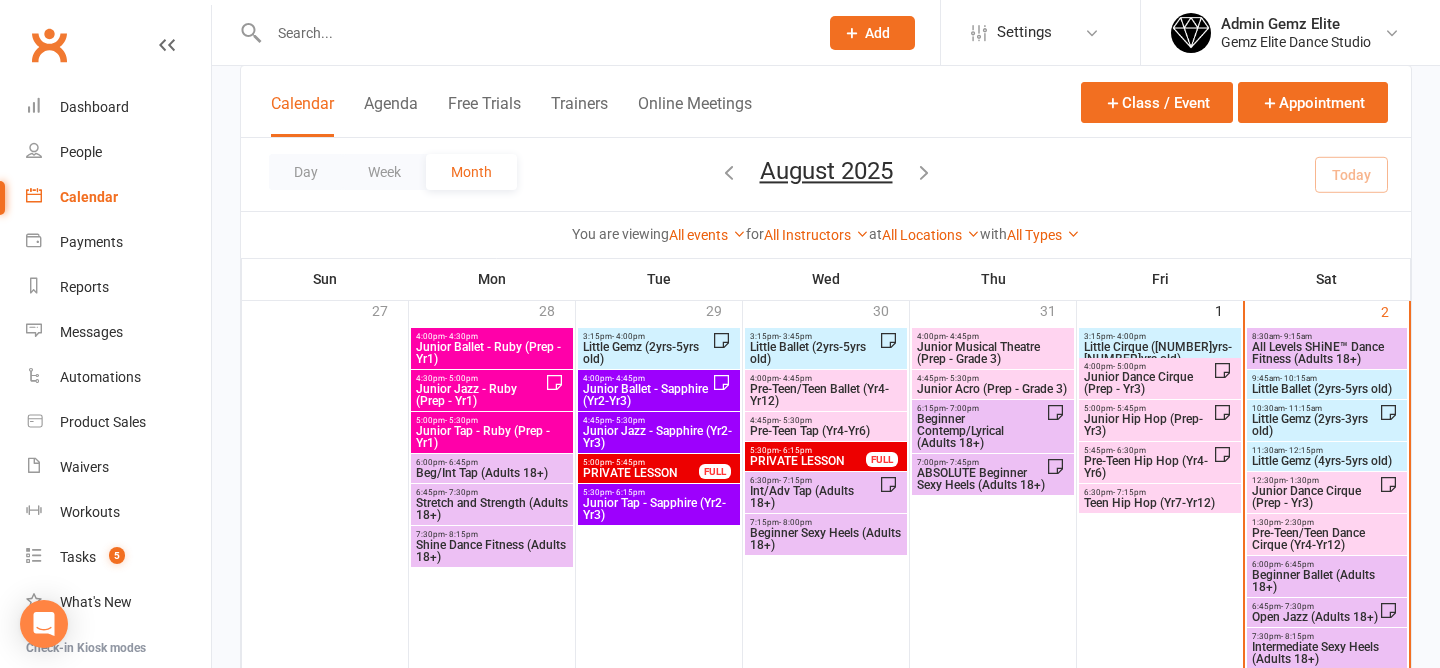 click on "Junior Dance Cirque (Prep - Yr3)" at bounding box center [1315, 497] 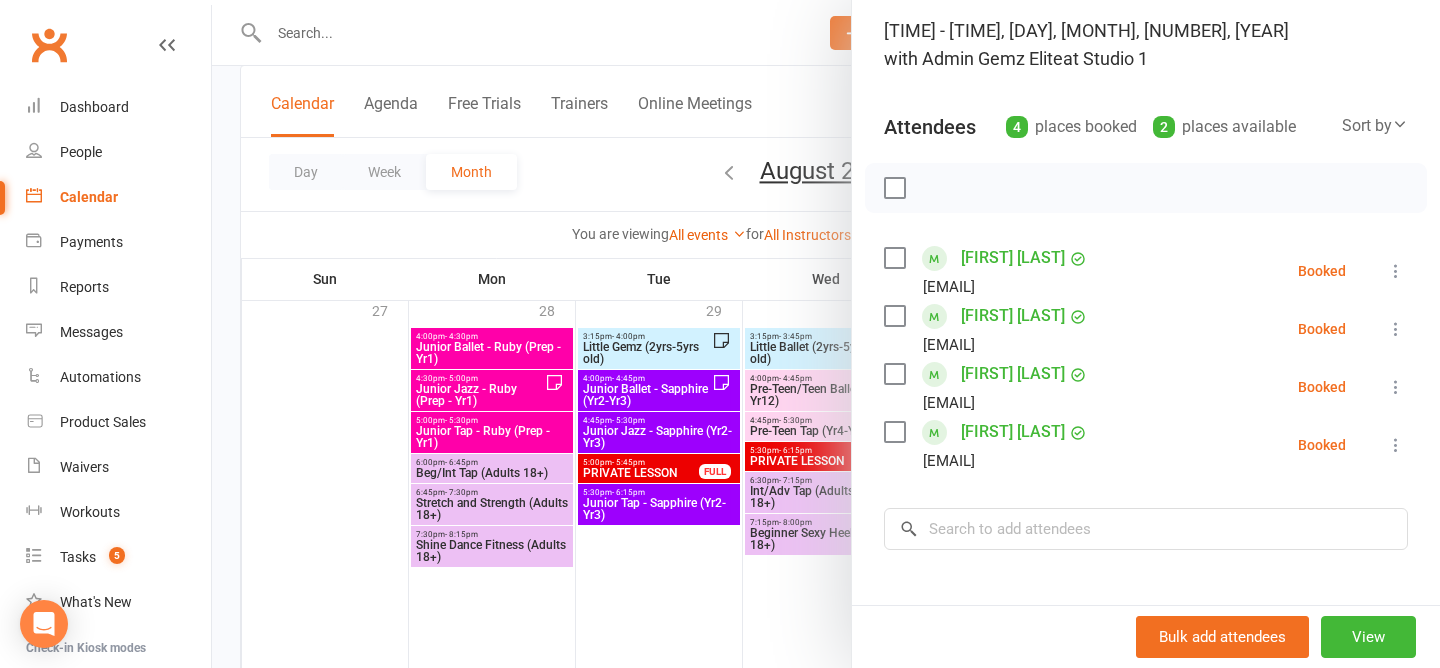scroll, scrollTop: 146, scrollLeft: 0, axis: vertical 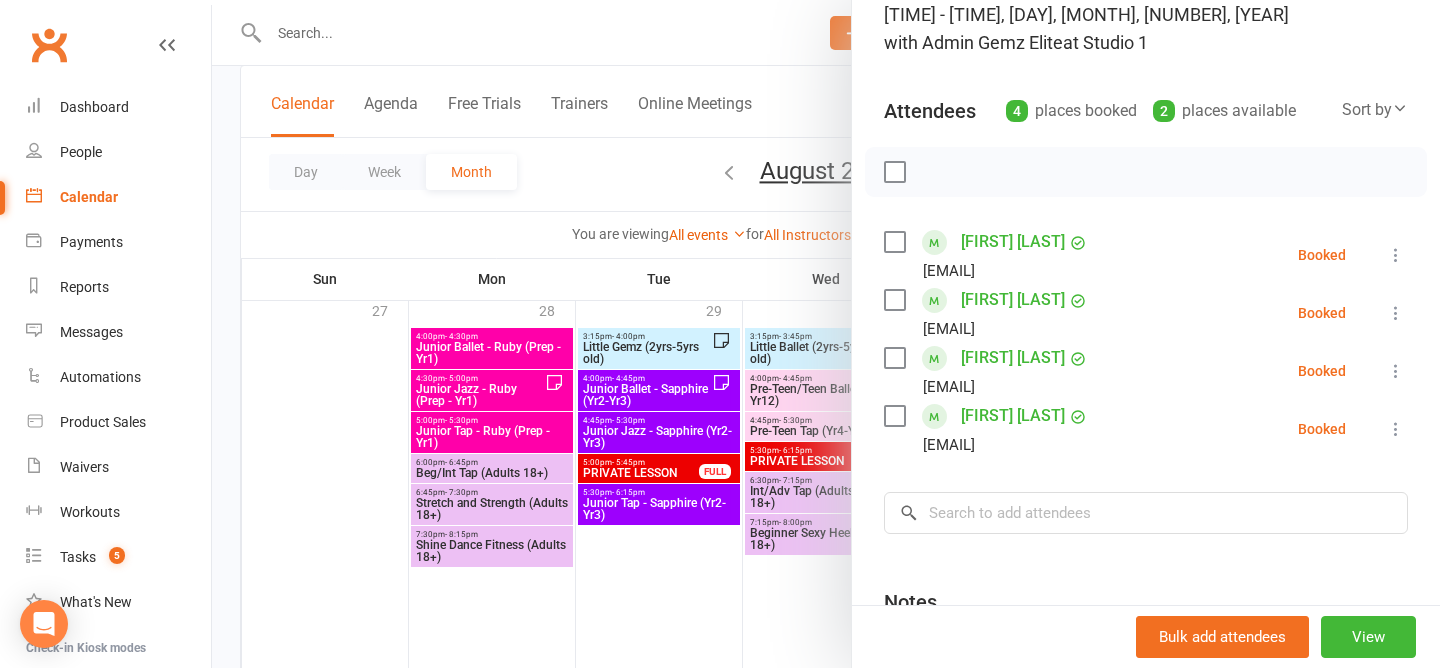 click at bounding box center [826, 334] 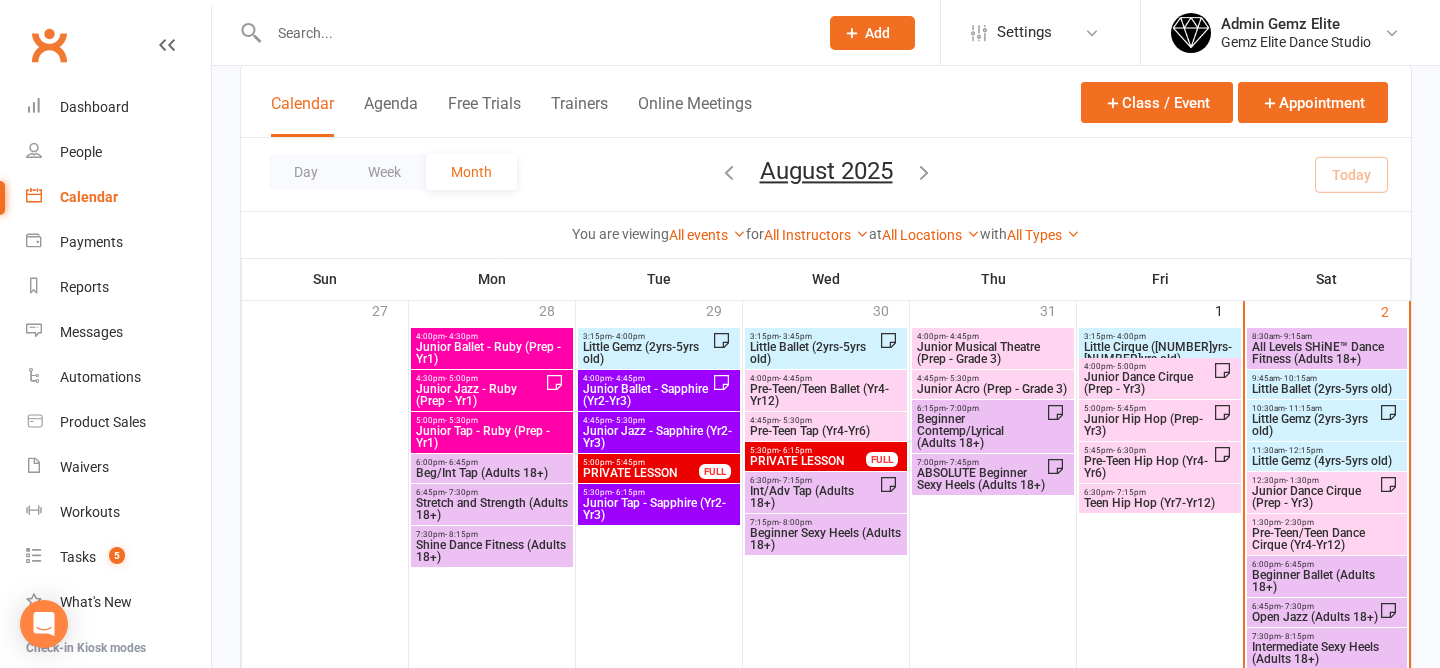 click on "Little Gemz (2yrs-3yrs old)" at bounding box center (1315, 425) 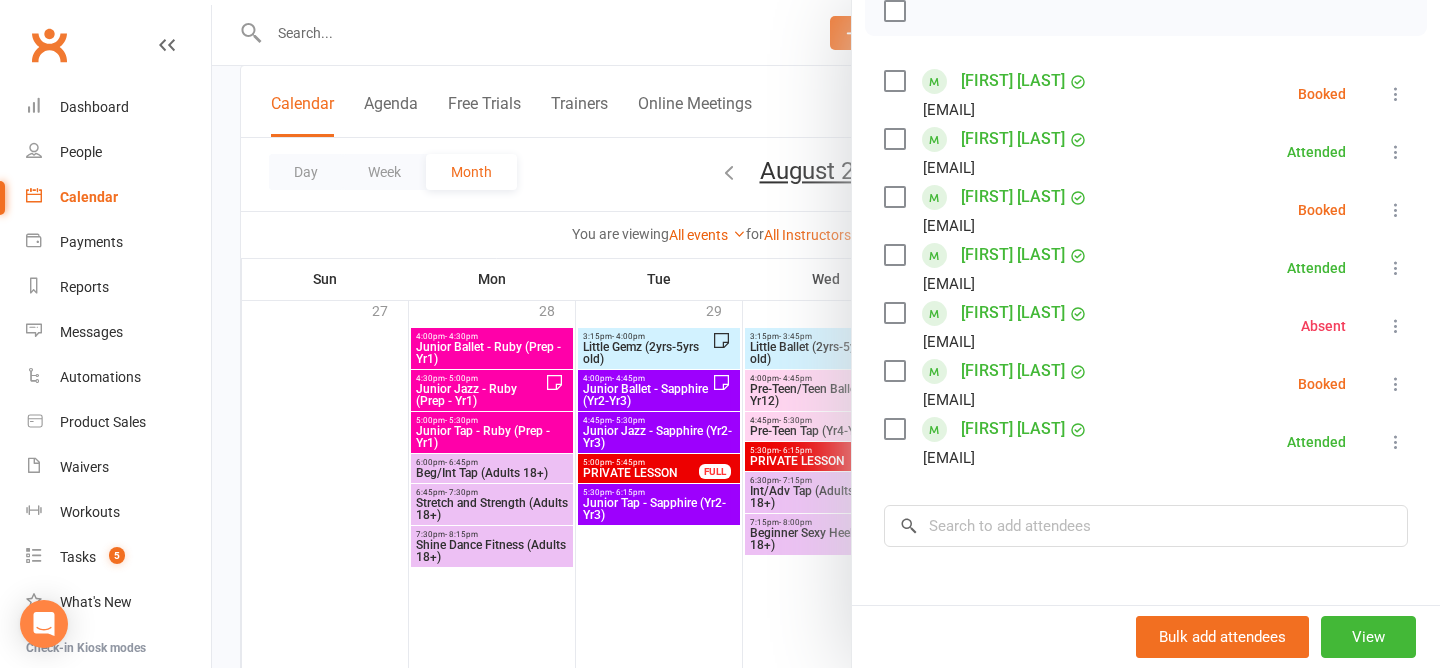 scroll, scrollTop: 325, scrollLeft: 0, axis: vertical 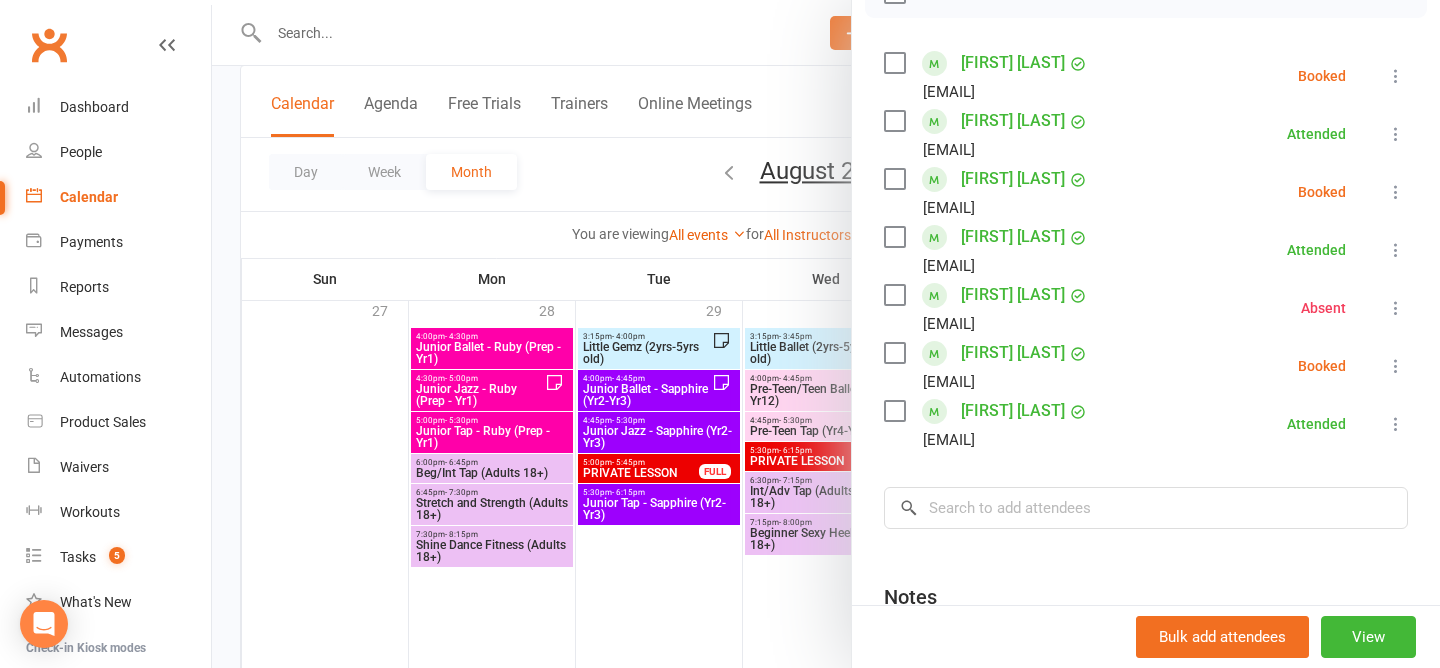 click at bounding box center [826, 334] 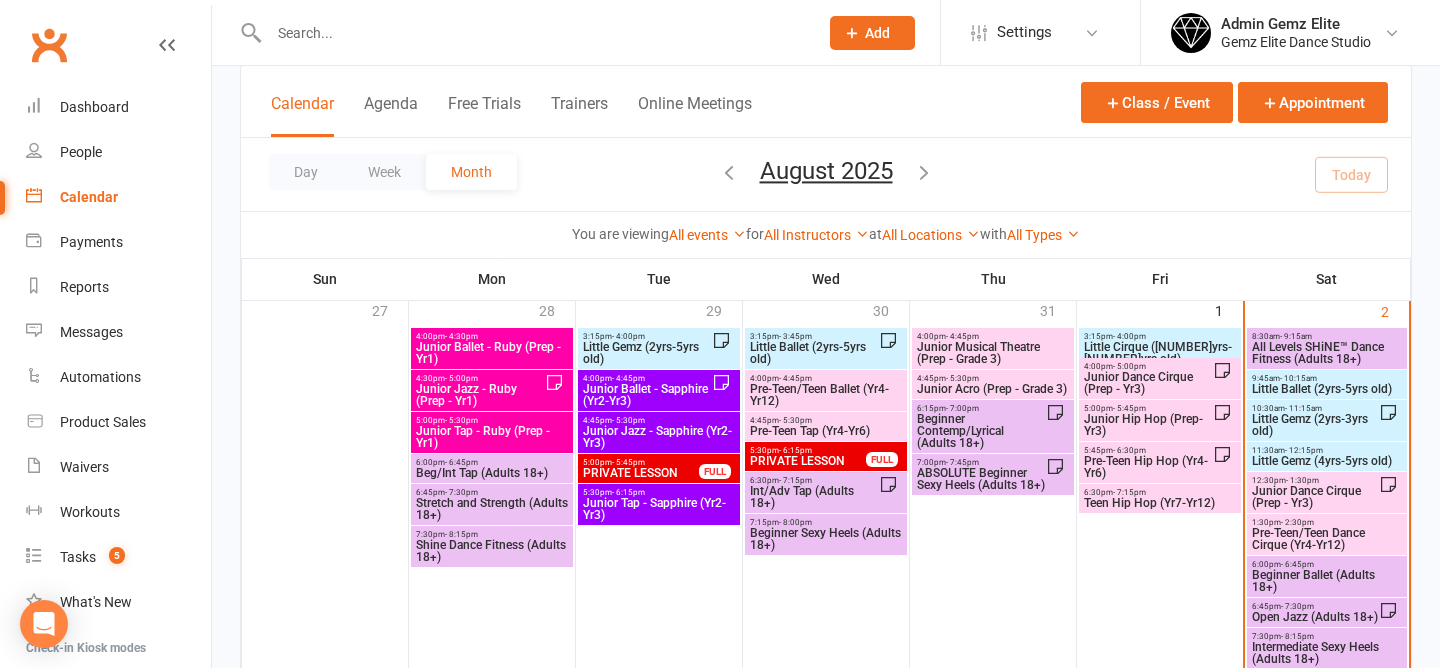 click on "Little Ballet (2yrs-5yrs old)" at bounding box center (1327, 389) 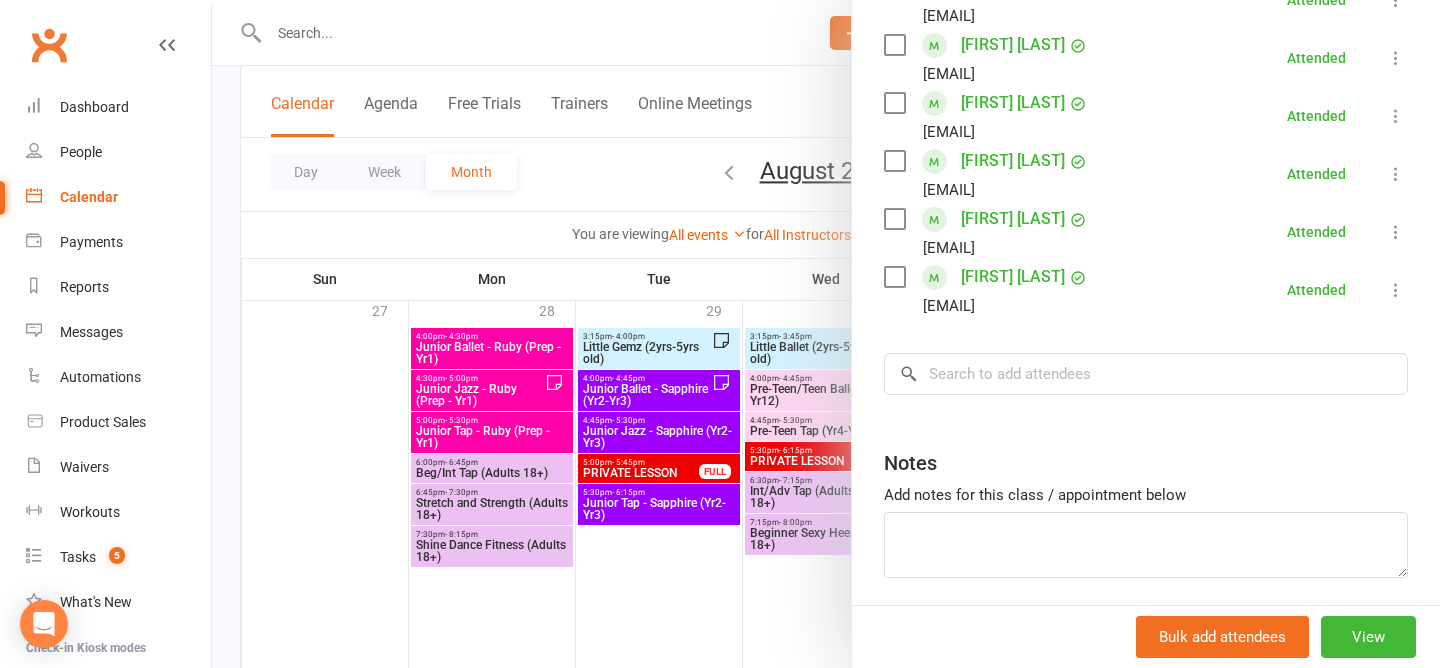 scroll, scrollTop: 434, scrollLeft: 0, axis: vertical 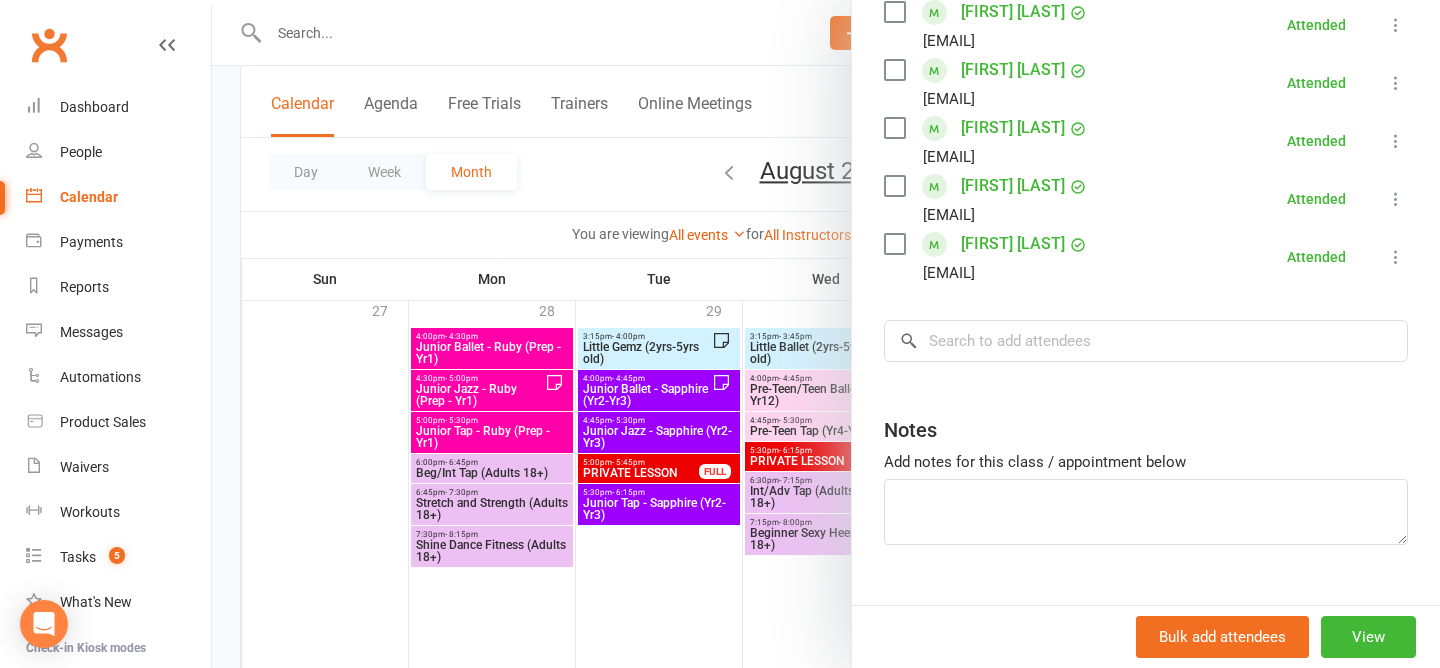 click at bounding box center [826, 334] 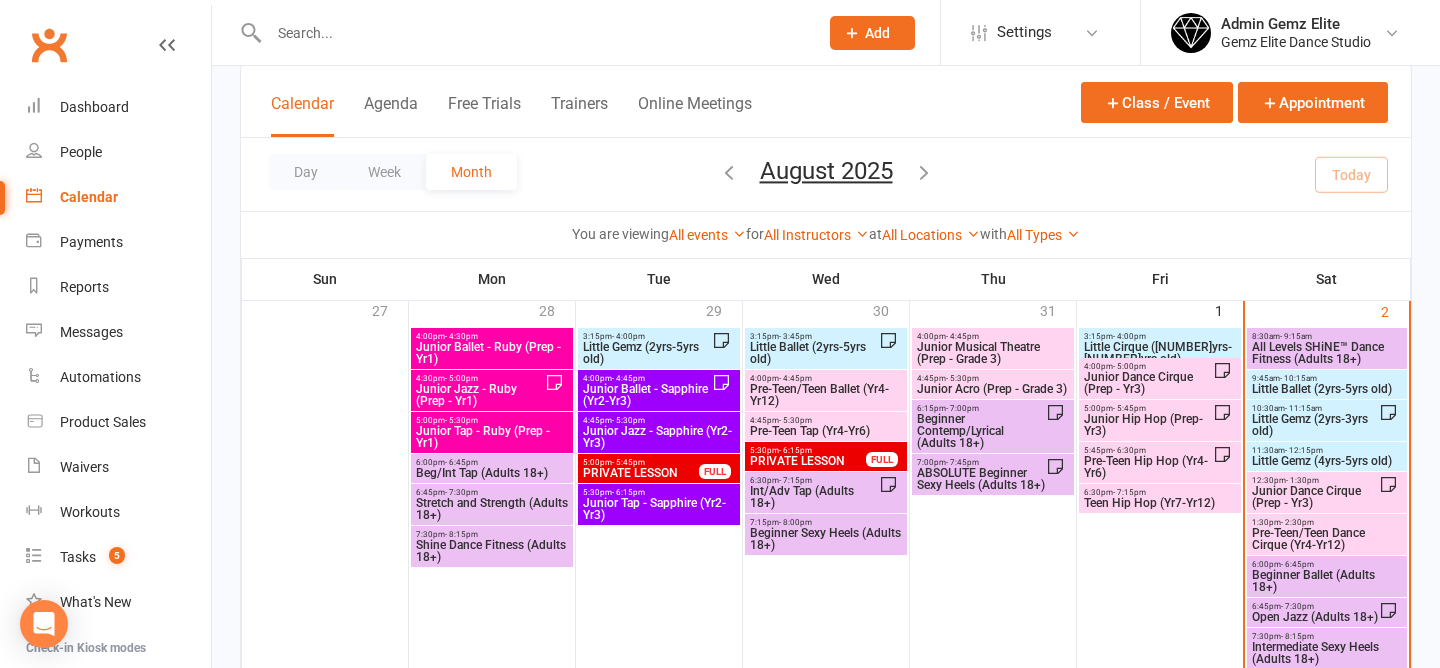 click on "10:30am  - 11:15am" at bounding box center (1315, 408) 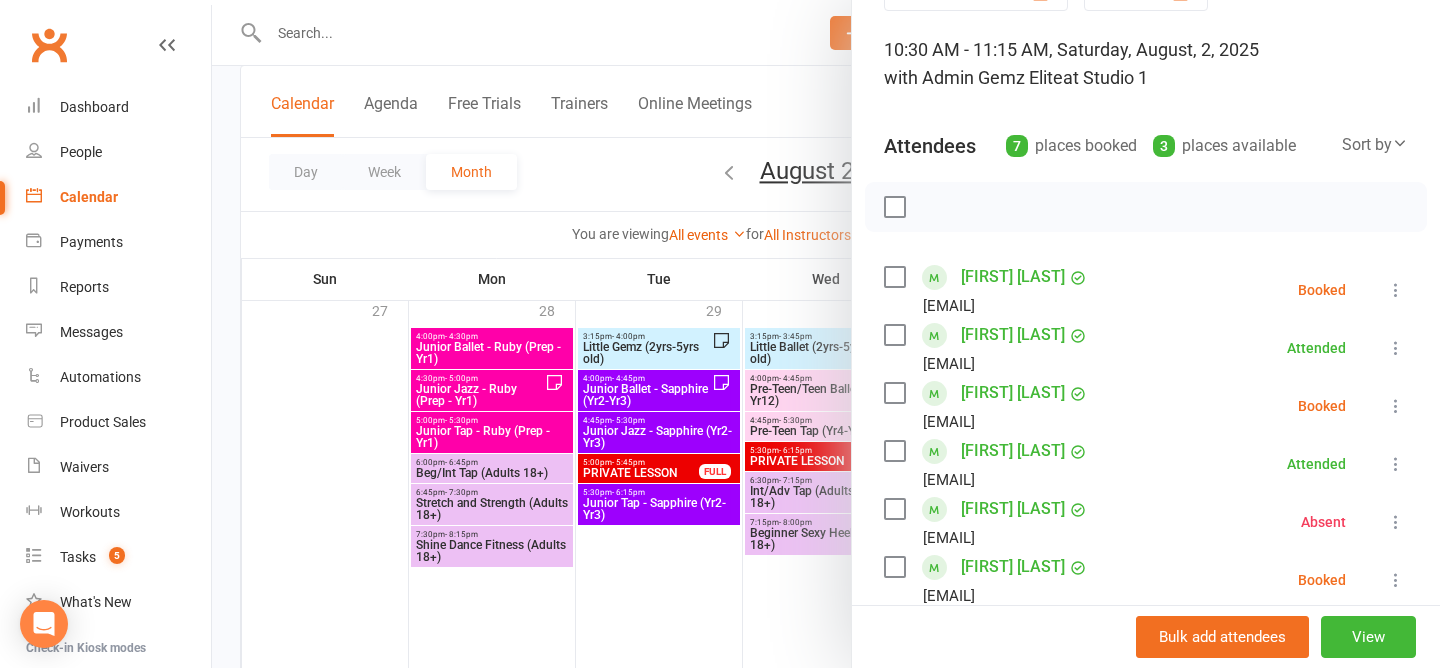 scroll, scrollTop: 0, scrollLeft: 0, axis: both 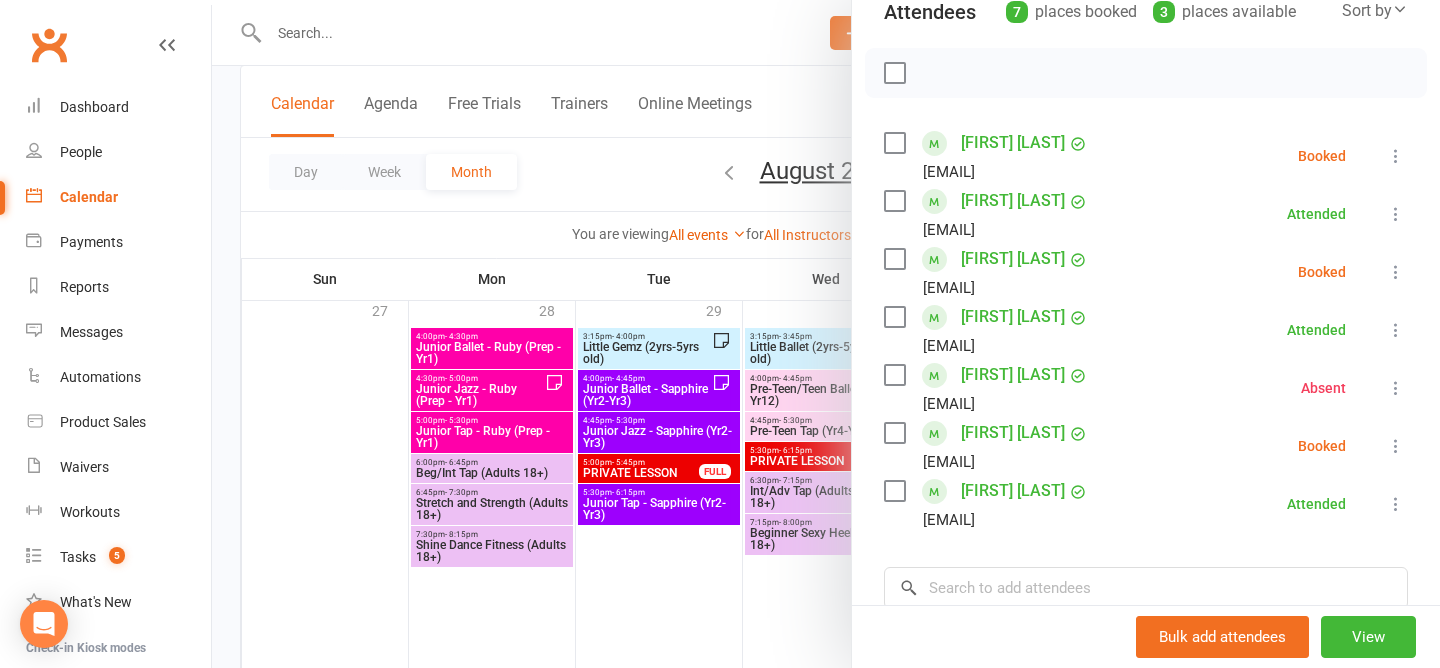 click at bounding box center [826, 334] 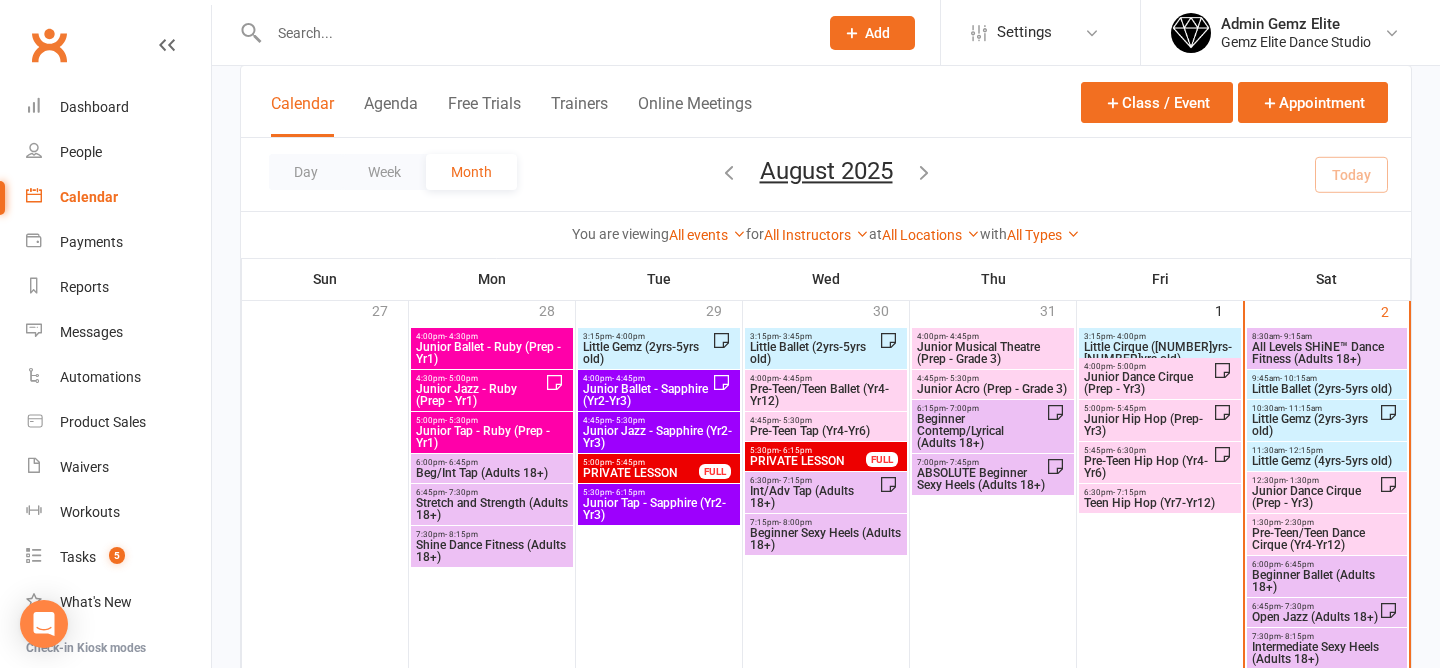 click on "Little Ballet (2yrs-5yrs old)" at bounding box center (1327, 389) 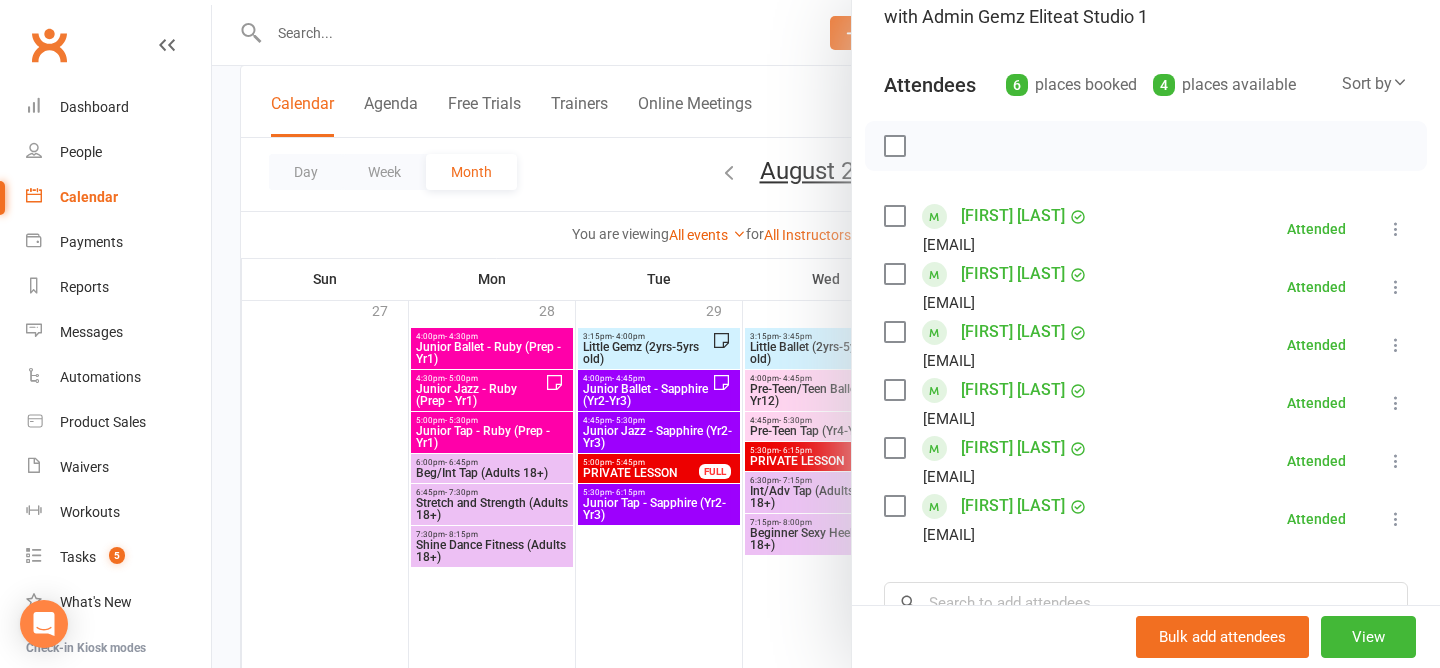 scroll, scrollTop: 176, scrollLeft: 0, axis: vertical 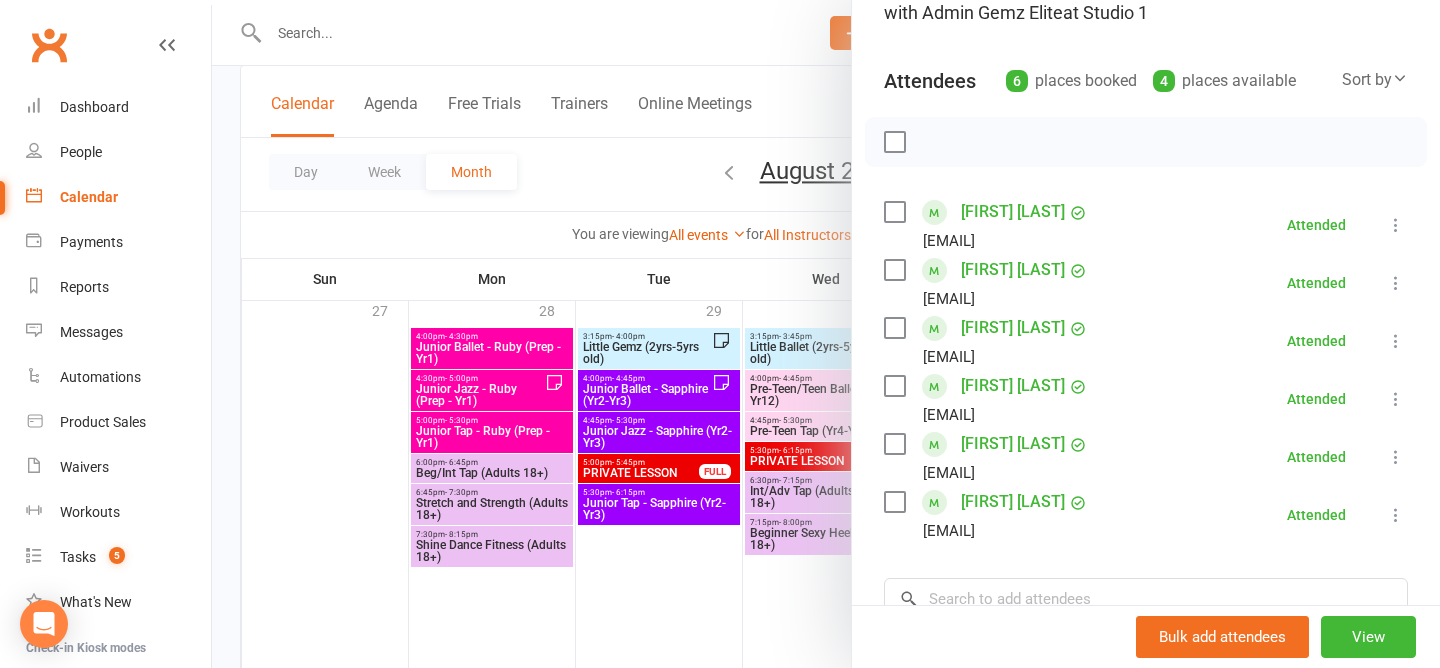 click at bounding box center [826, 334] 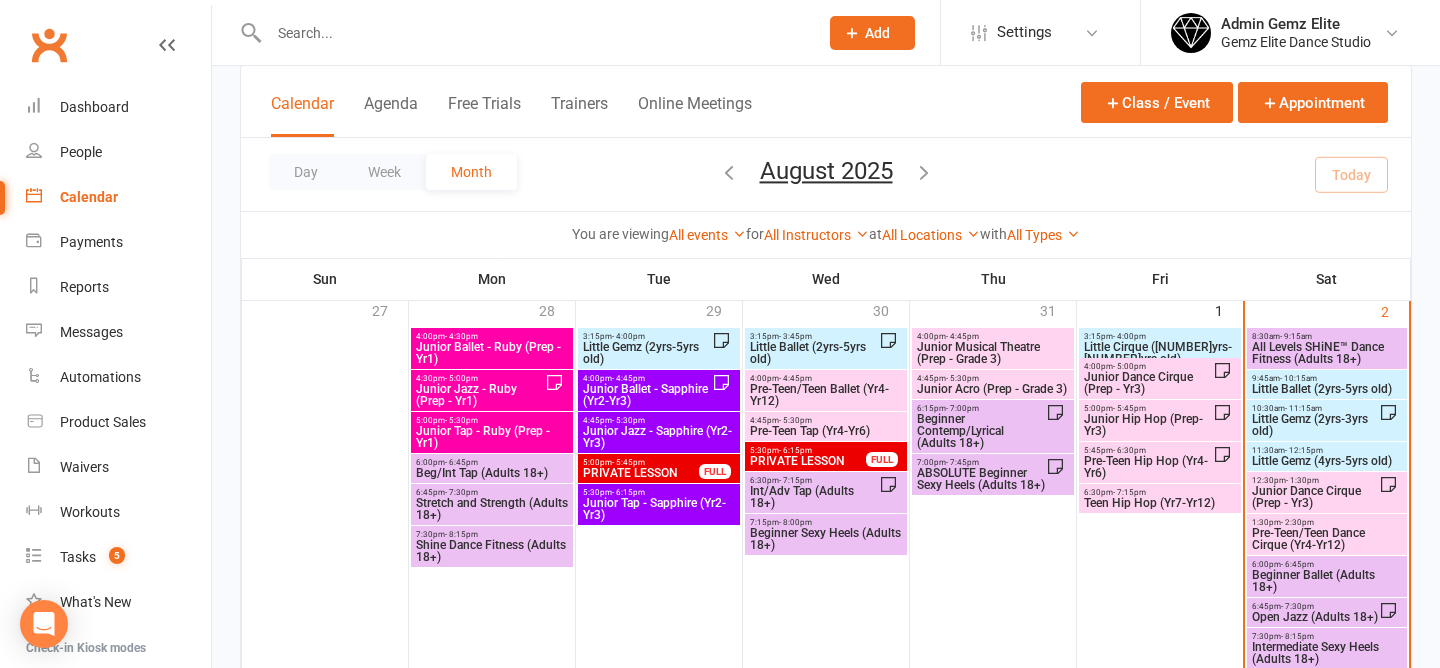 click on "Little Gemz (2yrs-3yrs old)" at bounding box center (1315, 425) 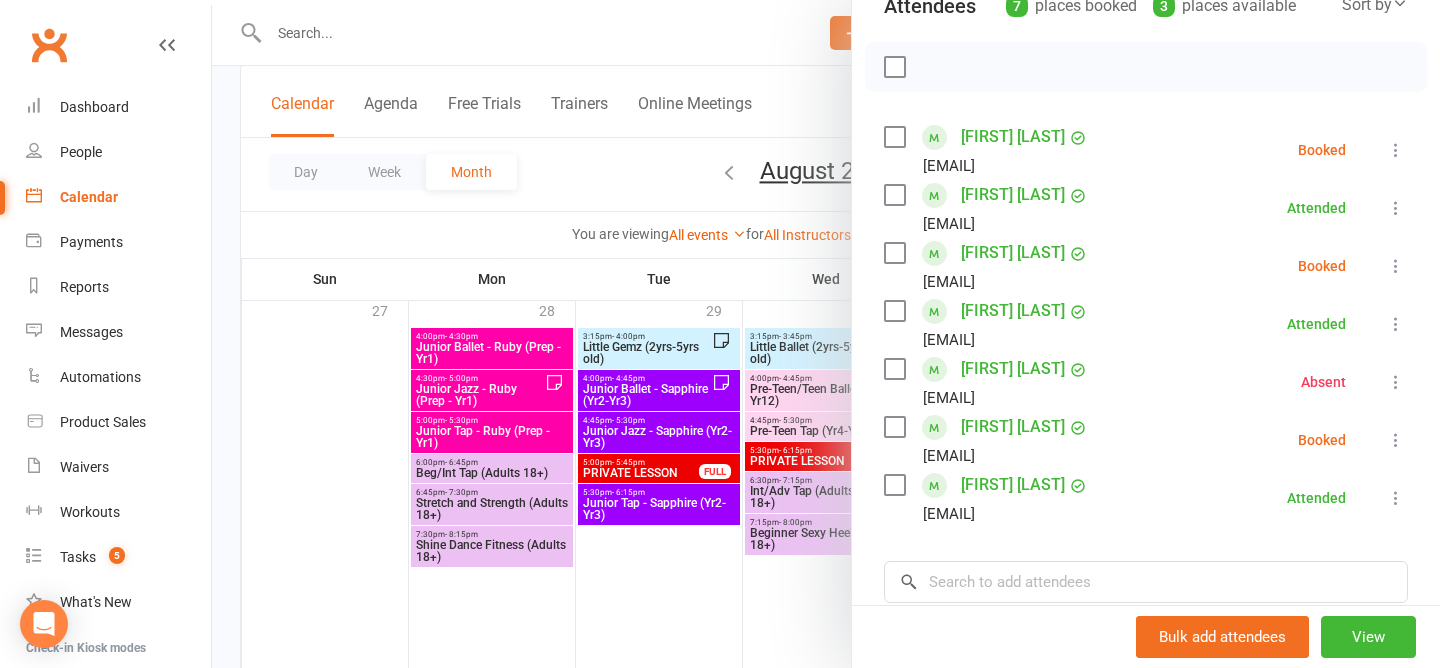 scroll, scrollTop: 272, scrollLeft: 0, axis: vertical 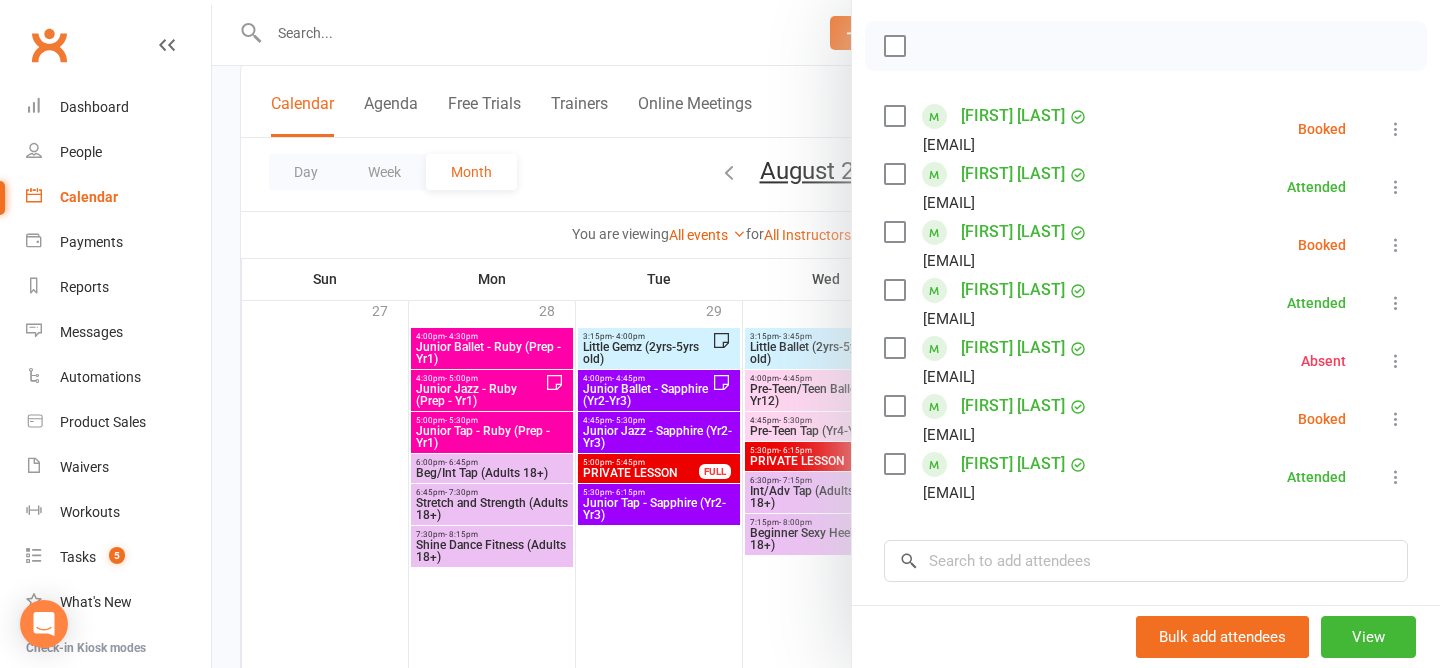 click at bounding box center [826, 334] 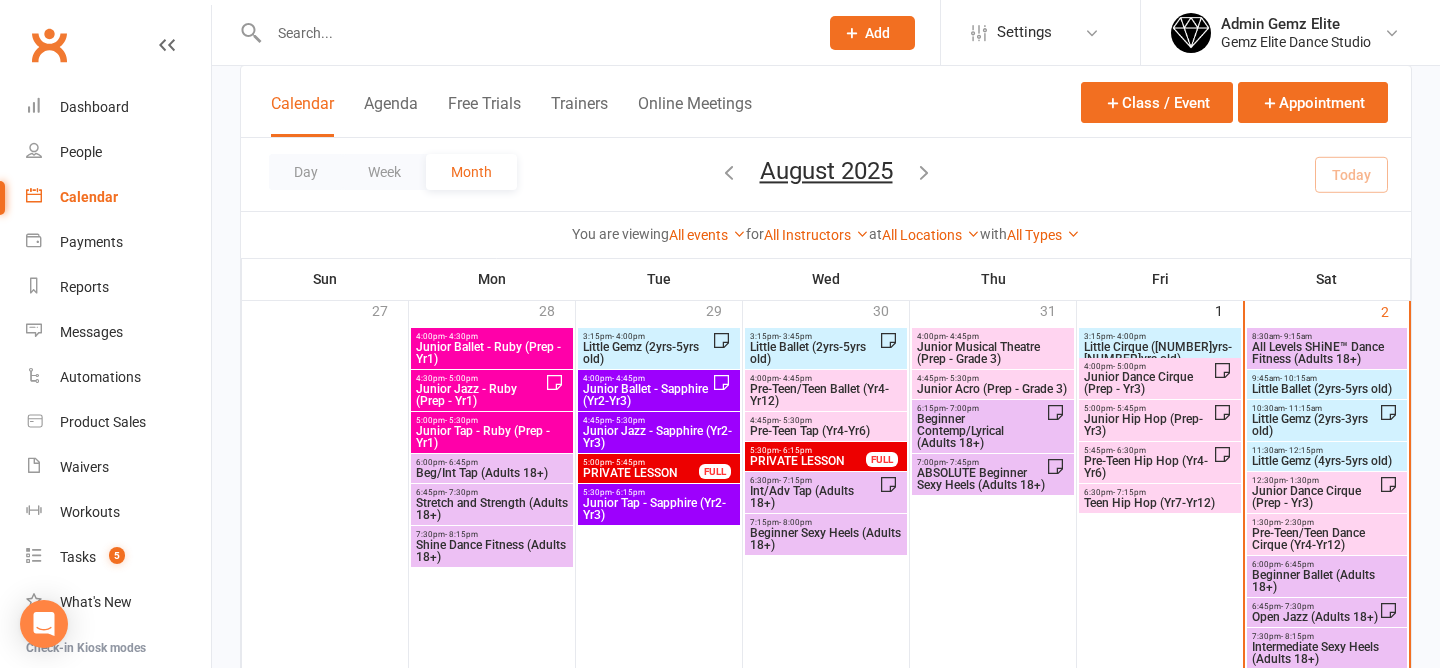 click on "Little Gemz (2yrs-3yrs old)" at bounding box center [1315, 425] 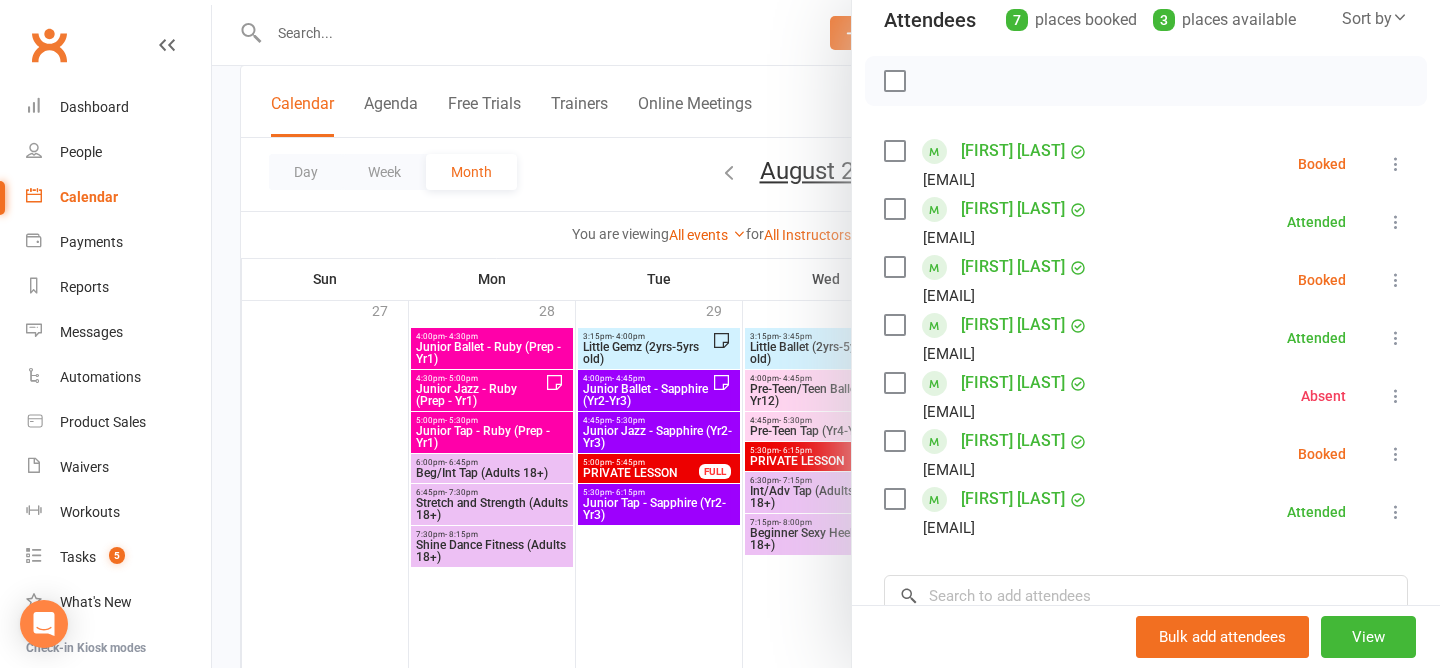 scroll, scrollTop: 240, scrollLeft: 0, axis: vertical 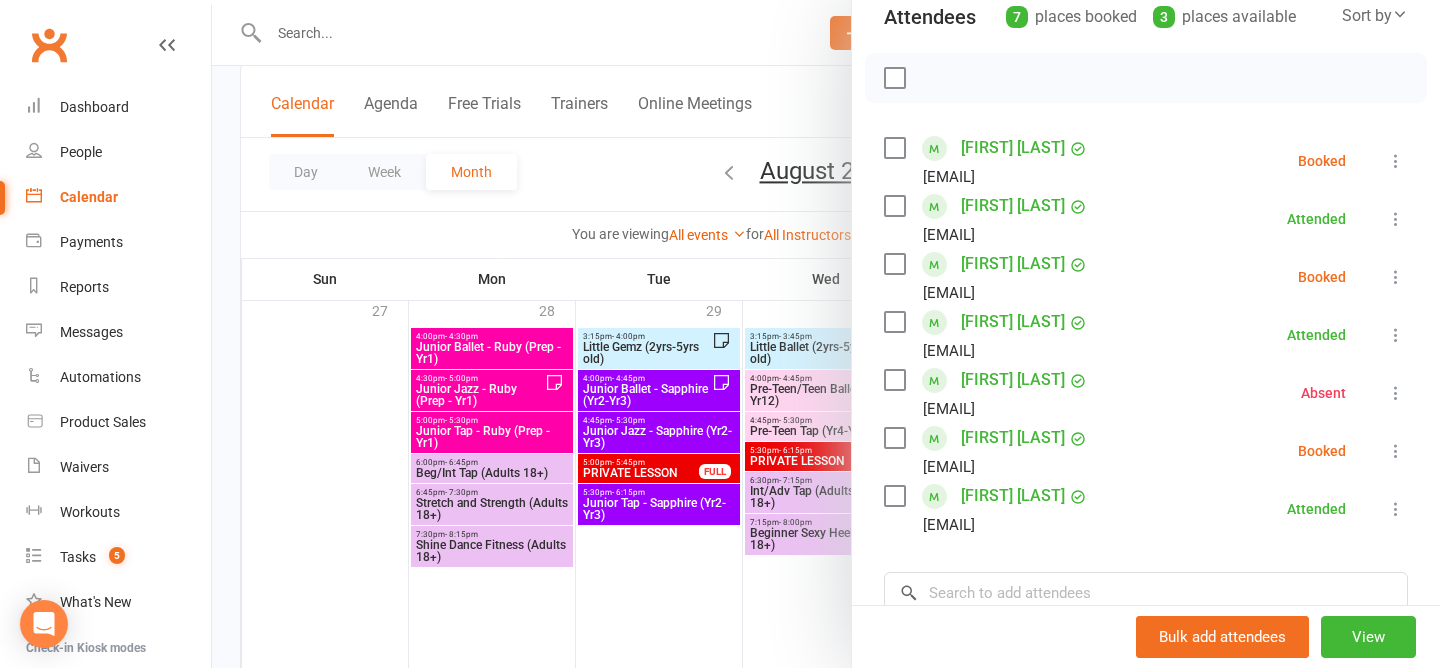 click at bounding box center [826, 334] 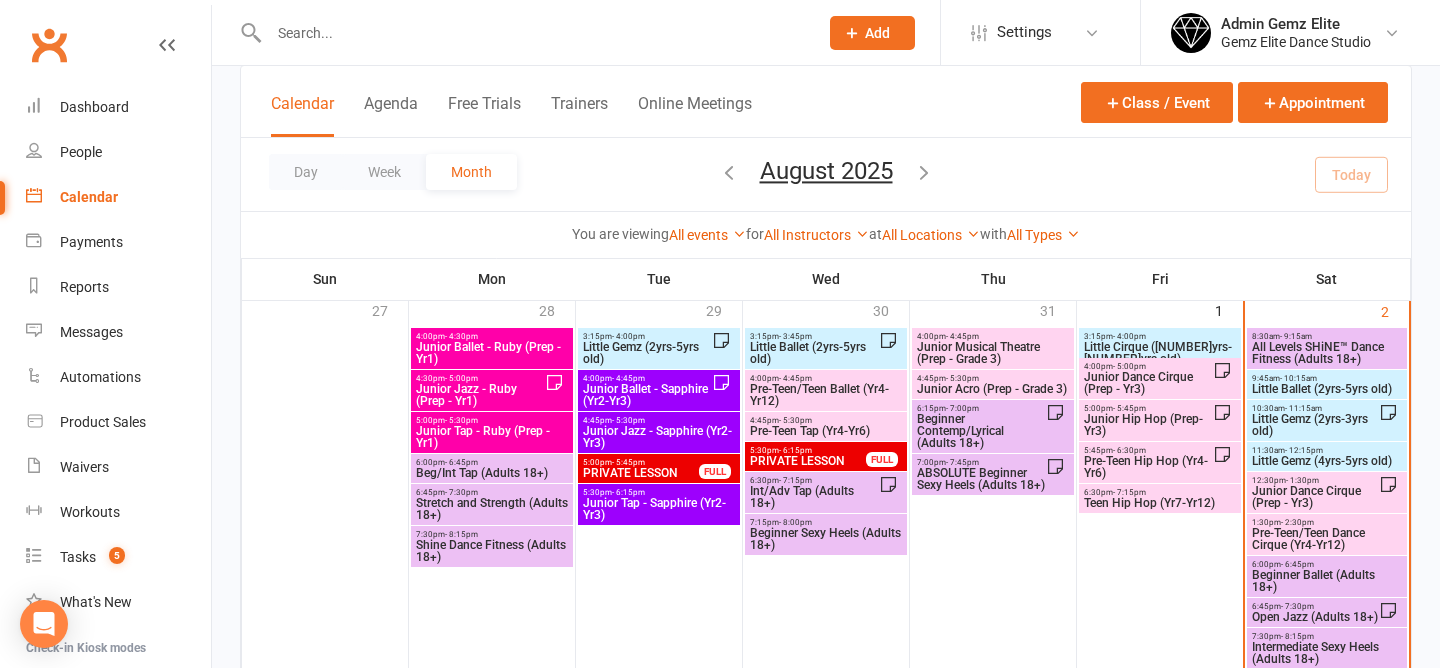 click on "Little Ballet (2yrs-5yrs old)" at bounding box center [1327, 389] 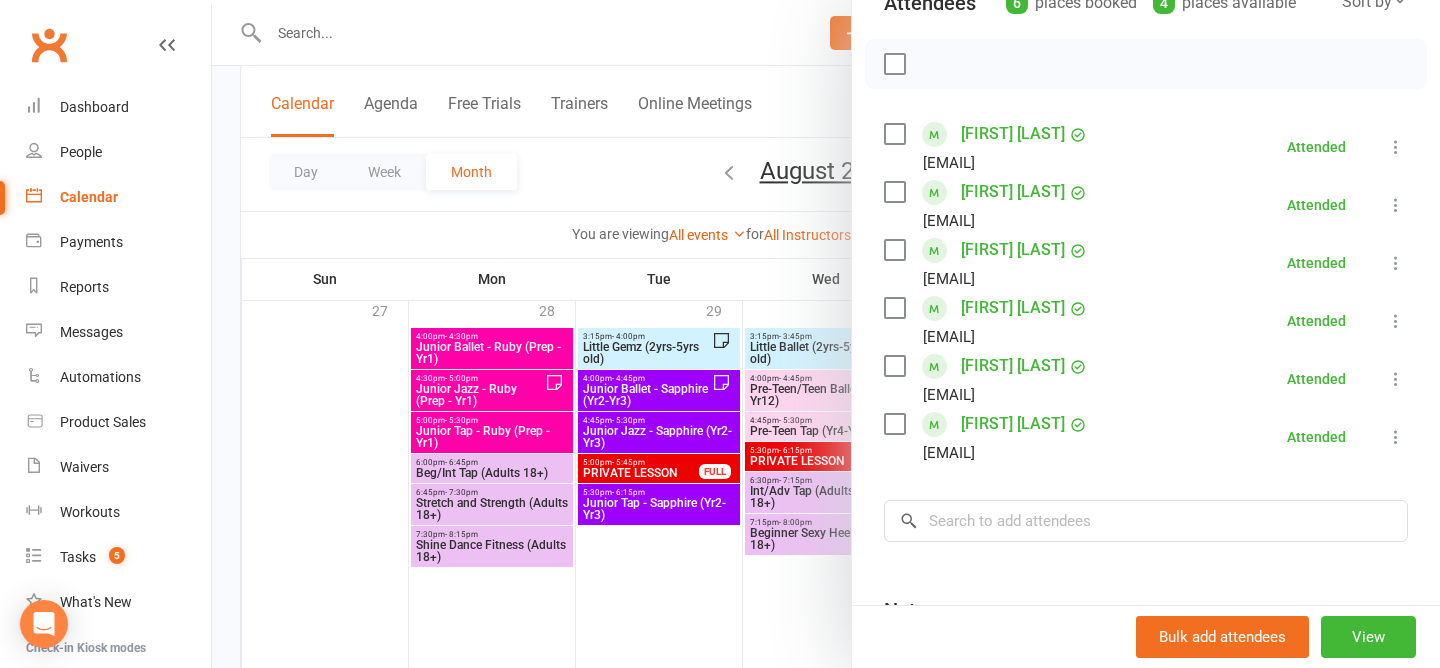scroll, scrollTop: 263, scrollLeft: 0, axis: vertical 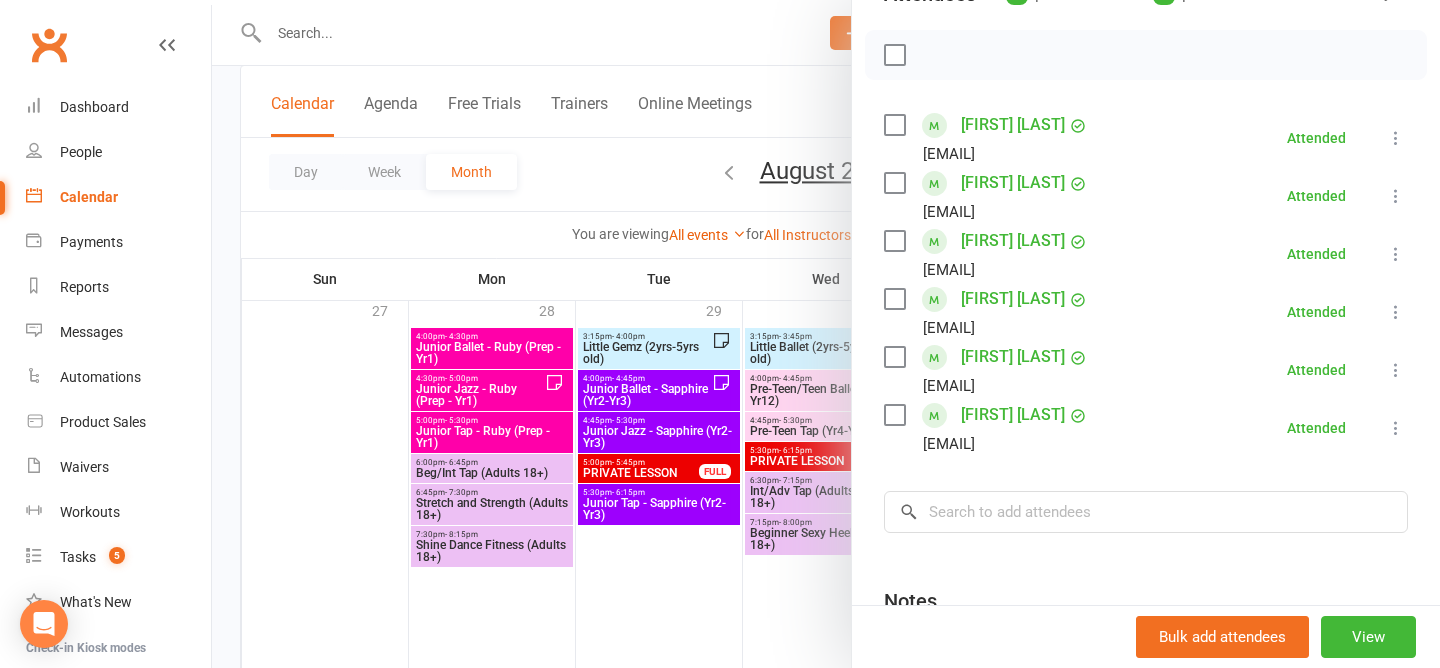 click at bounding box center [826, 334] 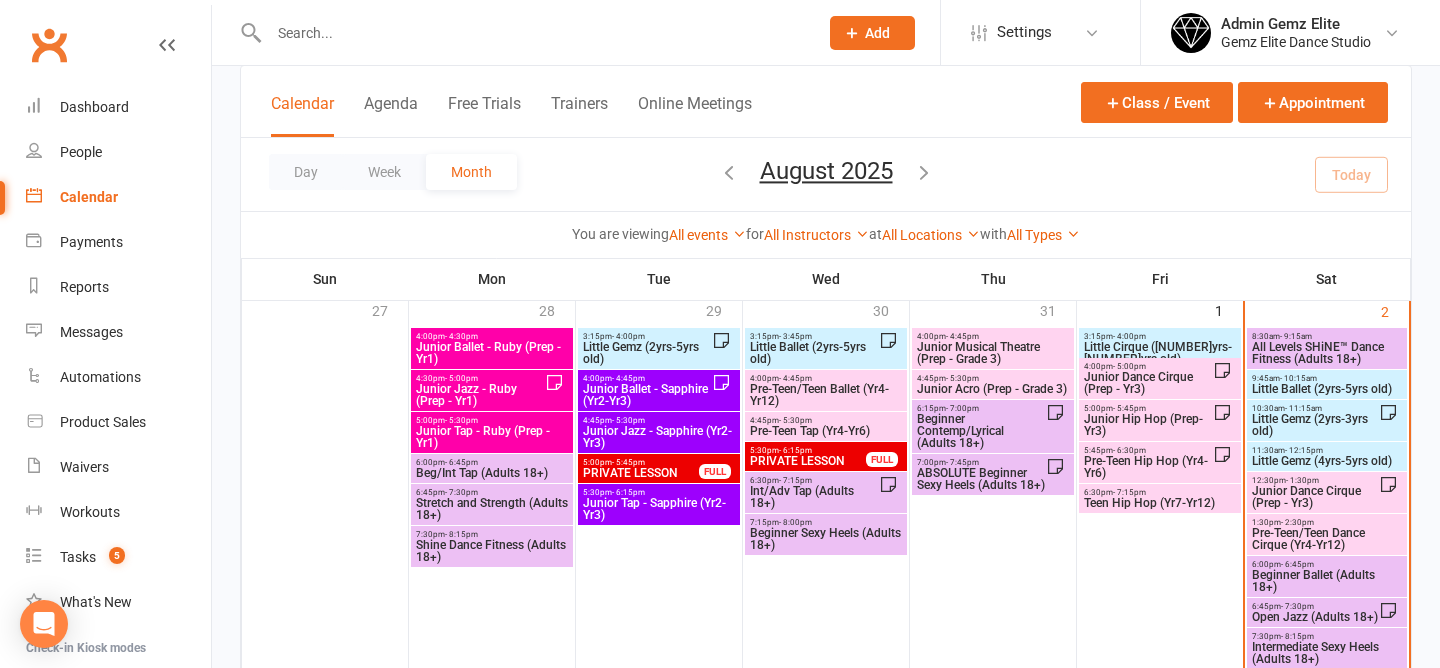 click on "Little Gemz (2yrs-3yrs old)" at bounding box center [1315, 425] 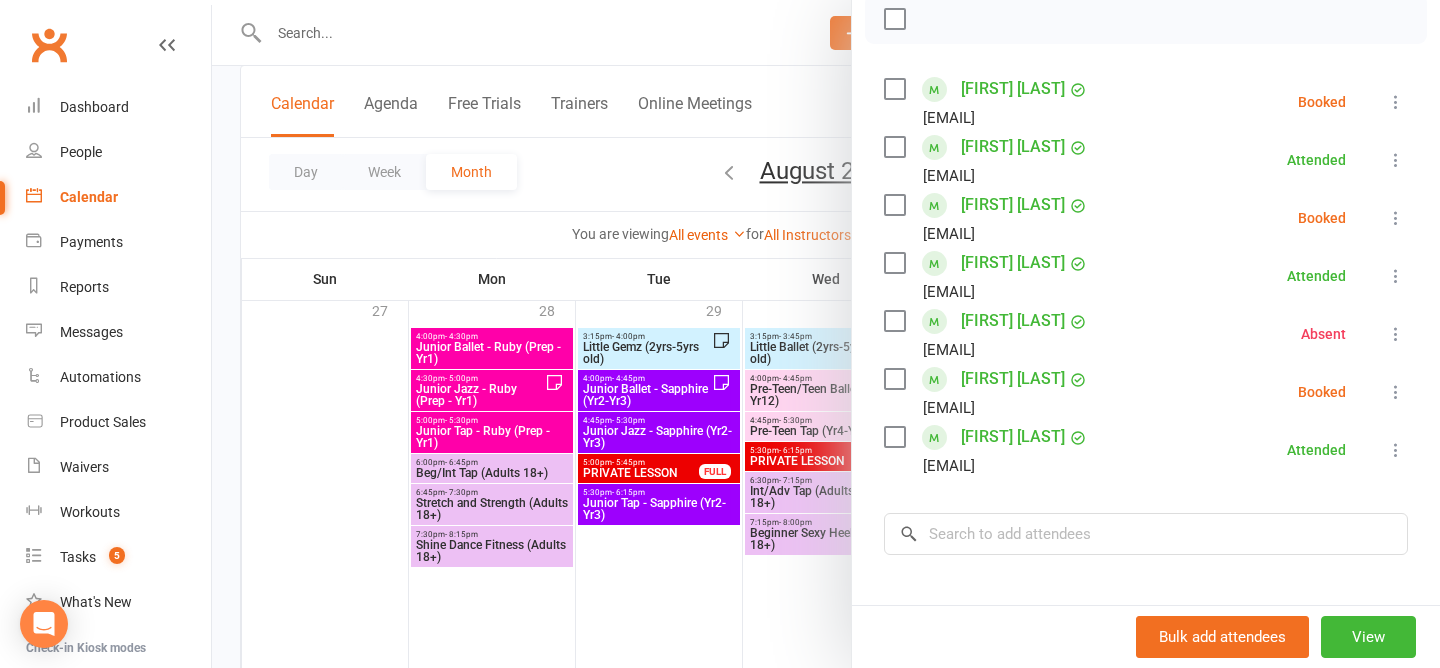 scroll, scrollTop: 297, scrollLeft: 0, axis: vertical 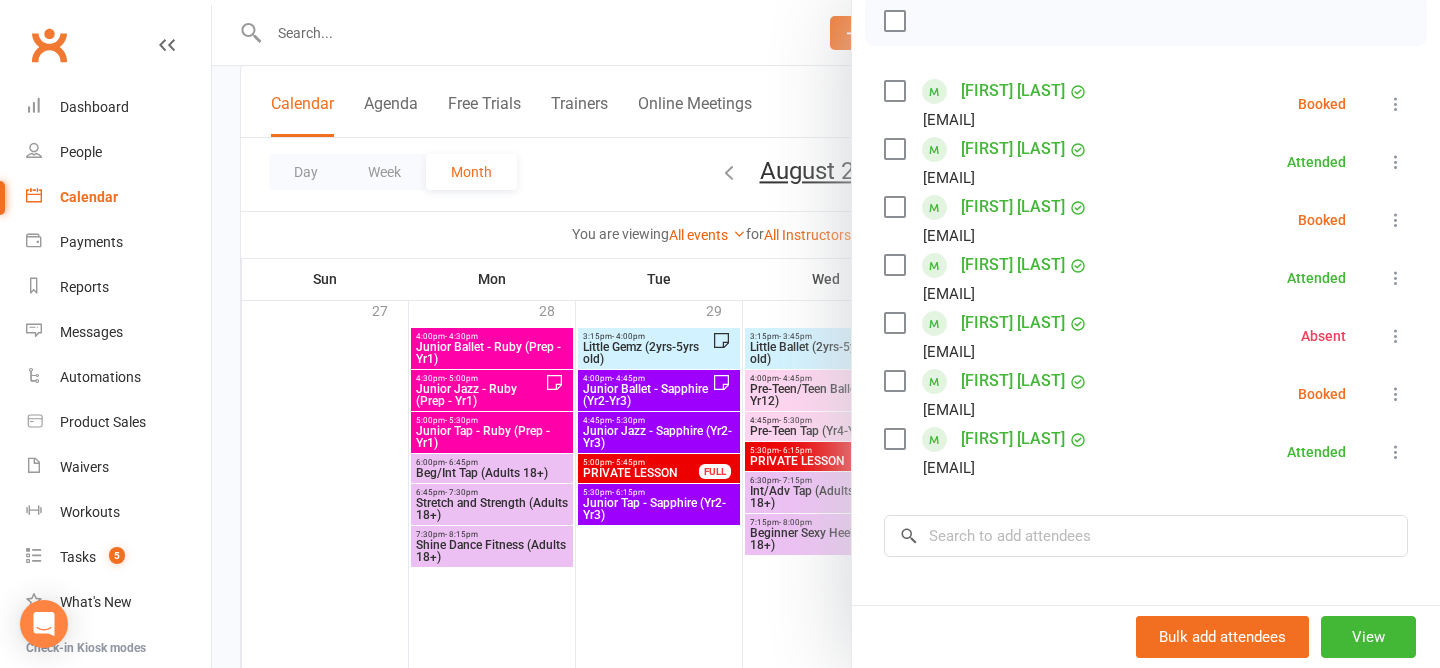 click at bounding box center (826, 334) 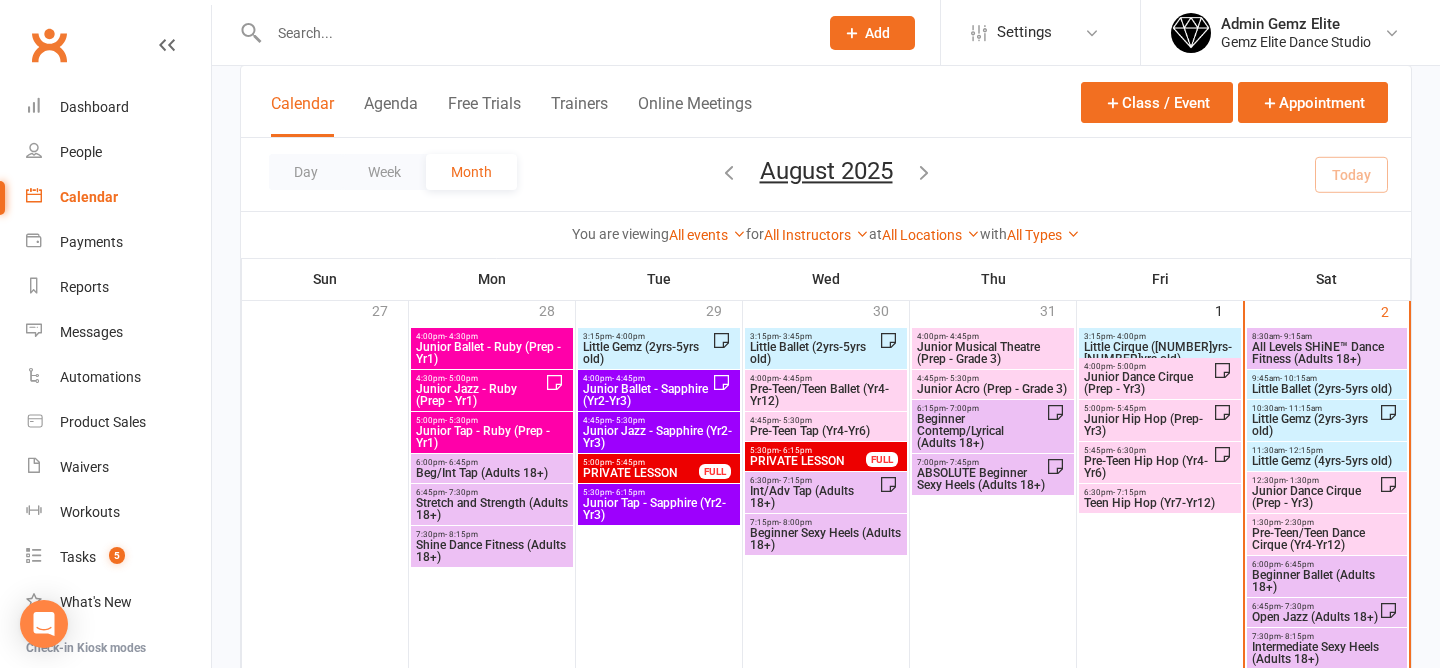 click on "Little Ballet (2yrs-5yrs old)" at bounding box center (1327, 389) 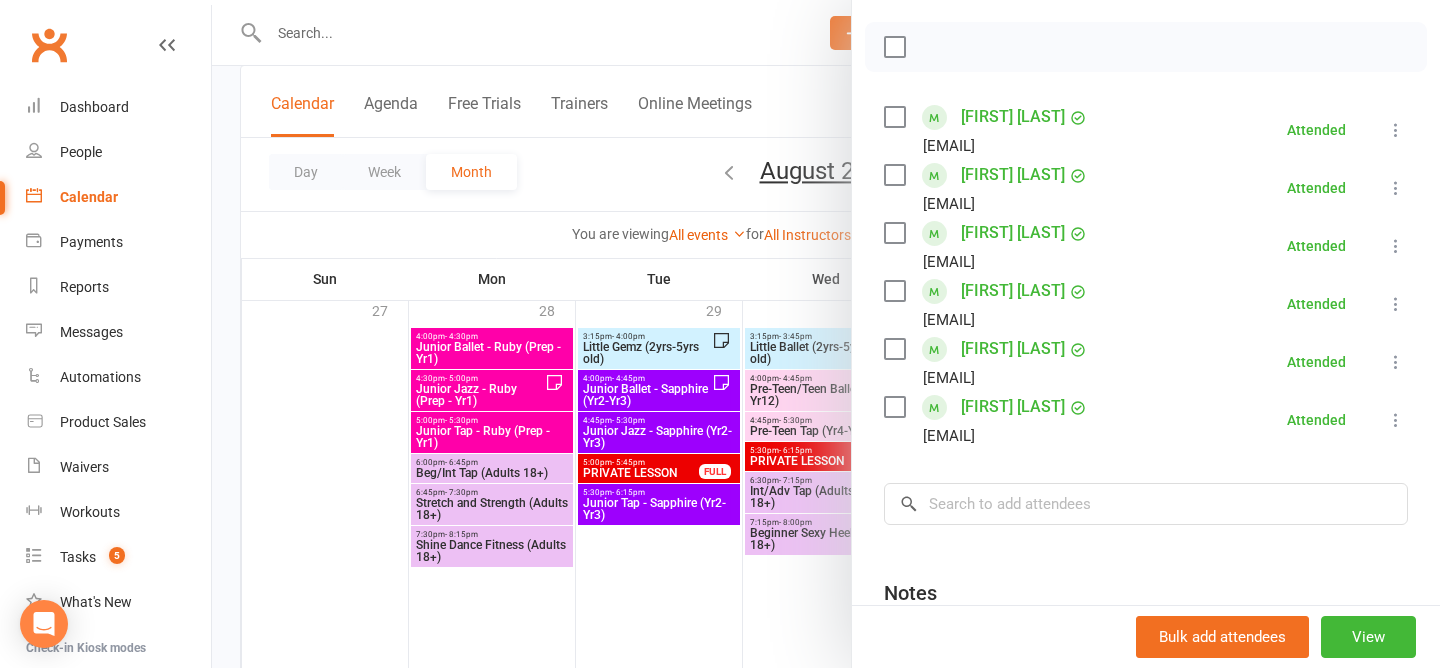 scroll, scrollTop: 273, scrollLeft: 0, axis: vertical 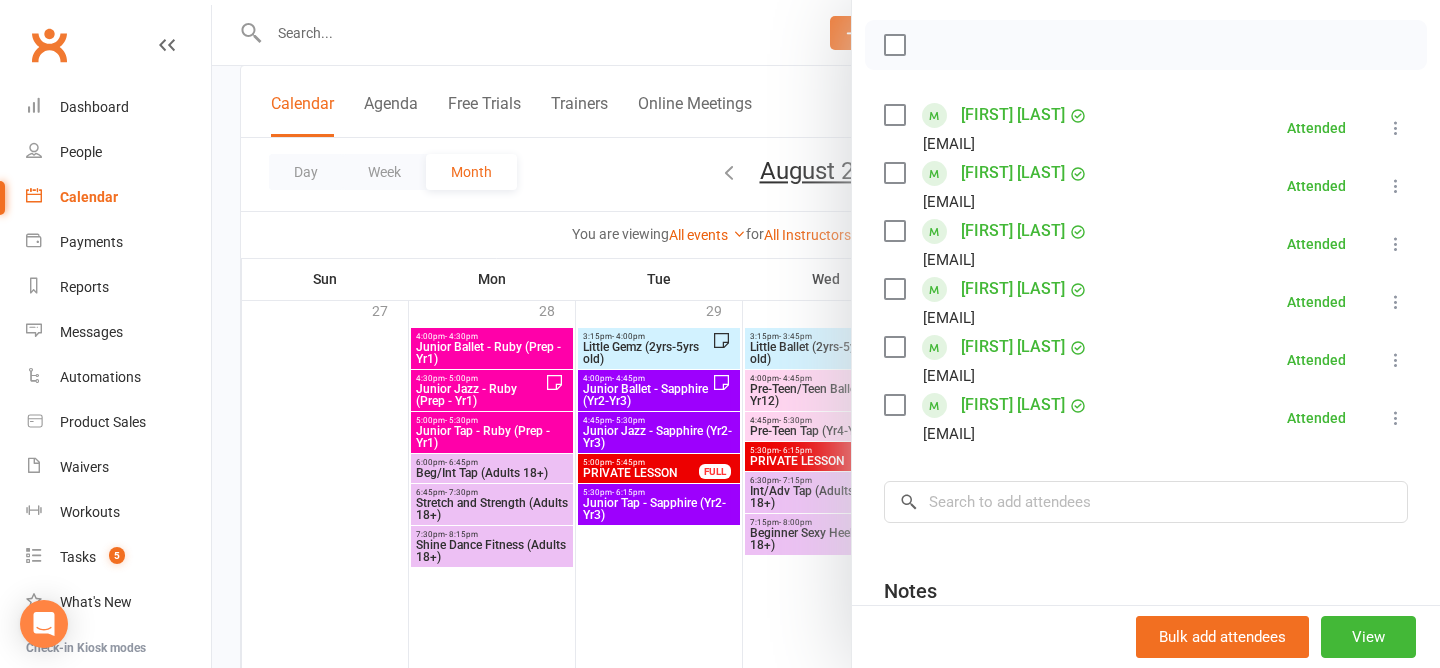 click at bounding box center [826, 334] 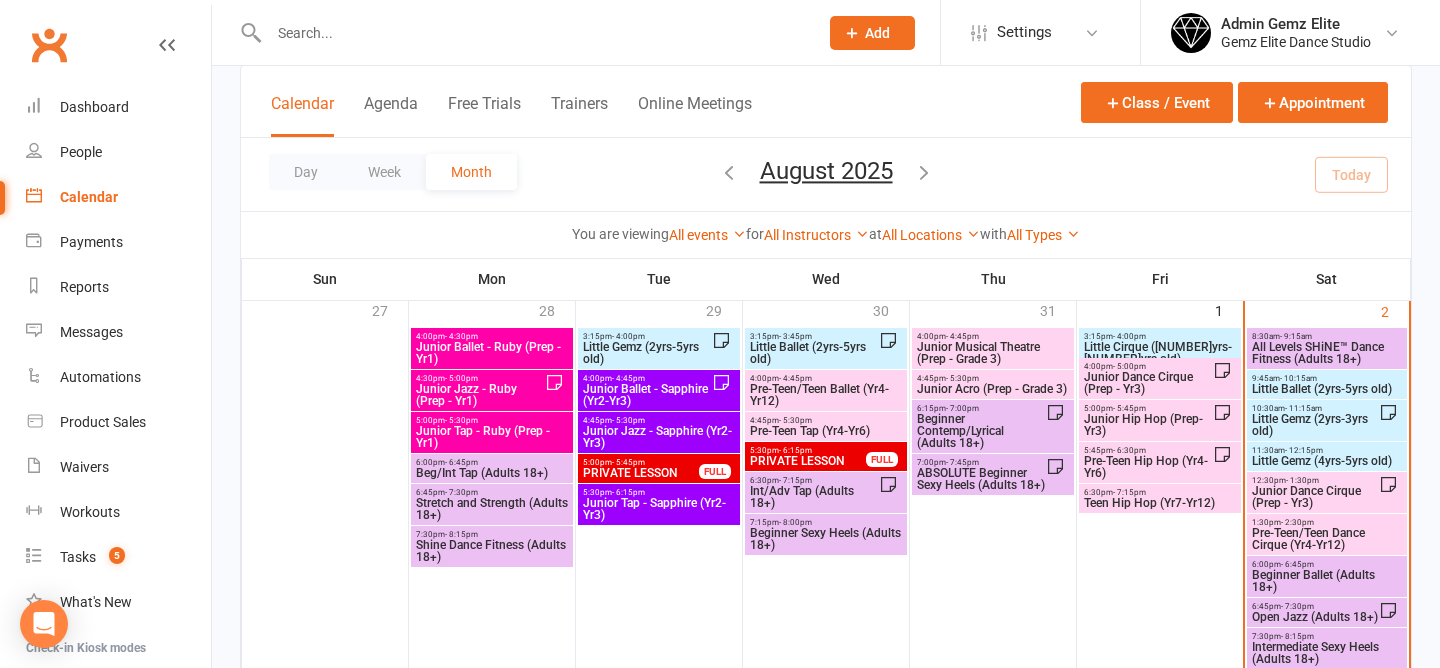 click on "Little Gemz (2yrs-3yrs old)" at bounding box center [1315, 425] 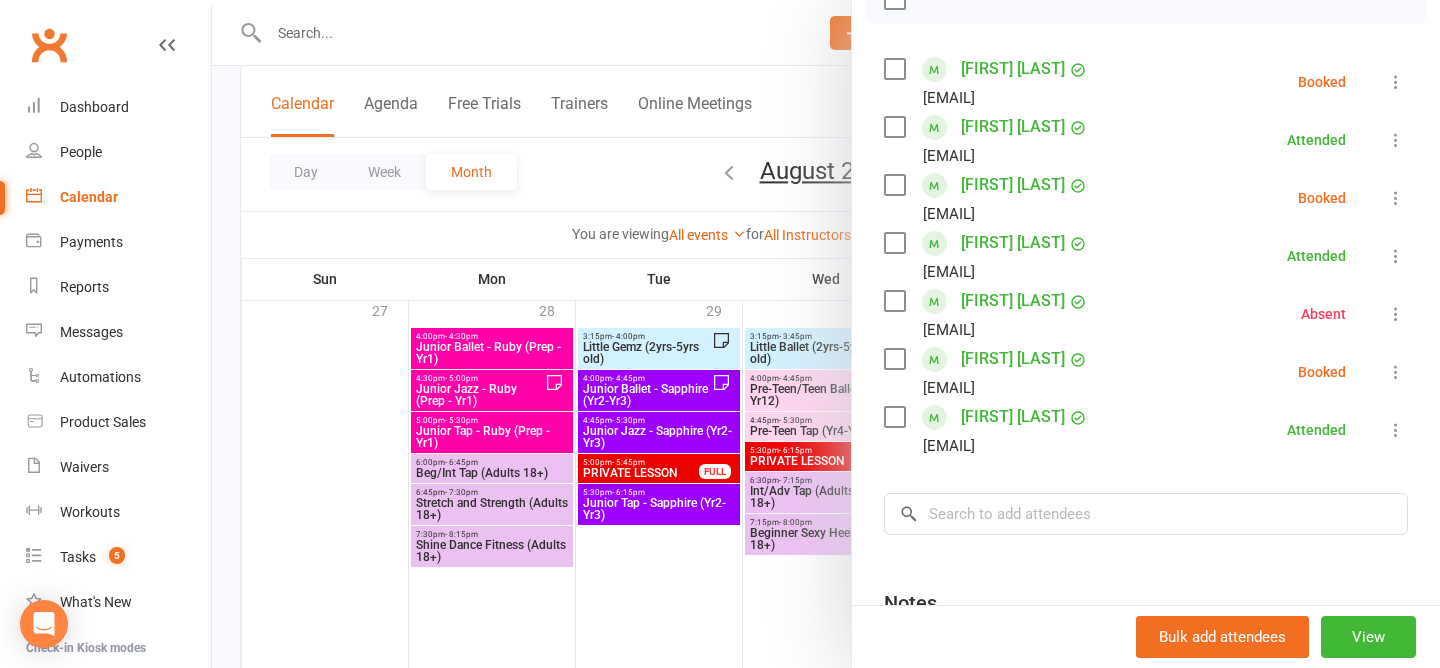 scroll, scrollTop: 315, scrollLeft: 0, axis: vertical 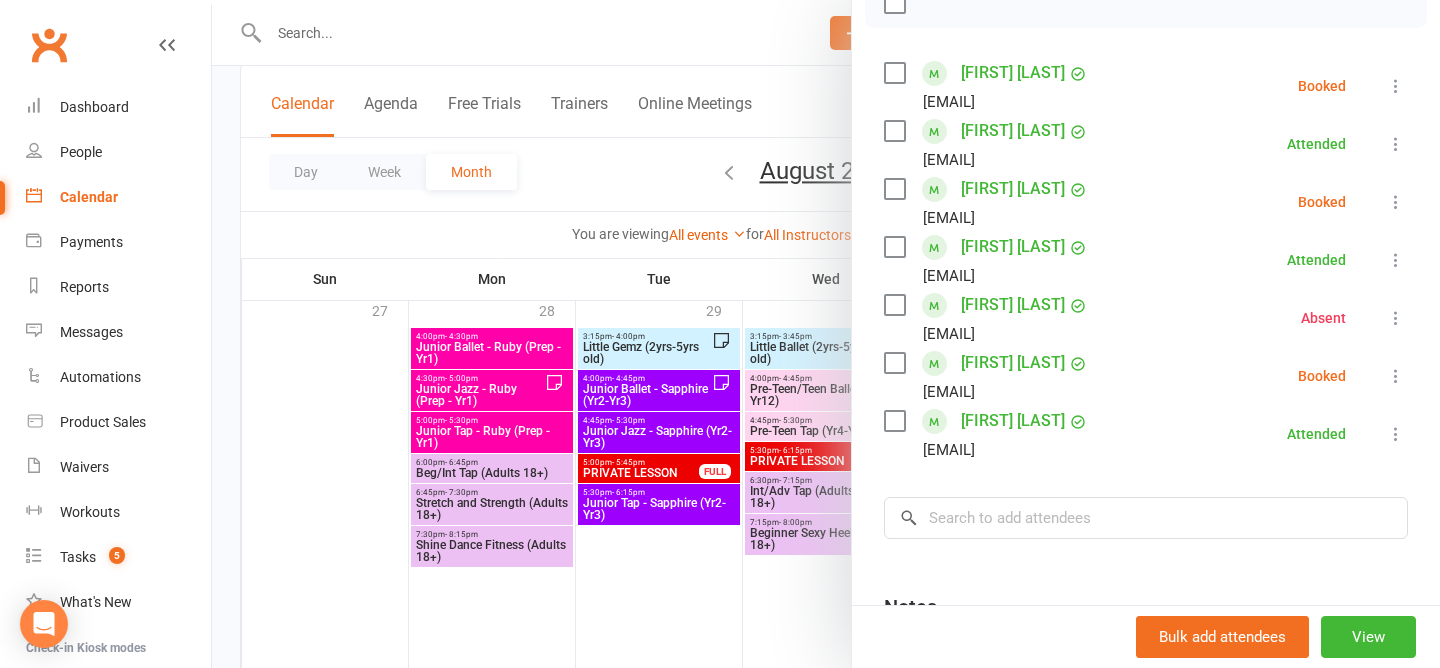 click at bounding box center (1396, 86) 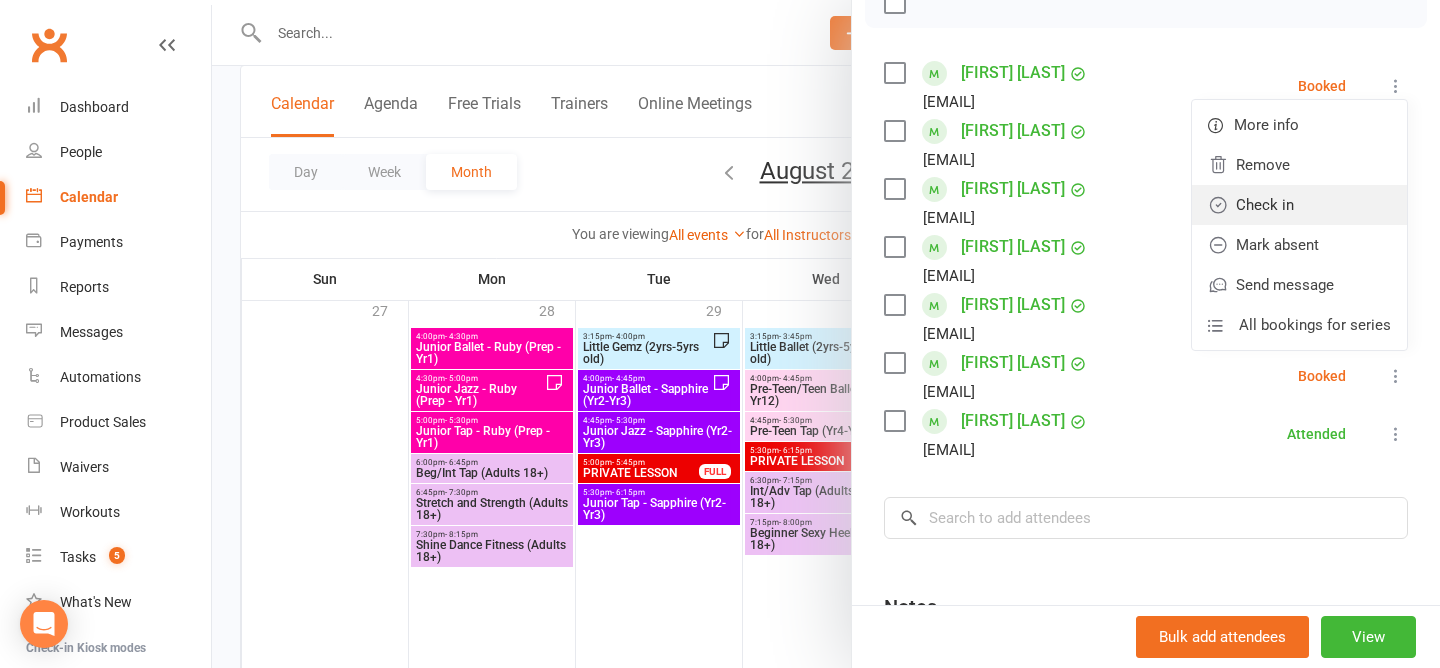 click on "Check in" at bounding box center (1299, 205) 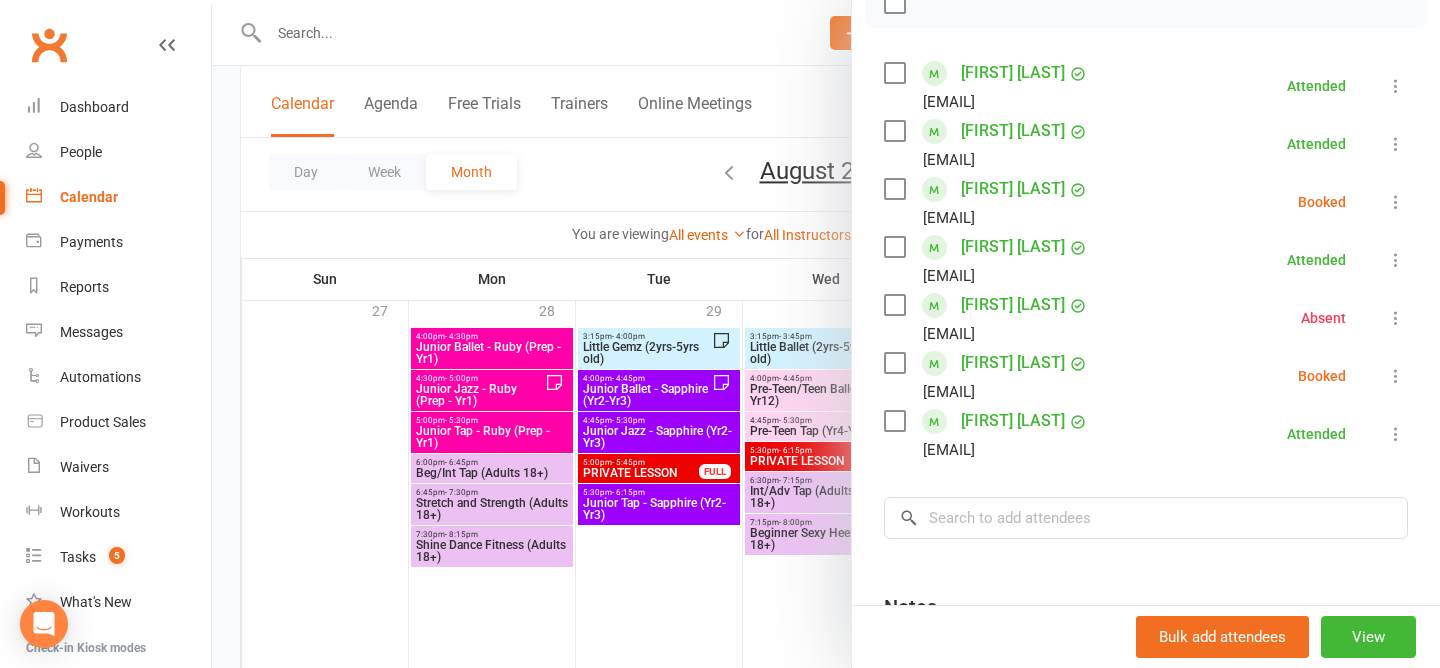 click at bounding box center (1146, 3) 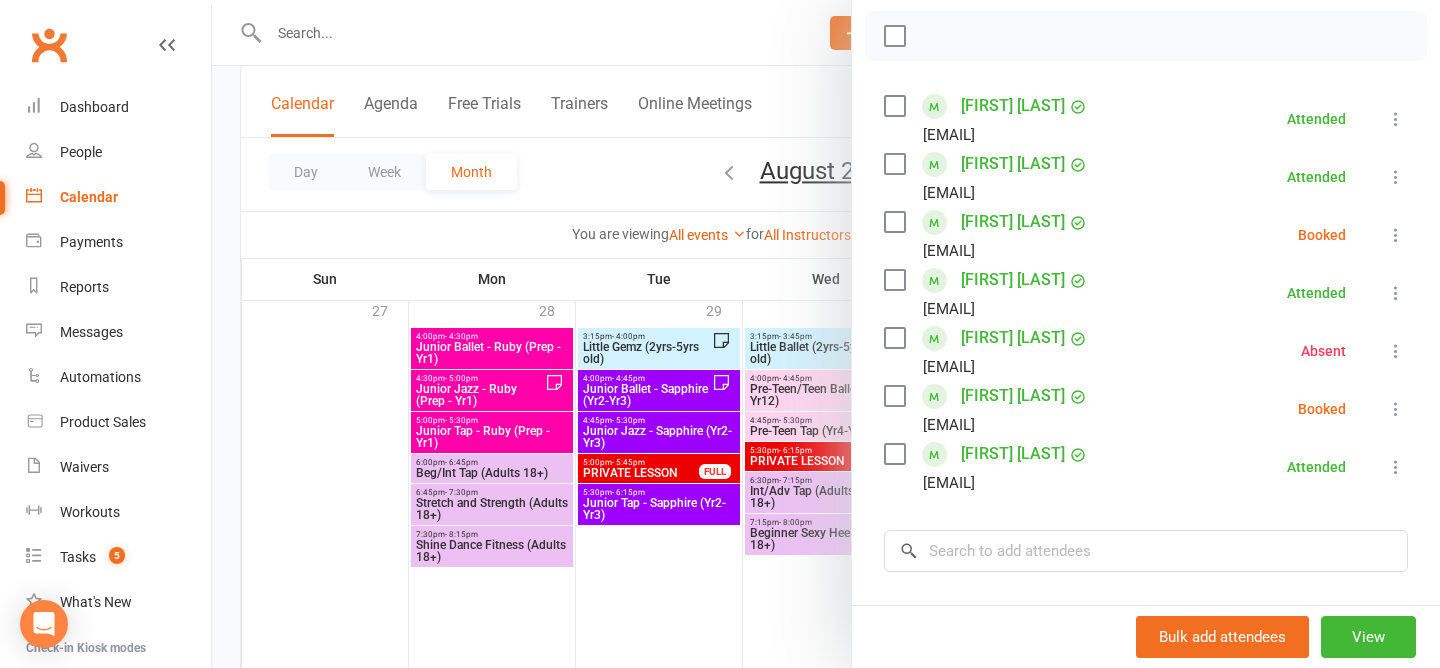 scroll, scrollTop: 283, scrollLeft: 0, axis: vertical 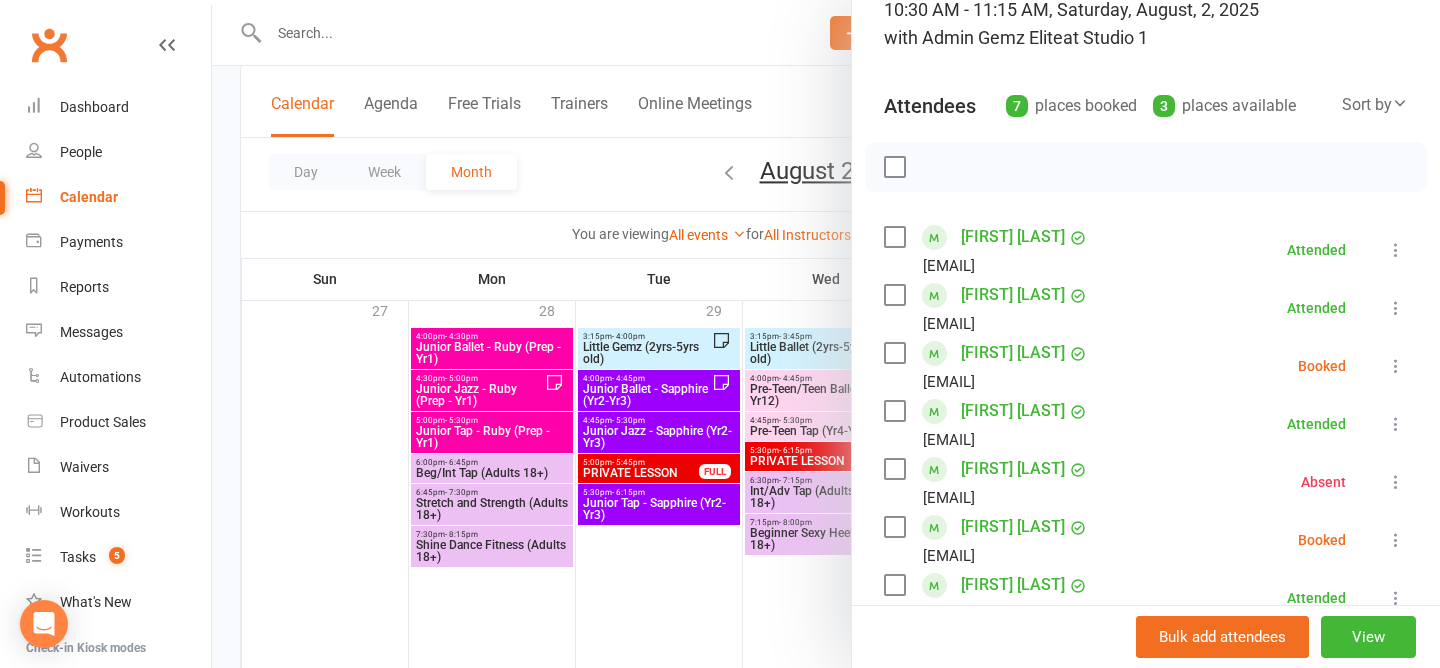click at bounding box center (1146, 167) 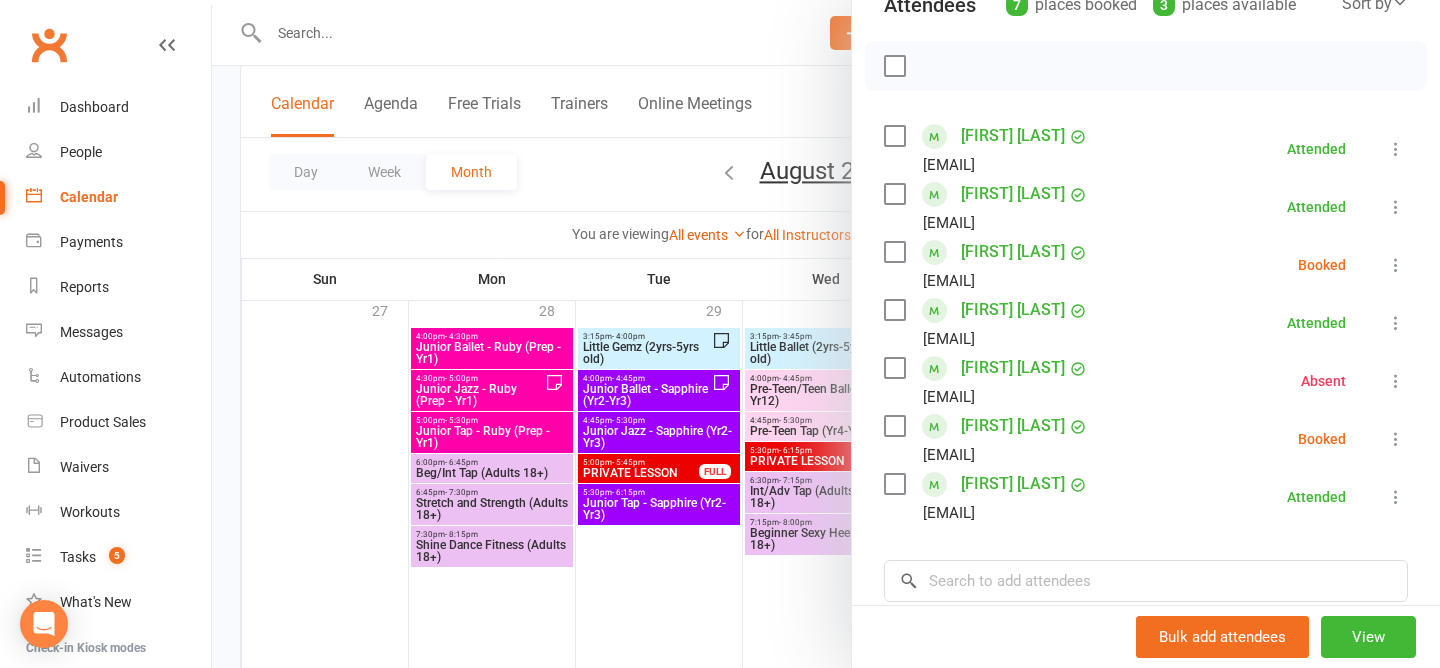 scroll, scrollTop: 258, scrollLeft: 0, axis: vertical 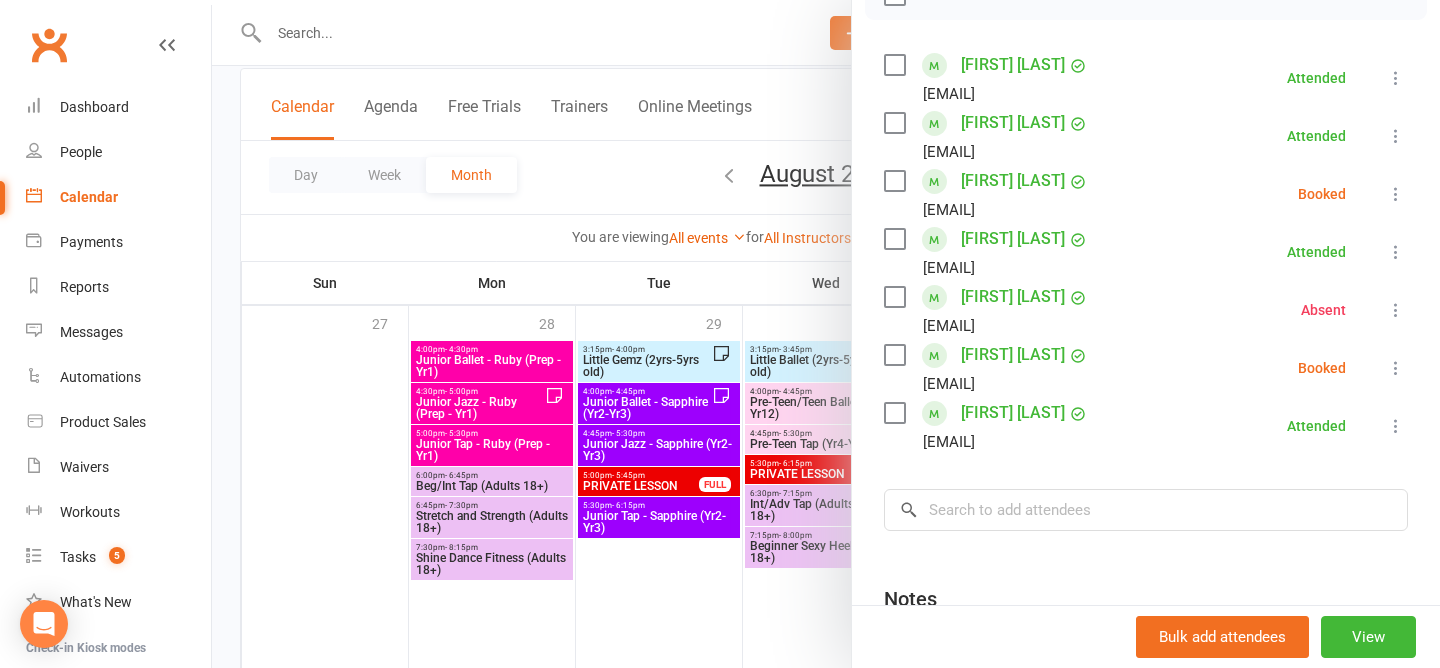 click at bounding box center (826, 334) 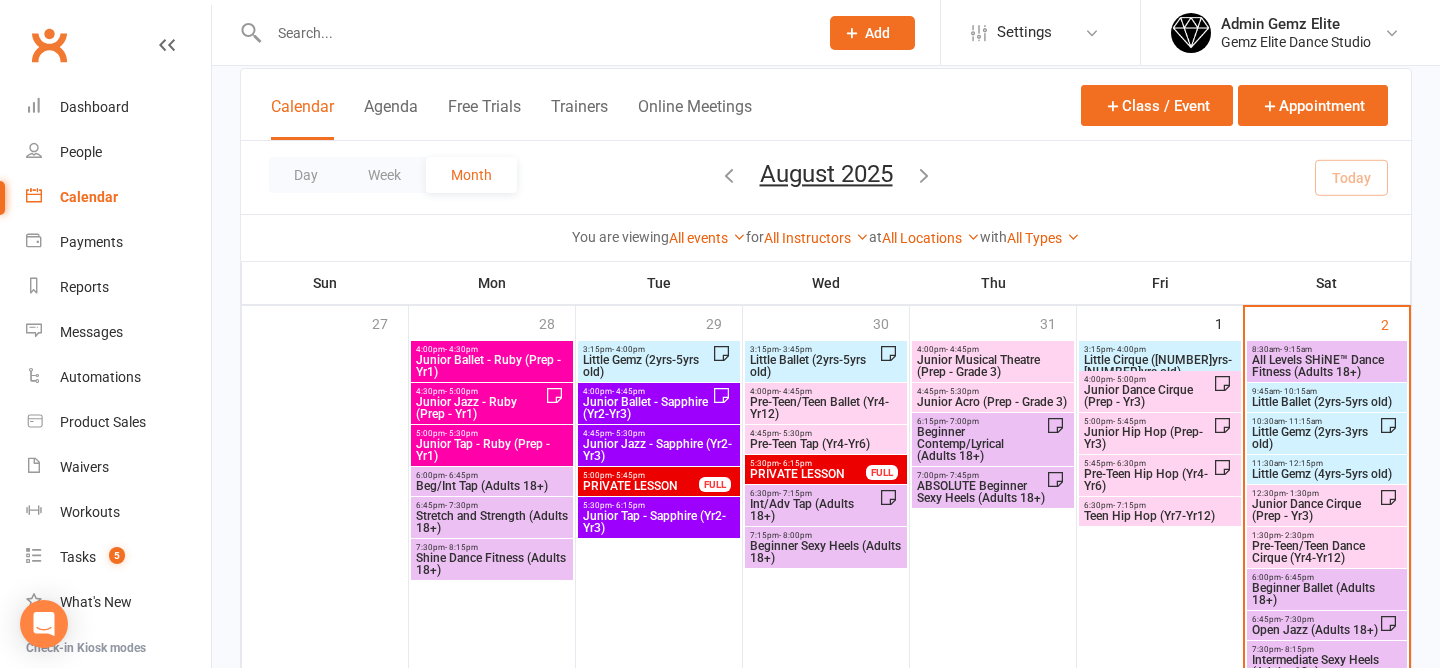 click on "Little Gemz (2yrs-3yrs old)" at bounding box center (1315, 438) 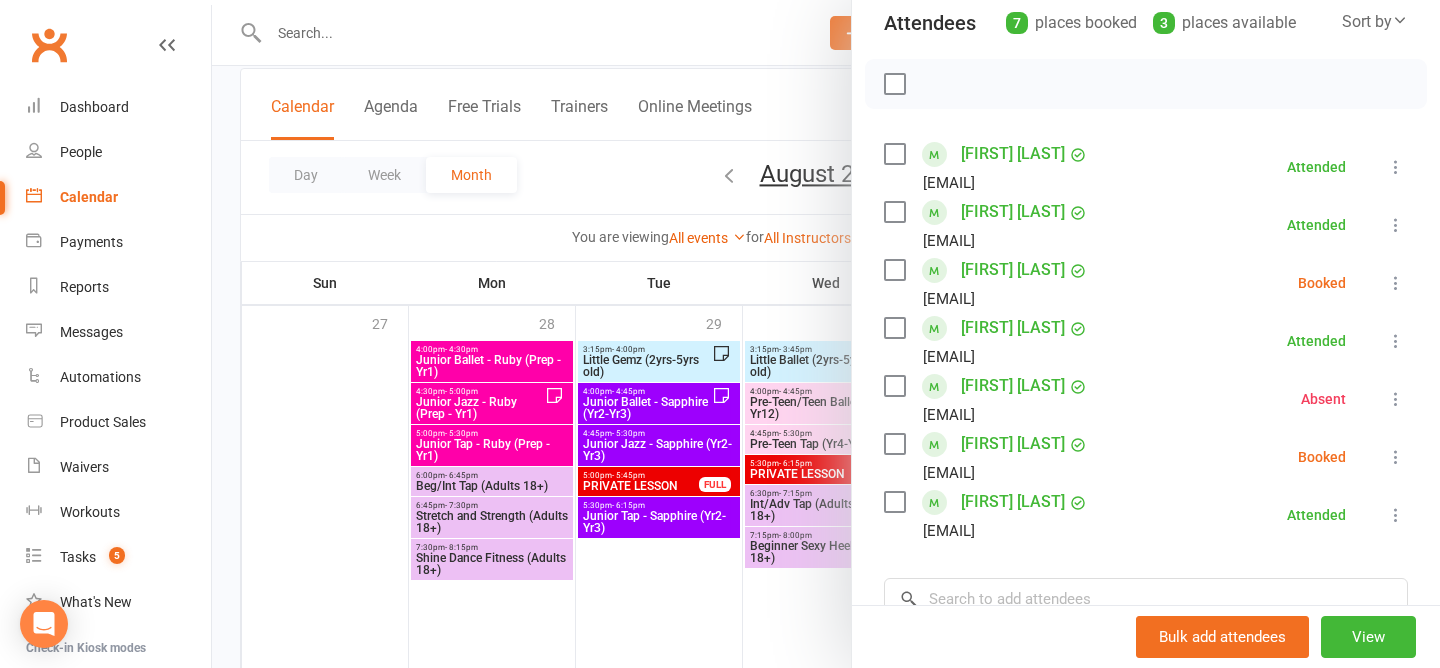 scroll, scrollTop: 241, scrollLeft: 0, axis: vertical 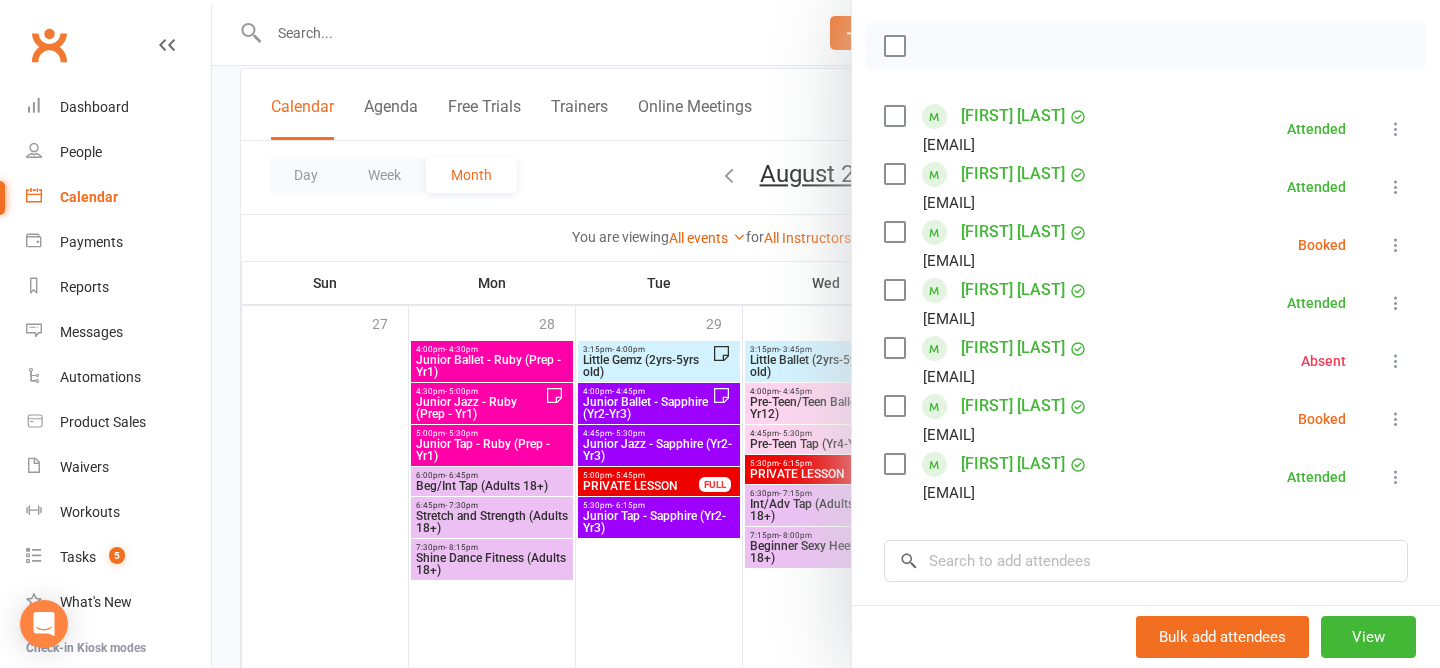 click at bounding box center (1396, 245) 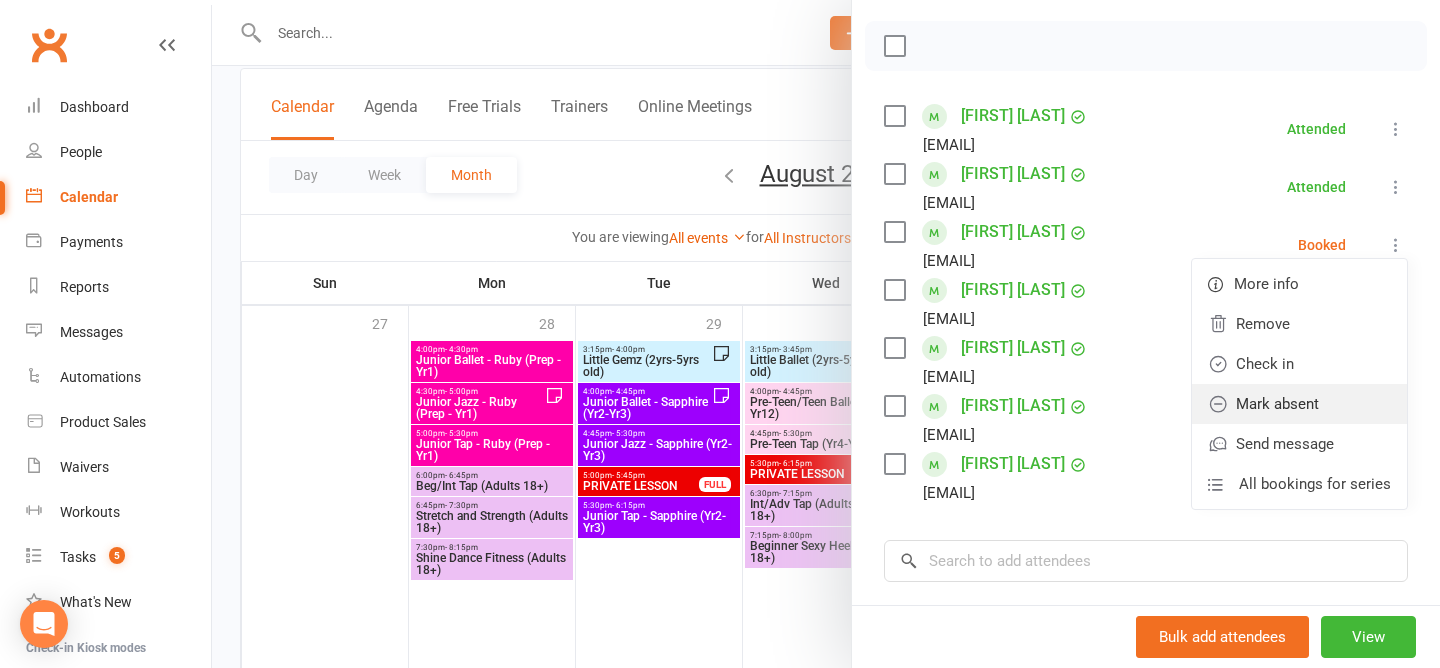 click on "Mark absent" at bounding box center (1299, 404) 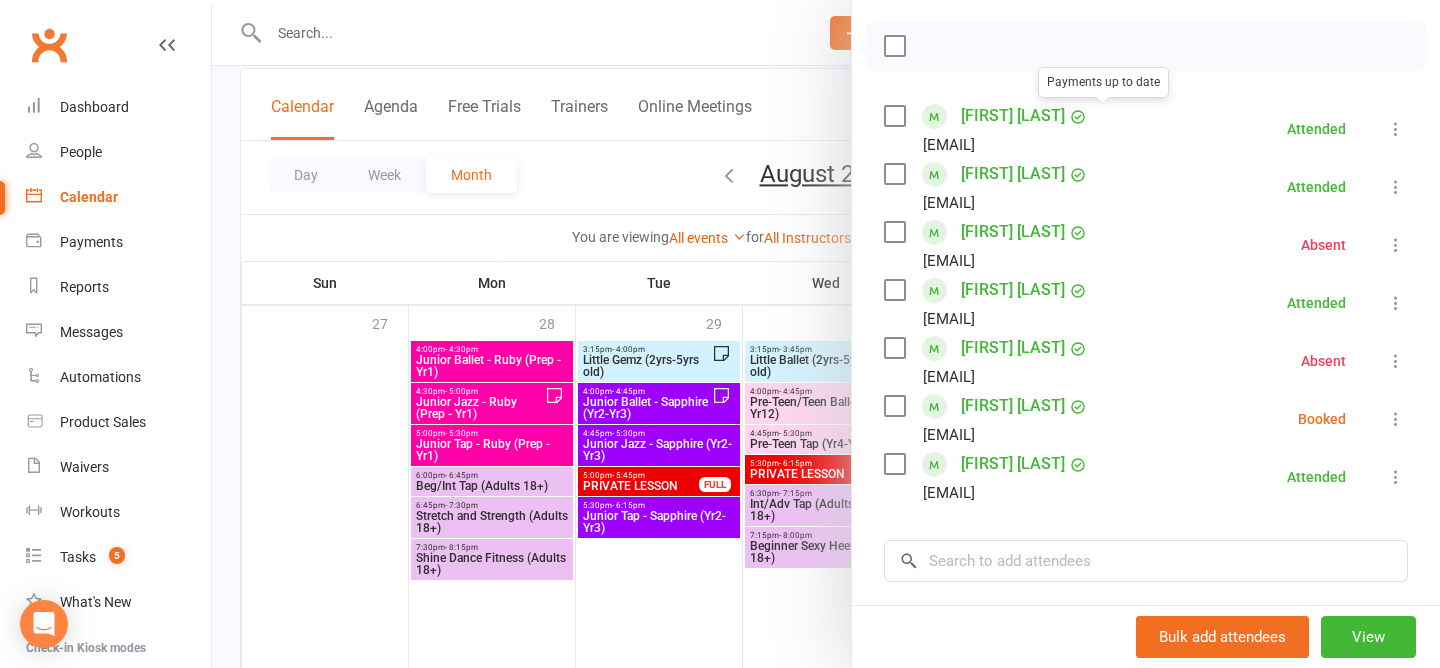 click at bounding box center [1146, 46] 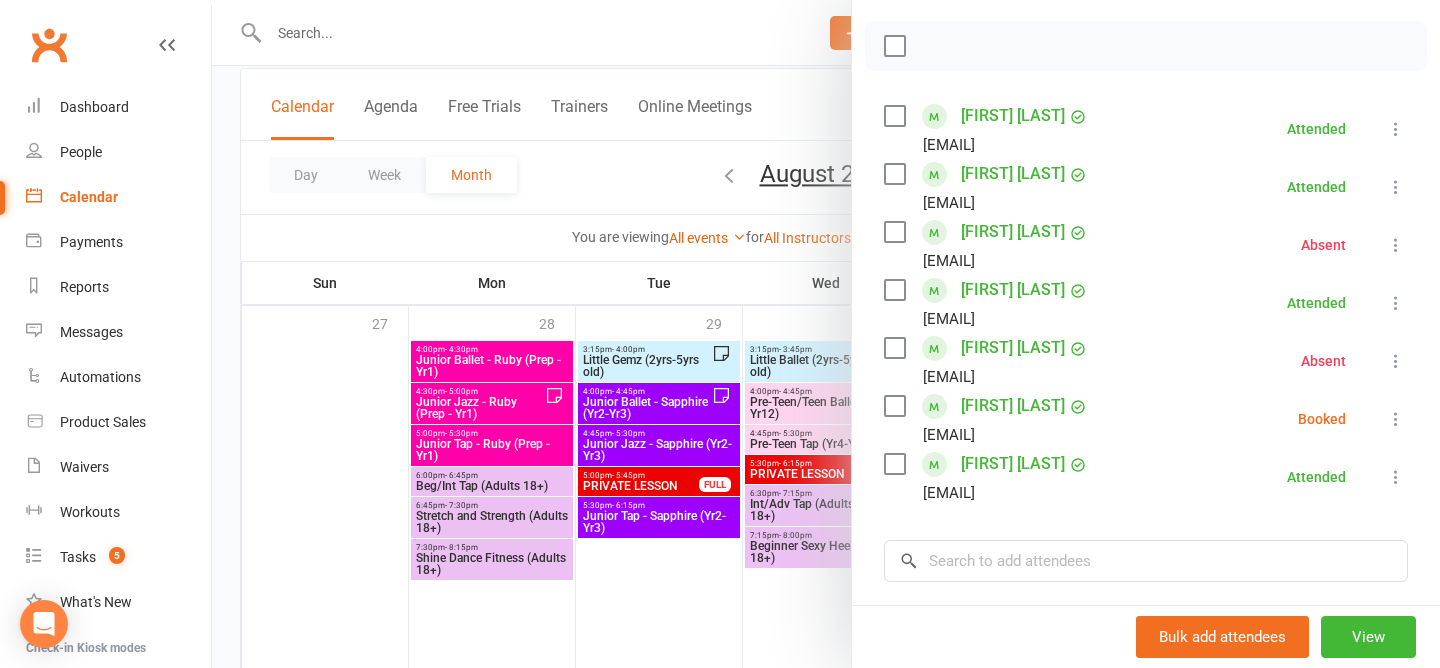 click at bounding box center (826, 334) 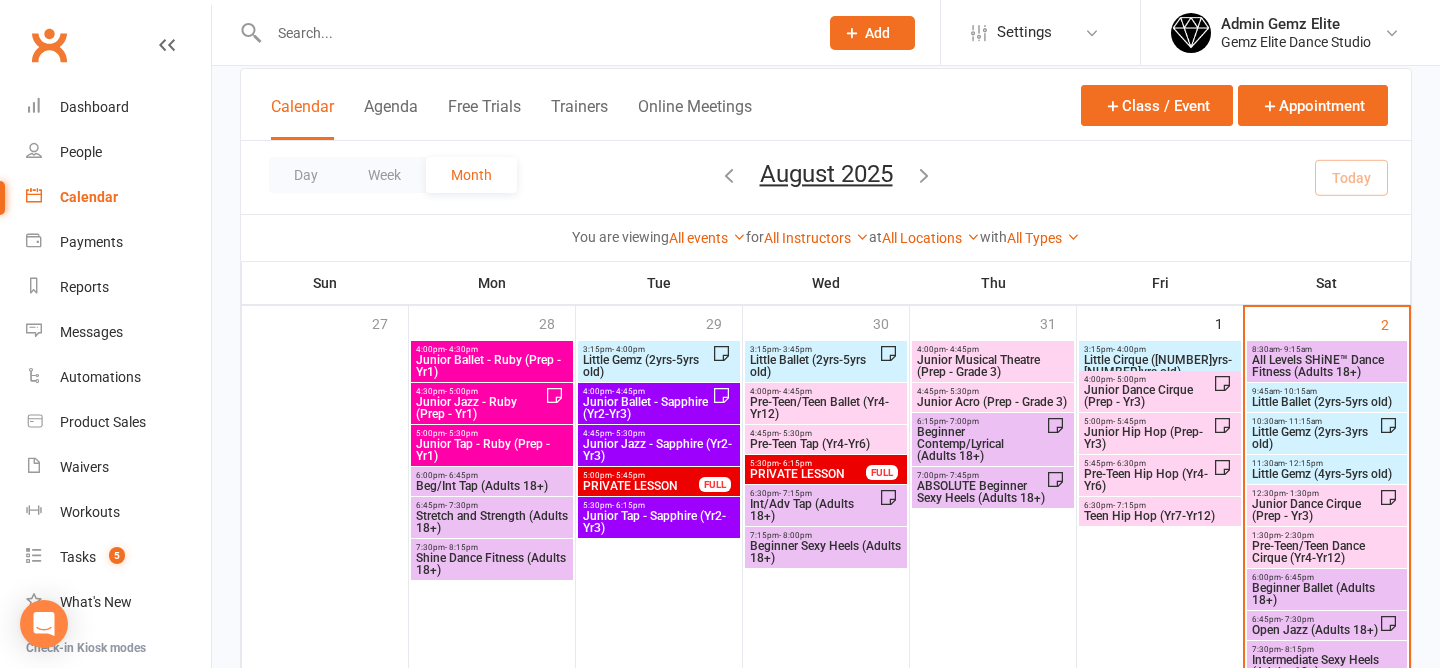 click on "Little Gemz (2yrs-3yrs old)" at bounding box center [1315, 438] 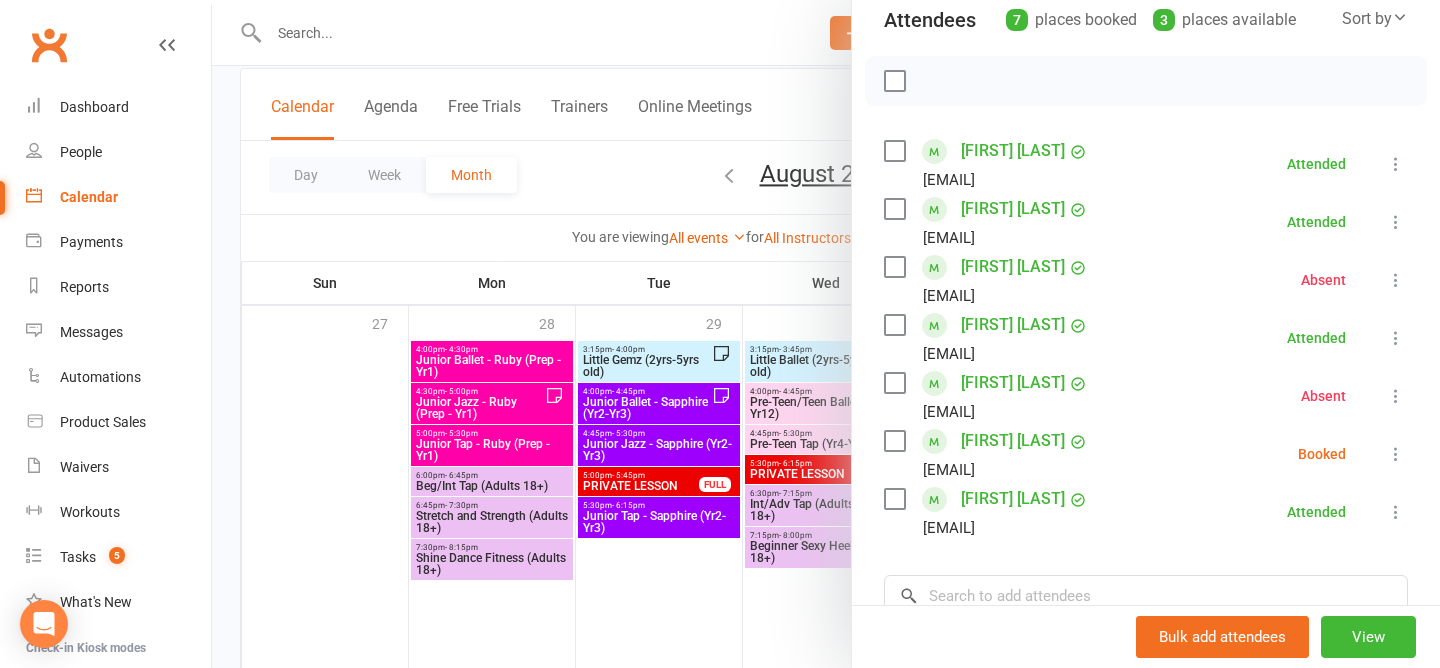 scroll, scrollTop: 242, scrollLeft: 0, axis: vertical 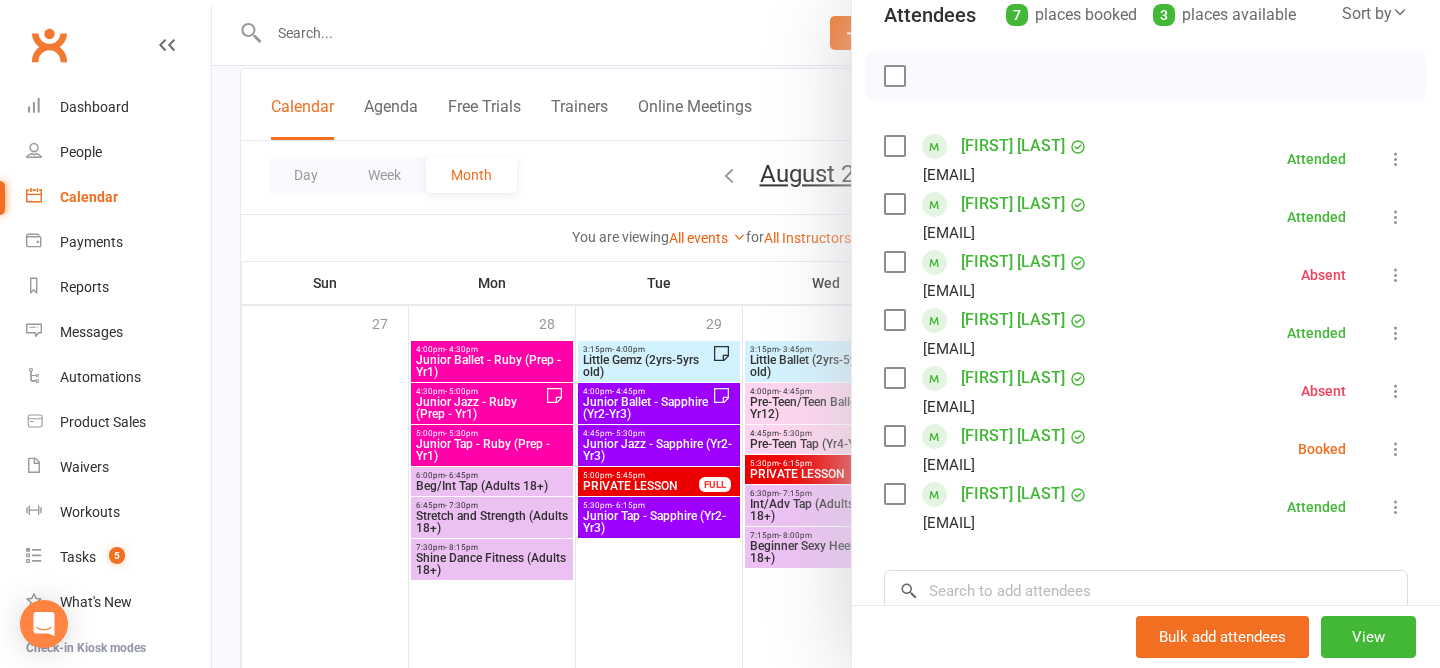 click at bounding box center [826, 334] 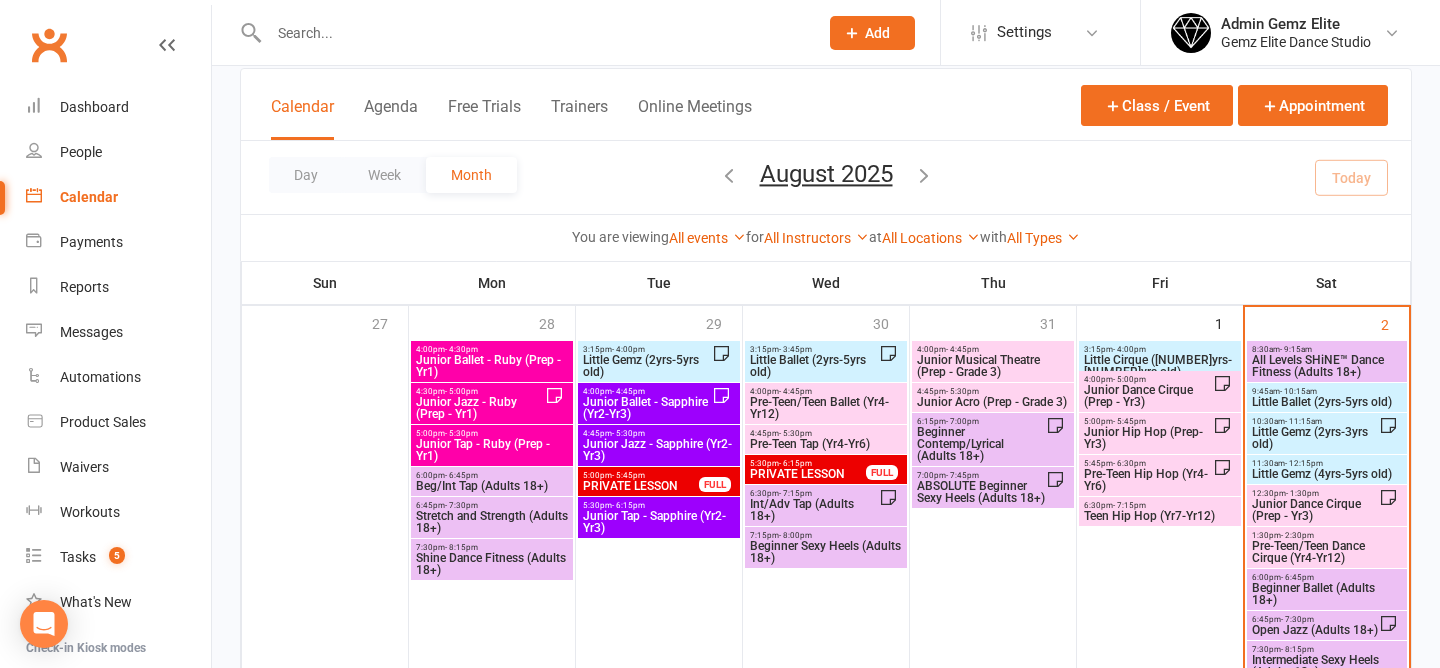click on "Little Gemz (2yrs-3yrs old)" at bounding box center [1315, 438] 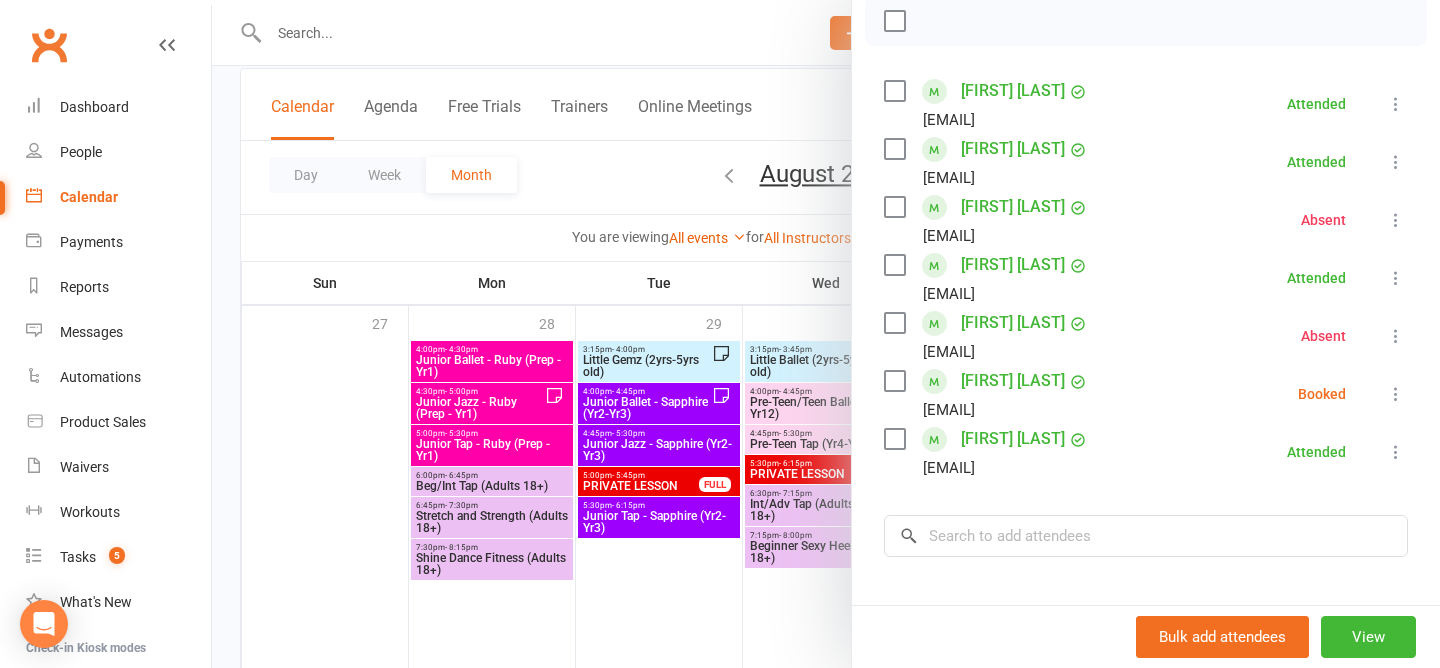 scroll, scrollTop: 308, scrollLeft: 0, axis: vertical 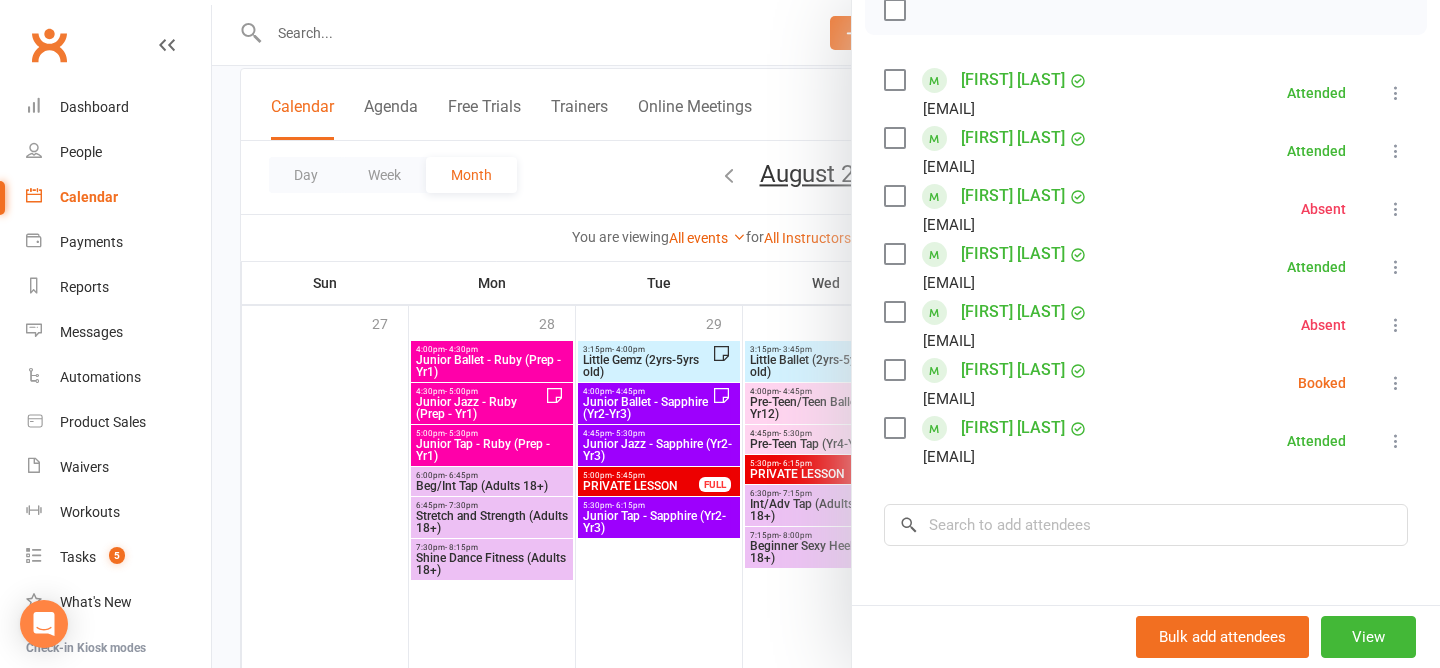 click at bounding box center (826, 334) 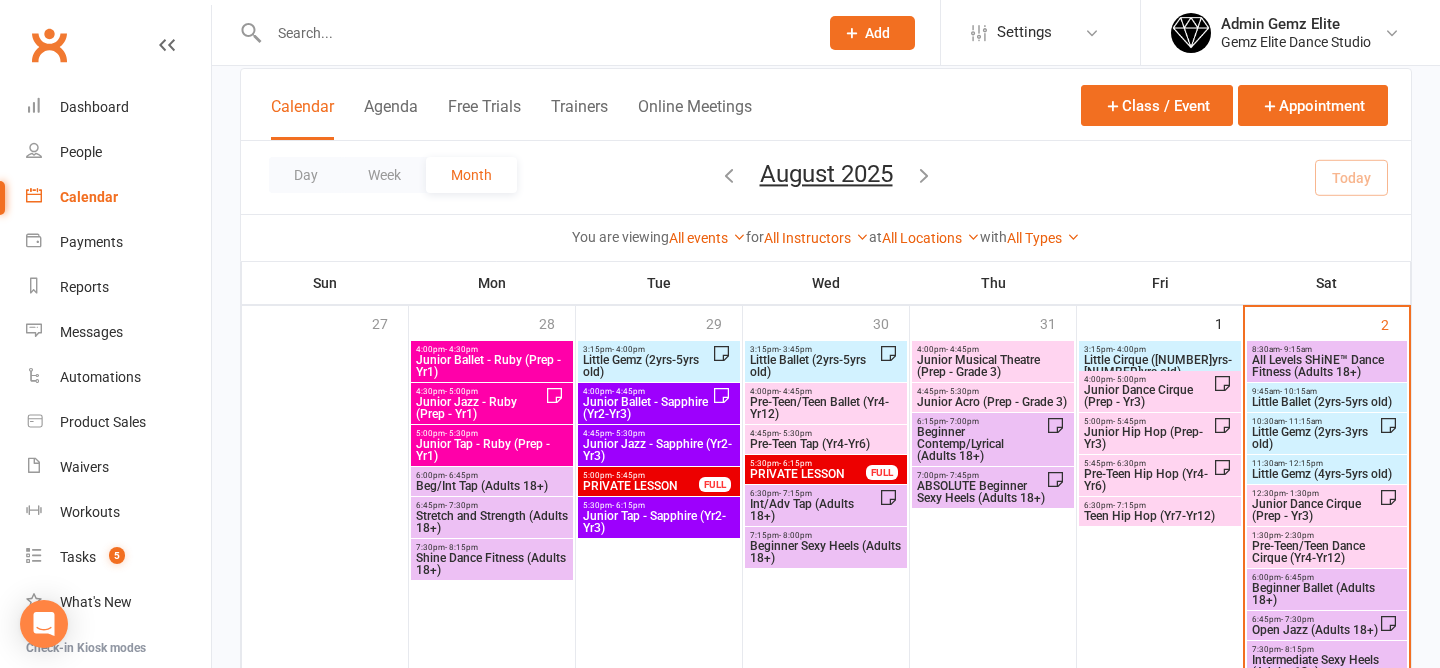 click on "Little Gemz (2yrs-3yrs old)" at bounding box center [1315, 438] 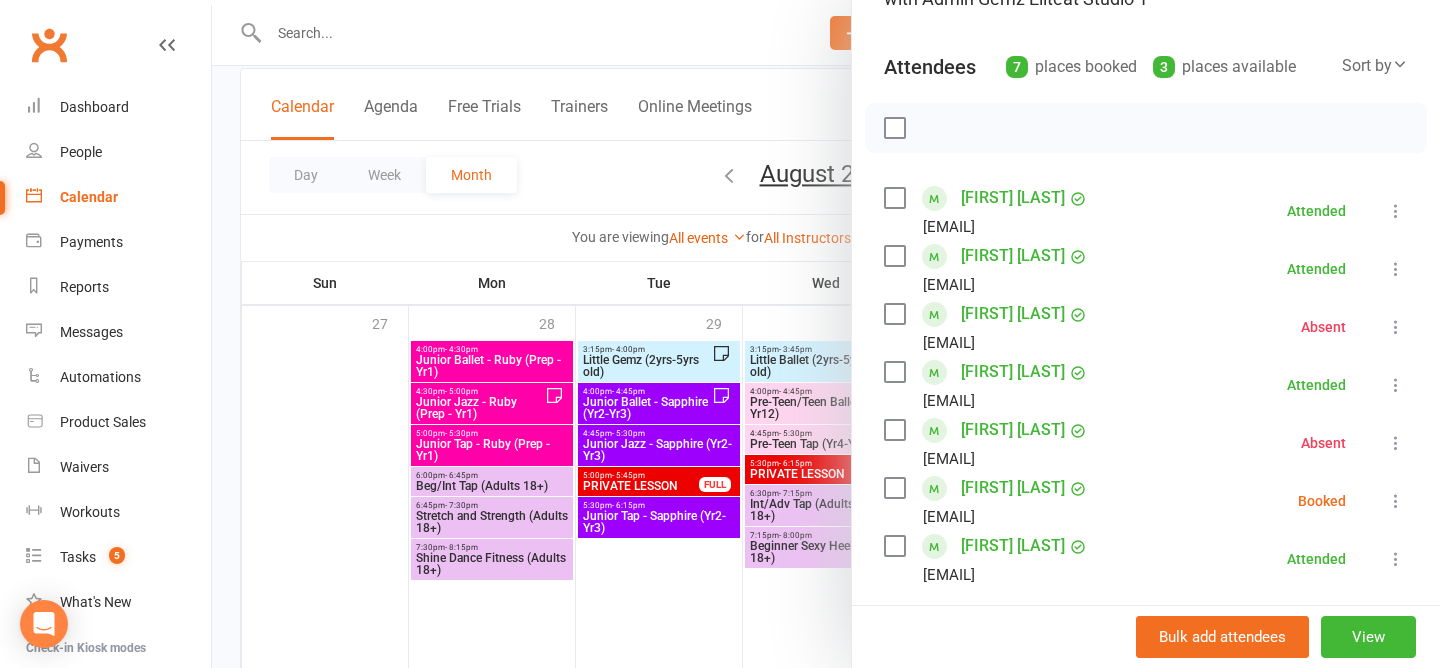 scroll, scrollTop: 269, scrollLeft: 0, axis: vertical 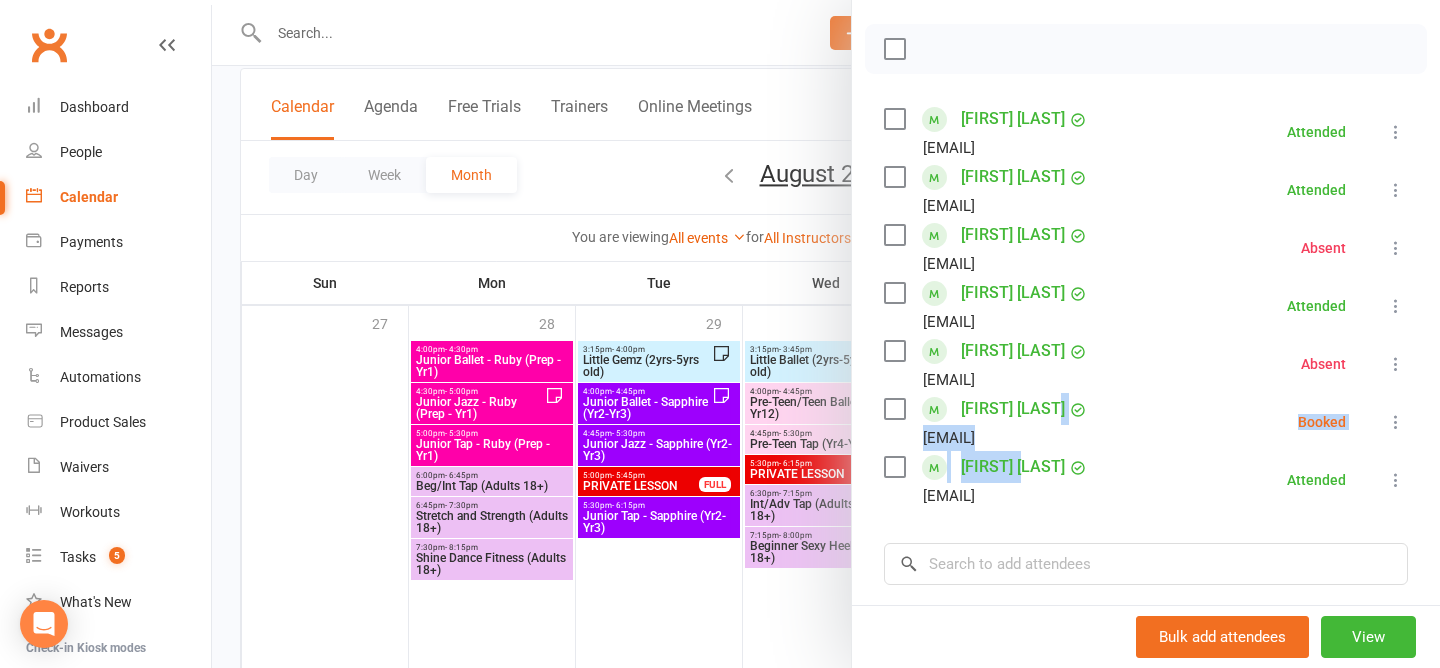 drag, startPoint x: 1111, startPoint y: 410, endPoint x: 1092, endPoint y: 455, distance: 48.8467 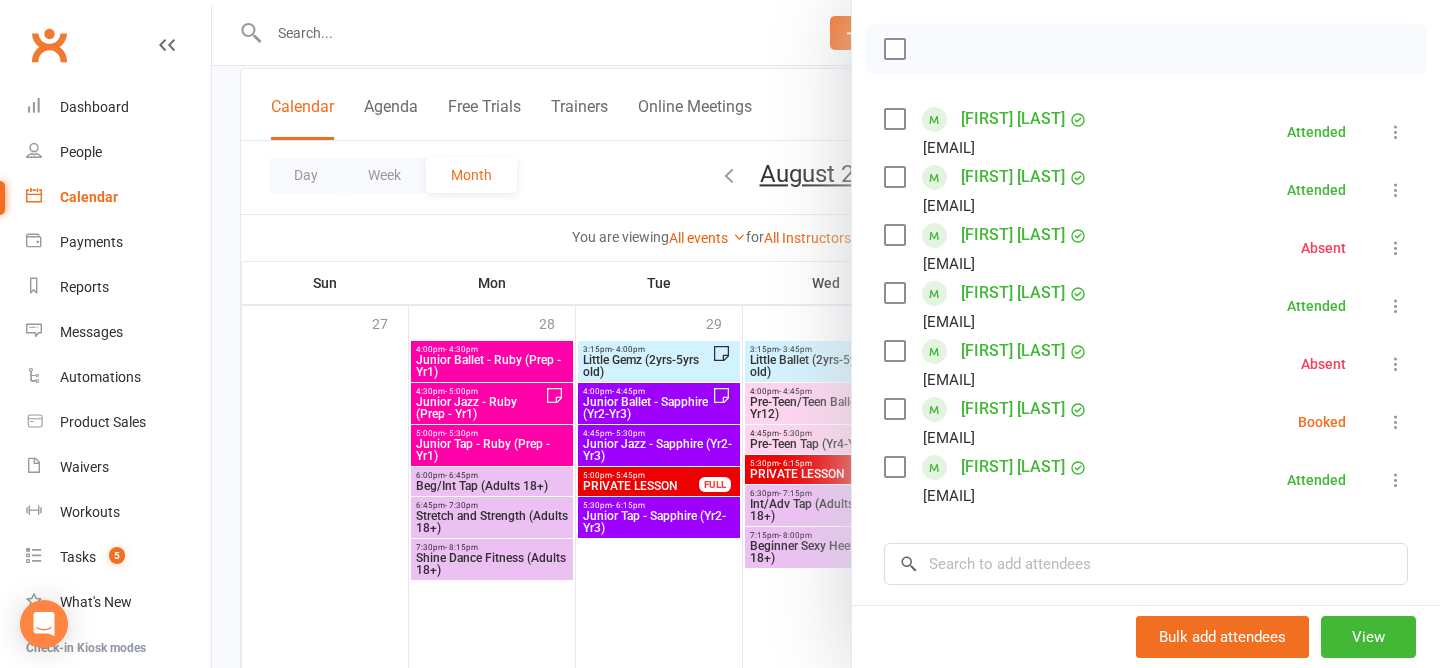 click on "Zarah Taylor  Charliedouty@hotmail.com Booked More info  Remove  Check in  Mark absent  Send message  All bookings for series" at bounding box center (1146, 422) 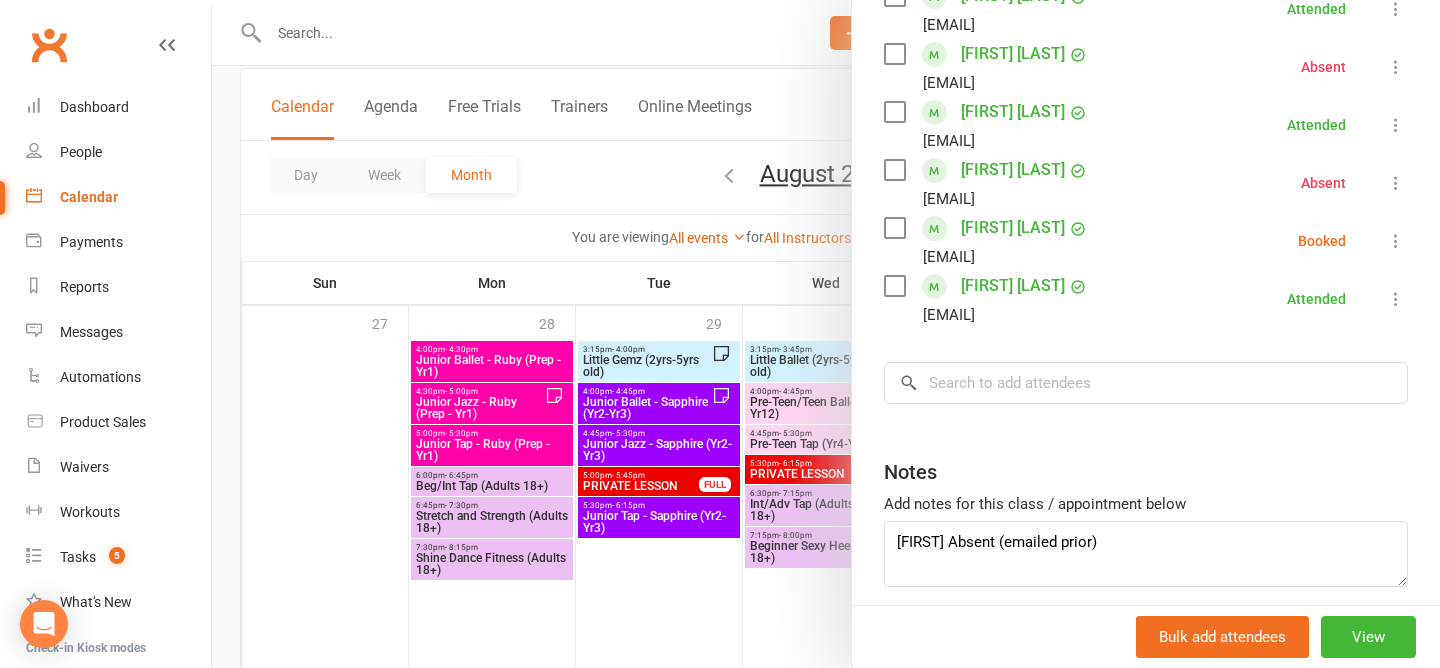 scroll, scrollTop: 453, scrollLeft: 0, axis: vertical 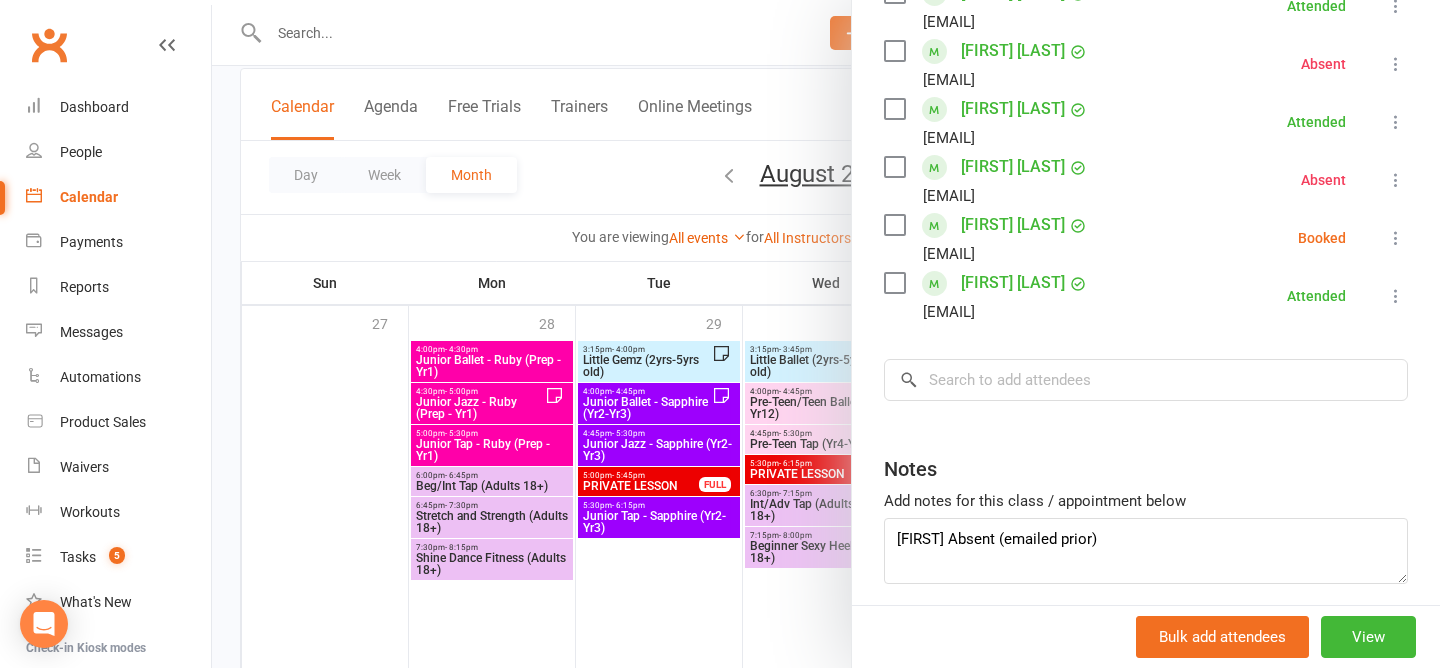 click at bounding box center [826, 334] 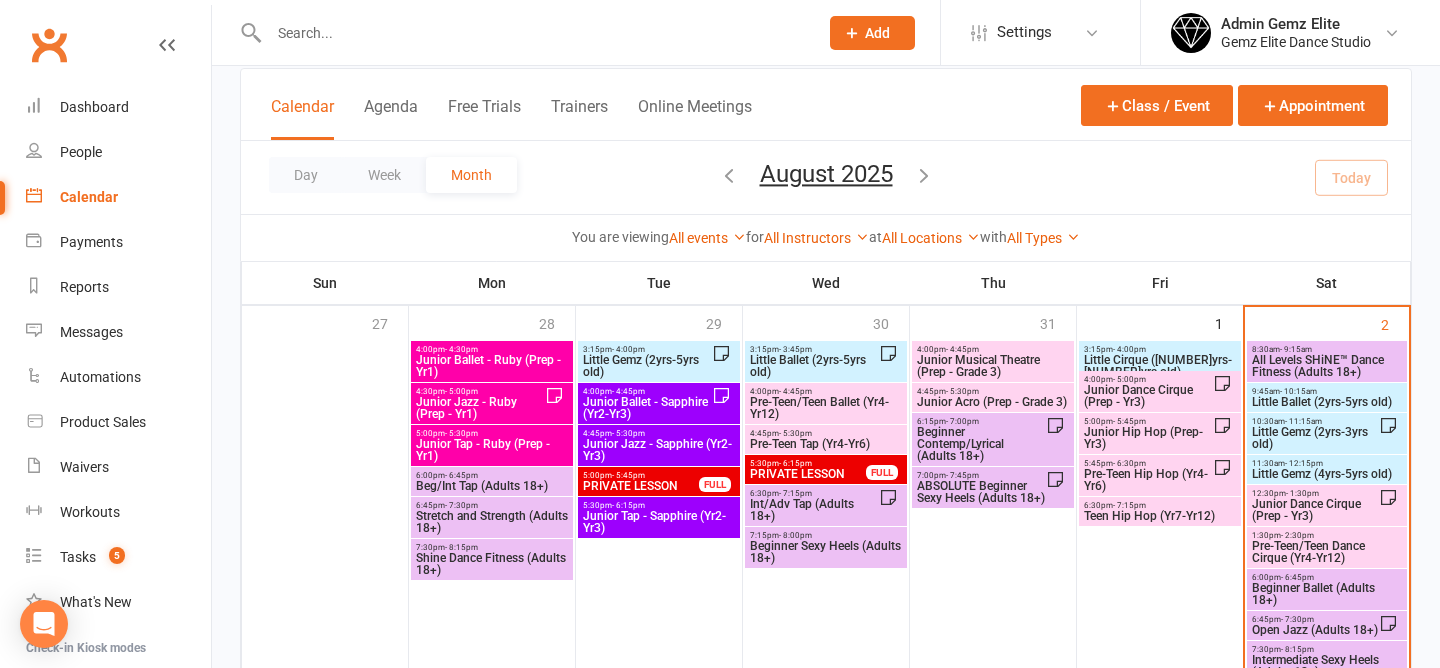 click on "10:30am  - 11:15am" at bounding box center (1315, 421) 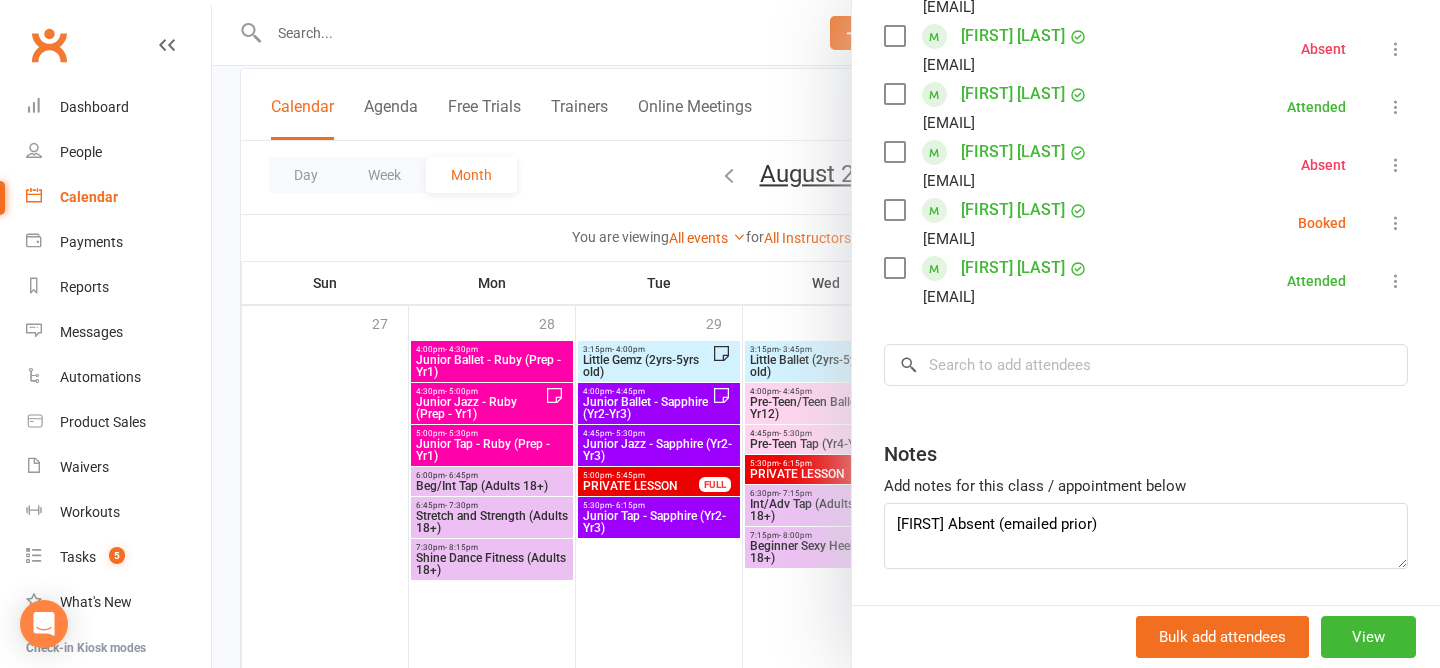 scroll, scrollTop: 530, scrollLeft: 0, axis: vertical 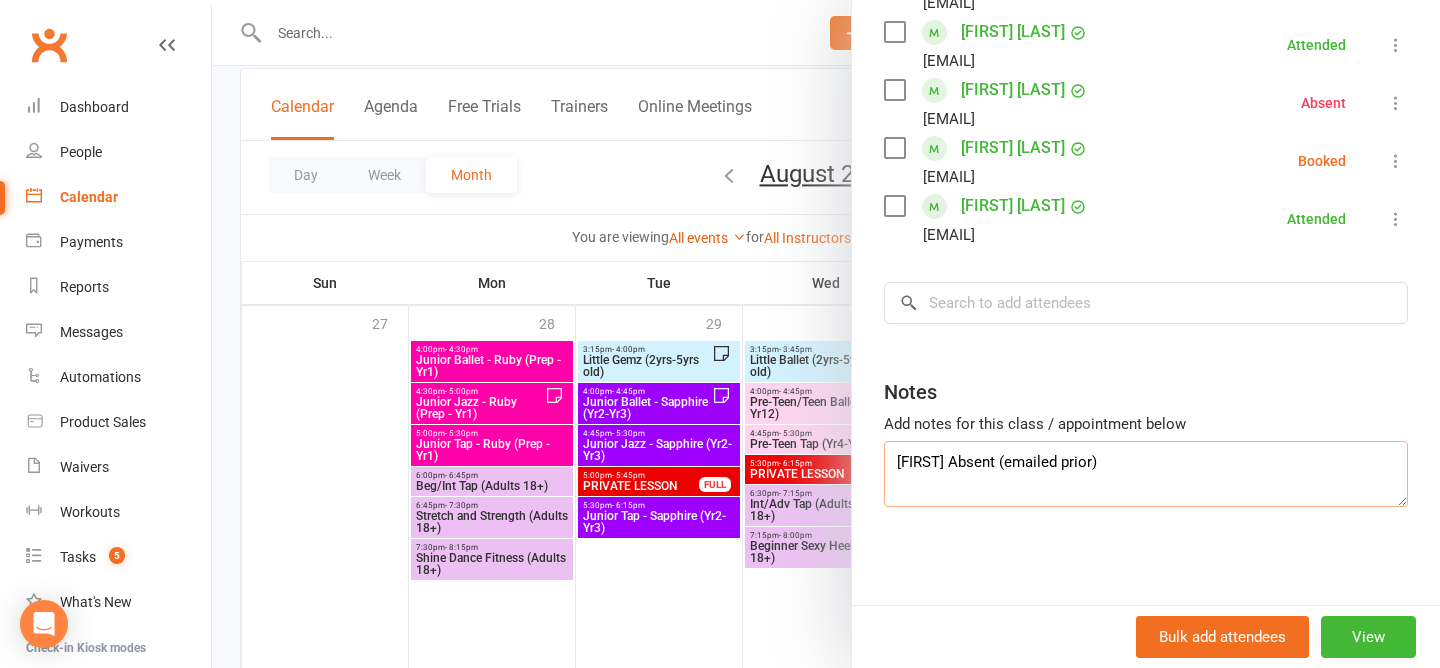 click on "Georgia Absent (emailed prior)" at bounding box center [1146, 474] 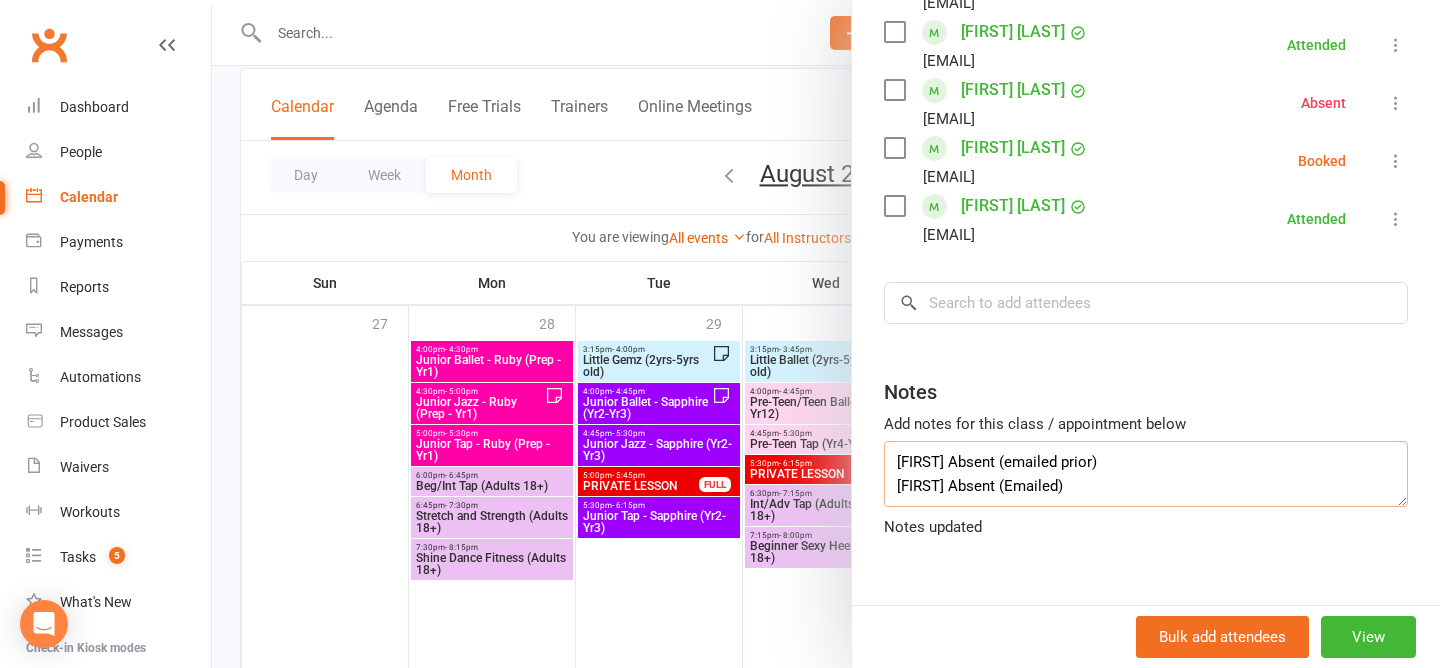 click on "Georgia Absent (emailed prior)
Amina Absent (Emailed)" at bounding box center [1146, 474] 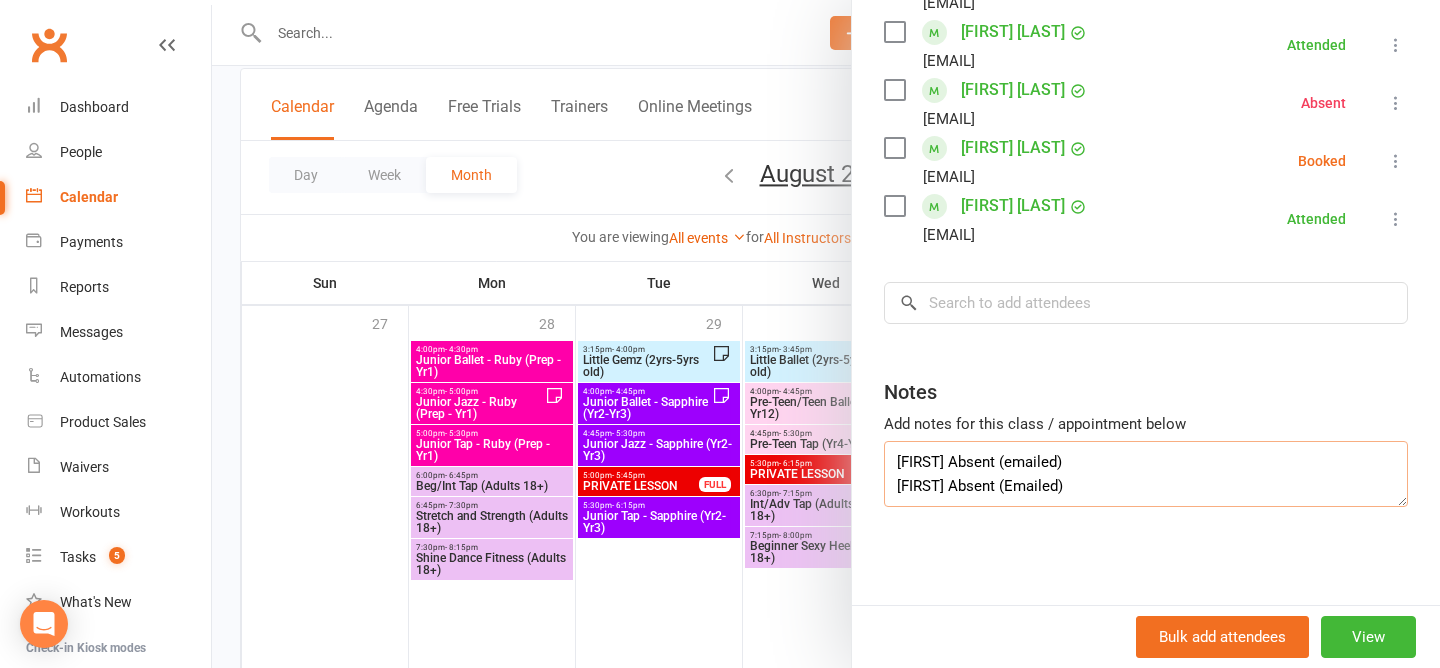 click on "Georgia Absent (emailed)
Amina Absent (Emailed)" at bounding box center [1146, 474] 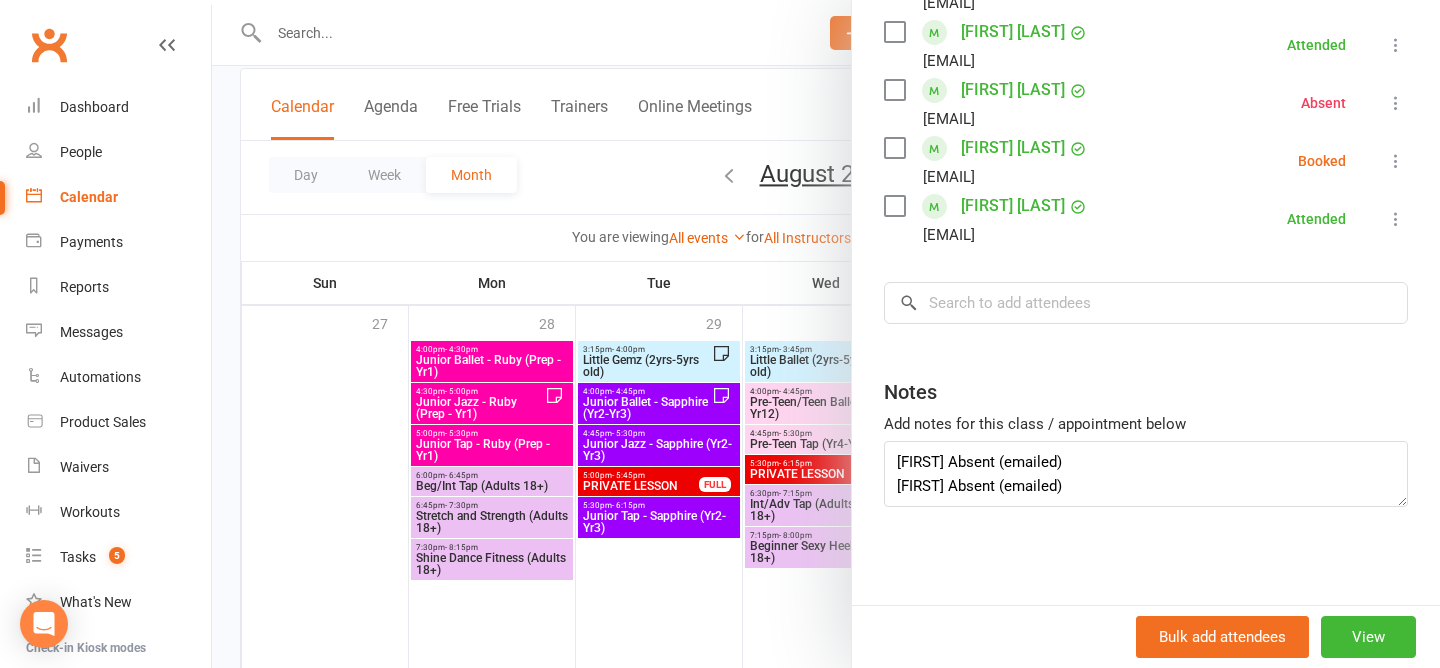 click on "Class kiosk mode  Roll call  10:30 AM - 11:15 AM, Saturday, August, 2, 2025 with Admin Gemz Elite  at  Studio 1  Attendees  7  places booked 3  places available Sort by  Last name  First name  Booking created    Willow Kattenberg  jessica_leigh_xx@hotmail.com Attended More info  Remove  Mark absent  Undo check-in  Send message  All bookings for series    Holly Lloyd  a0918397782@gmail.com Attended More info  Remove  Mark absent  Undo check-in  Send message  All bookings for series    Amina Mataia  candy_george@live.com.au Absent More info  Remove  Check in  Reset attendance  Send message  All bookings for series    Faye Ng  zhengyu86@yahoo.com Attended More info  Remove  Mark absent  Undo check-in  Send message  All bookings for series    Georgia Purcell  racheal_purcell@hotmail.com Absent More info  Remove  Check in  Reset attendance  Send message  All bookings for series    Zarah Taylor  Charliedouty@hotmail.com Booked More info  Remove  Check in  Mark absent  Send message  All bookings for series    ×" at bounding box center [1146, 81] 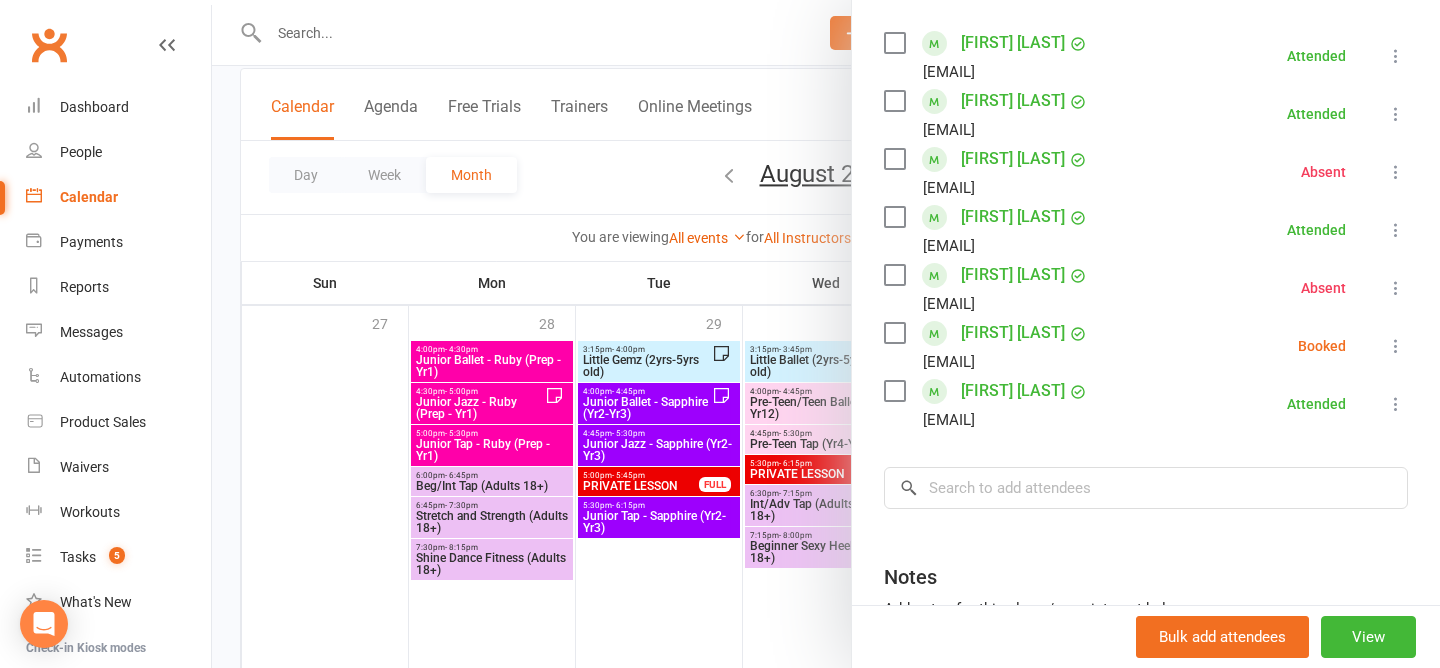 scroll, scrollTop: 532, scrollLeft: 0, axis: vertical 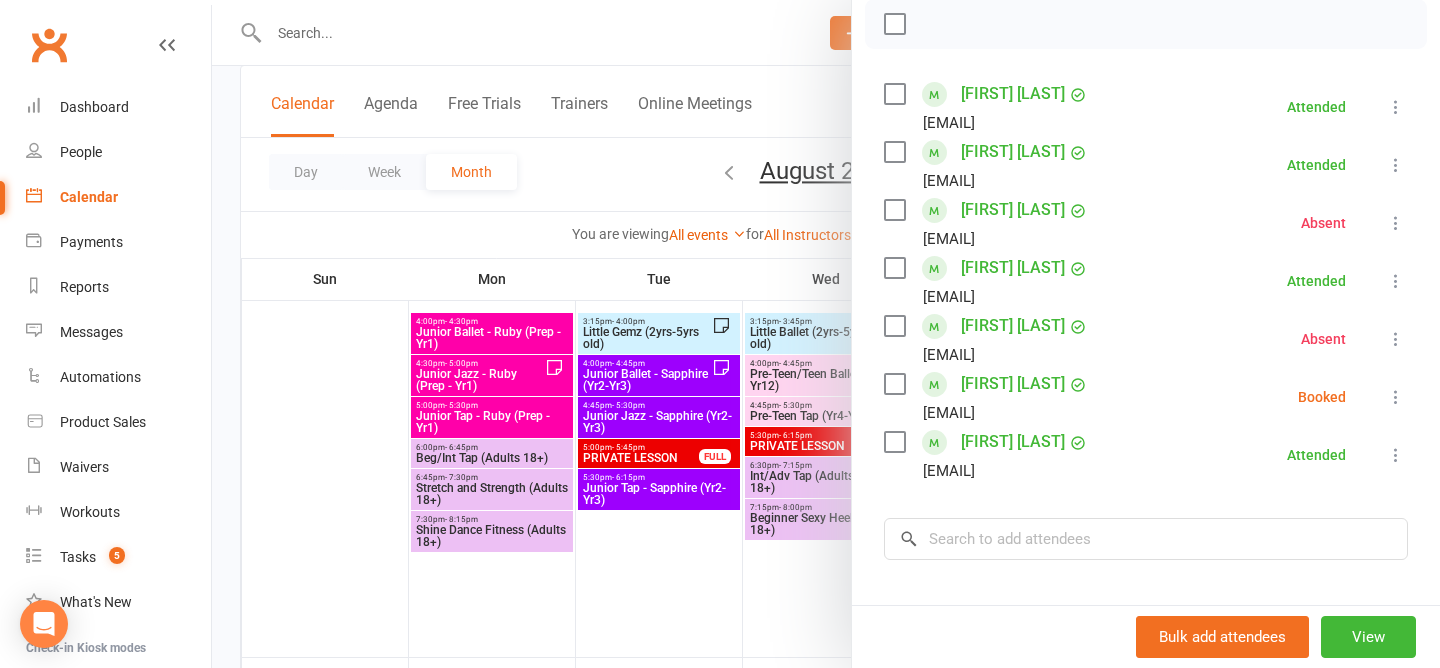 click at bounding box center (1396, 397) 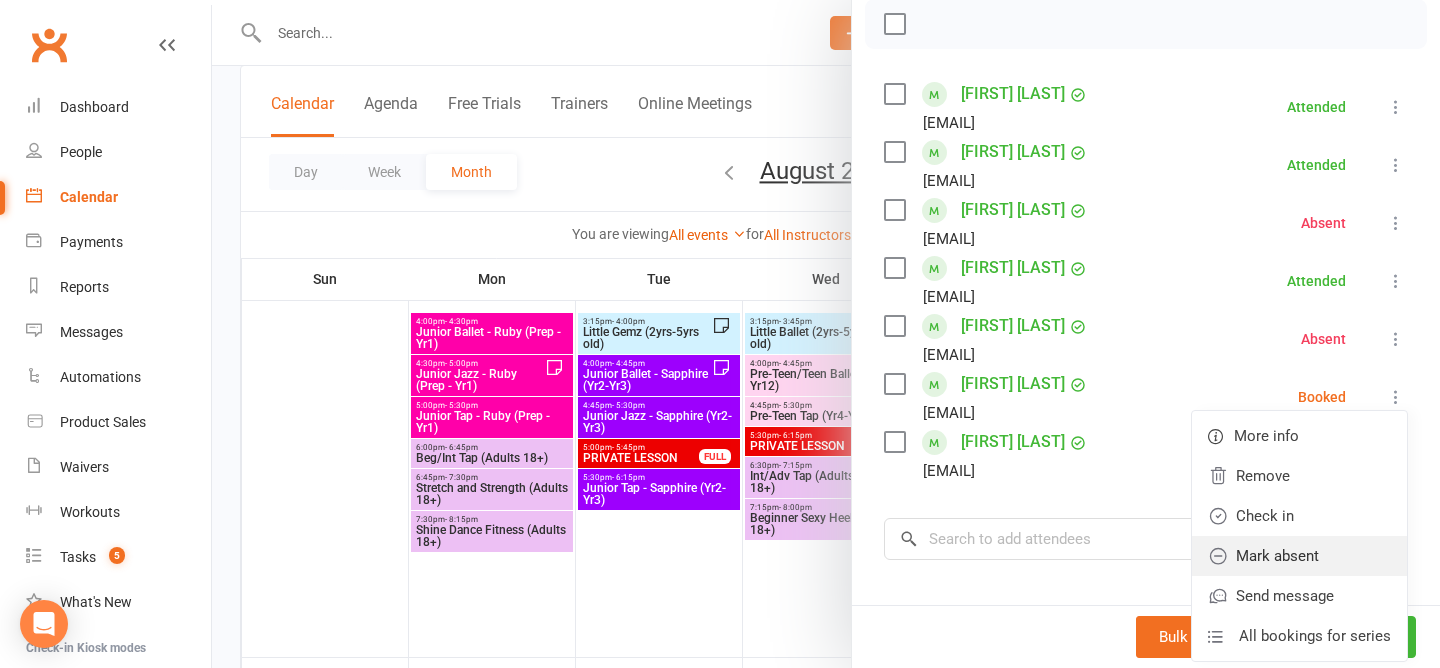 click on "Mark absent" at bounding box center [1299, 556] 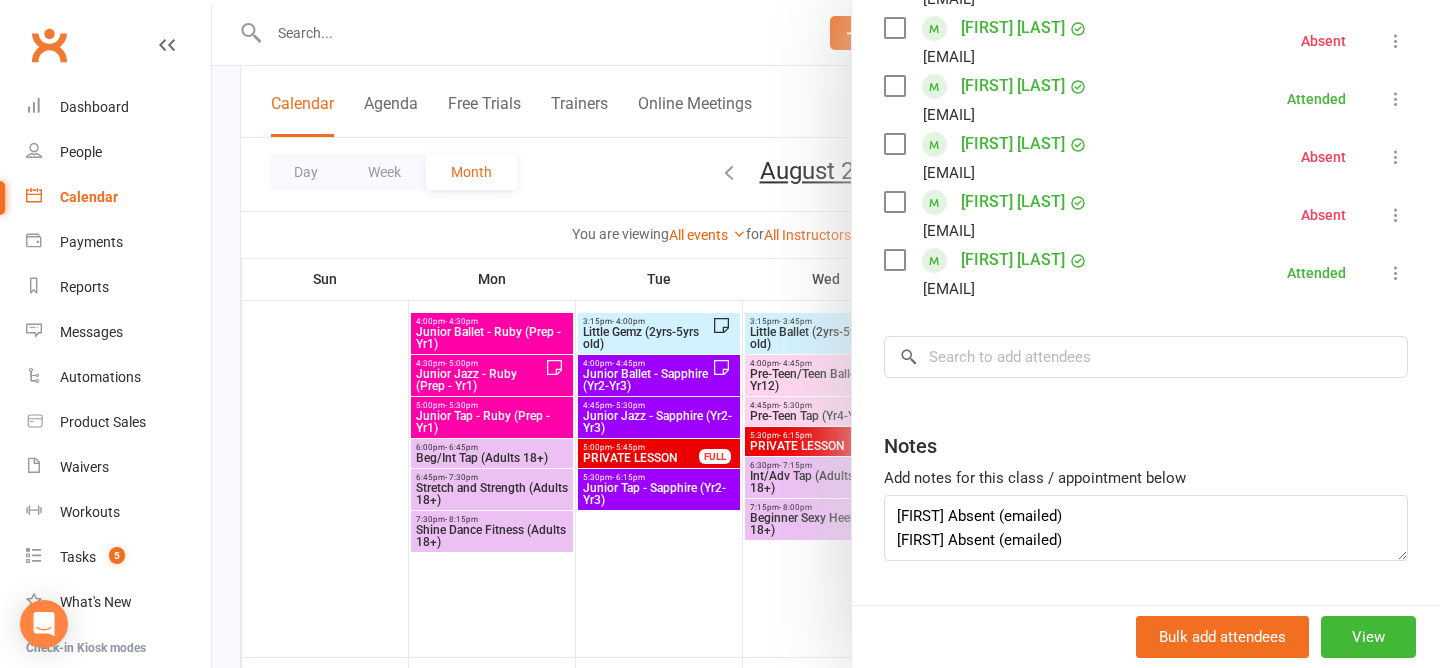 scroll, scrollTop: 532, scrollLeft: 0, axis: vertical 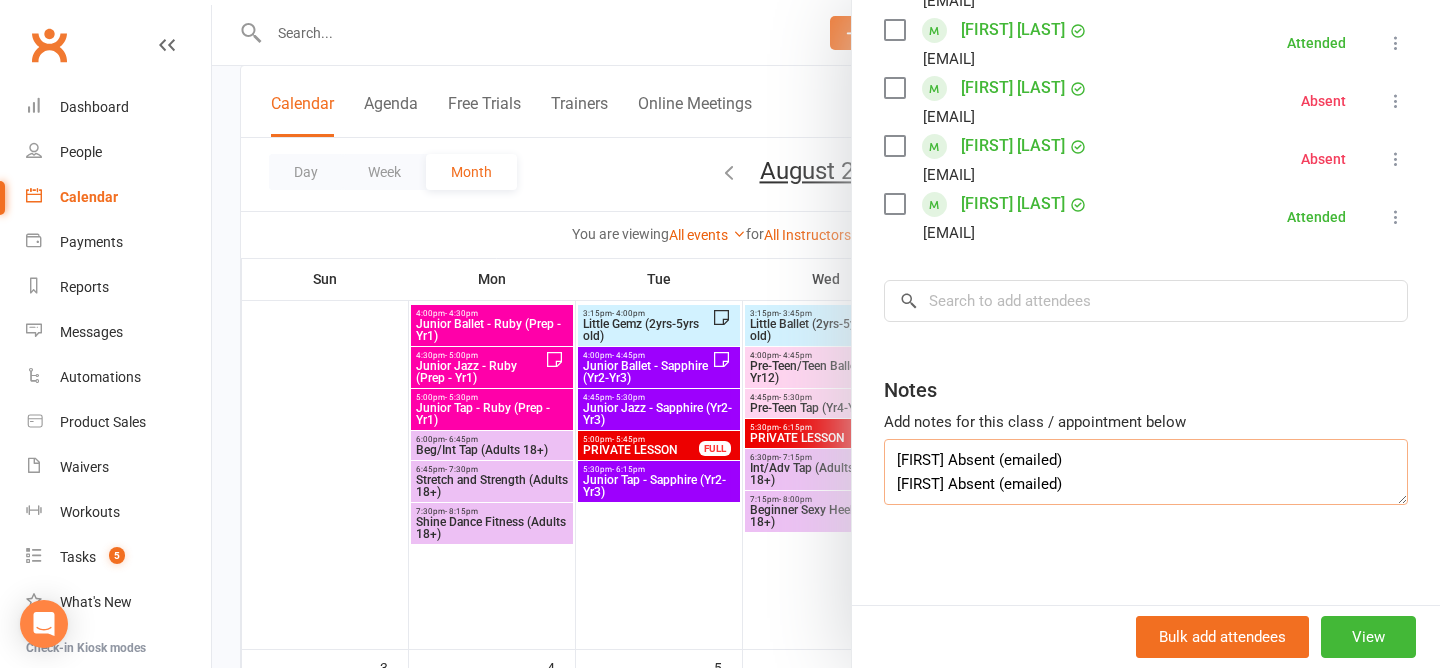 click on "Georgia Absent (emailed)
Amina Absent (emailed)" at bounding box center (1146, 472) 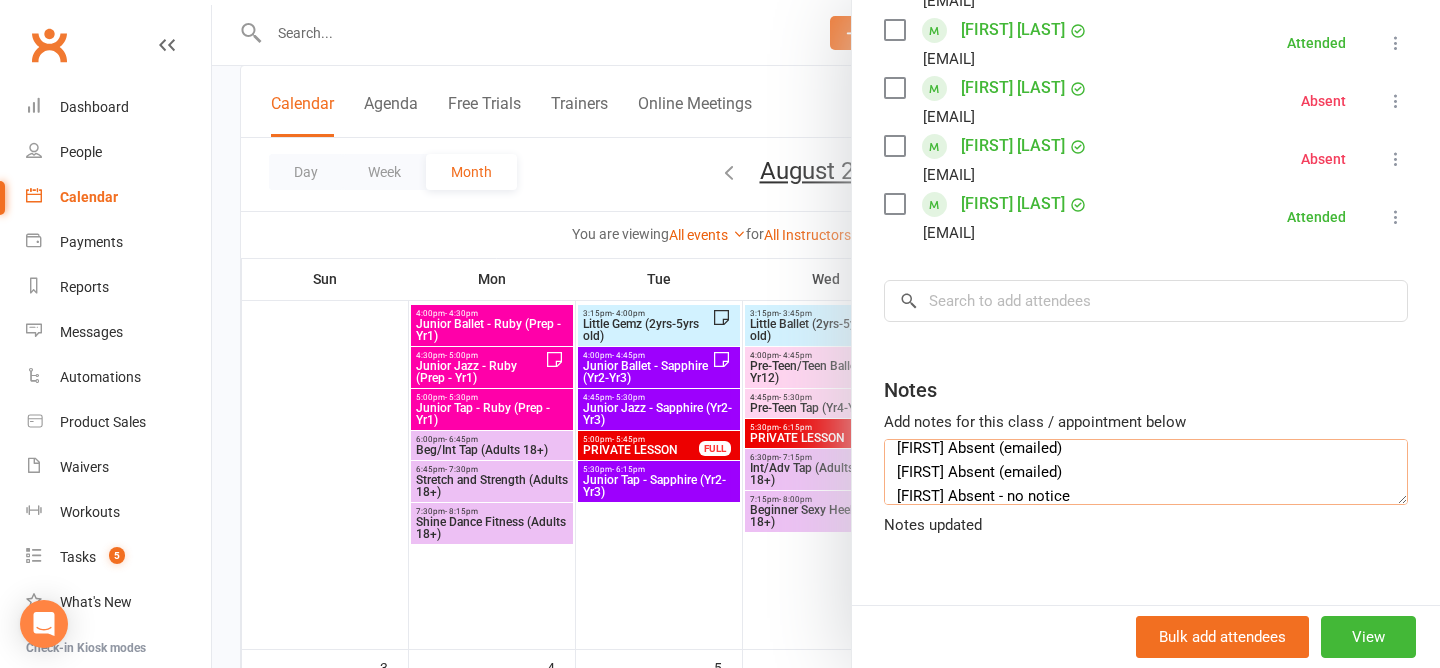 type on "Georgia Absent (emailed)
Amina Absent (emailed)
Zarah Absent - no notice" 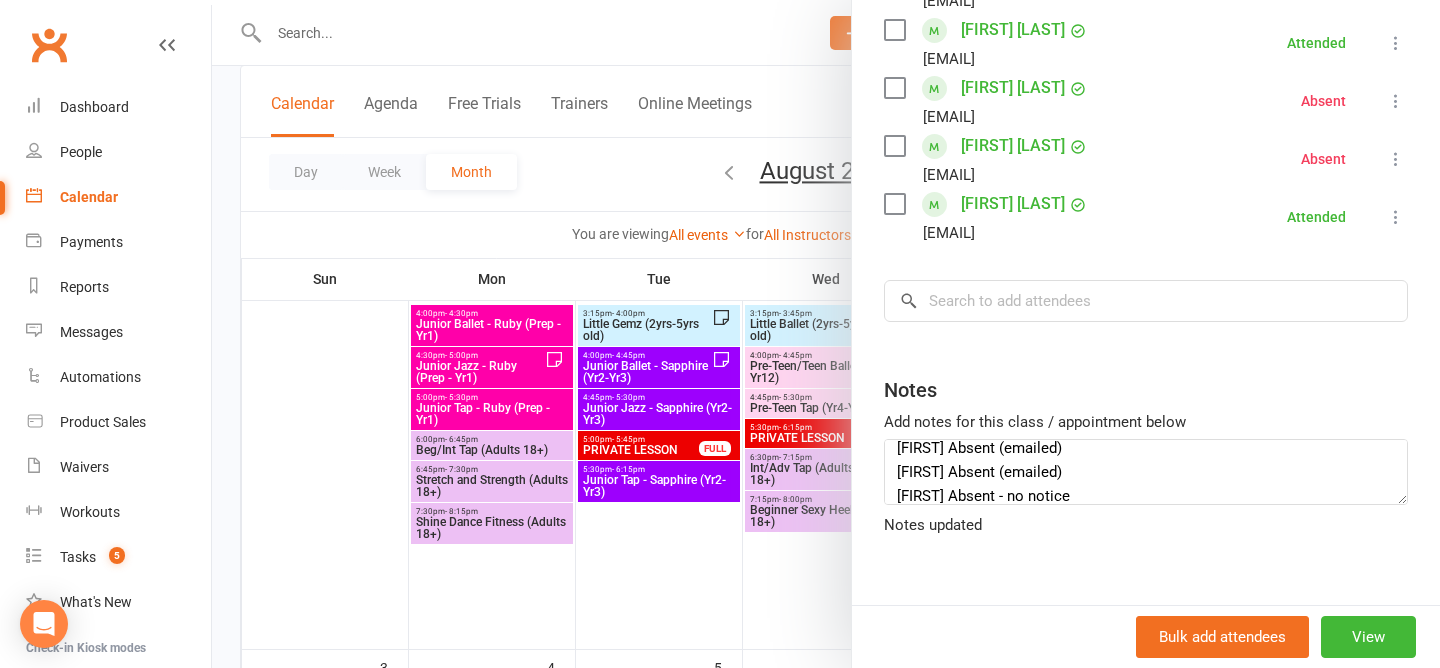 click on "Class kiosk mode  Roll call  10:30 AM - 11:15 AM, Saturday, August, 2, 2025 with Admin Gemz Elite  at  Studio 1  Attendees  7  places booked 3  places available Sort by  Last name  First name  Booking created    Willow Kattenberg  jessica_leigh_xx@hotmail.com Attended More info  Remove  Mark absent  Undo check-in  Send message  All bookings for series    Holly Lloyd  a0918397782@gmail.com Attended More info  Remove  Mark absent  Undo check-in  Send message  All bookings for series    Amina Mataia  candy_george@live.com.au Absent More info  Remove  Check in  Reset attendance  Send message  All bookings for series    Faye Ng  zhengyu86@yahoo.com Attended More info  Remove  Mark absent  Undo check-in  Send message  All bookings for series    Georgia Purcell  racheal_purcell@hotmail.com Absent More info  Remove  Check in  Reset attendance  Send message  All bookings for series    Zarah Taylor  Charliedouty@hotmail.com Absent More info  Remove  Check in  Reset attendance  Send message  All bookings for series" at bounding box center (1146, 95) 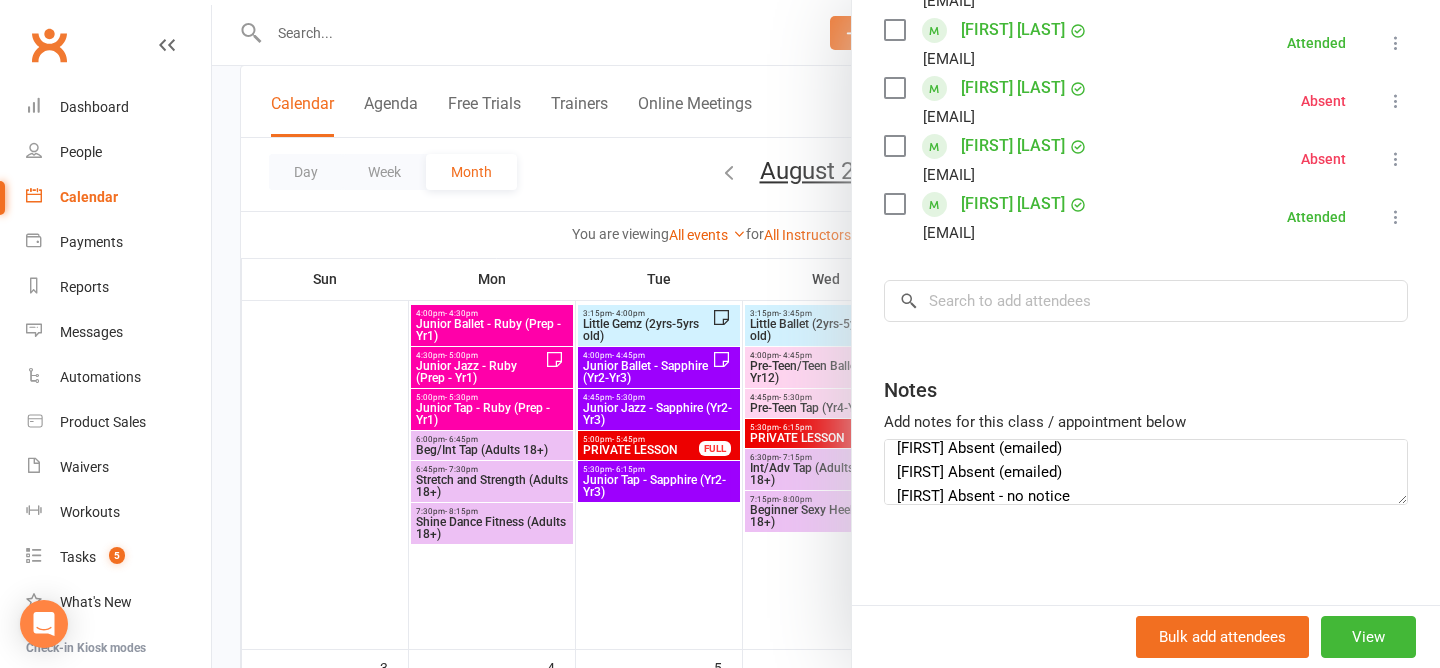 scroll, scrollTop: 0, scrollLeft: 0, axis: both 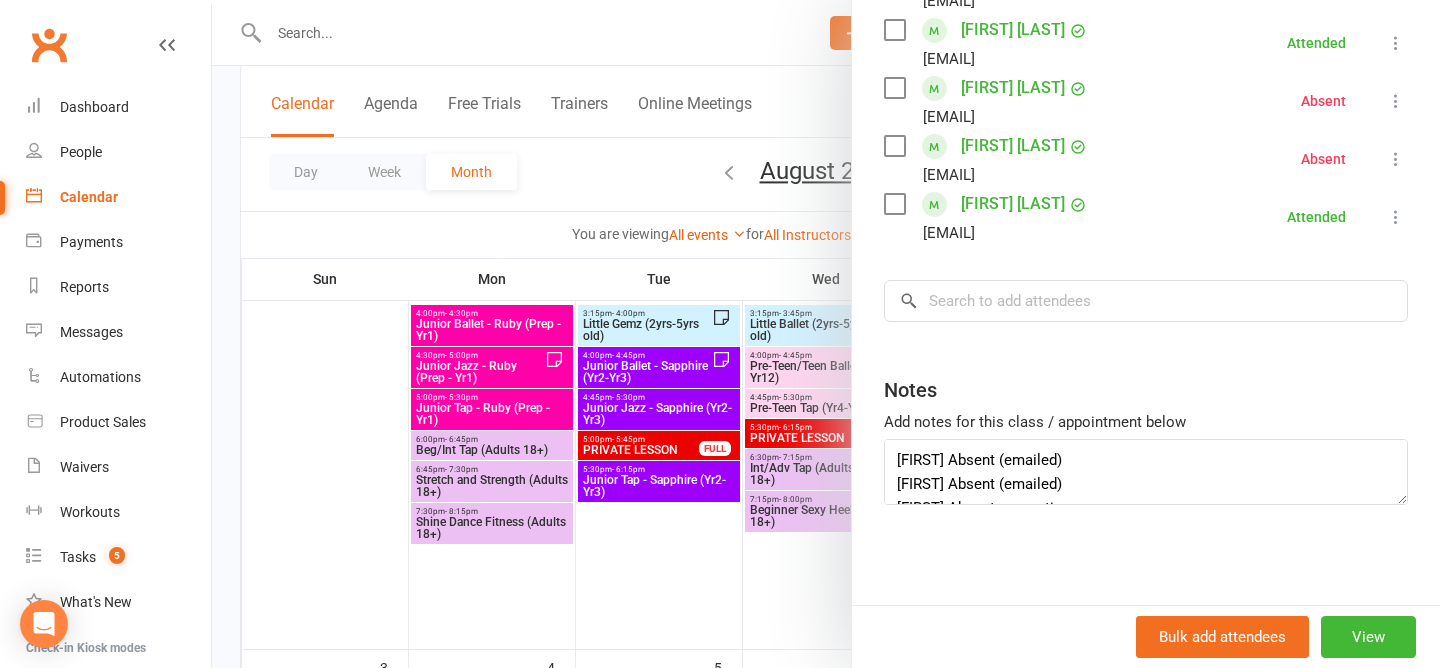 click at bounding box center [826, 334] 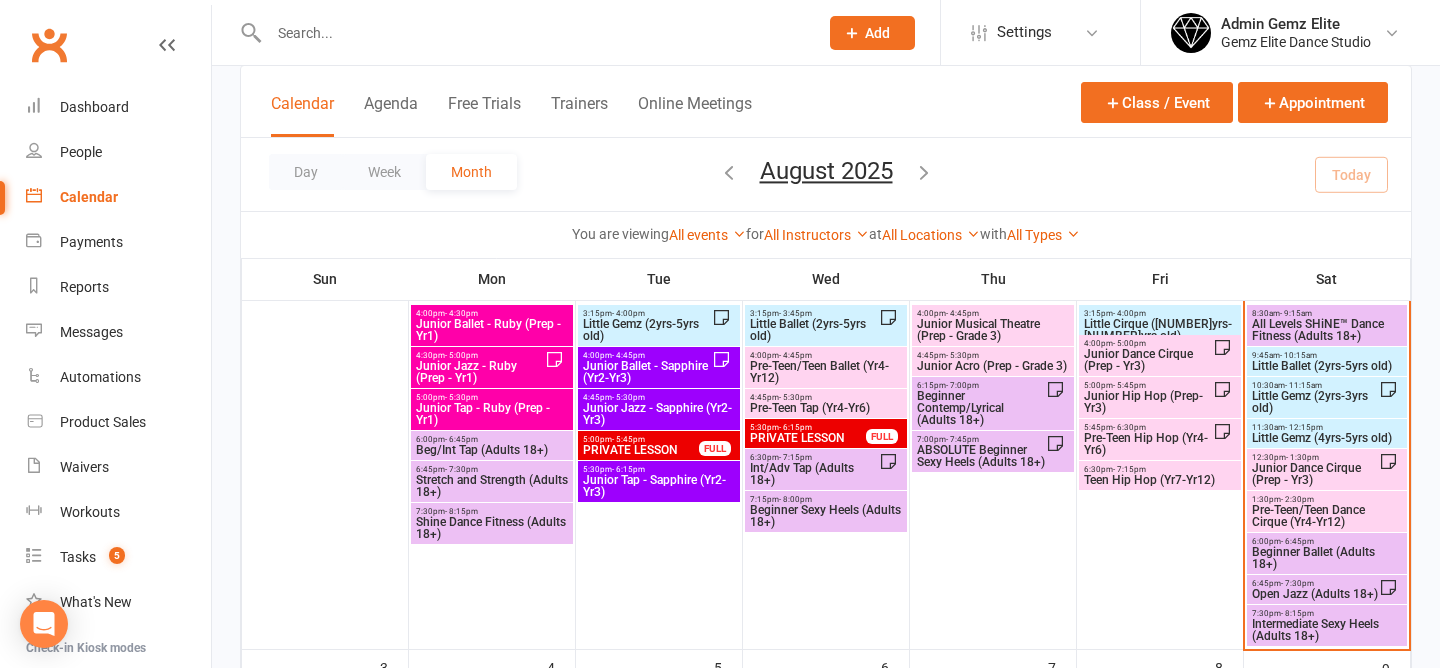 click on "Little Gemz (2yrs-3yrs old)" at bounding box center (1315, 402) 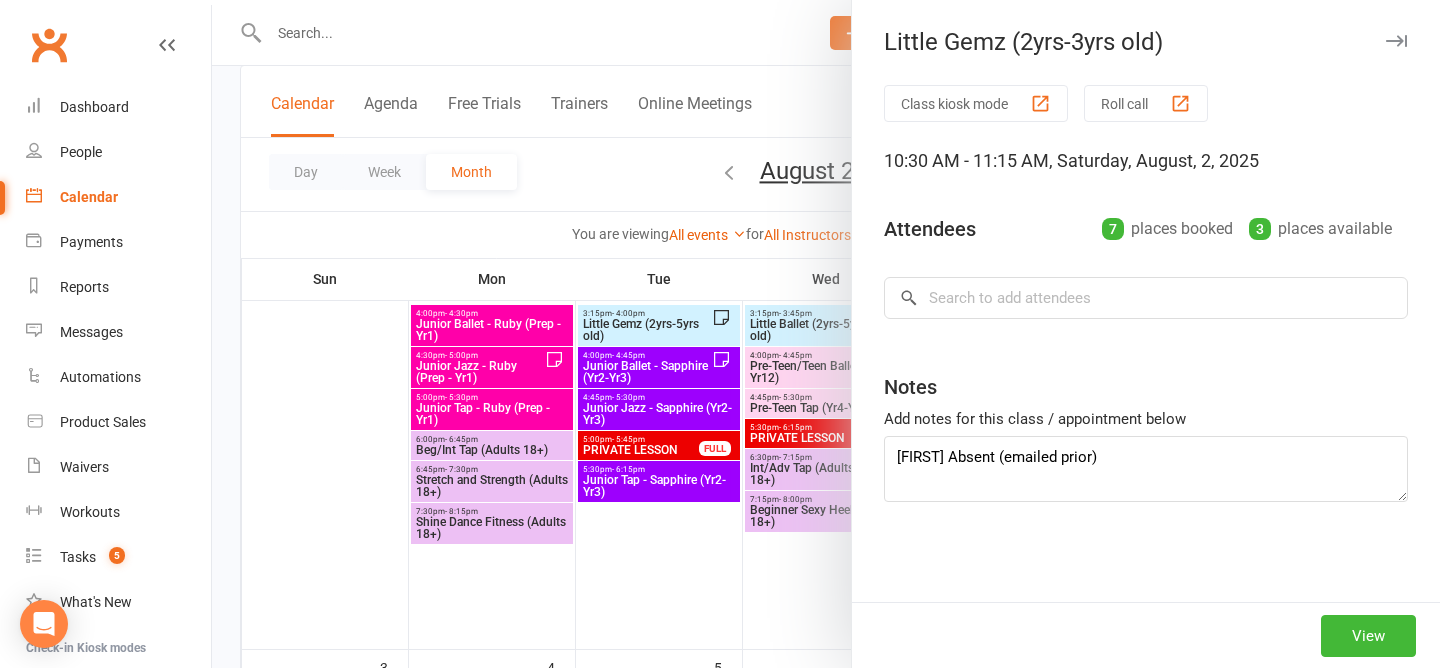 type on "Georgia Absent (emailed)
Amina Absent (emailed)
Zarah Absent - no notice" 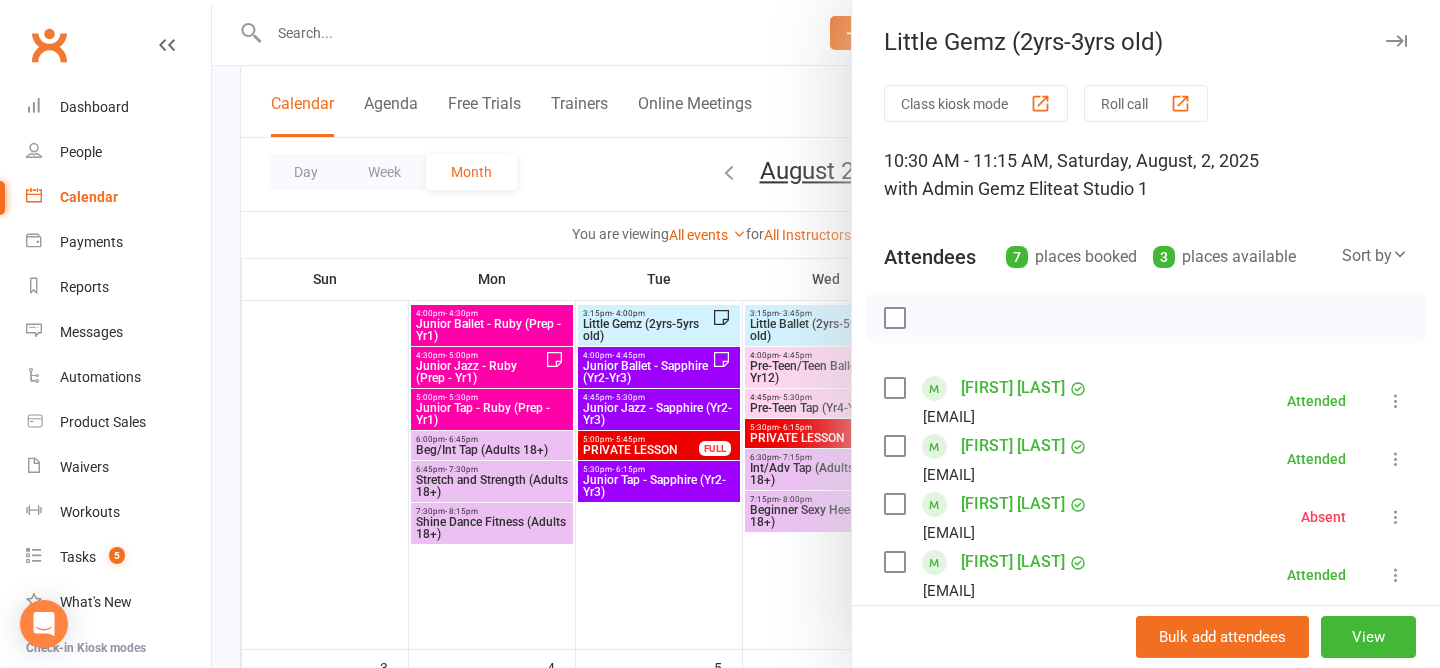 click at bounding box center [826, 334] 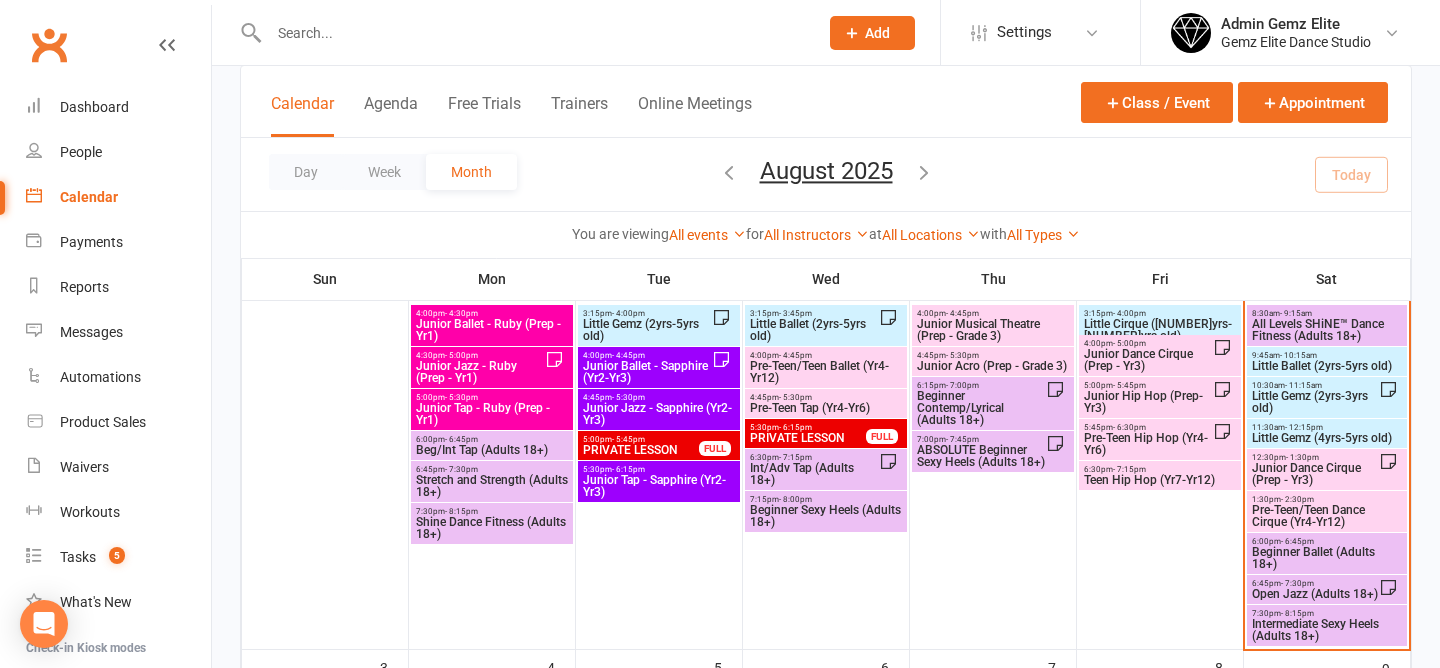 click on "Little Gemz (2yrs-3yrs old)" at bounding box center [1315, 402] 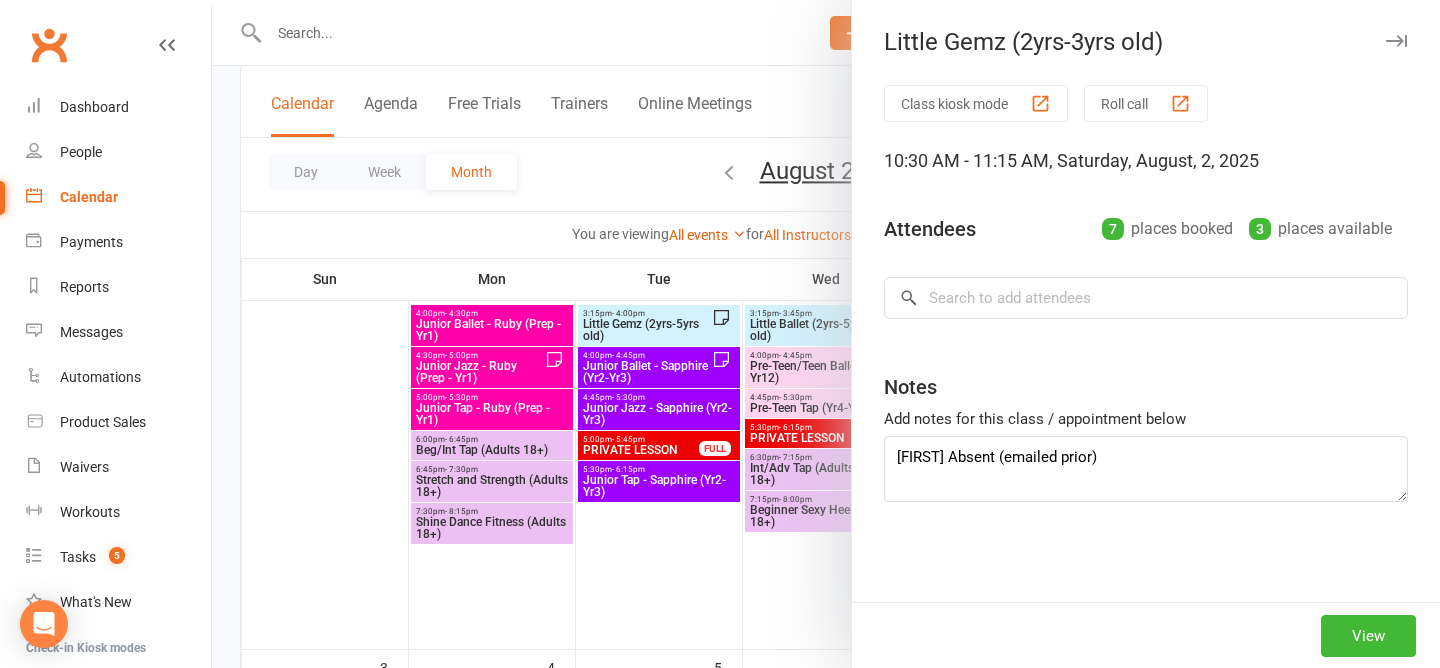 type on "Georgia Absent (emailed)
Amina Absent (emailed)
Zarah Absent - no notice" 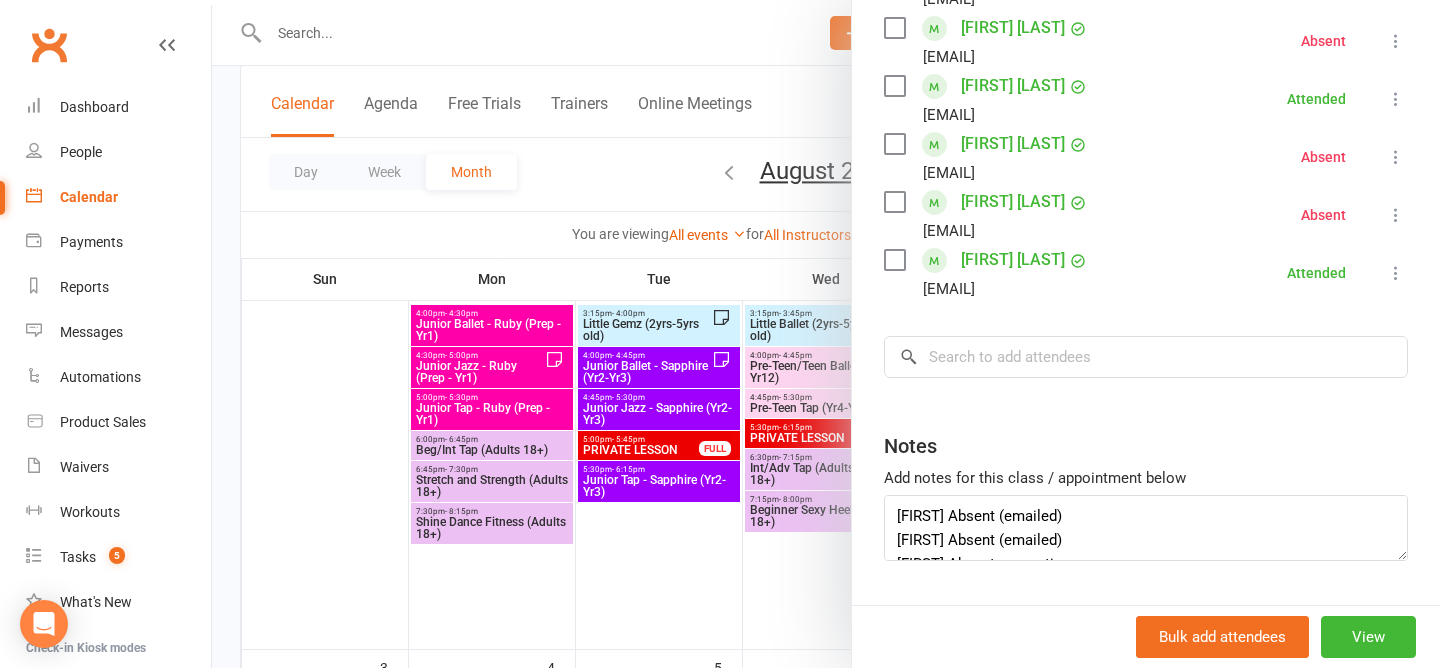scroll, scrollTop: 532, scrollLeft: 0, axis: vertical 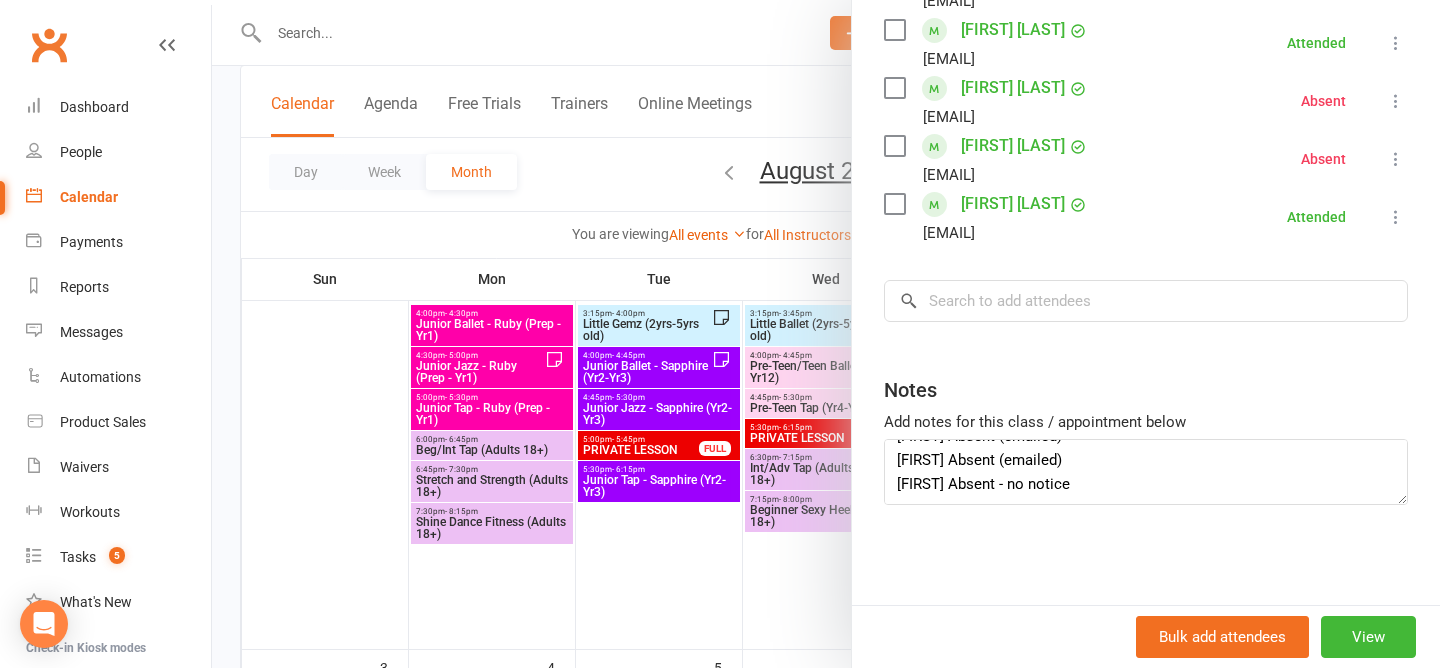 click at bounding box center (826, 334) 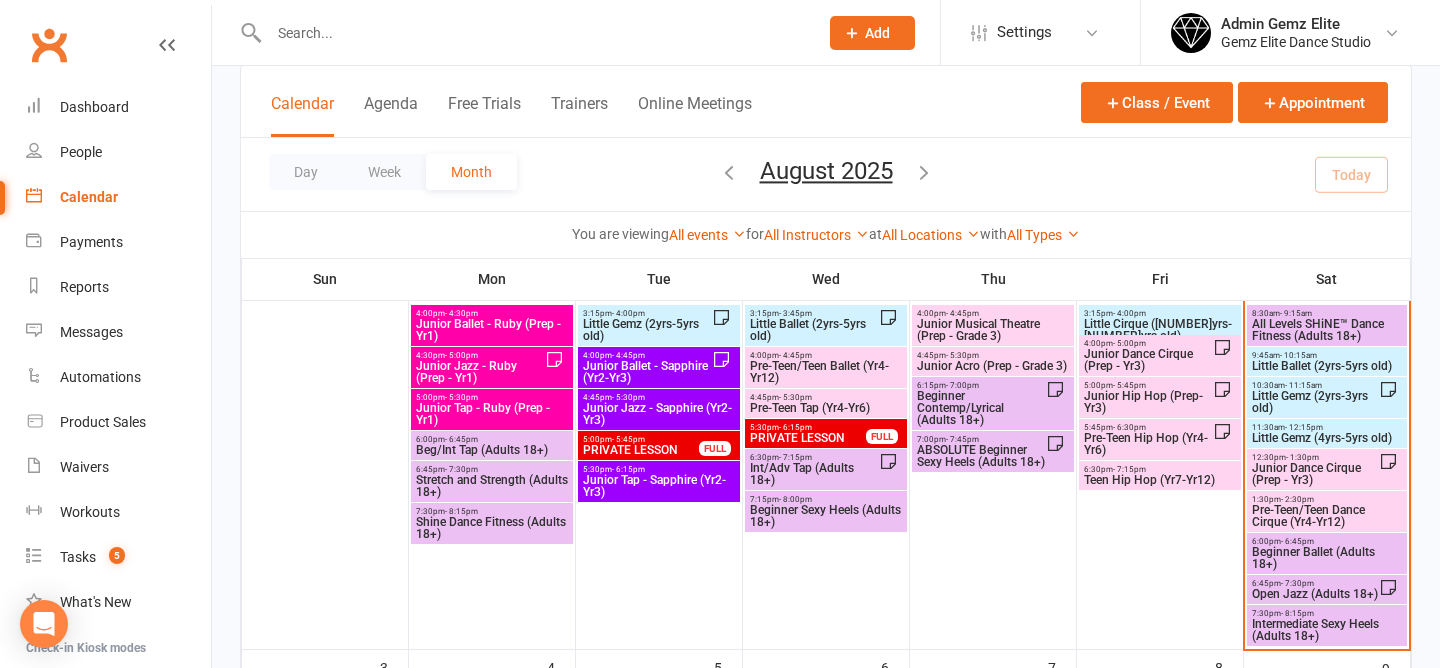 click on "Little Gemz (4yrs-5yrs old)" at bounding box center (1327, 438) 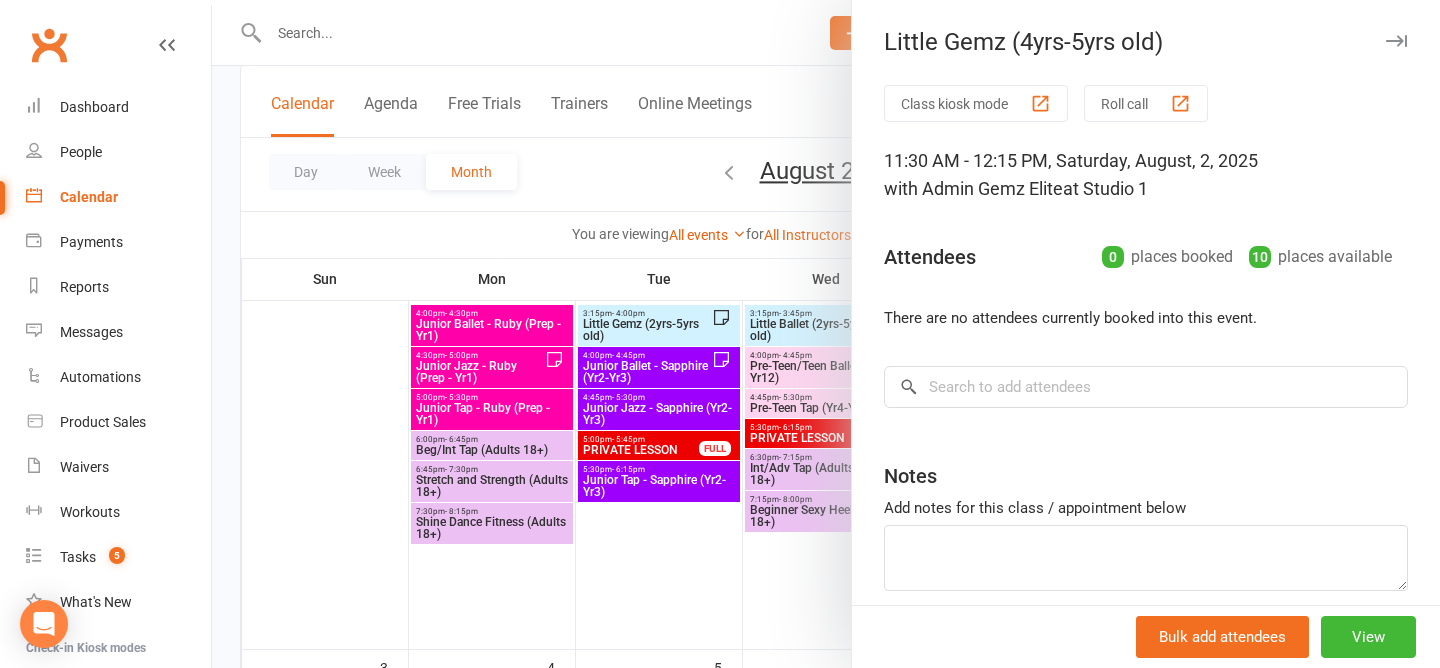 click at bounding box center (826, 334) 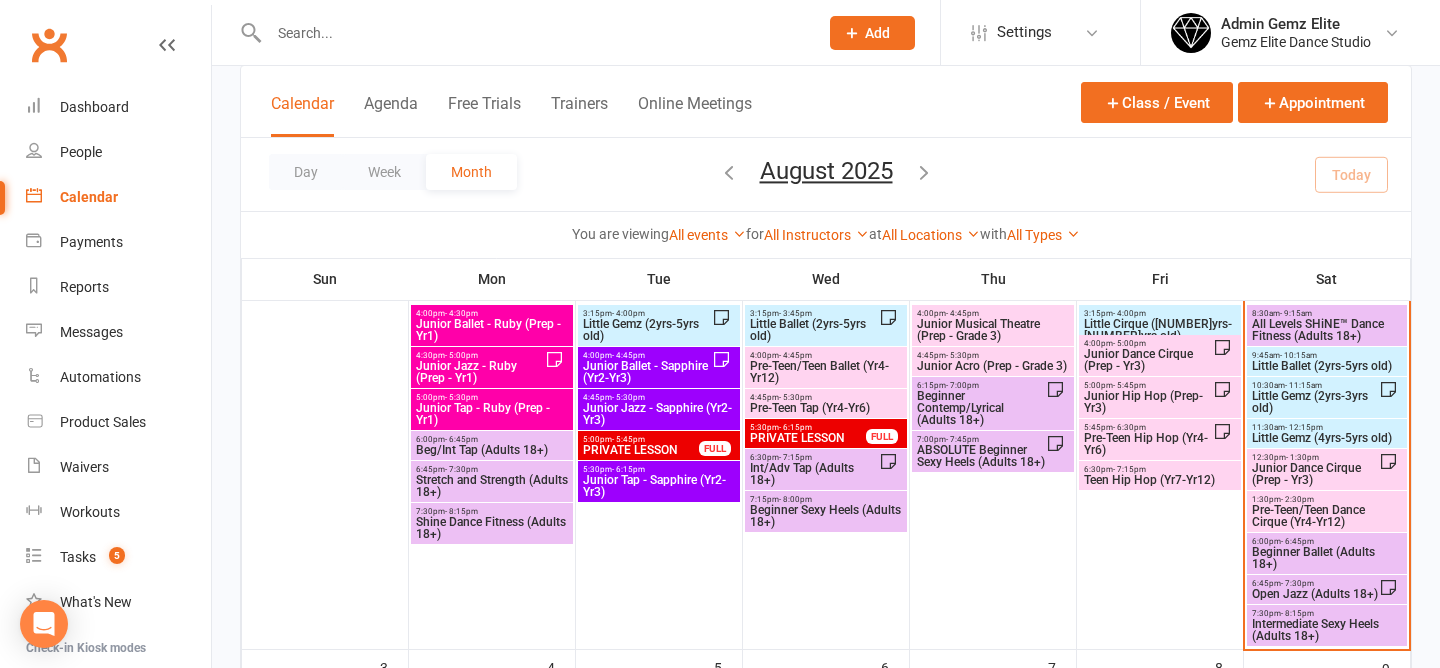 click on "Junior Dance Cirque (Prep - Yr3)" at bounding box center (1315, 474) 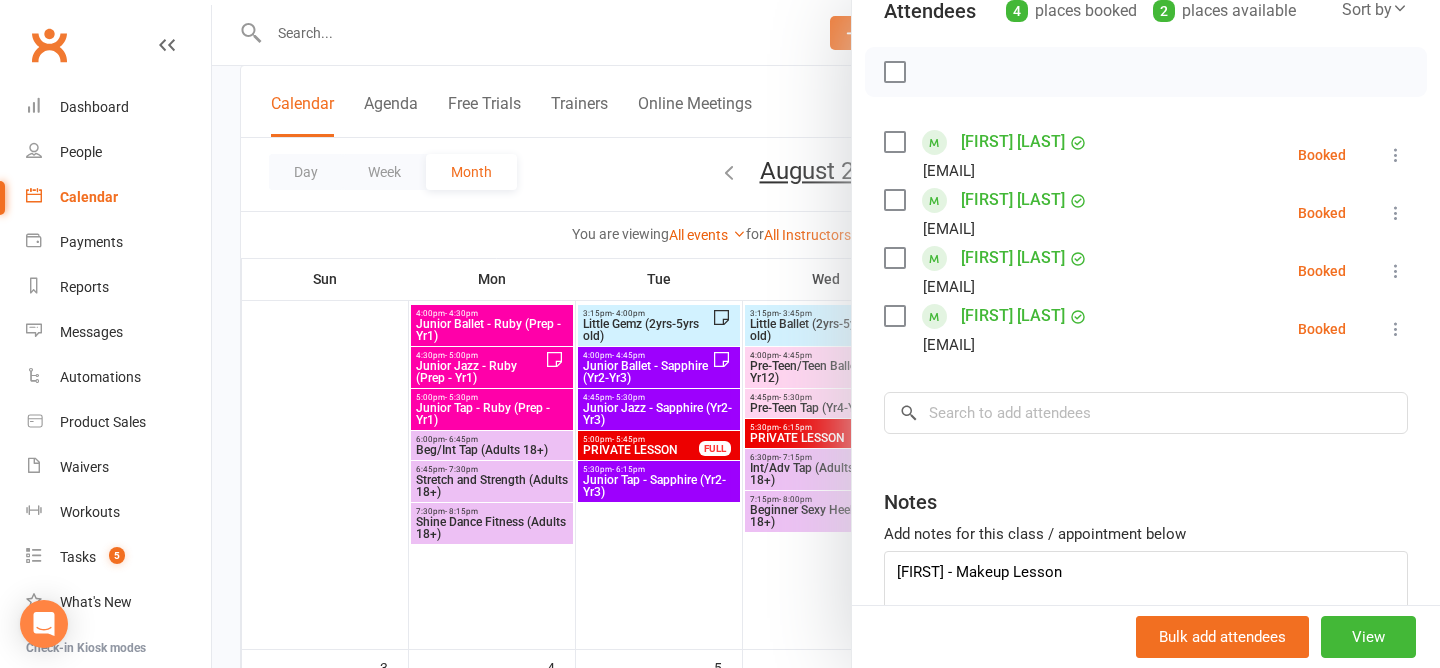 scroll, scrollTop: 276, scrollLeft: 0, axis: vertical 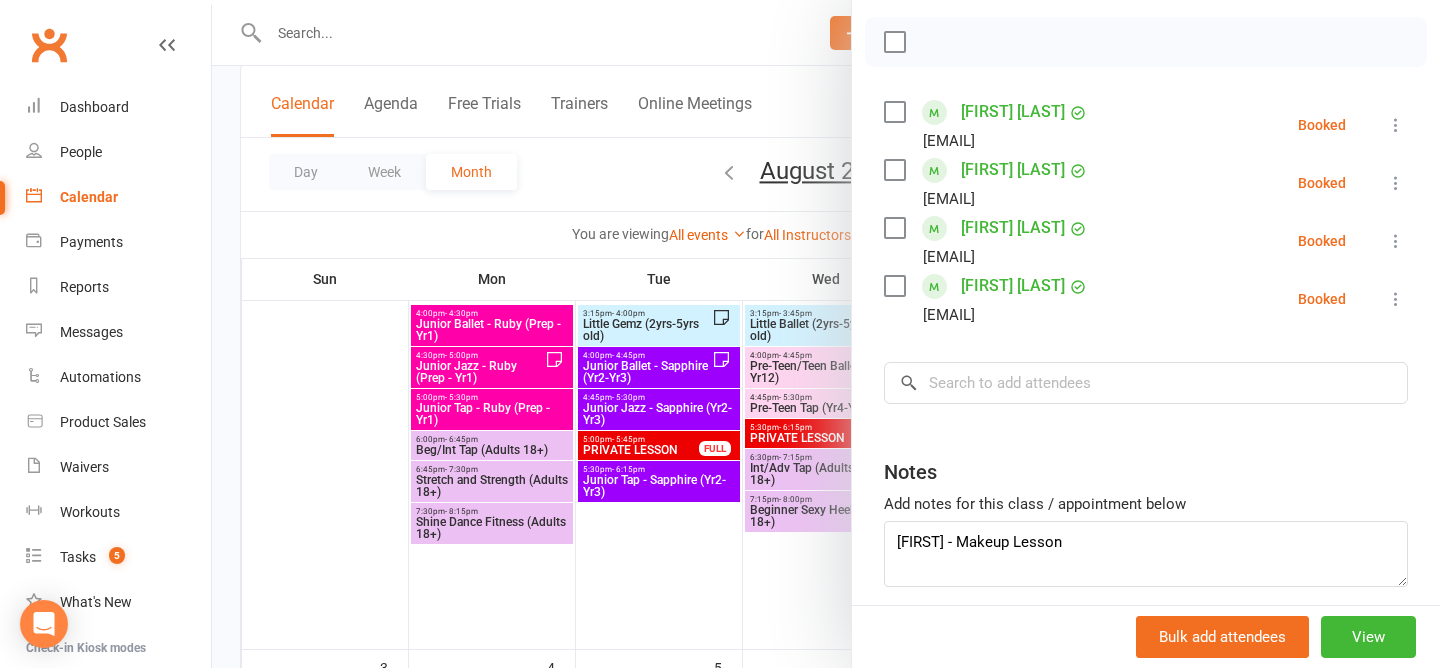 click at bounding box center [826, 334] 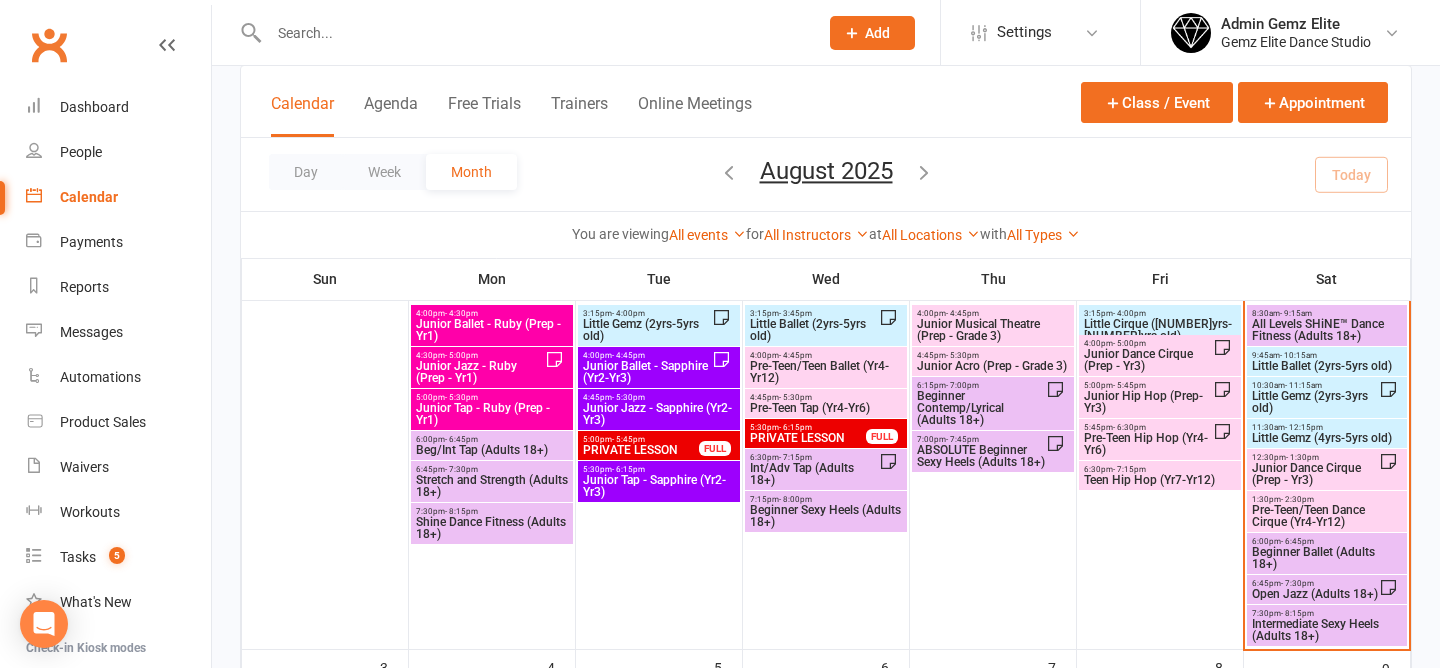 click on "Beginner Ballet (Adults 18+)" at bounding box center (1327, 558) 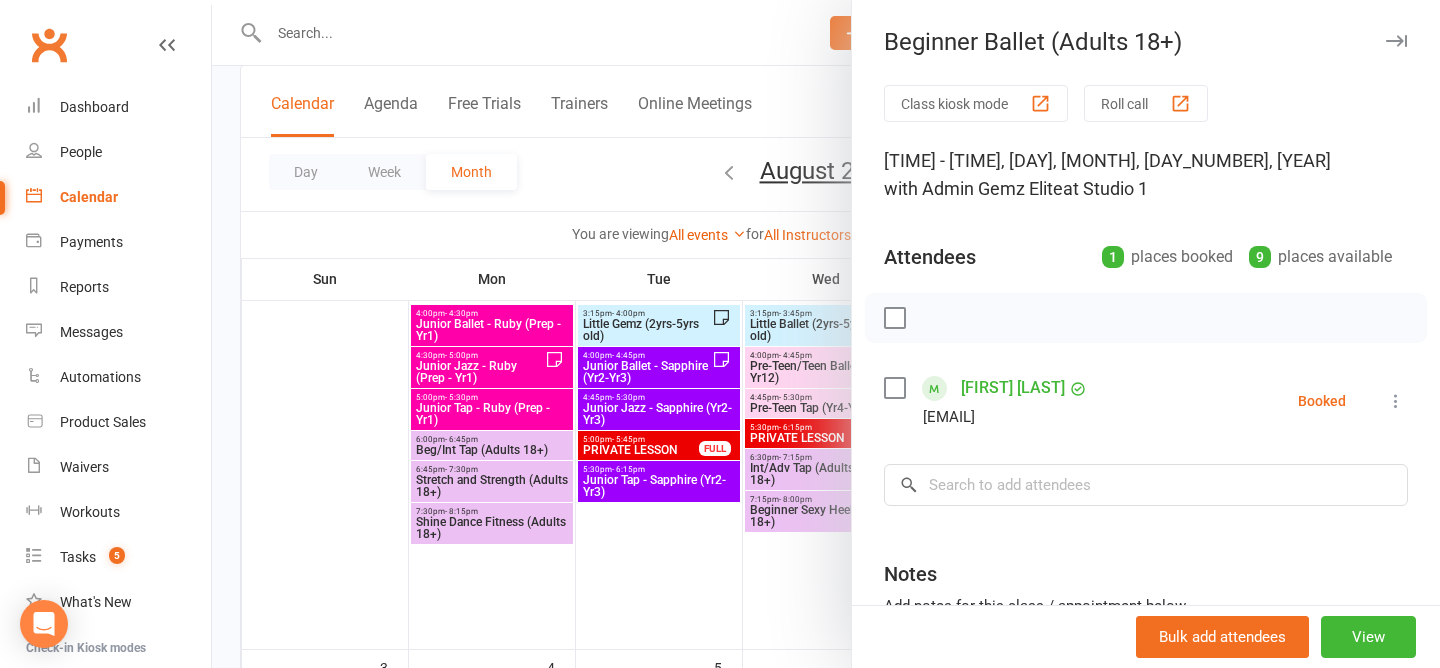 scroll, scrollTop: 184, scrollLeft: 0, axis: vertical 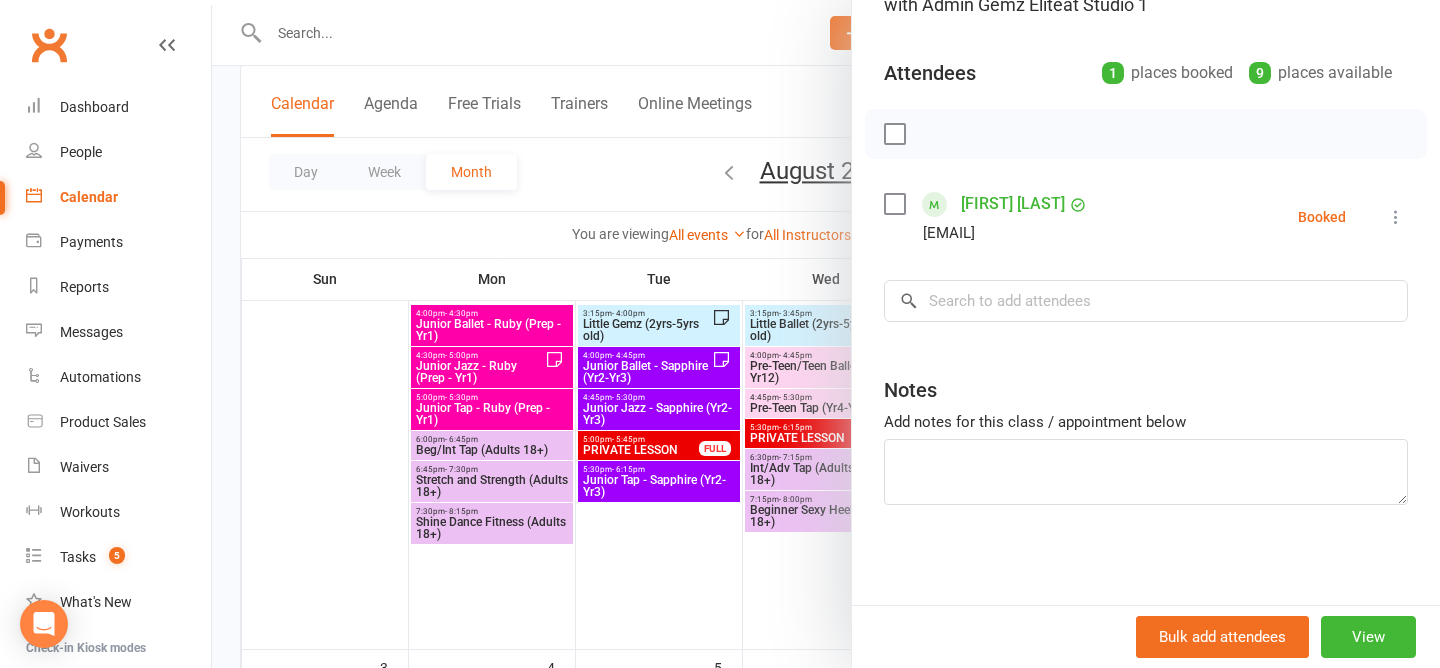 click at bounding box center [826, 334] 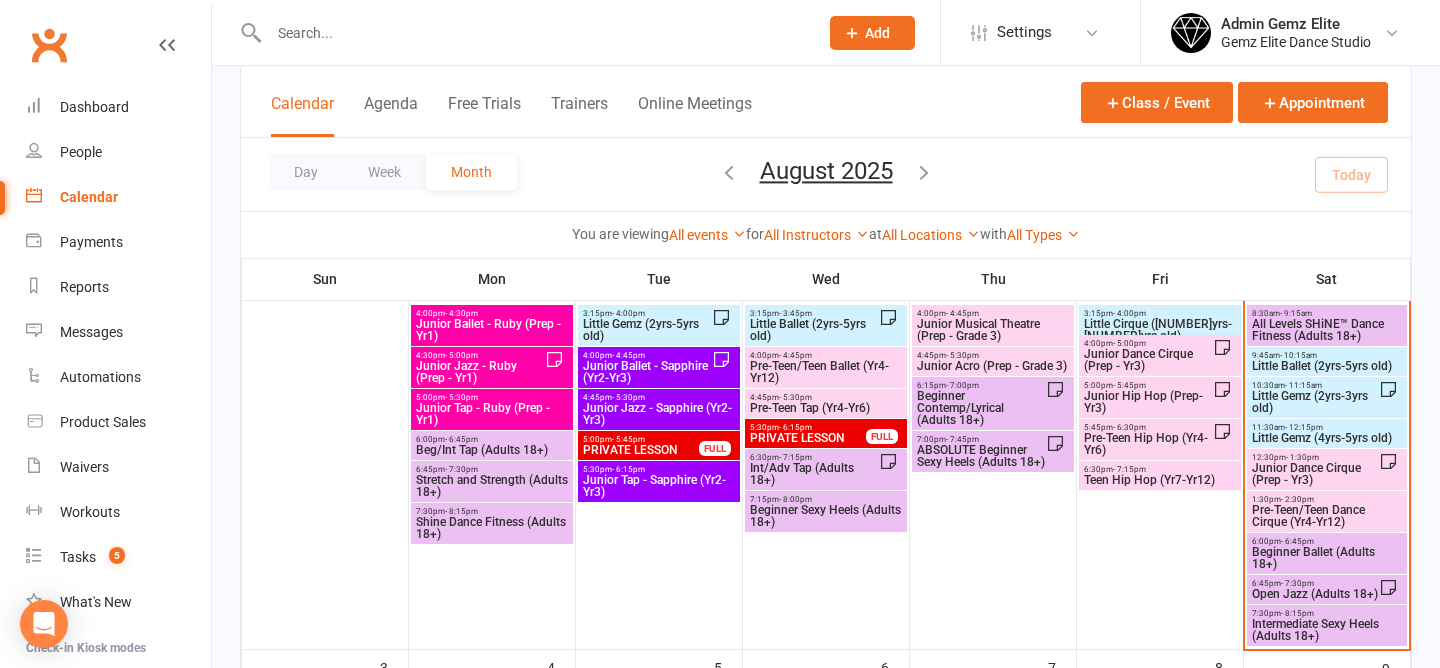 click on "Open Jazz (Adults 18+)" at bounding box center (1315, 594) 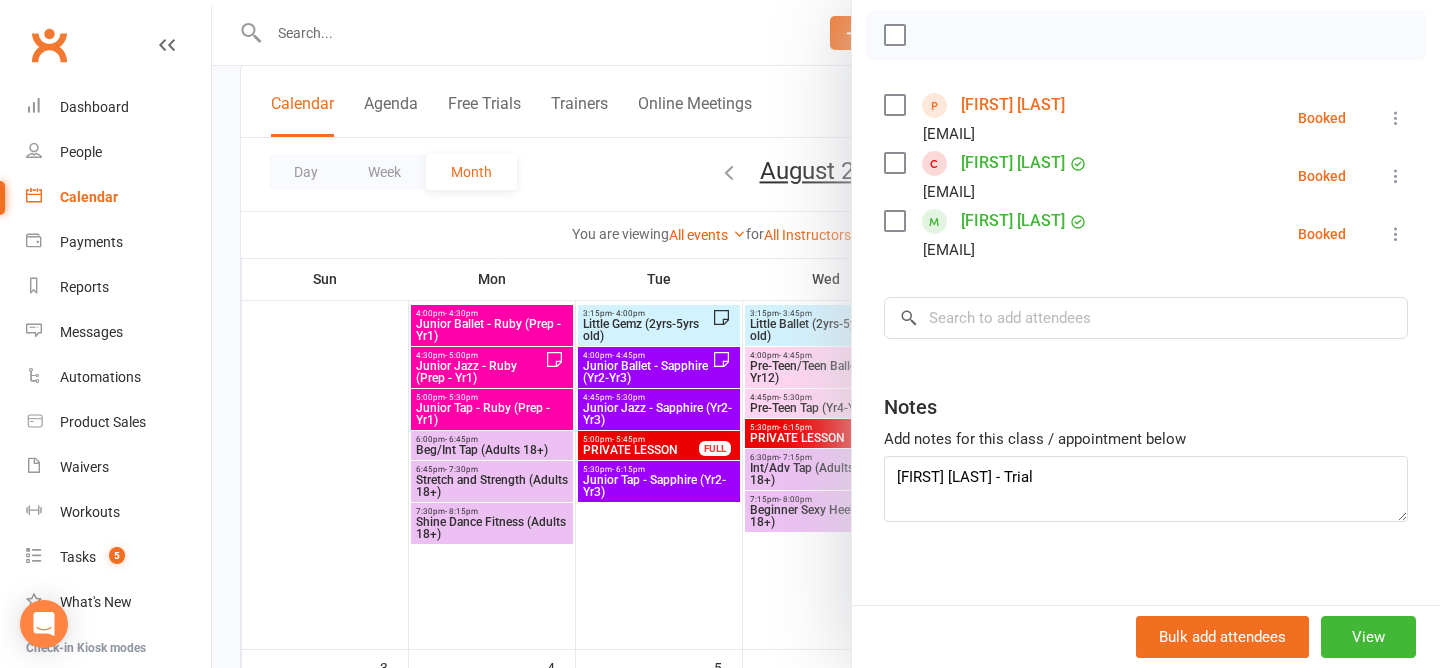 scroll, scrollTop: 284, scrollLeft: 0, axis: vertical 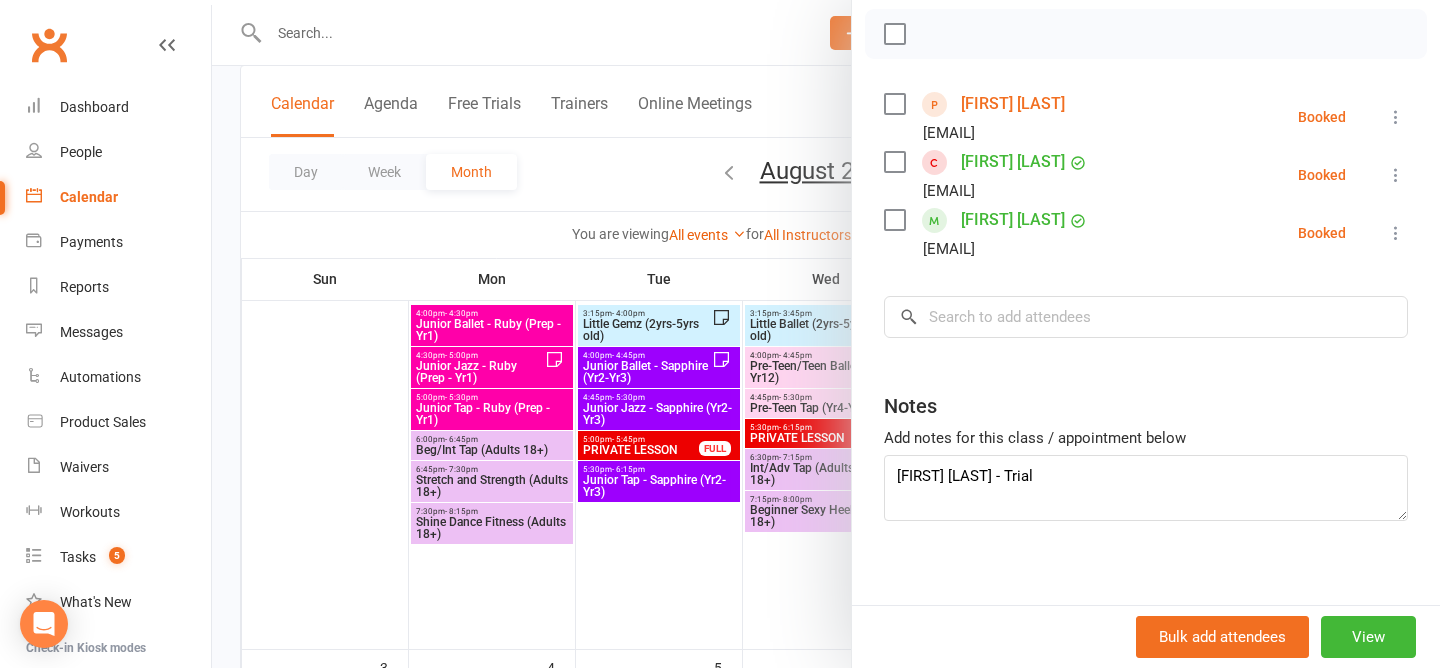 click at bounding box center (826, 334) 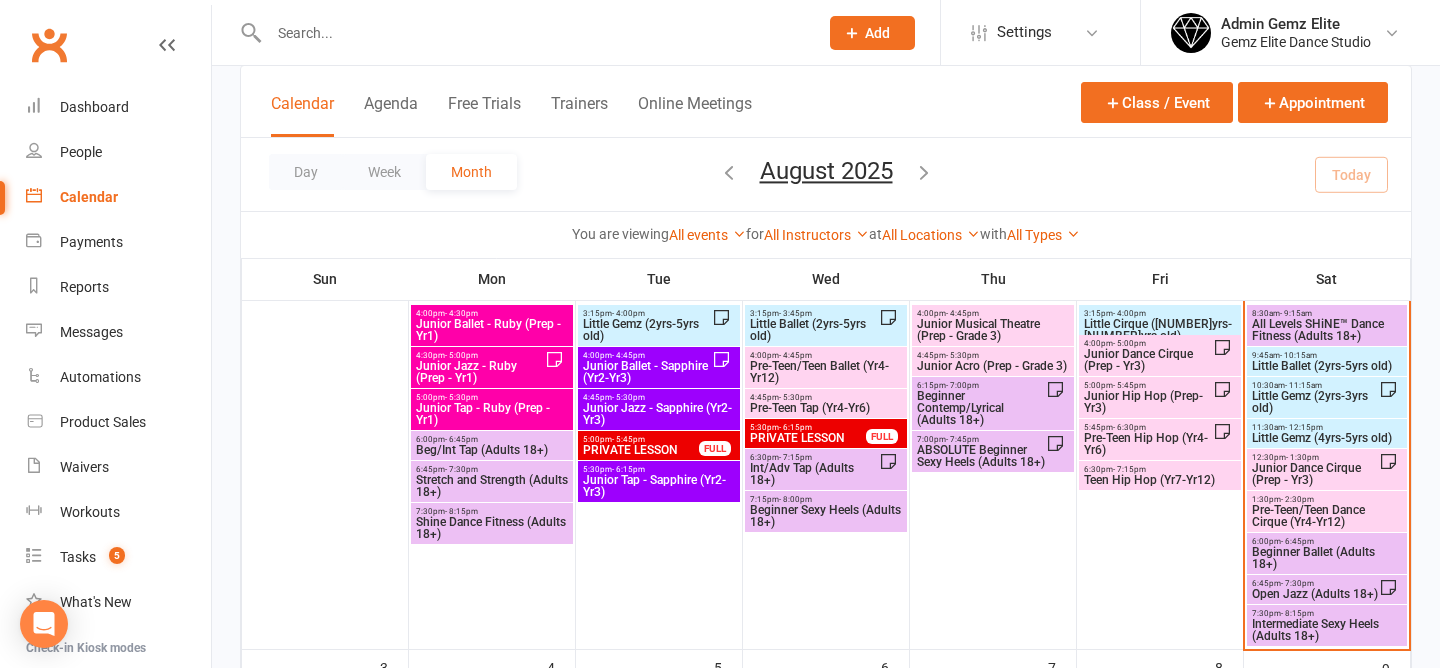 click on "Intermediate Sexy Heels (Adults 18+)" at bounding box center (1327, 630) 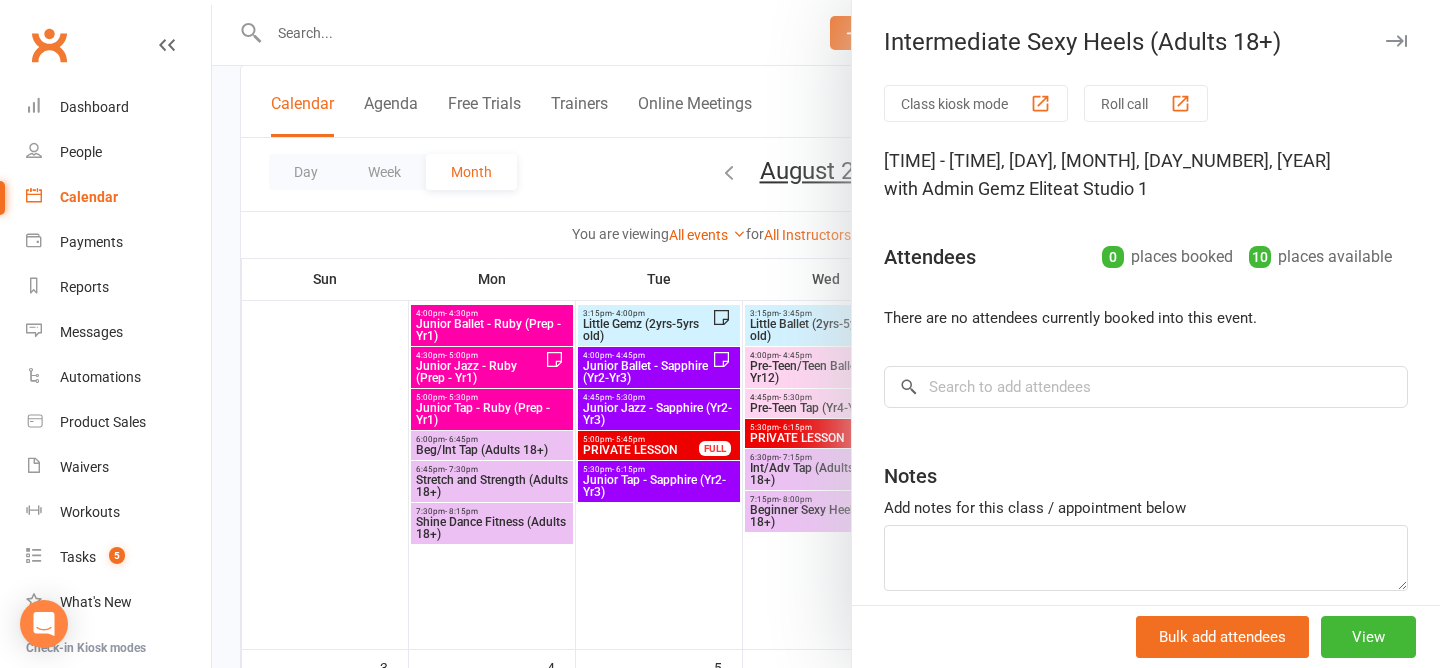 click at bounding box center (826, 334) 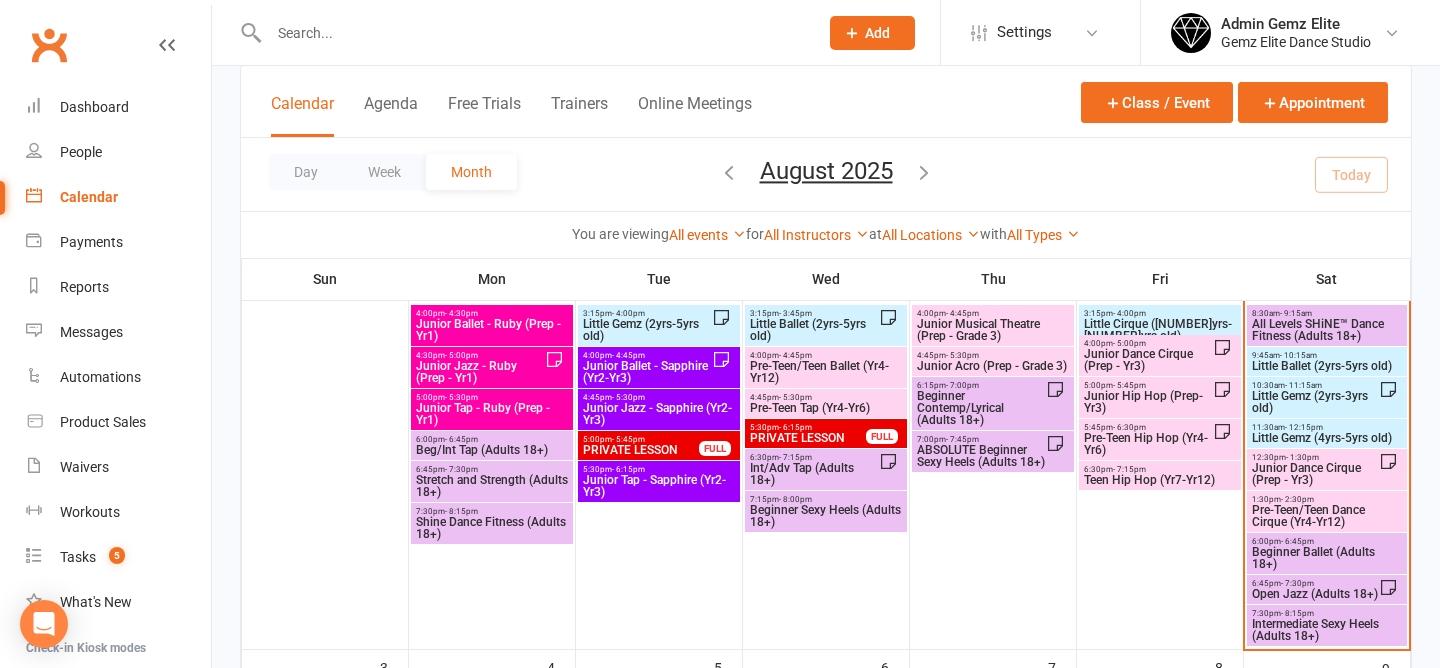 click on "6:00pm  - 6:45pm" at bounding box center [492, 439] 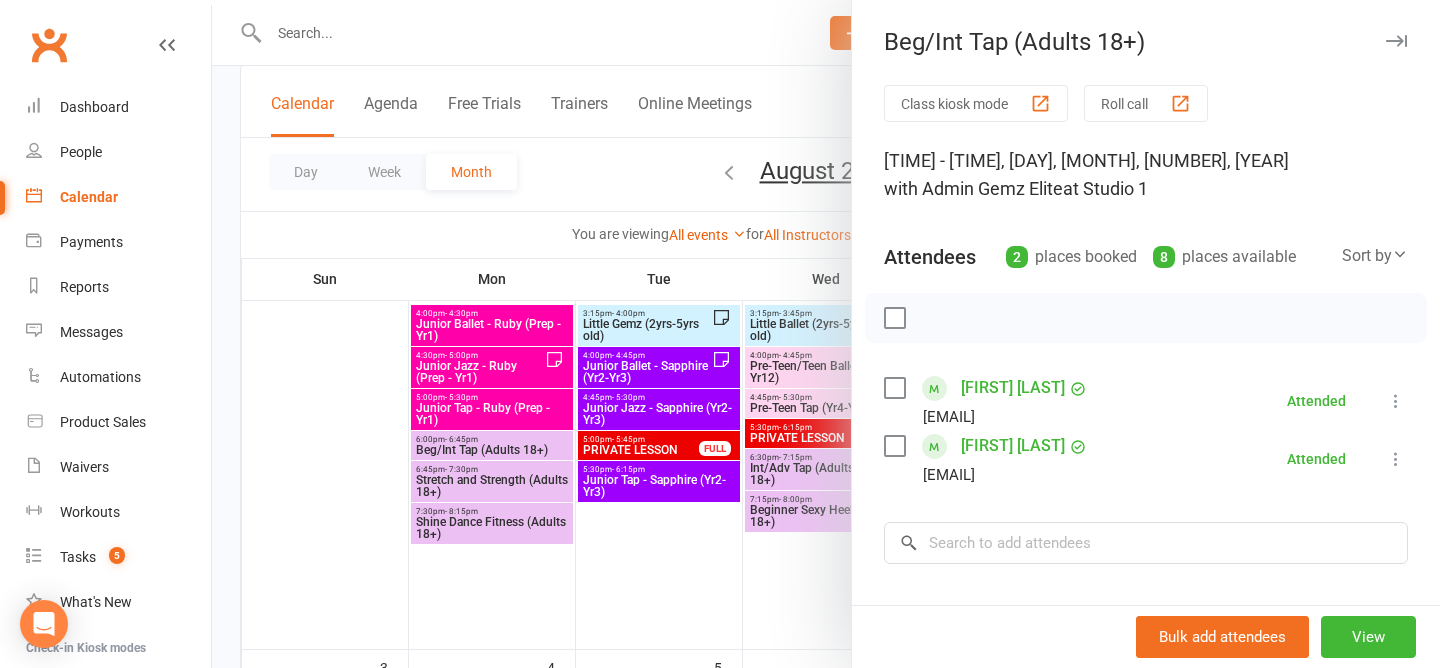 click at bounding box center (826, 334) 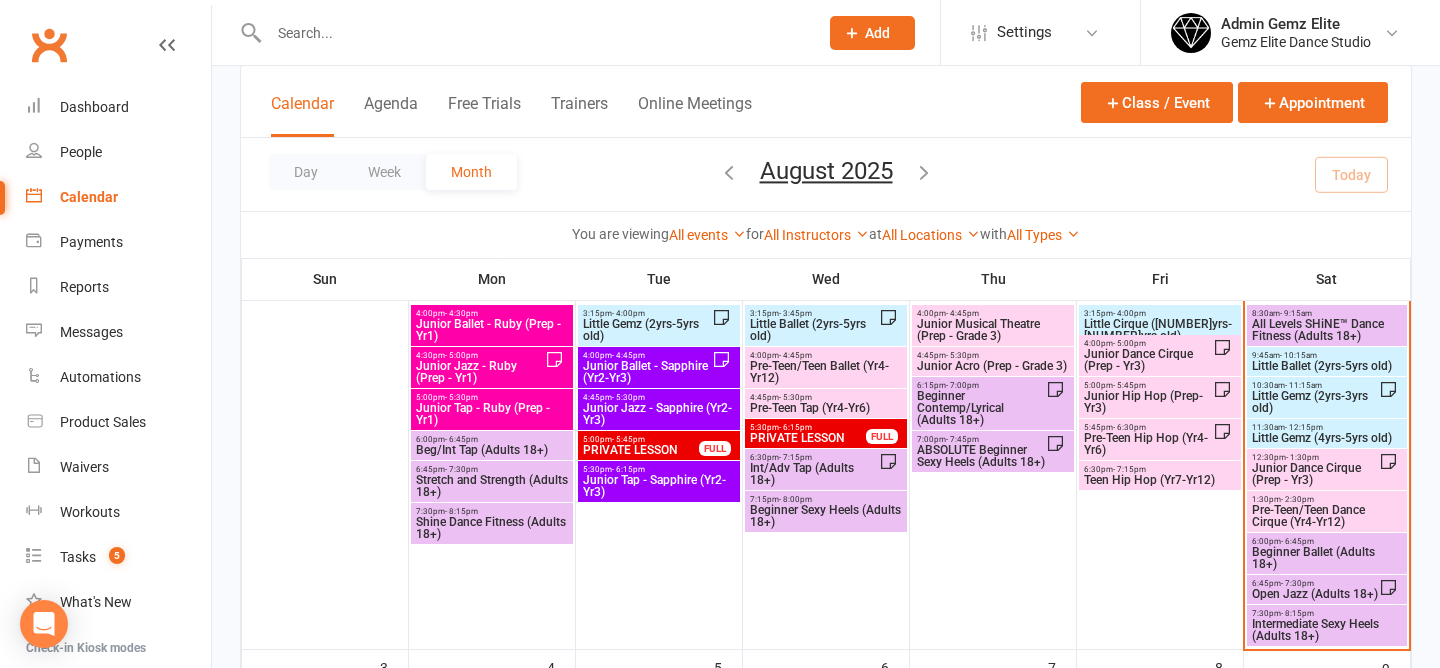 click on "Stretch and Strength (Adults 18+)" at bounding box center [492, 486] 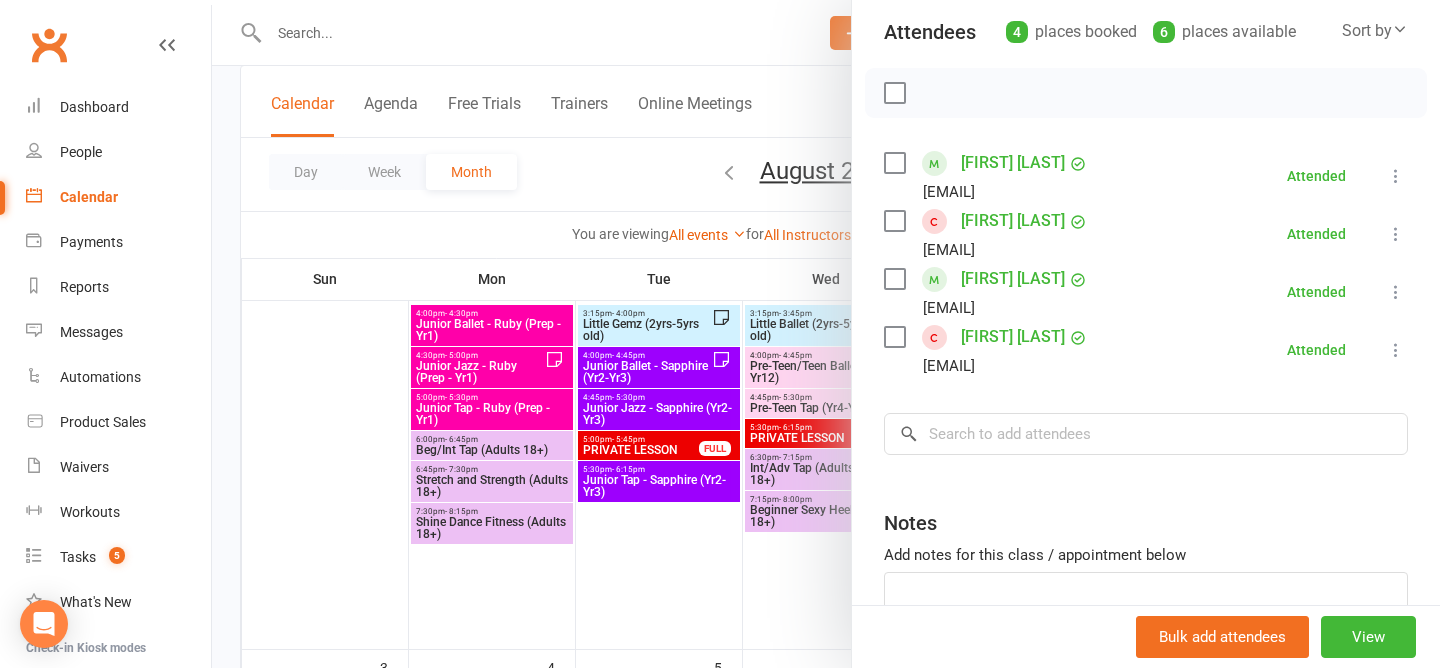 scroll, scrollTop: 157, scrollLeft: 0, axis: vertical 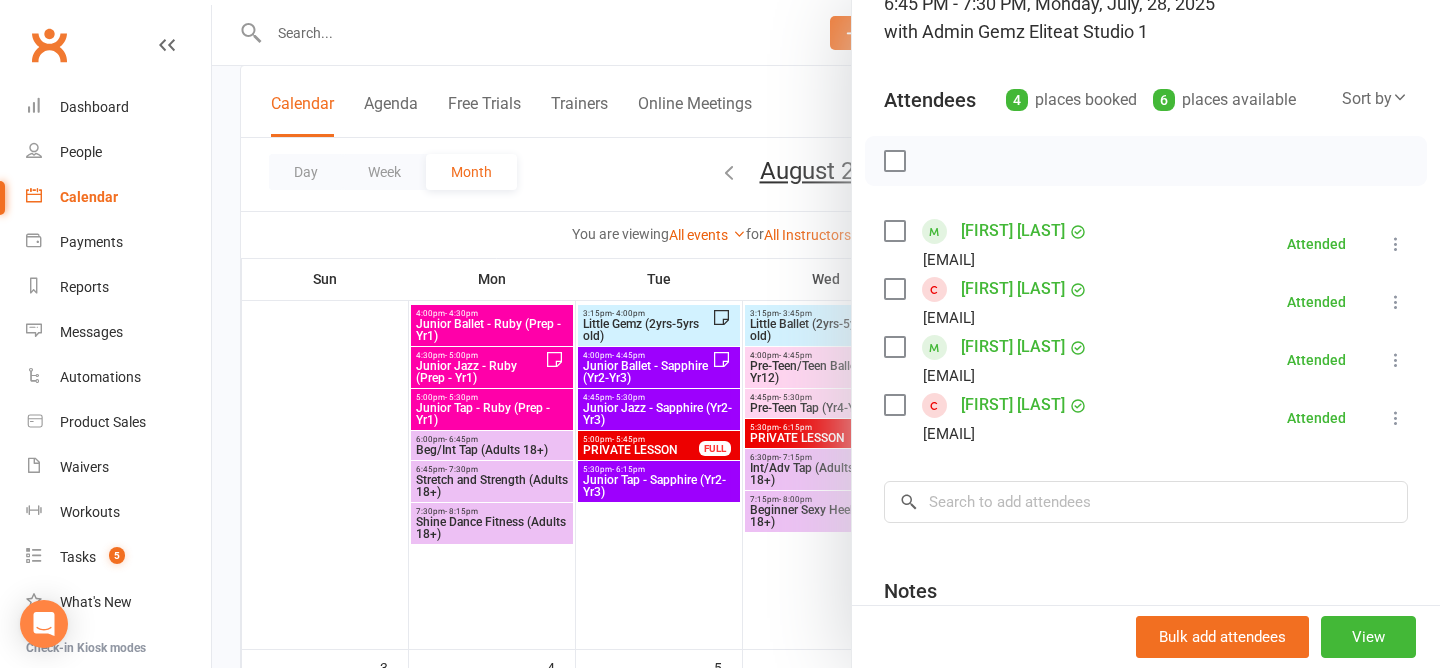 click at bounding box center [826, 334] 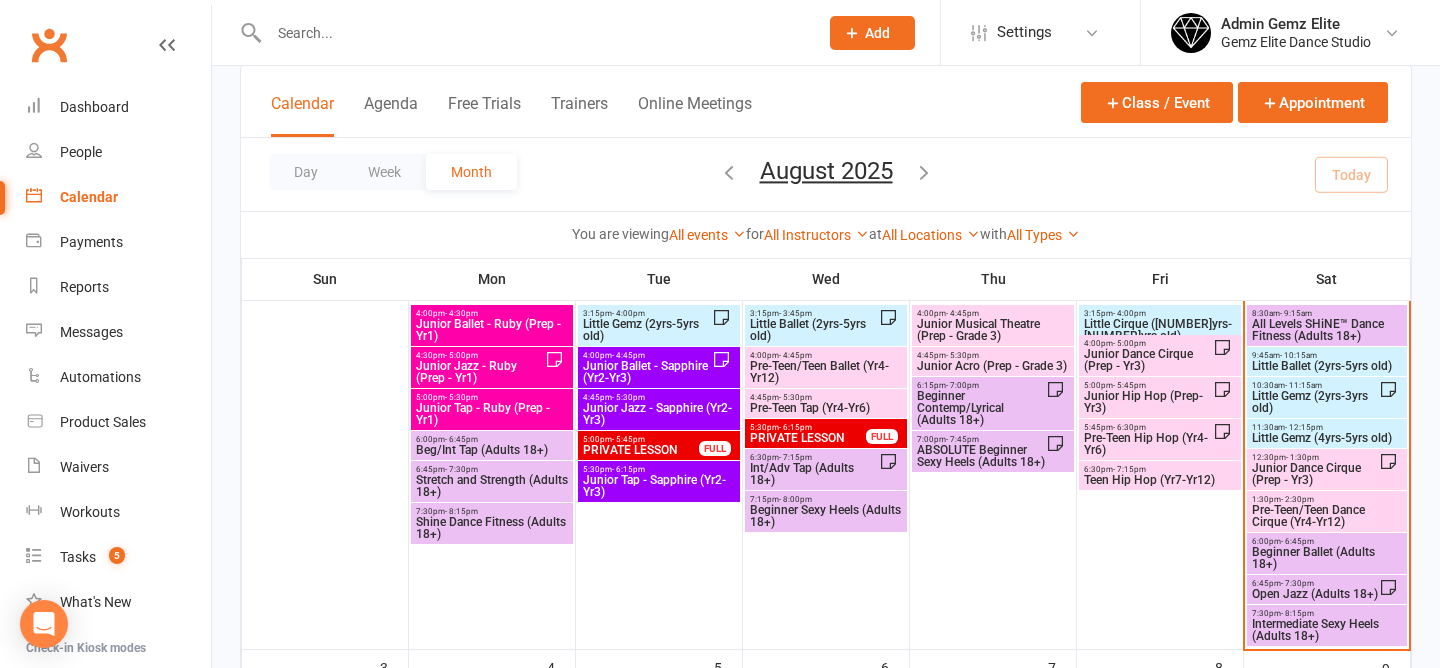 click on "Shine Dance Fitness (Adults 18+)" at bounding box center [492, 528] 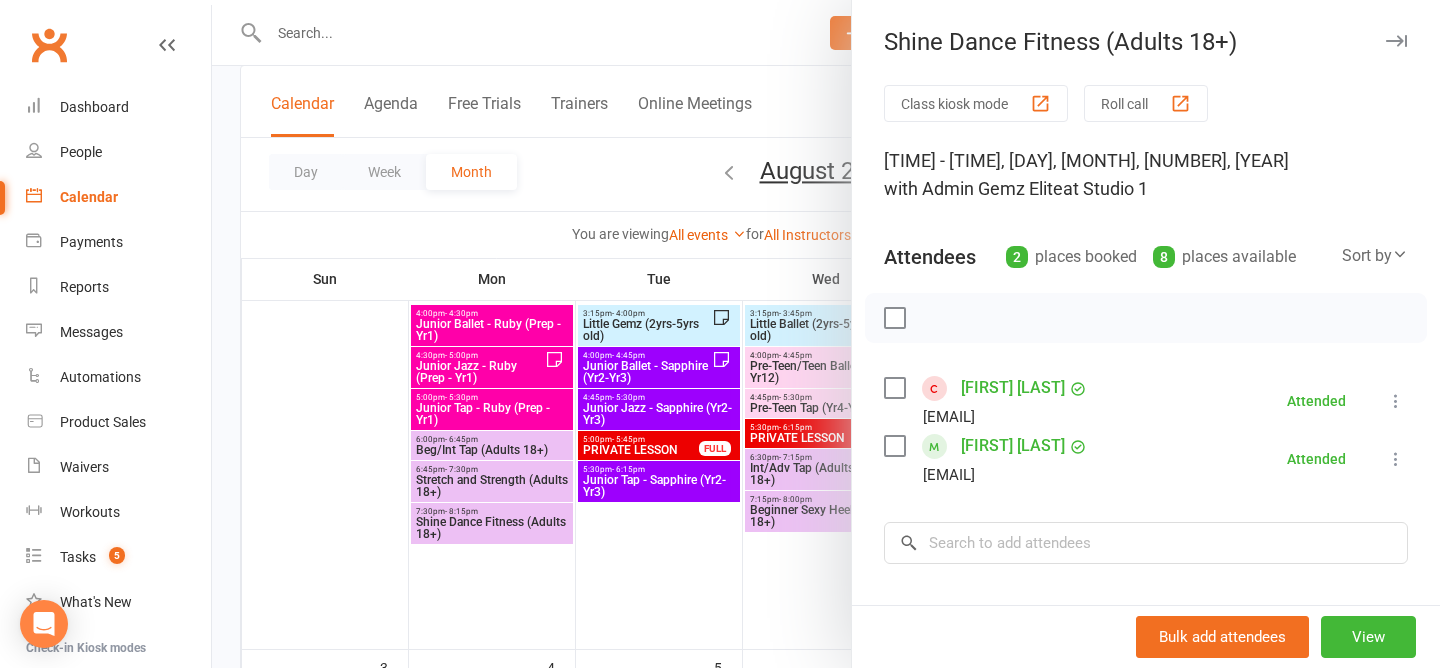 click at bounding box center (826, 334) 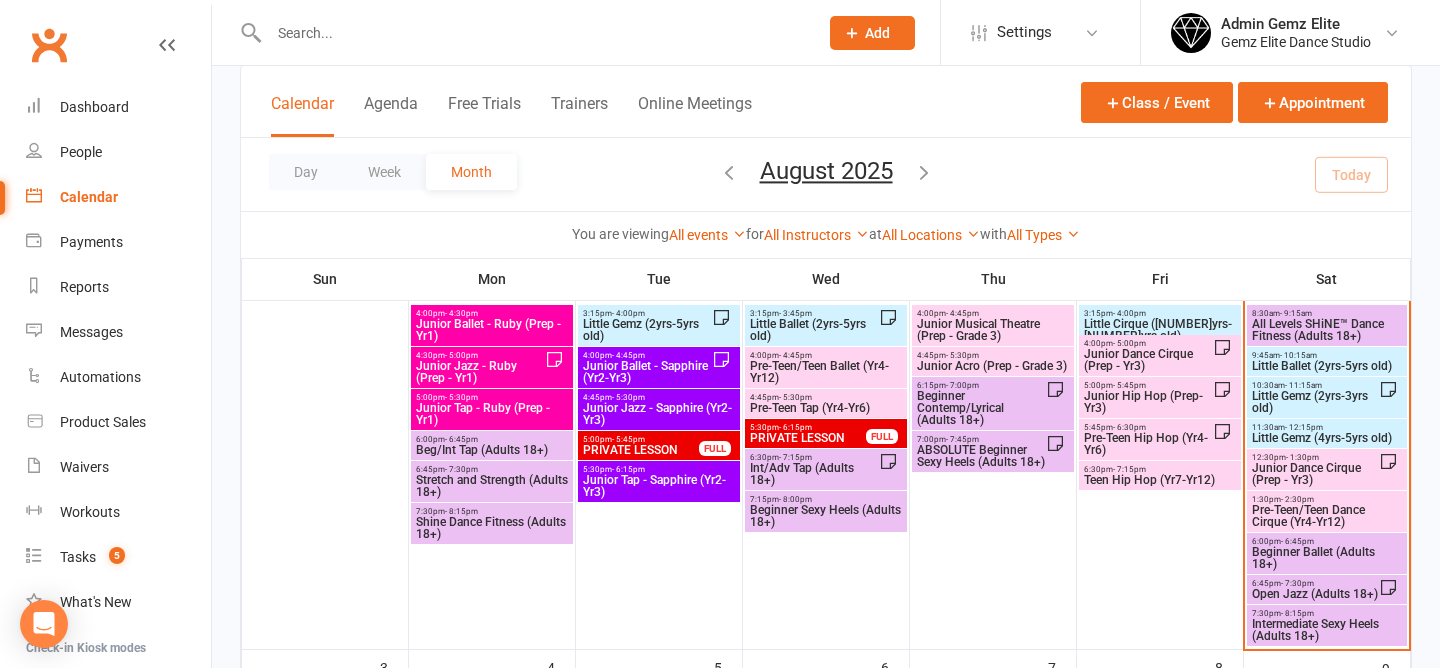 click on "Beginner Contemp/Lyrical  (Adults 18+)" at bounding box center (981, 408) 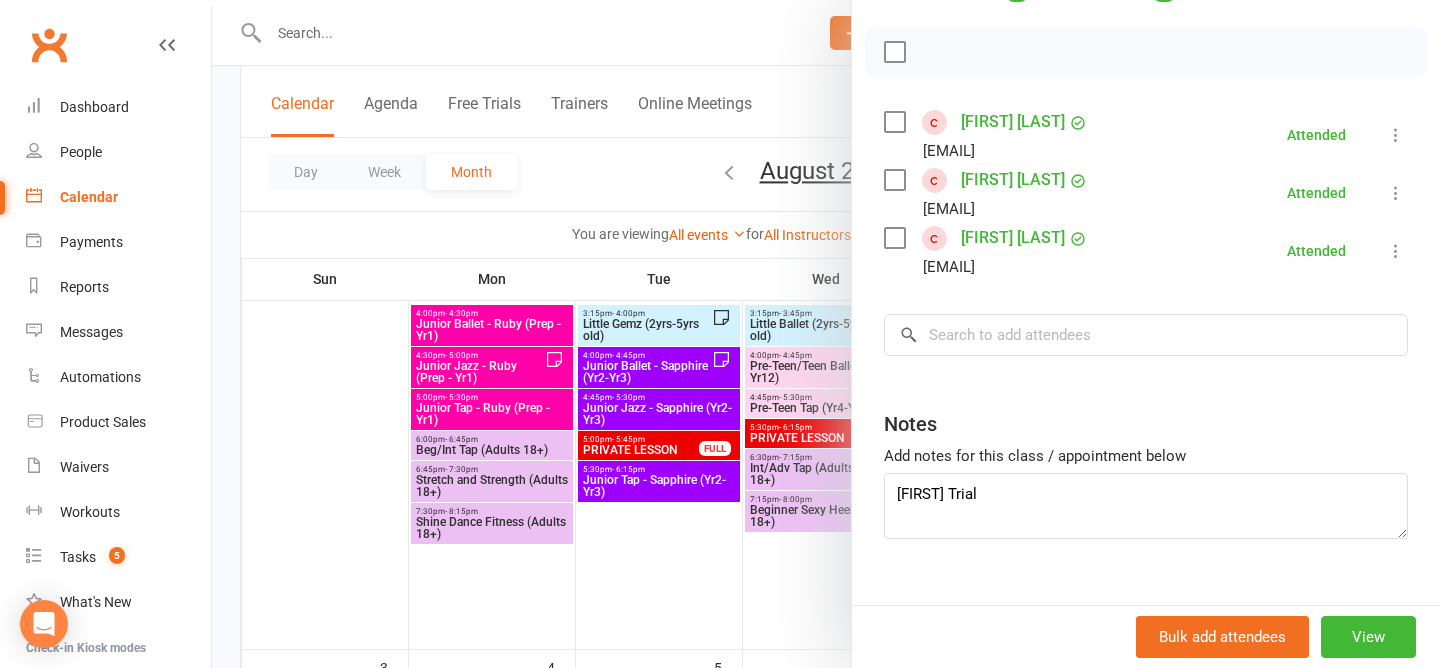 scroll, scrollTop: 269, scrollLeft: 0, axis: vertical 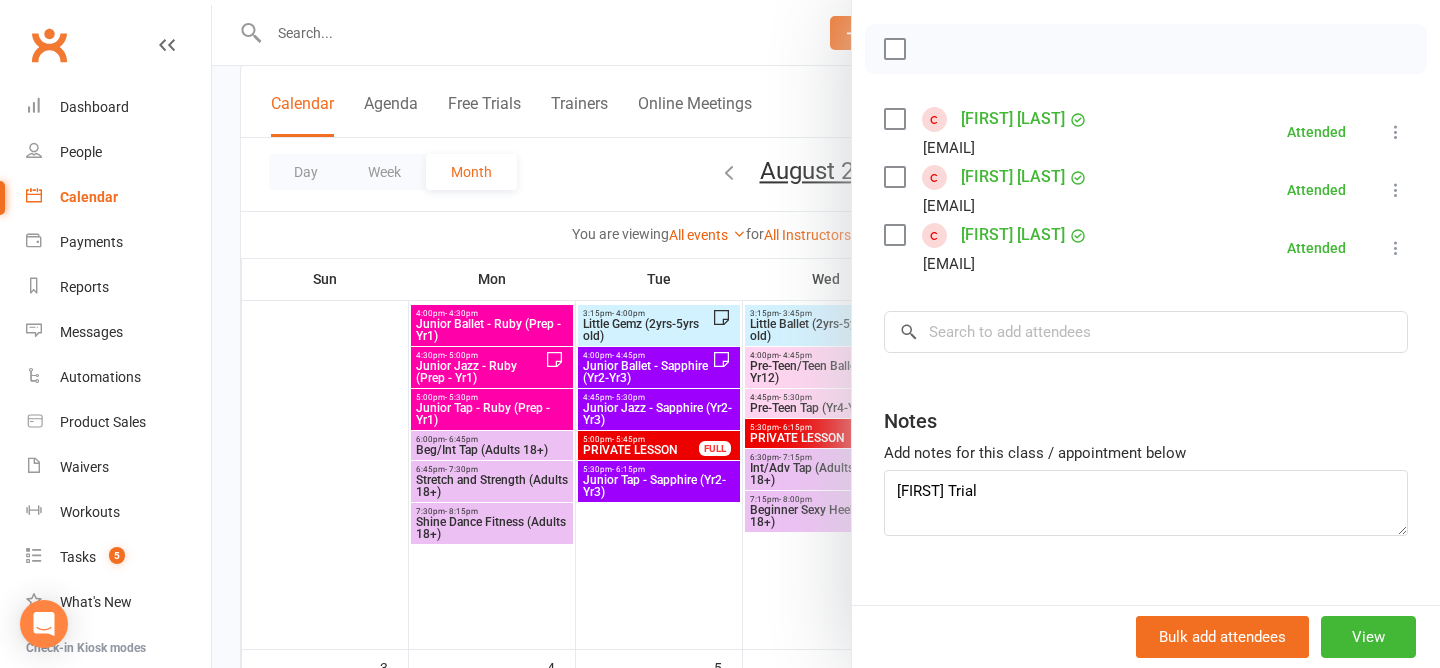 click at bounding box center [826, 334] 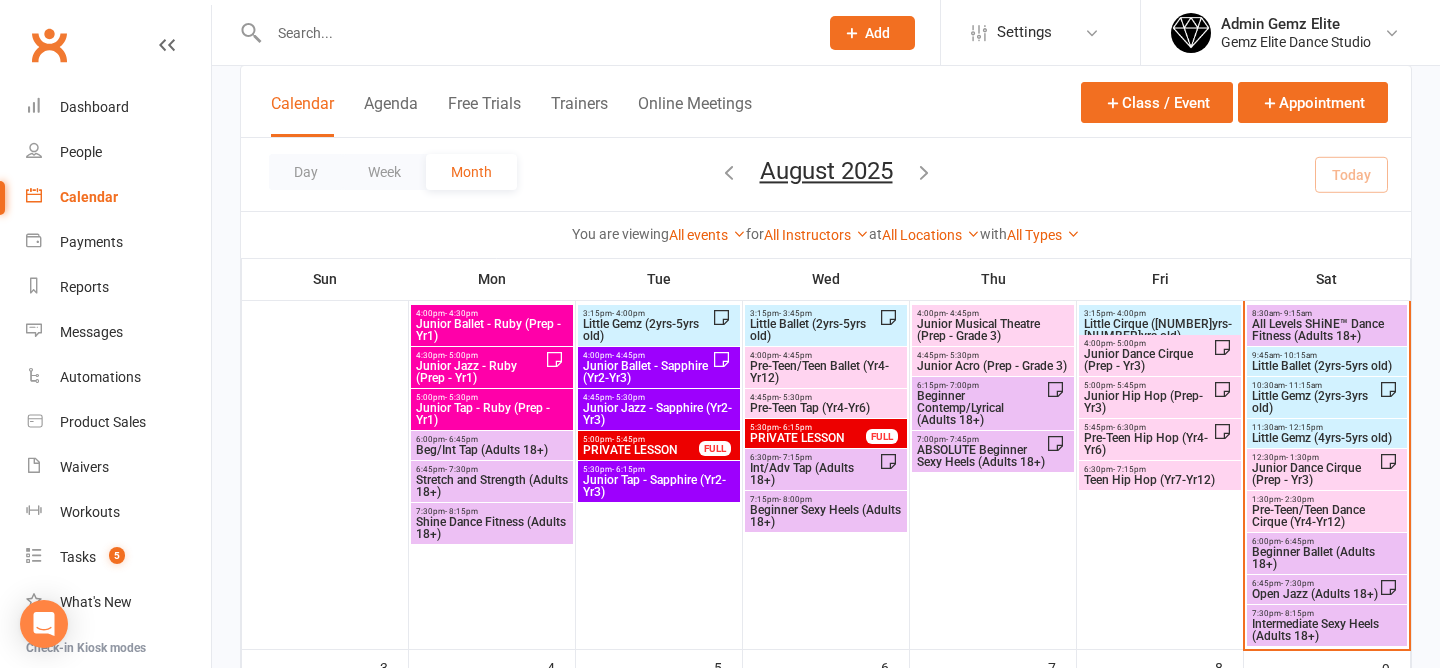 click on "ABSOLUTE Beginner Sexy Heels (Adults 18+)" at bounding box center [981, 456] 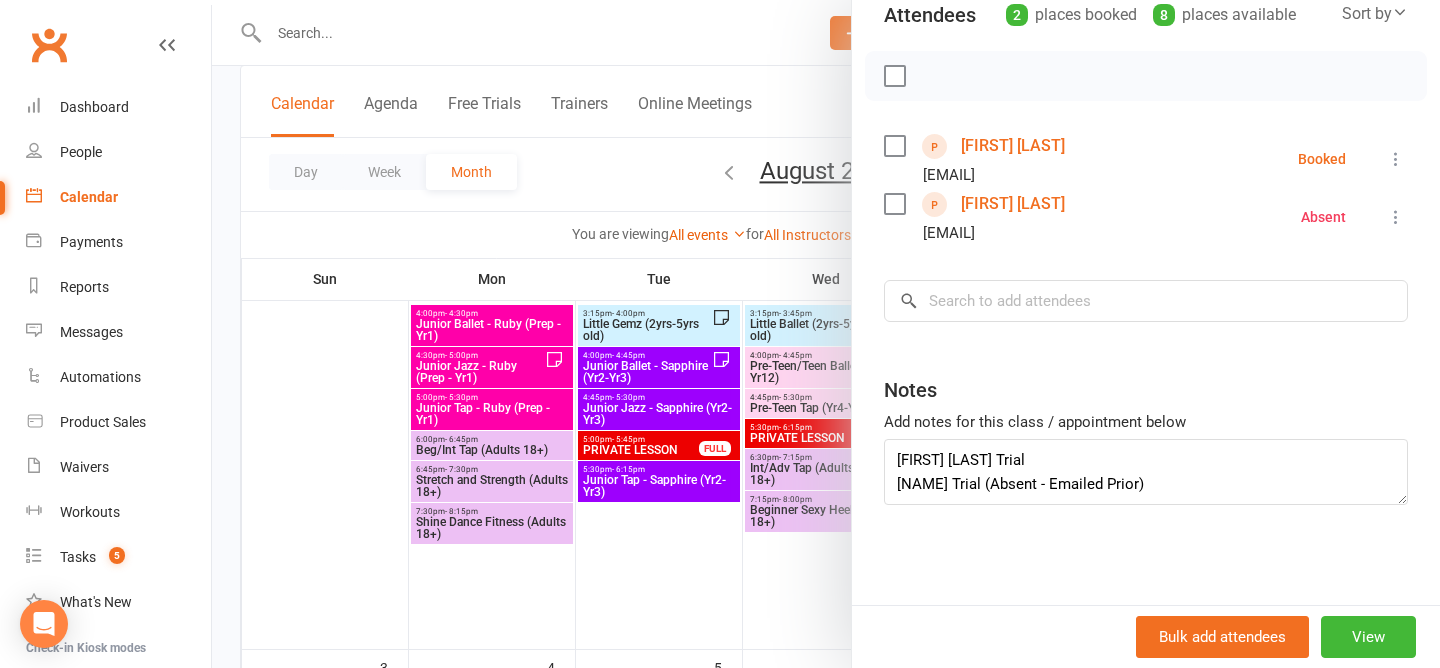 scroll, scrollTop: 257, scrollLeft: 0, axis: vertical 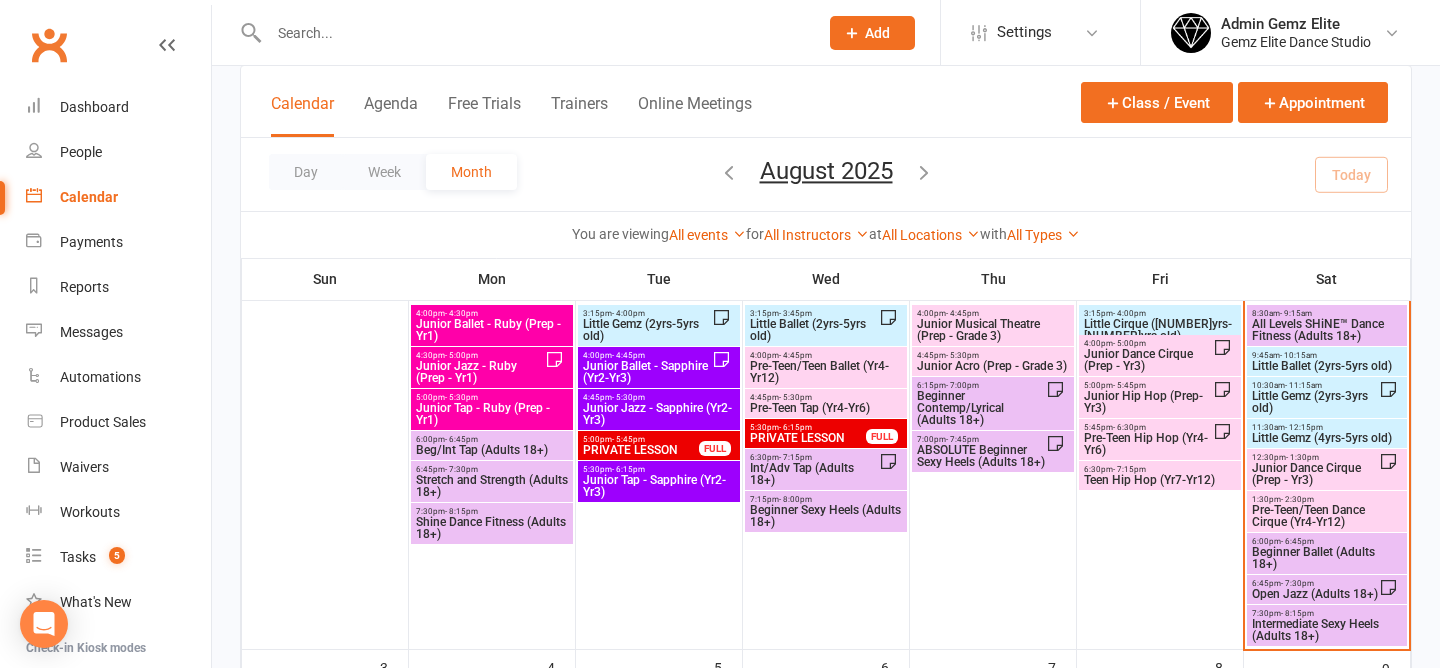 click on "Beginner Contemp/Lyrical  (Adults 18+)" at bounding box center [981, 408] 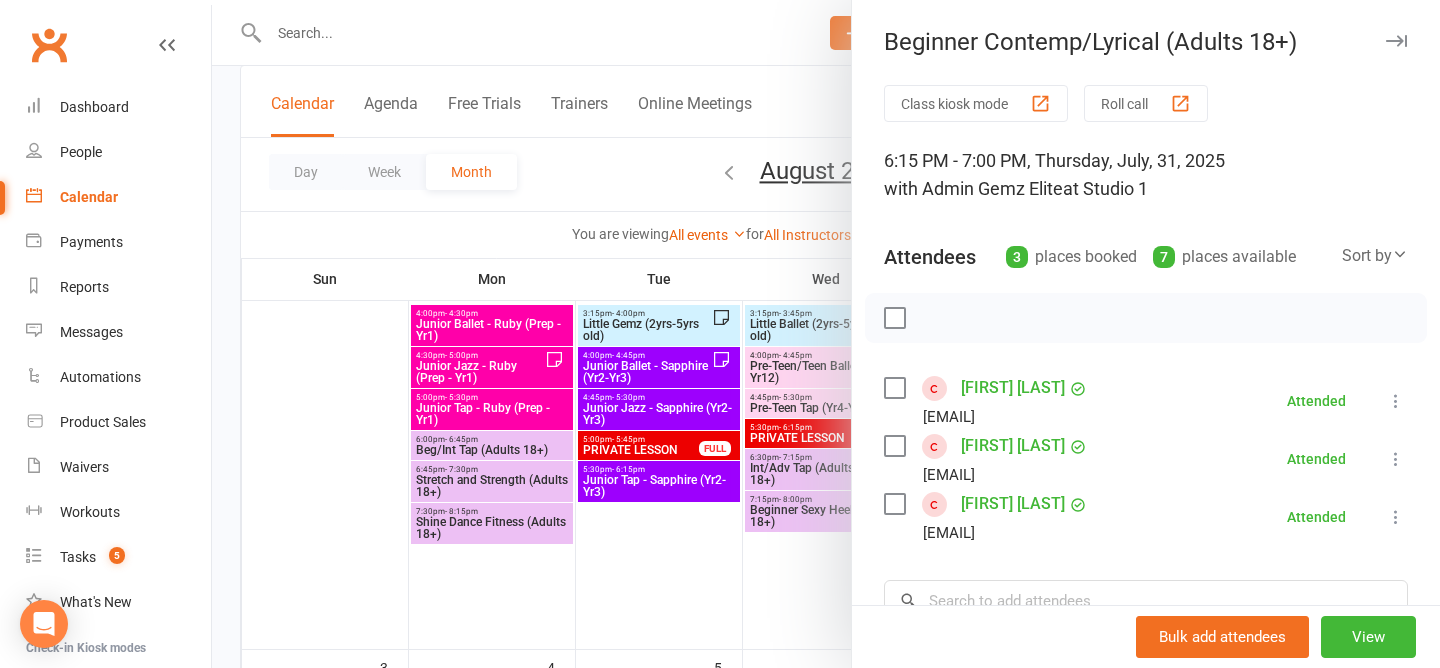 click at bounding box center (826, 334) 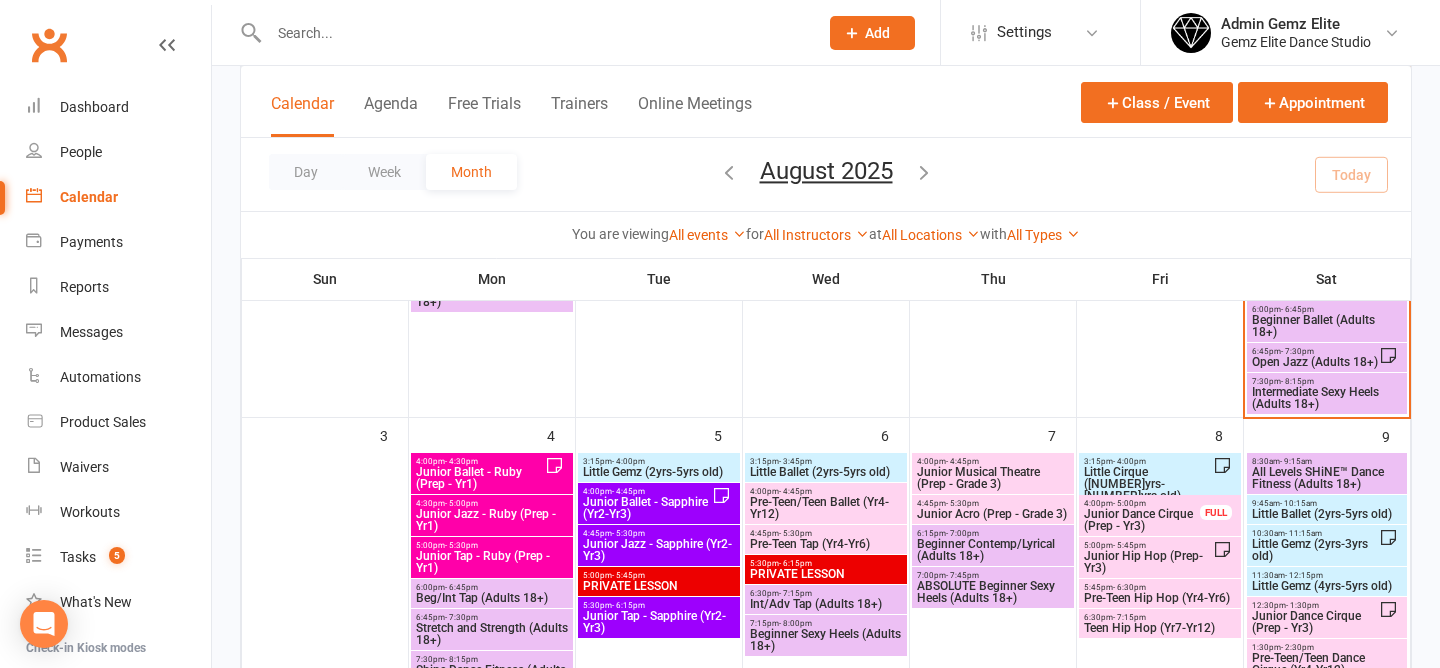 scroll, scrollTop: 392, scrollLeft: 0, axis: vertical 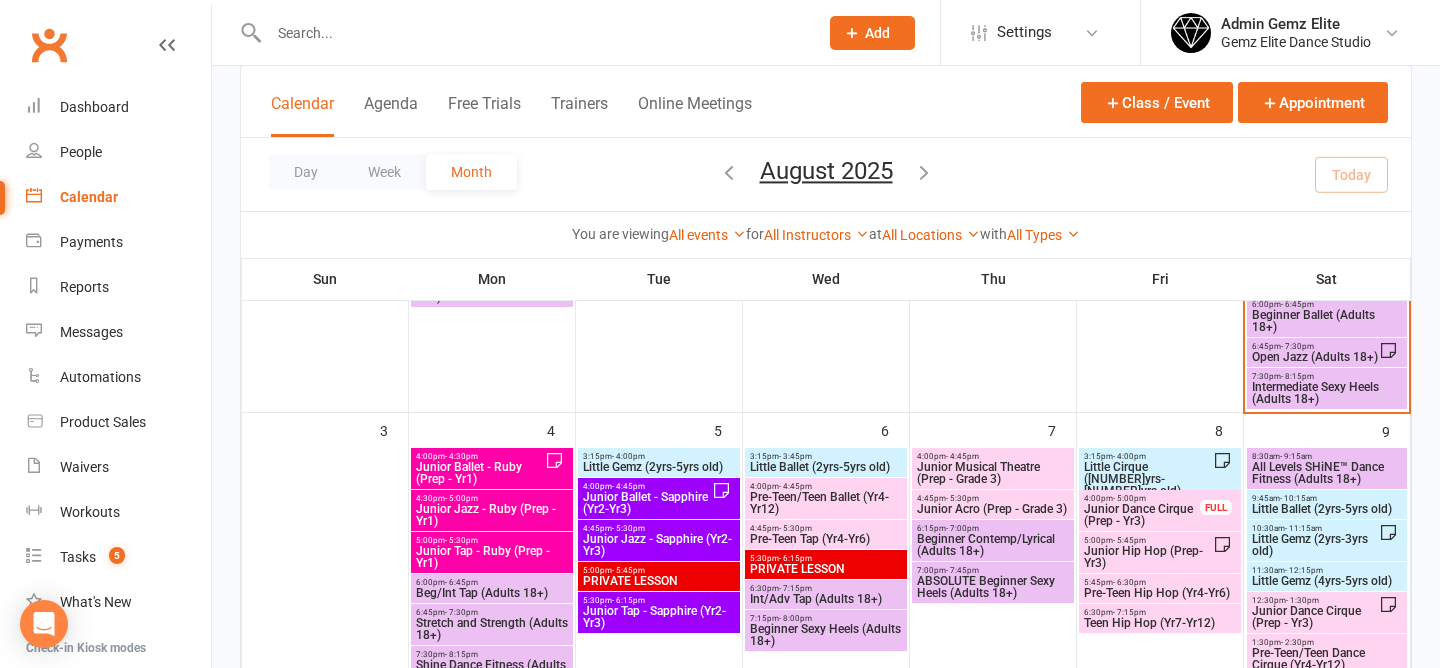 click on "Beginner Contemp/Lyrical  (Adults 18+)" at bounding box center (993, 545) 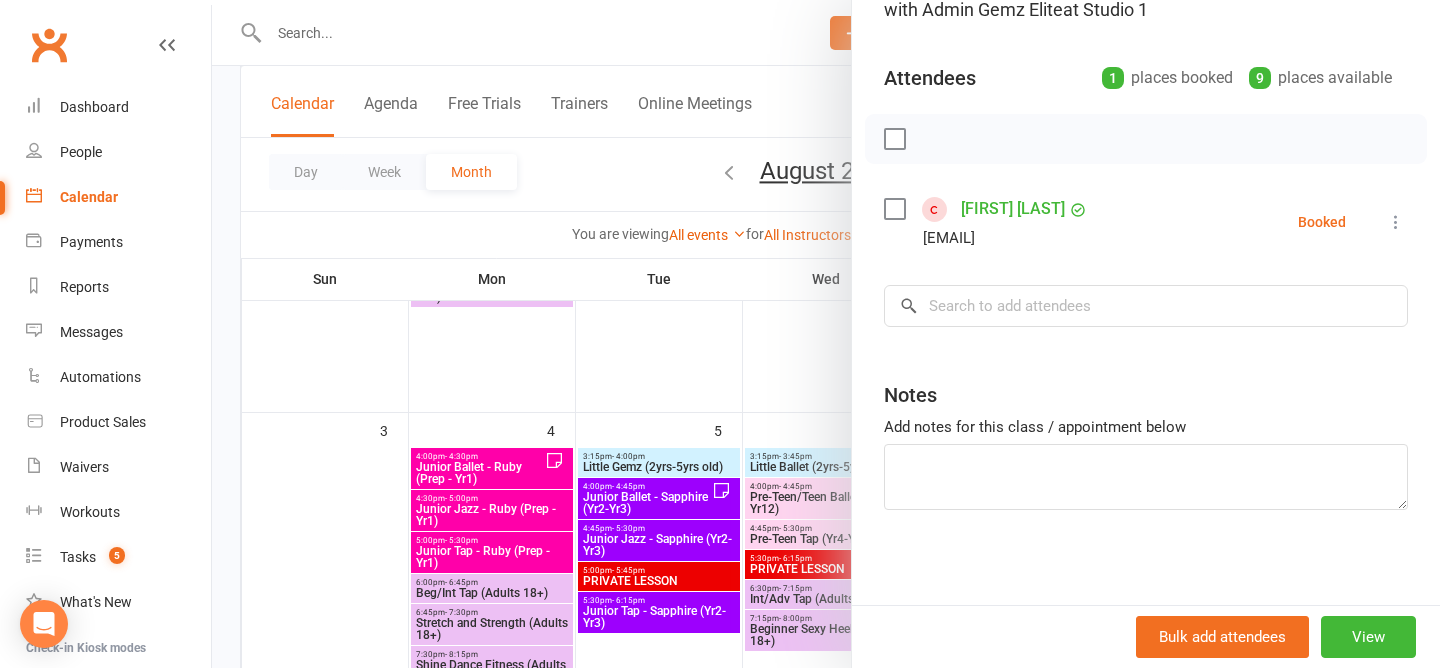 scroll, scrollTop: 184, scrollLeft: 0, axis: vertical 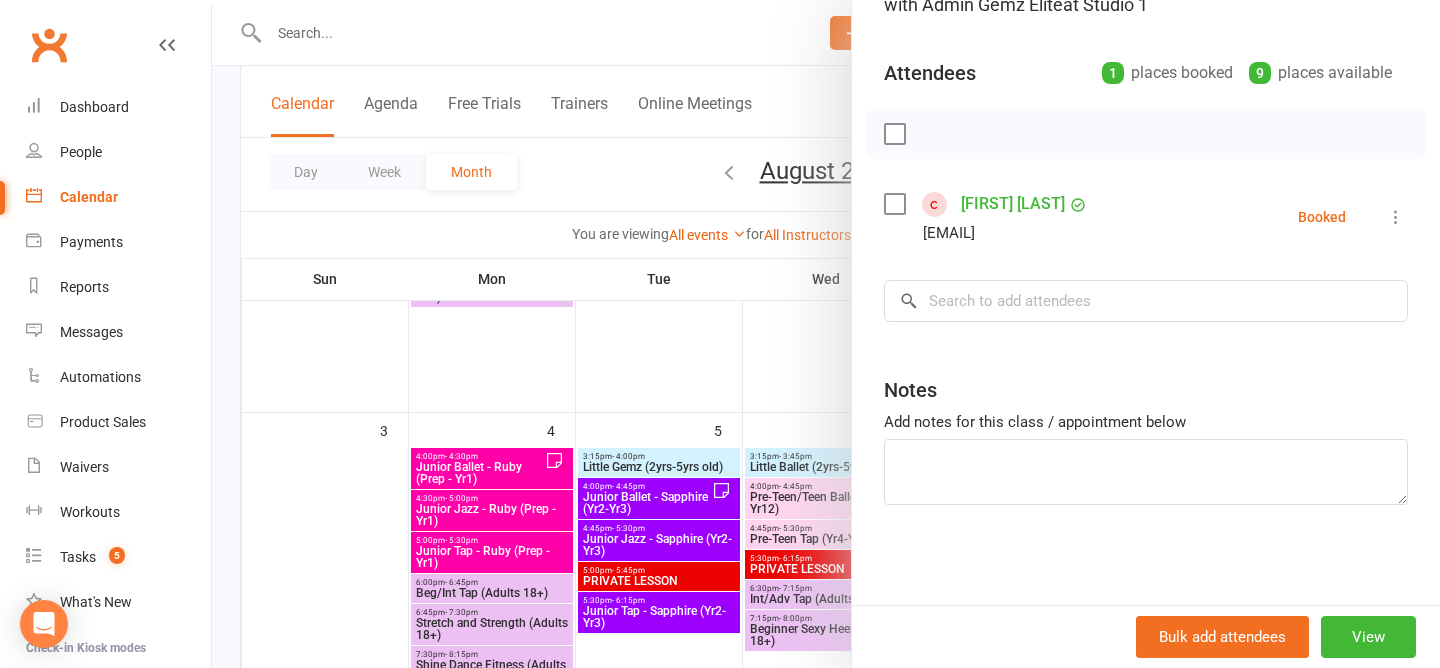 click at bounding box center [826, 334] 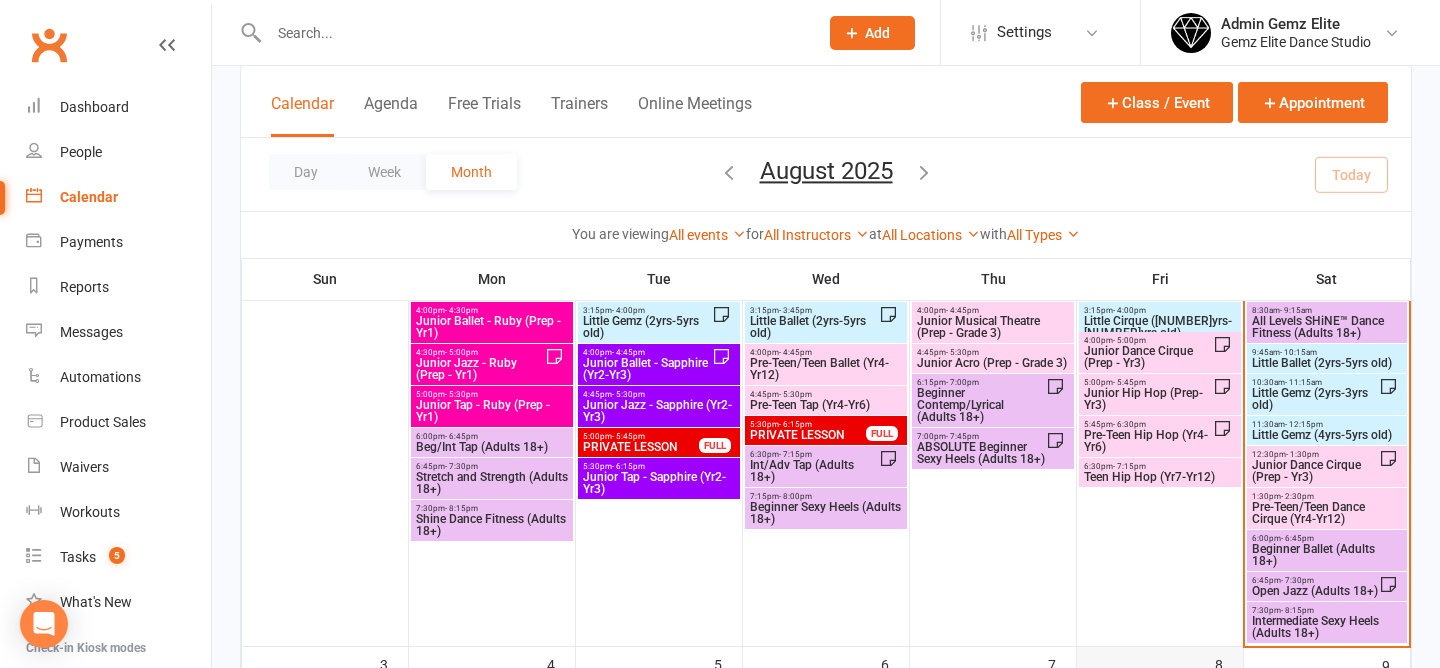 scroll, scrollTop: 149, scrollLeft: 0, axis: vertical 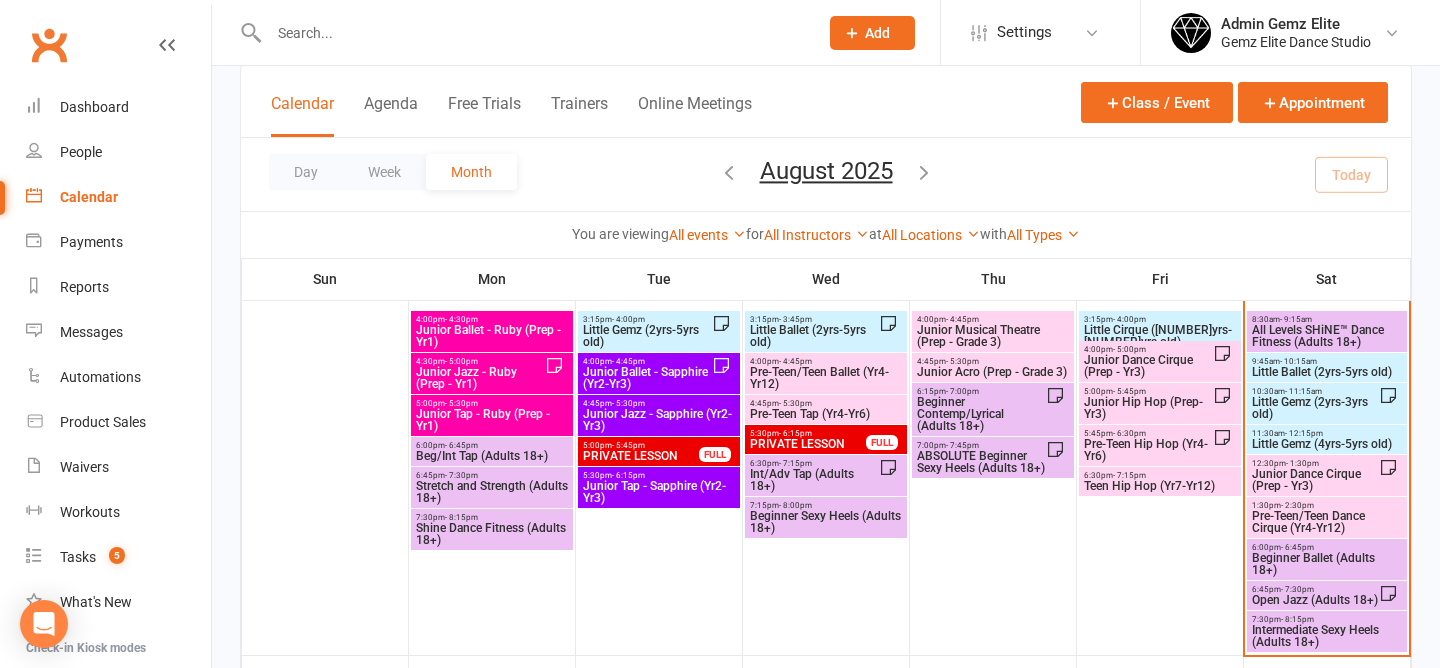 click on "- 11:15am" at bounding box center [1303, 391] 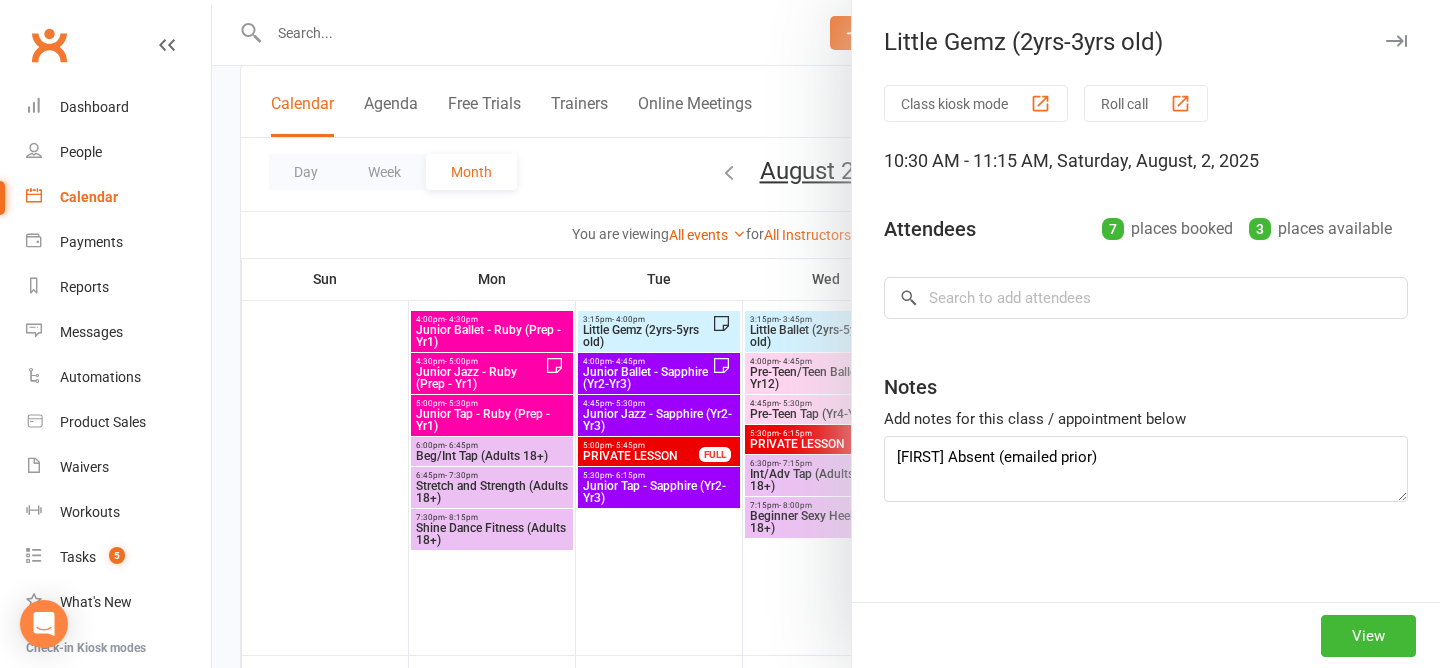 type on "Georgia Absent (emailed)
Amina Absent (emailed)
Zarah Absent - no notice" 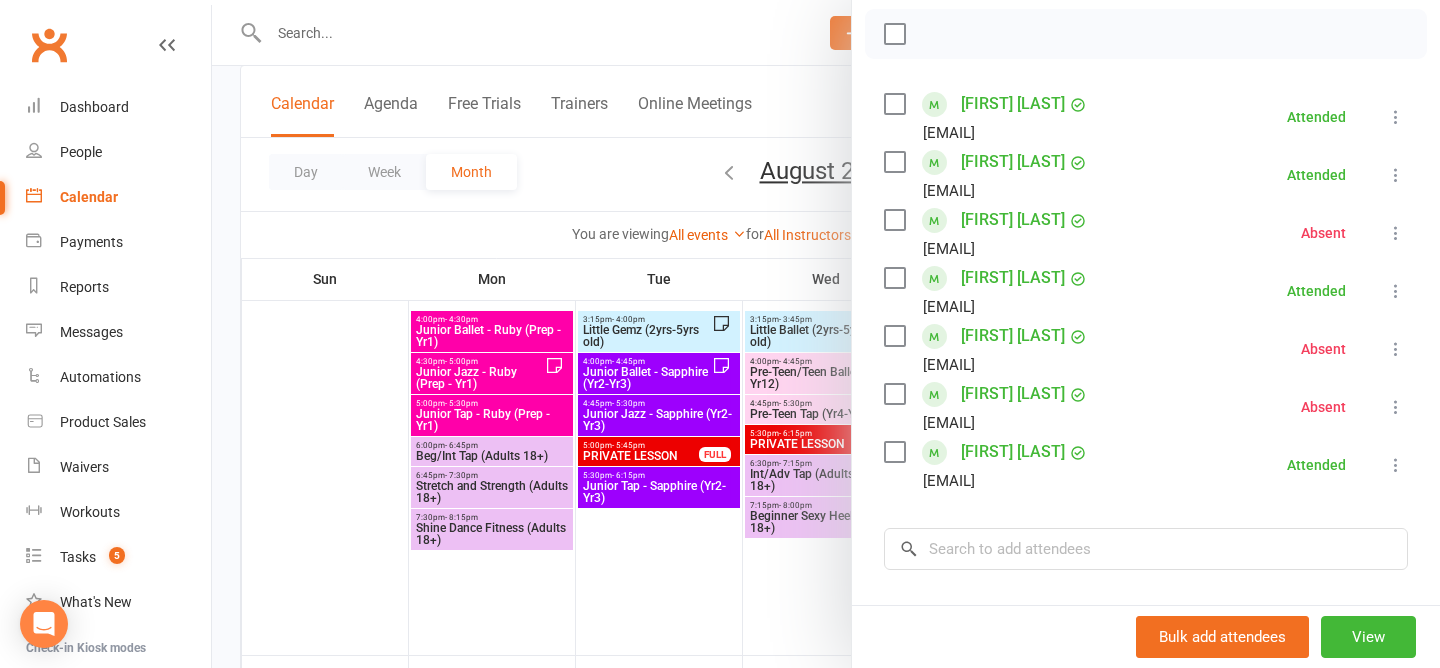 scroll, scrollTop: 285, scrollLeft: 0, axis: vertical 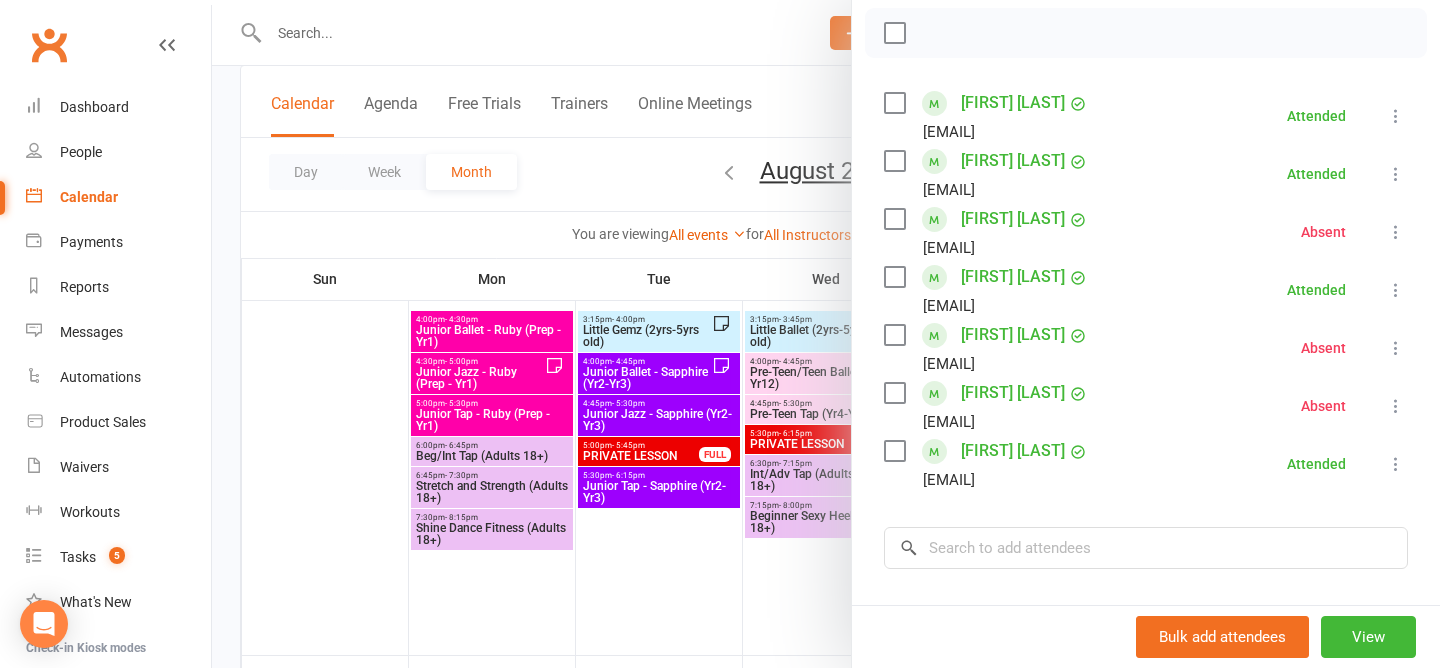 click at bounding box center [826, 334] 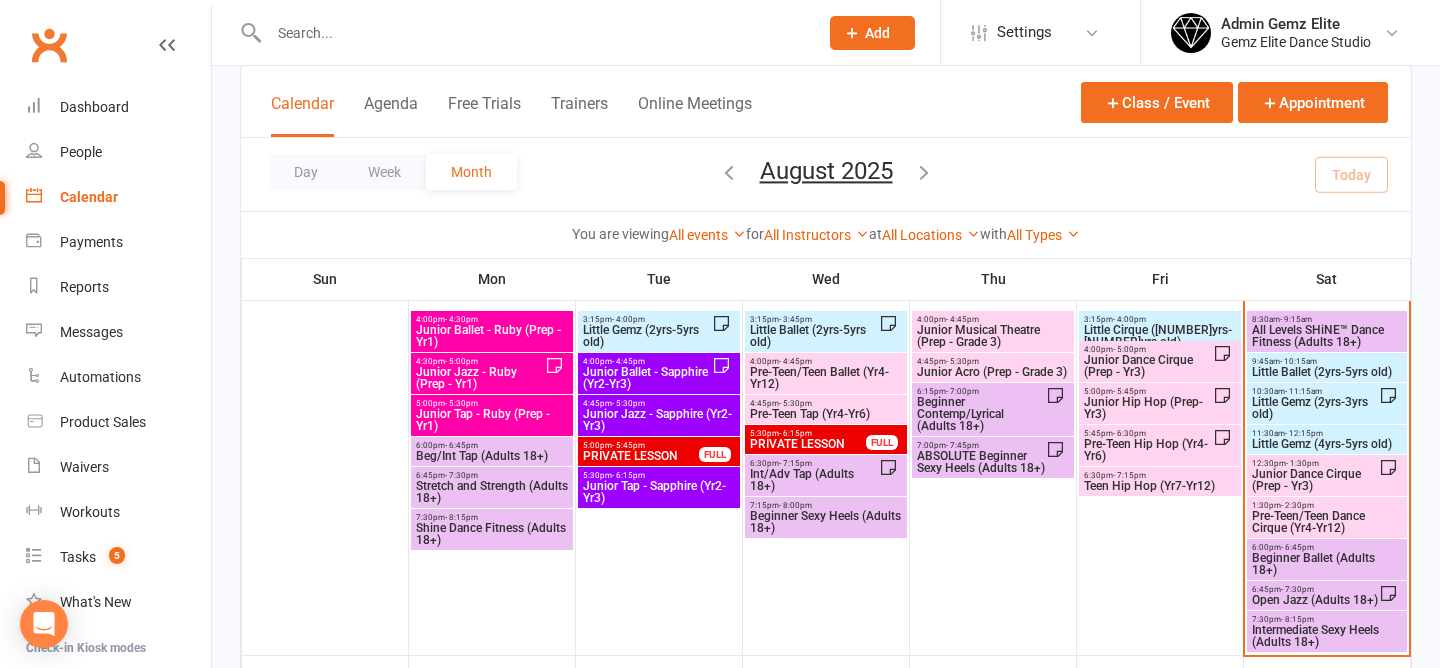 click on "Int/Adv Tap (Adults 18+)" at bounding box center [814, 480] 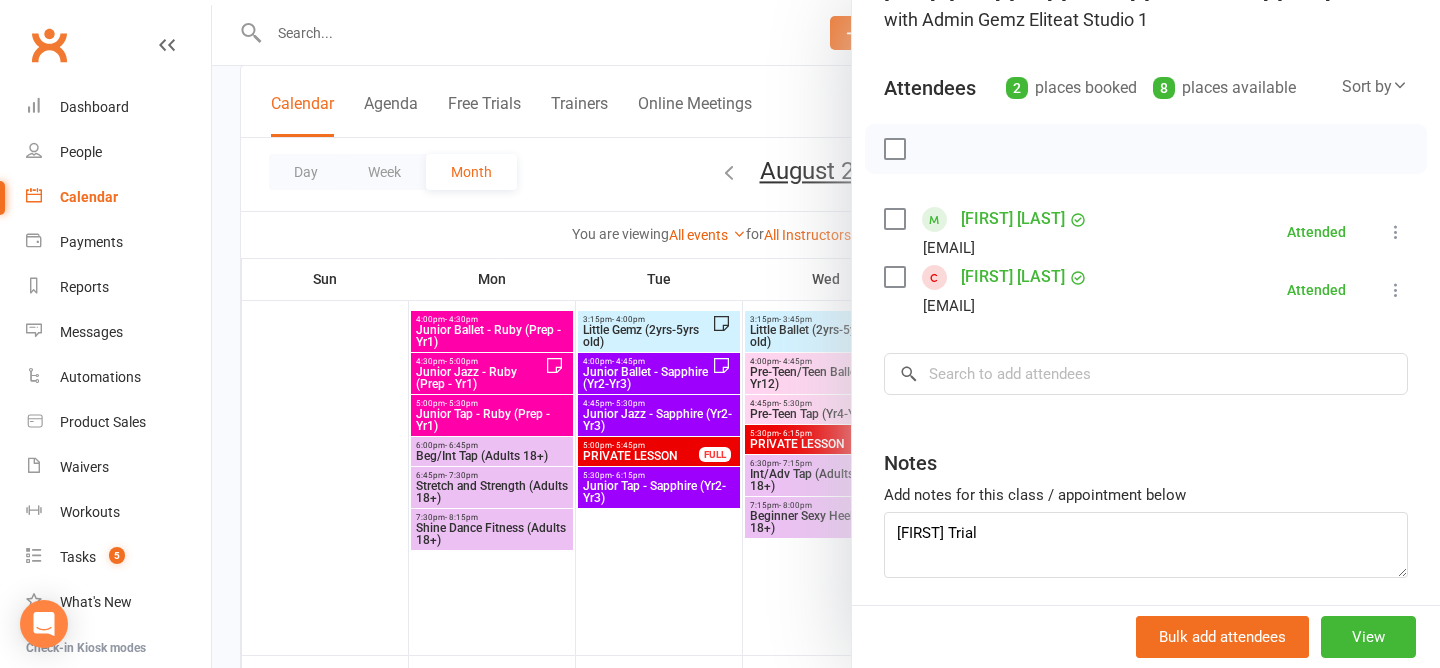 scroll, scrollTop: 242, scrollLeft: 0, axis: vertical 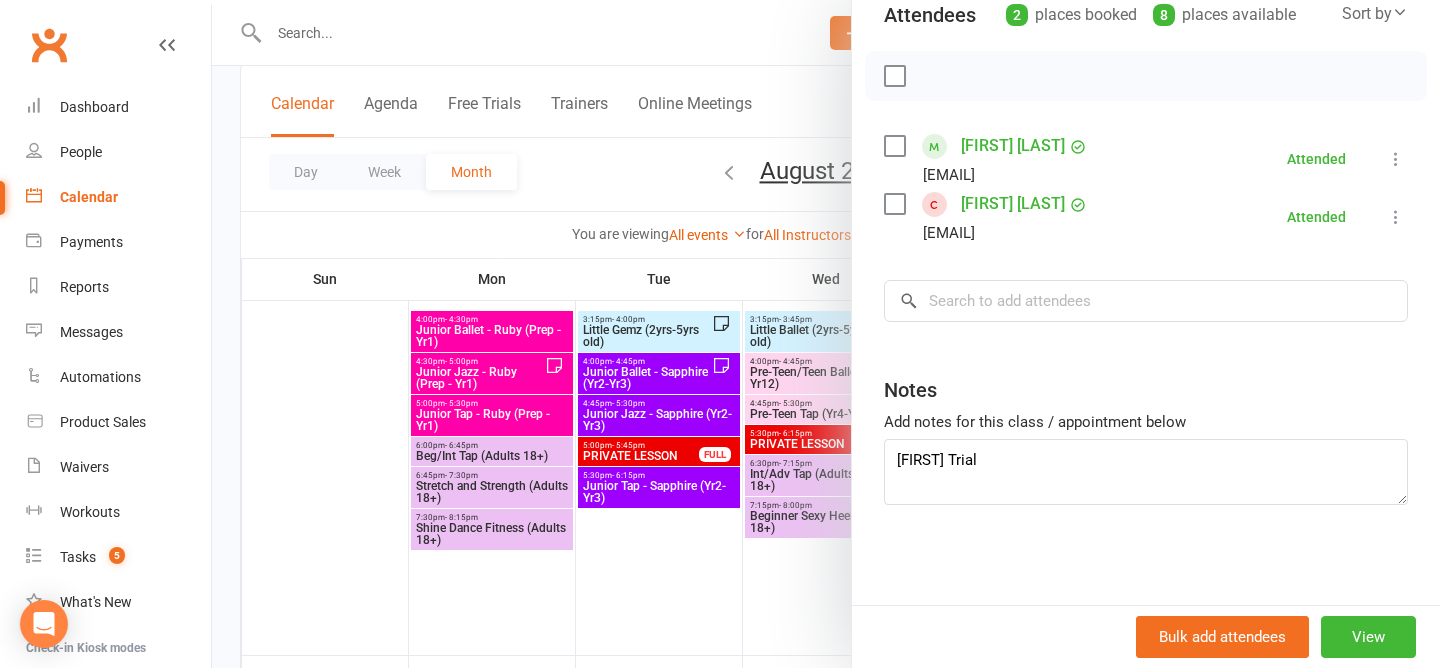 click at bounding box center (826, 334) 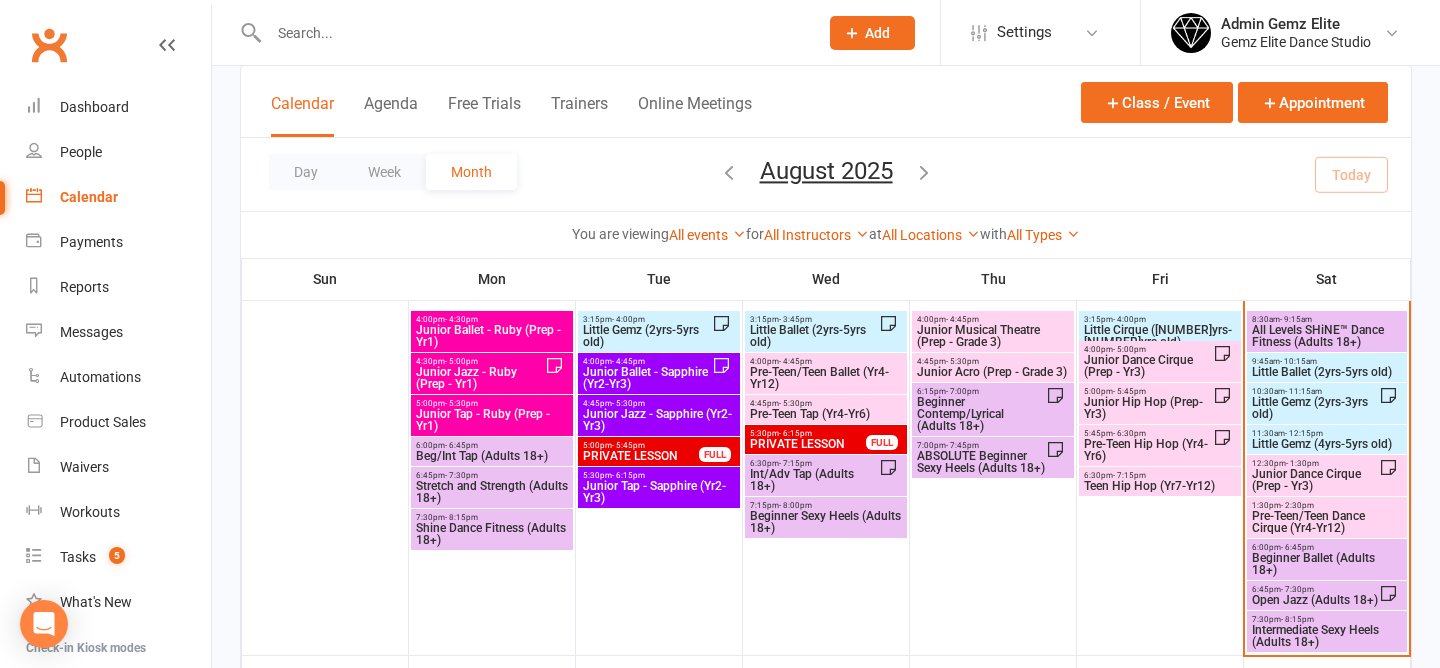 click on "7:15pm  - 8:00pm" at bounding box center [826, 505] 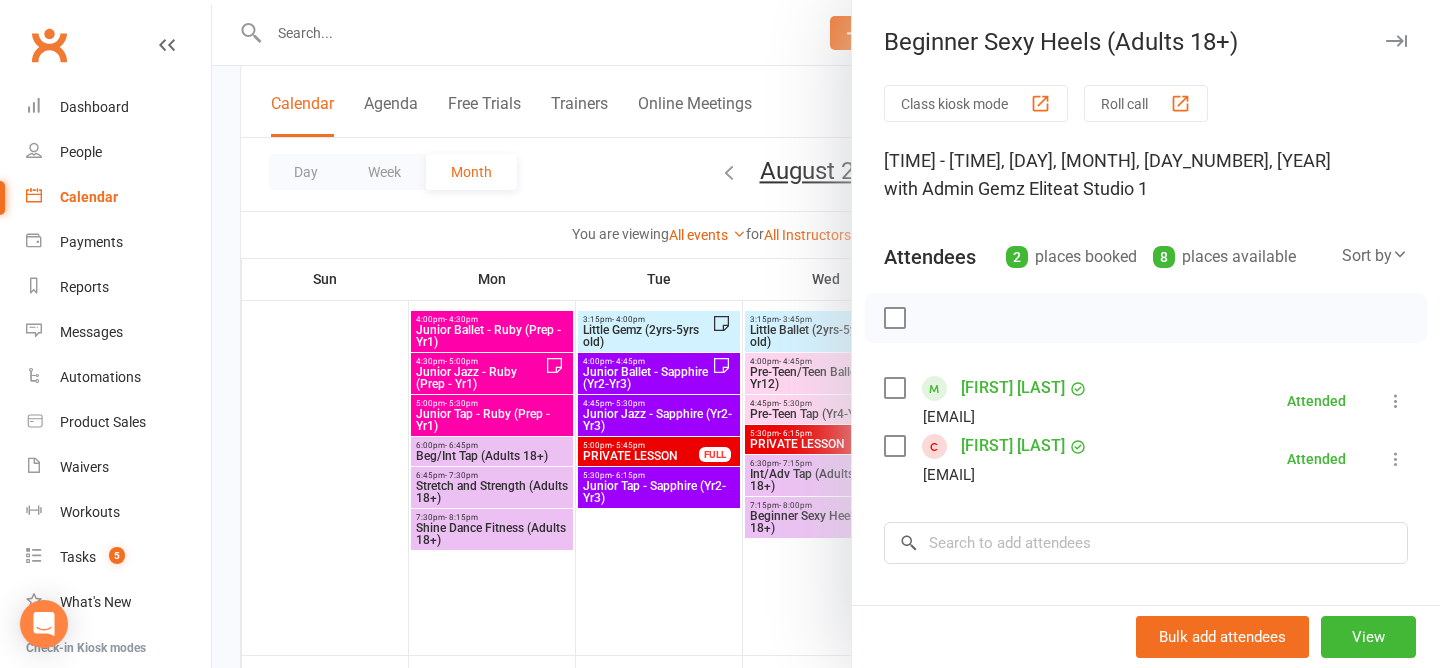 click at bounding box center (826, 334) 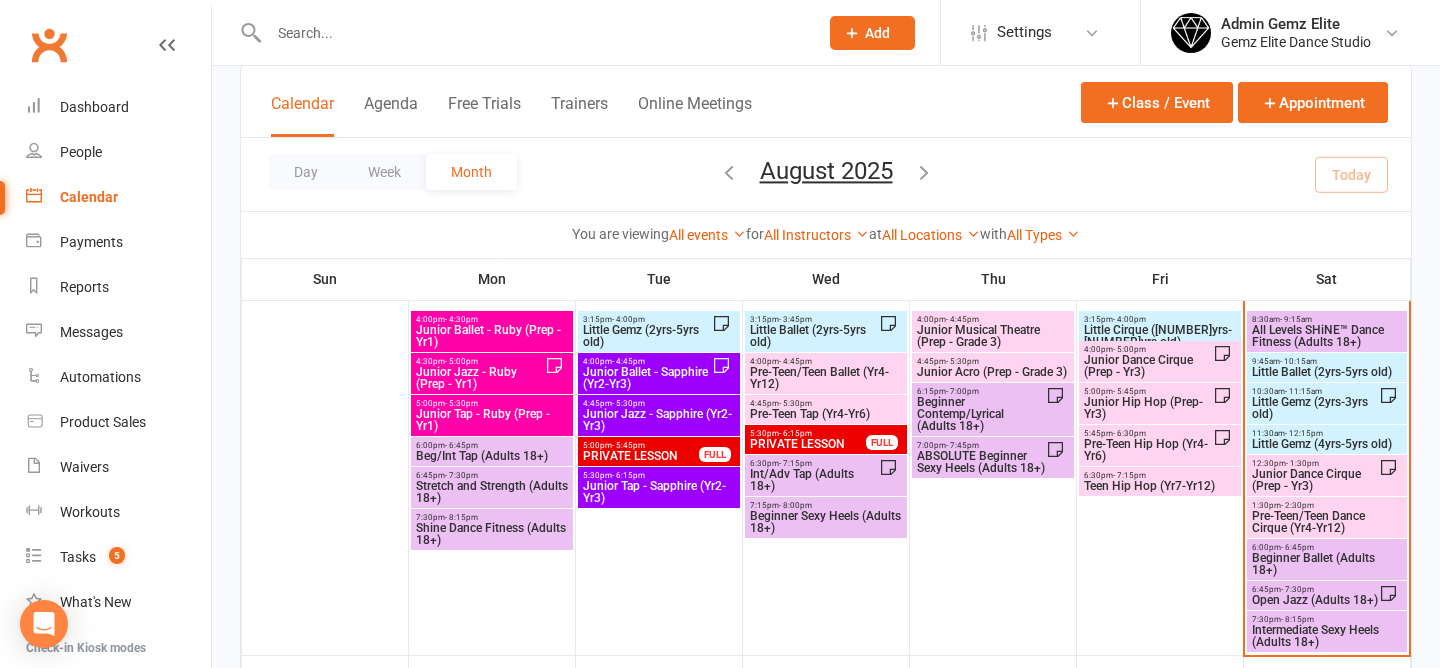 click on "Beginner Ballet (Adults 18+)" at bounding box center [1327, 564] 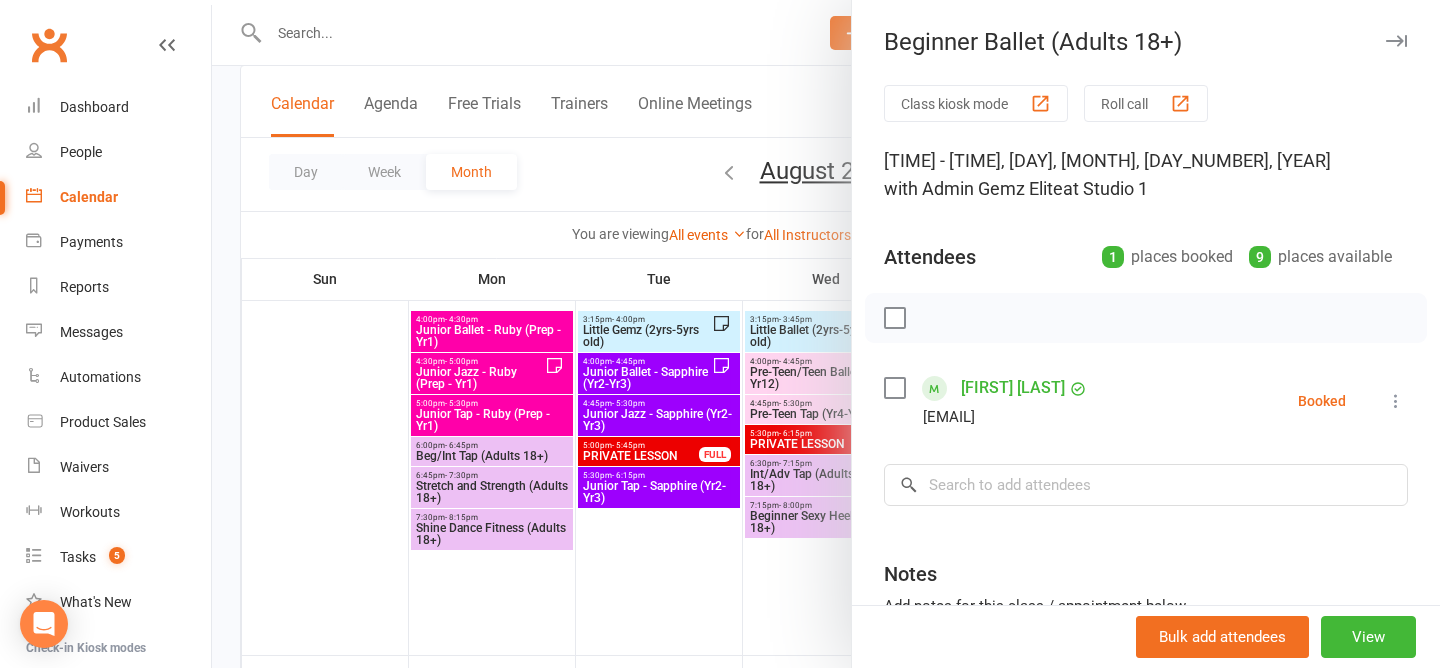 click at bounding box center (826, 334) 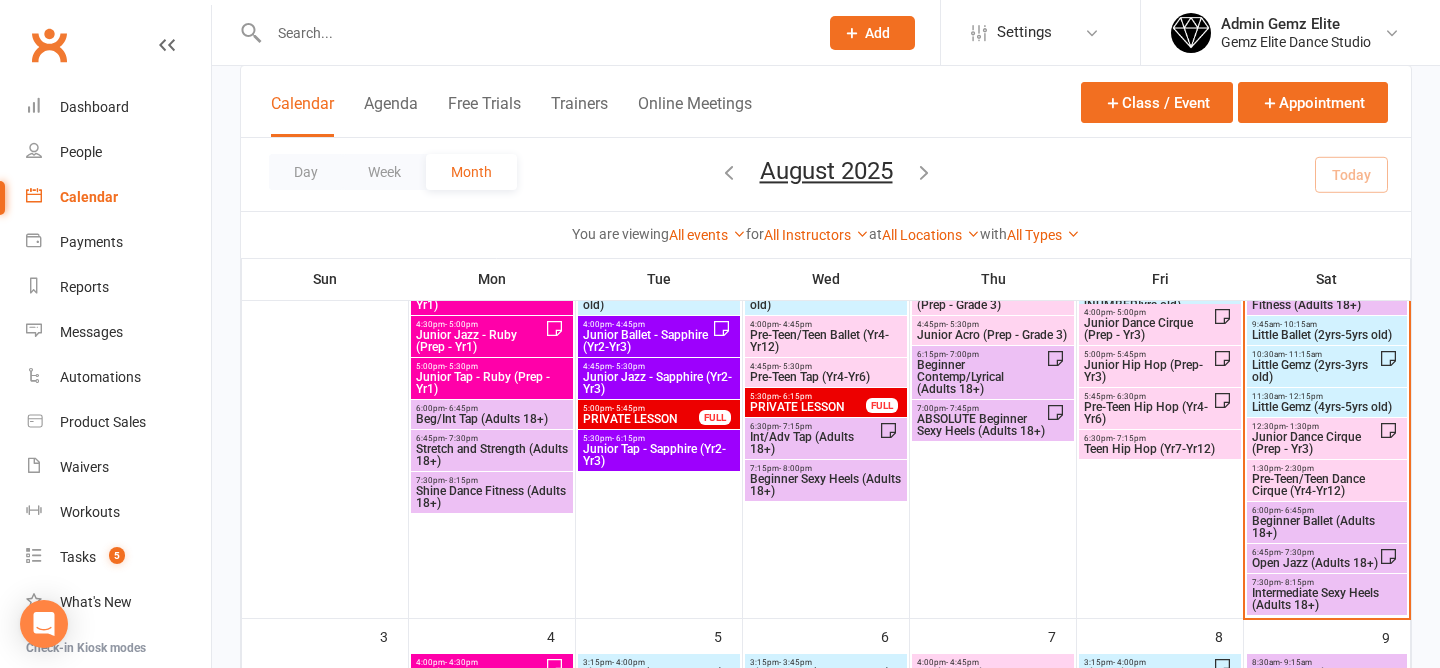 scroll, scrollTop: 188, scrollLeft: 0, axis: vertical 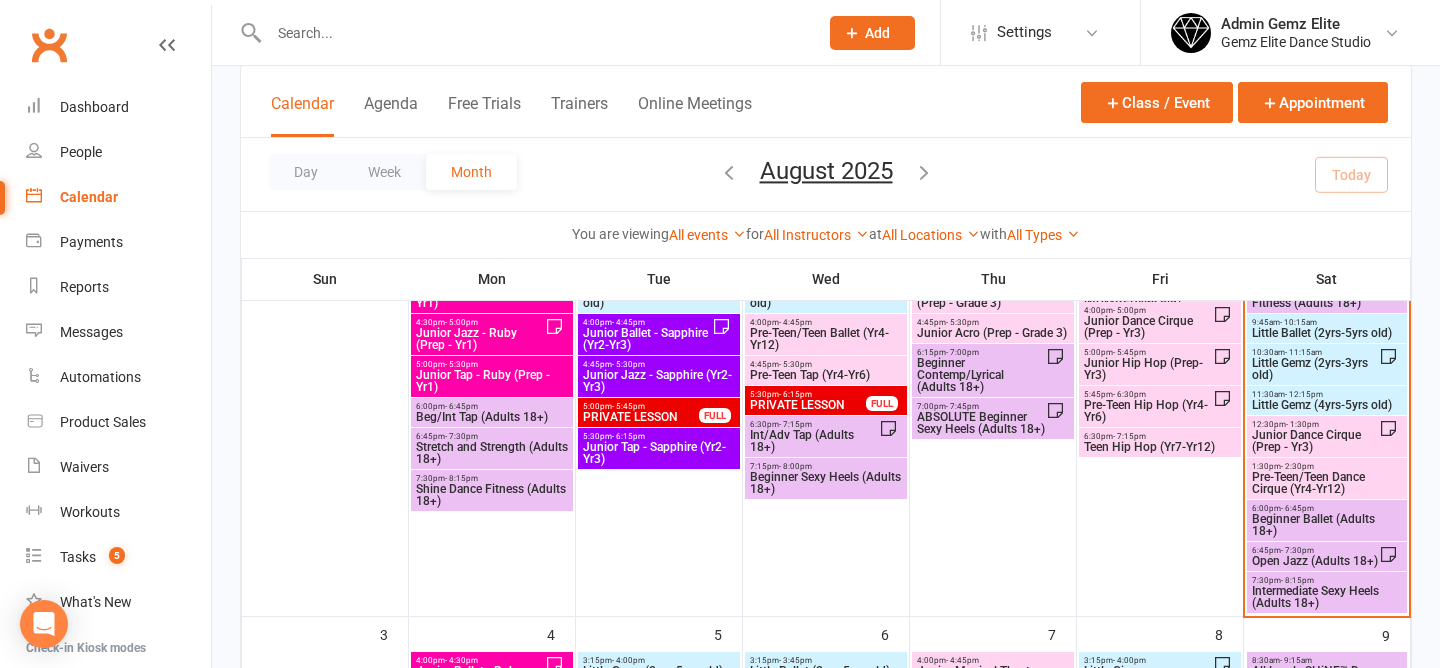 click on "Open Jazz (Adults 18+)" at bounding box center (1315, 561) 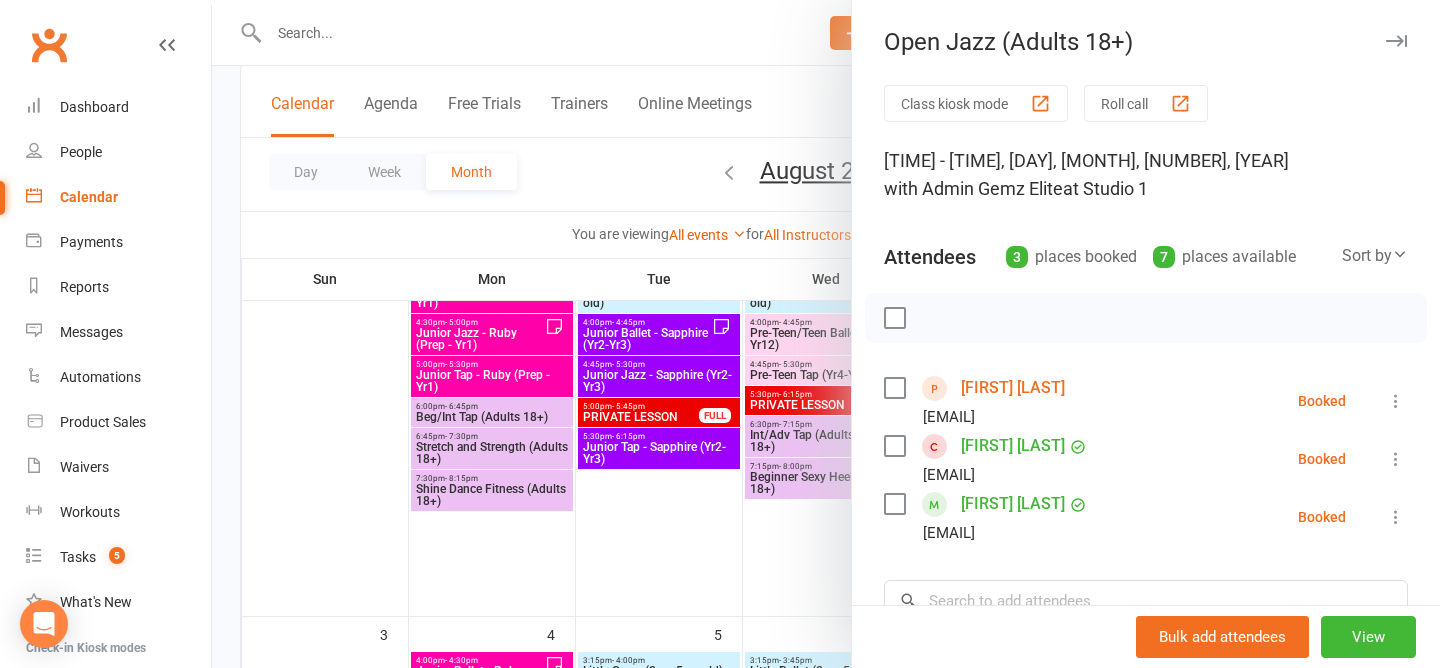 click at bounding box center [826, 334] 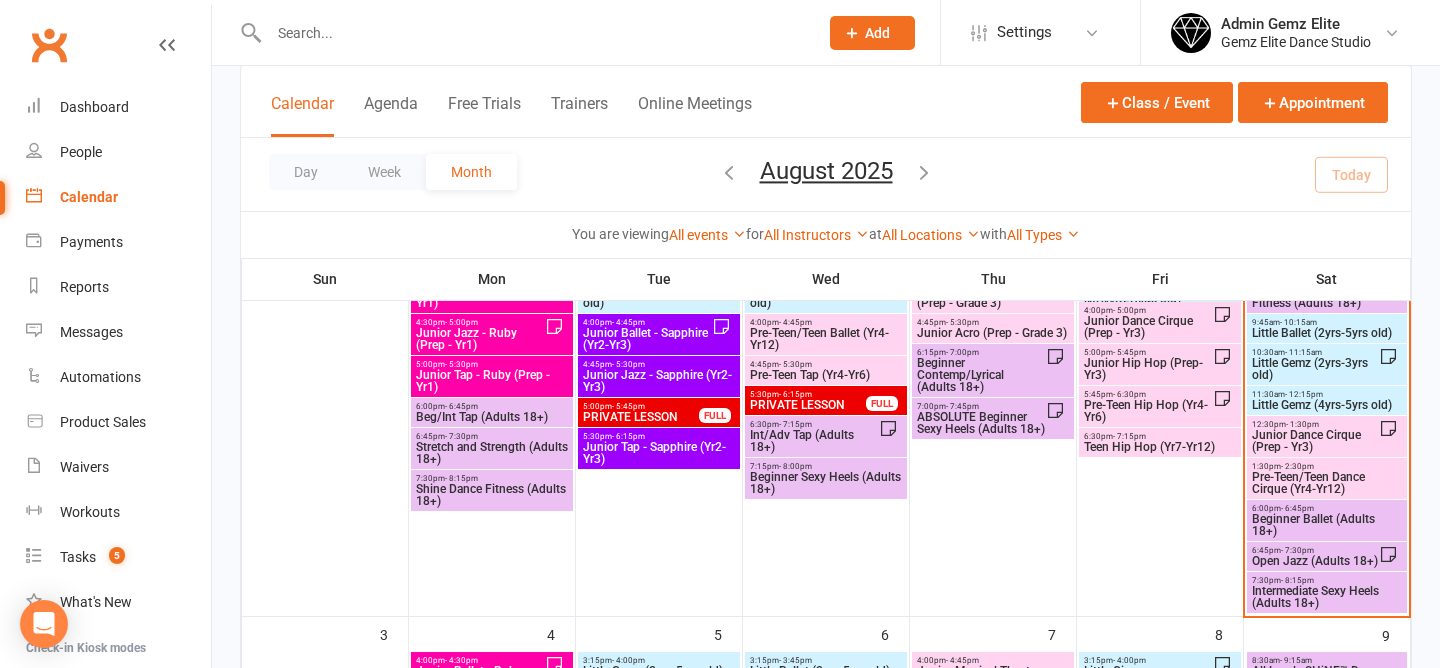 click on "Intermediate Sexy Heels (Adults 18+)" at bounding box center (1327, 597) 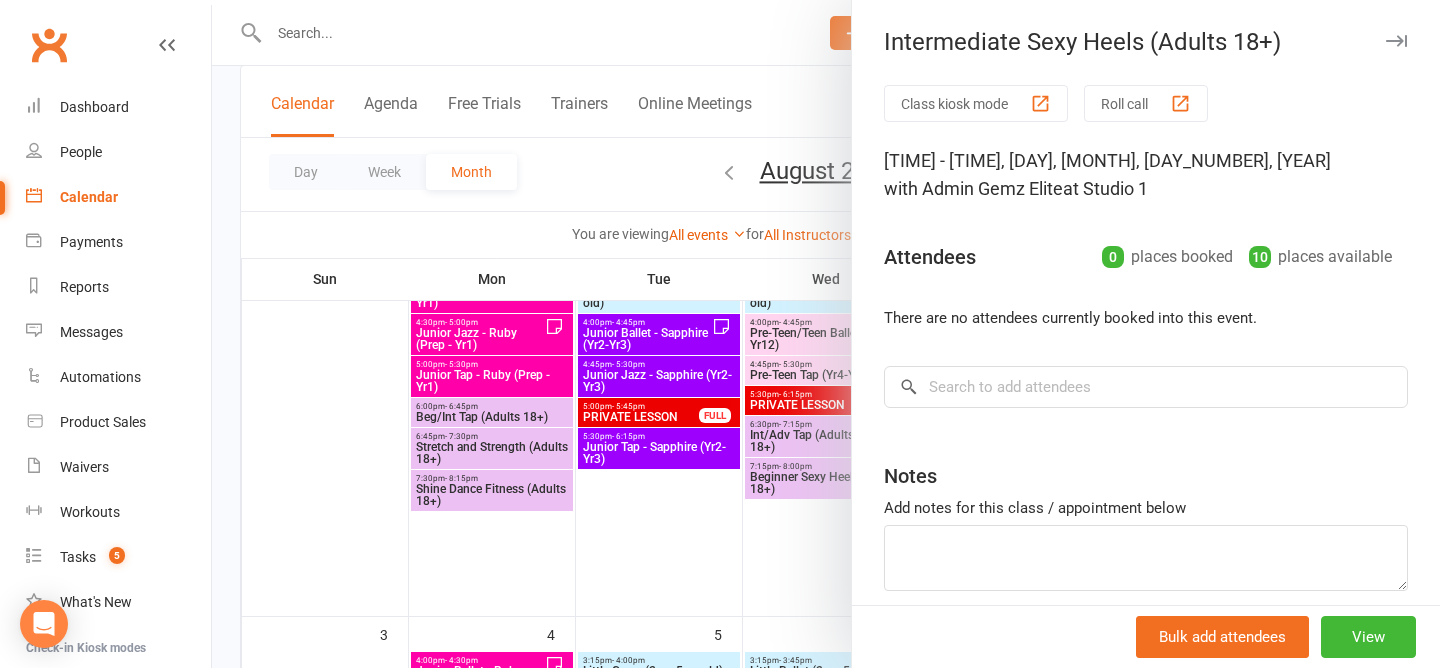 click at bounding box center (826, 334) 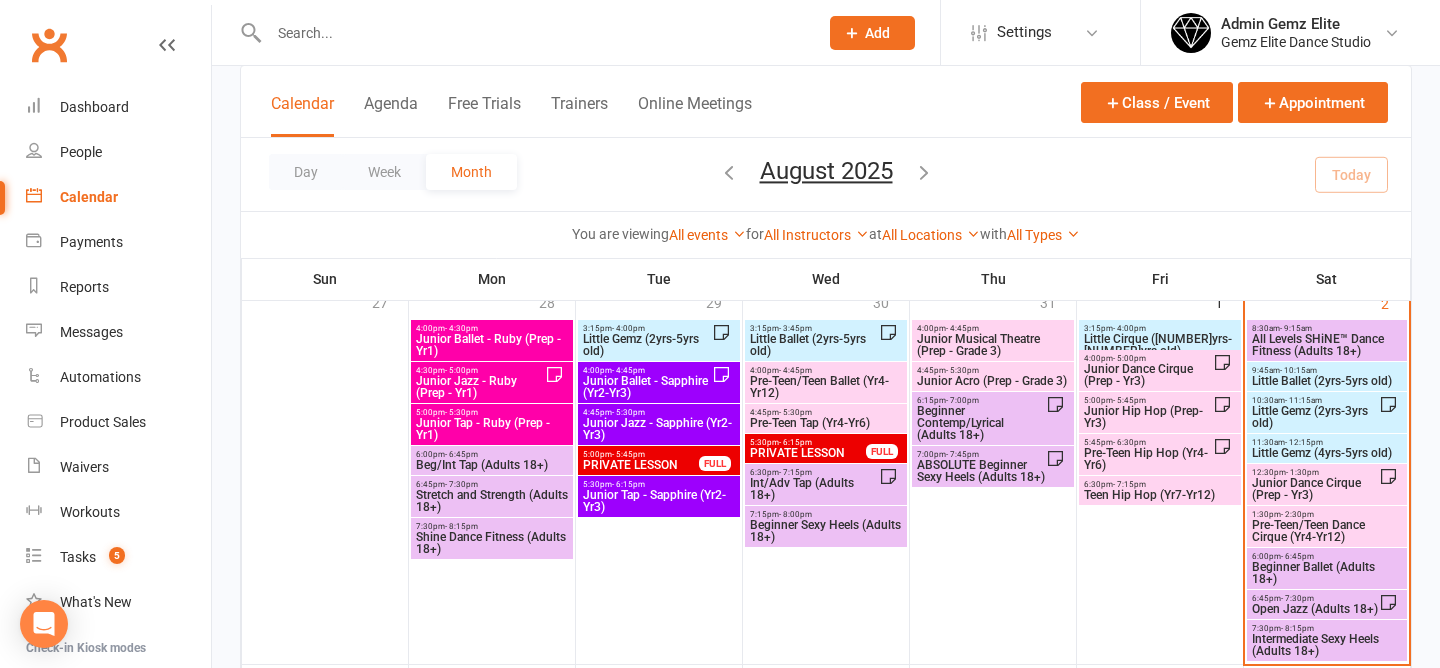 scroll, scrollTop: 146, scrollLeft: 0, axis: vertical 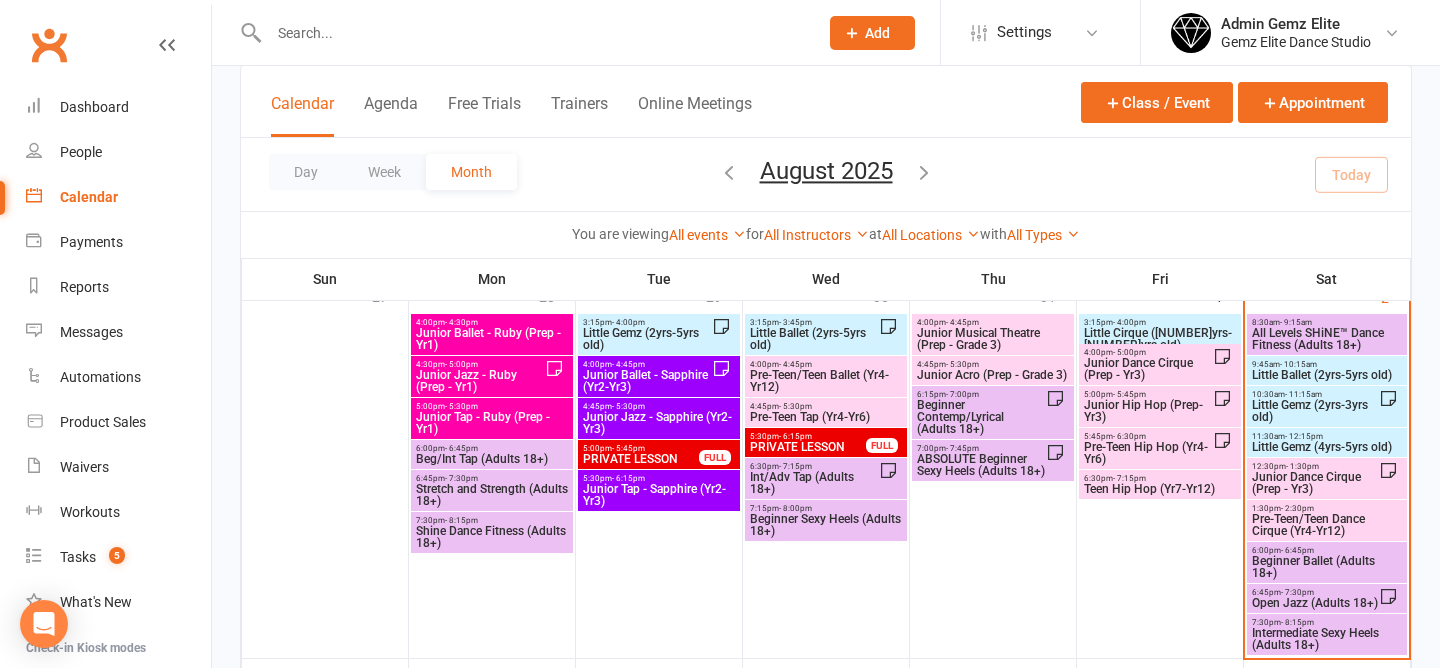 click on "Beginner Contemp/Lyrical  (Adults 18+)" at bounding box center [981, 417] 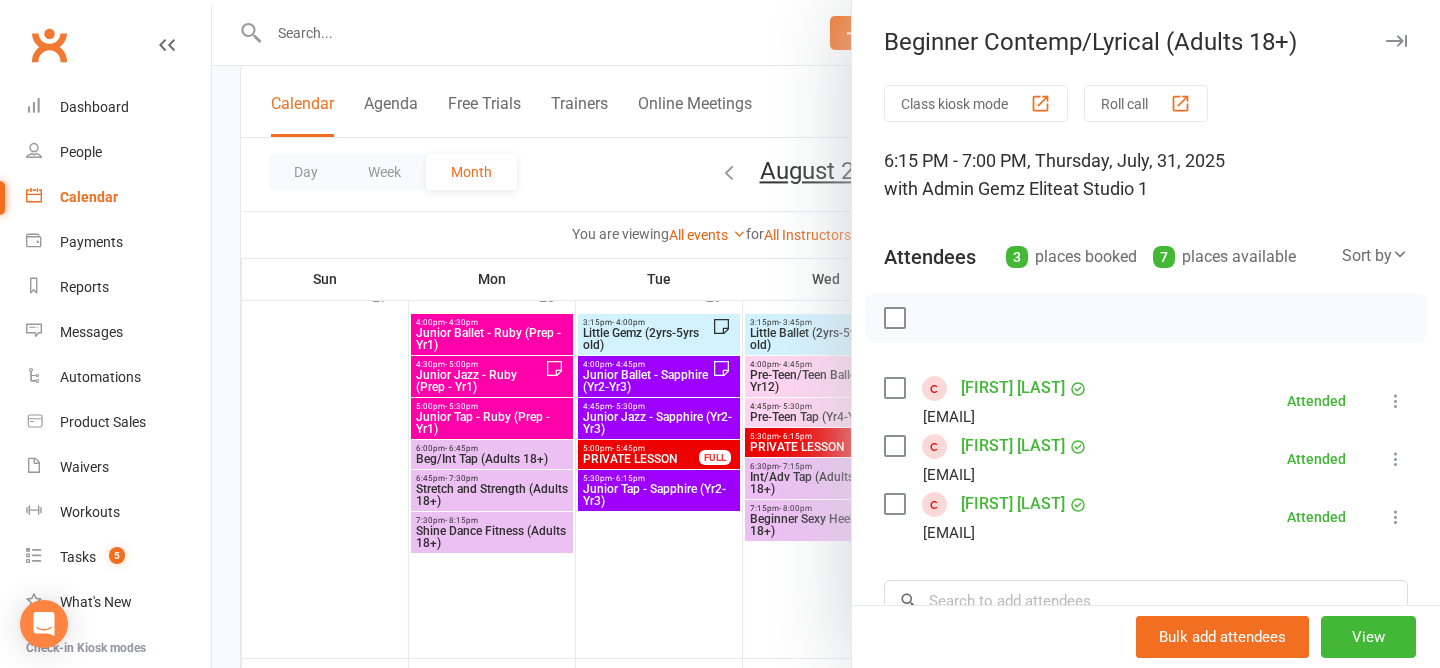 click at bounding box center [826, 334] 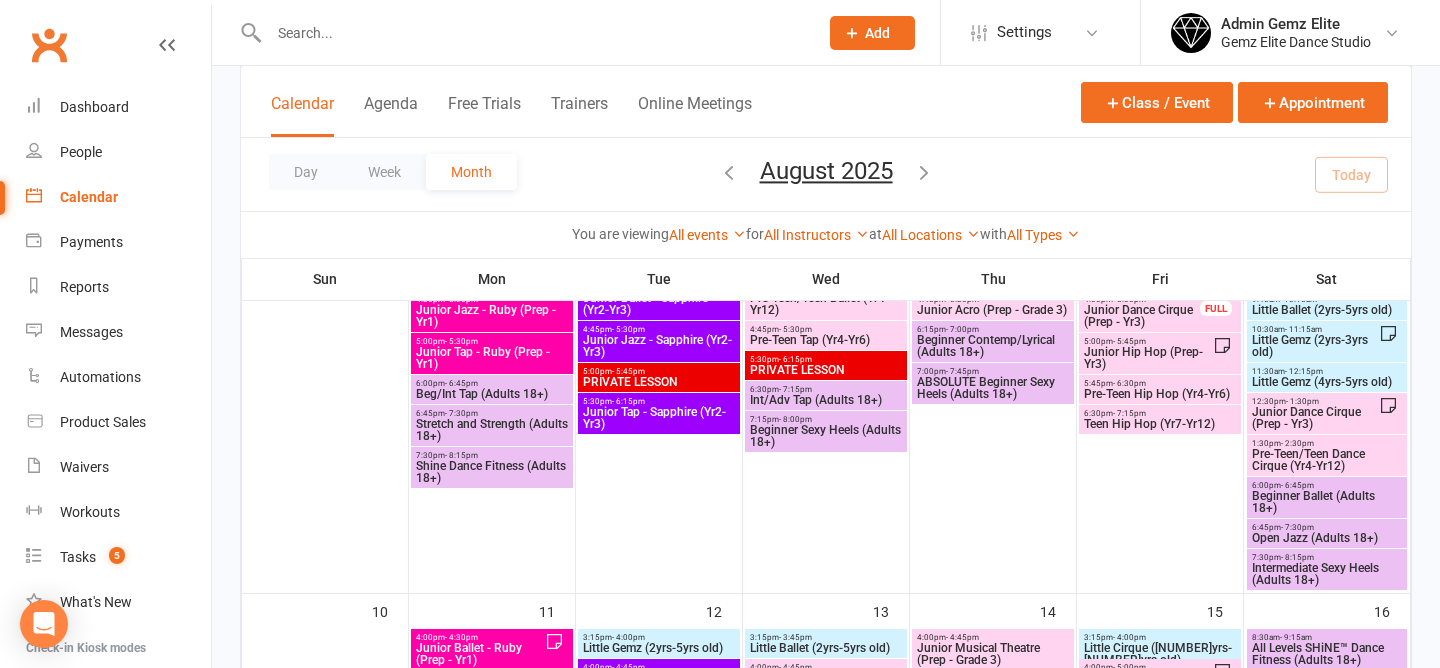 scroll, scrollTop: 595, scrollLeft: 0, axis: vertical 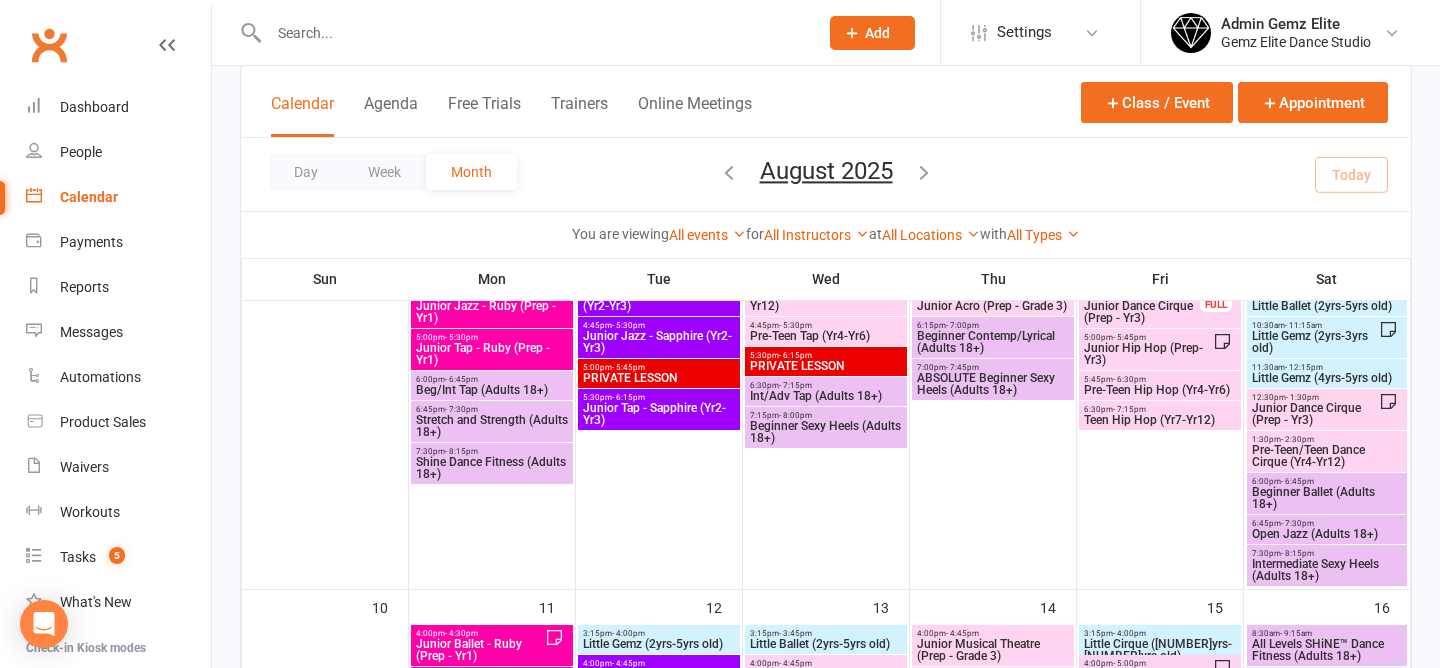 click on "Beginner Contemp/Lyrical  (Adults 18+)" at bounding box center (993, 342) 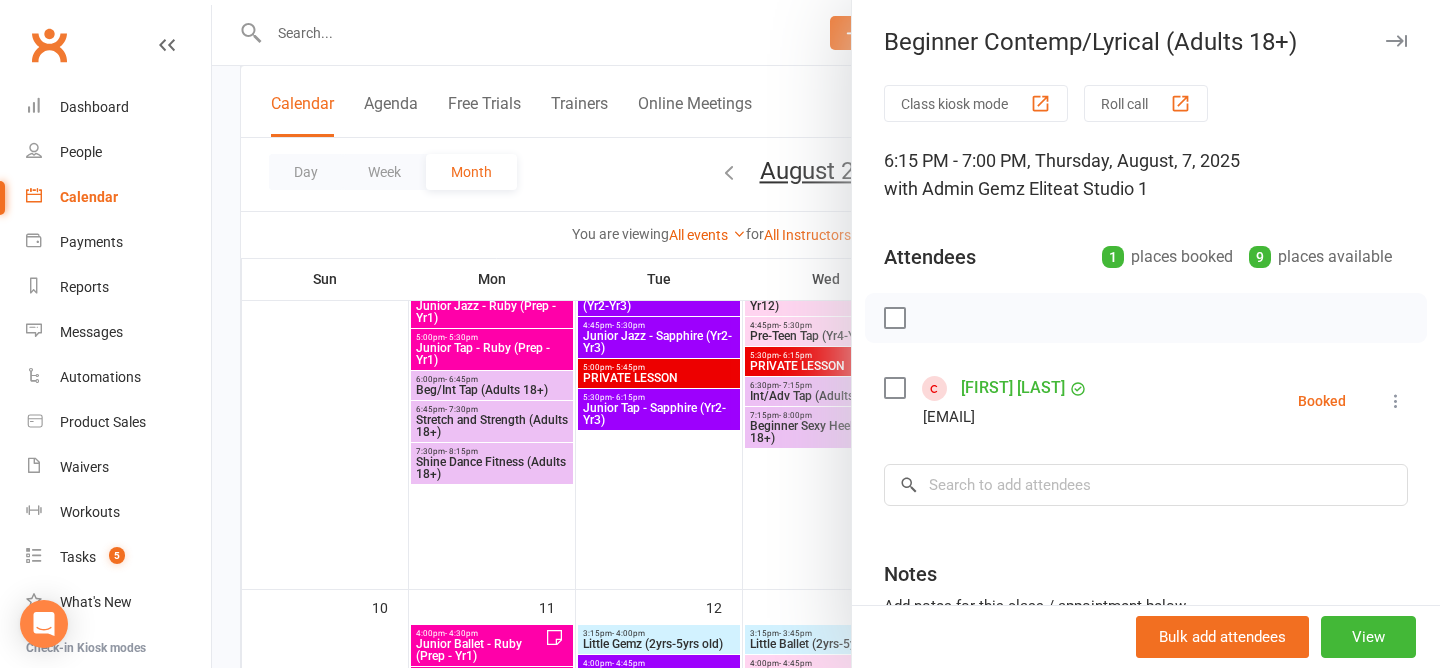 click at bounding box center [826, 334] 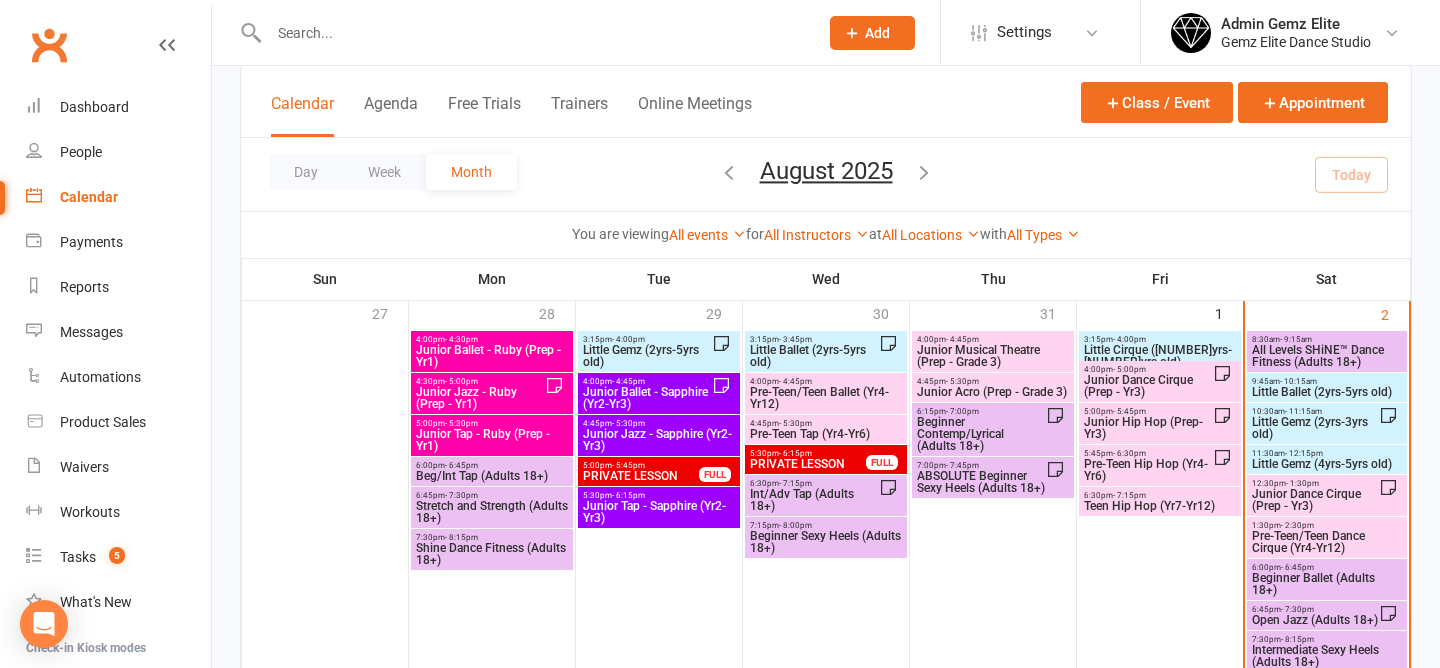 scroll, scrollTop: 139, scrollLeft: 0, axis: vertical 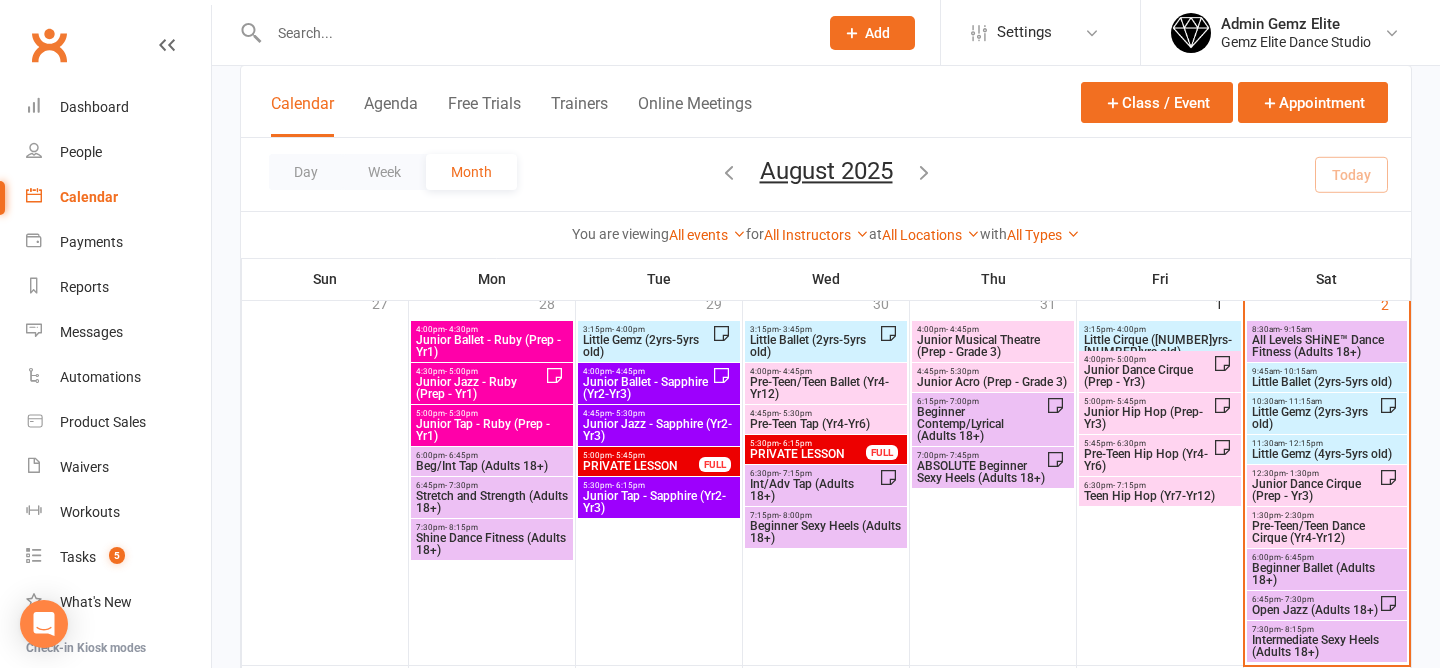 click on "Little Gemz (2yrs-3yrs old)" at bounding box center [1315, 418] 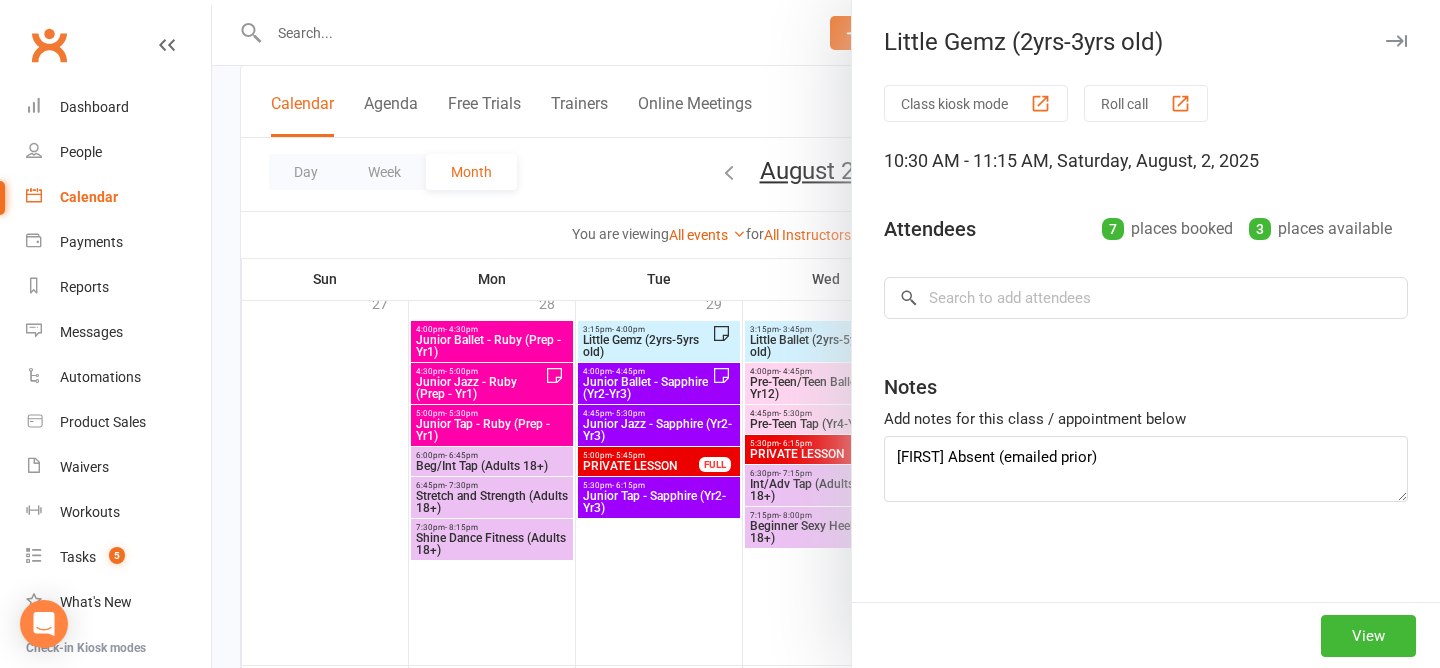 type on "Georgia Absent (emailed)
Amina Absent (emailed)
Zarah Absent - no notice" 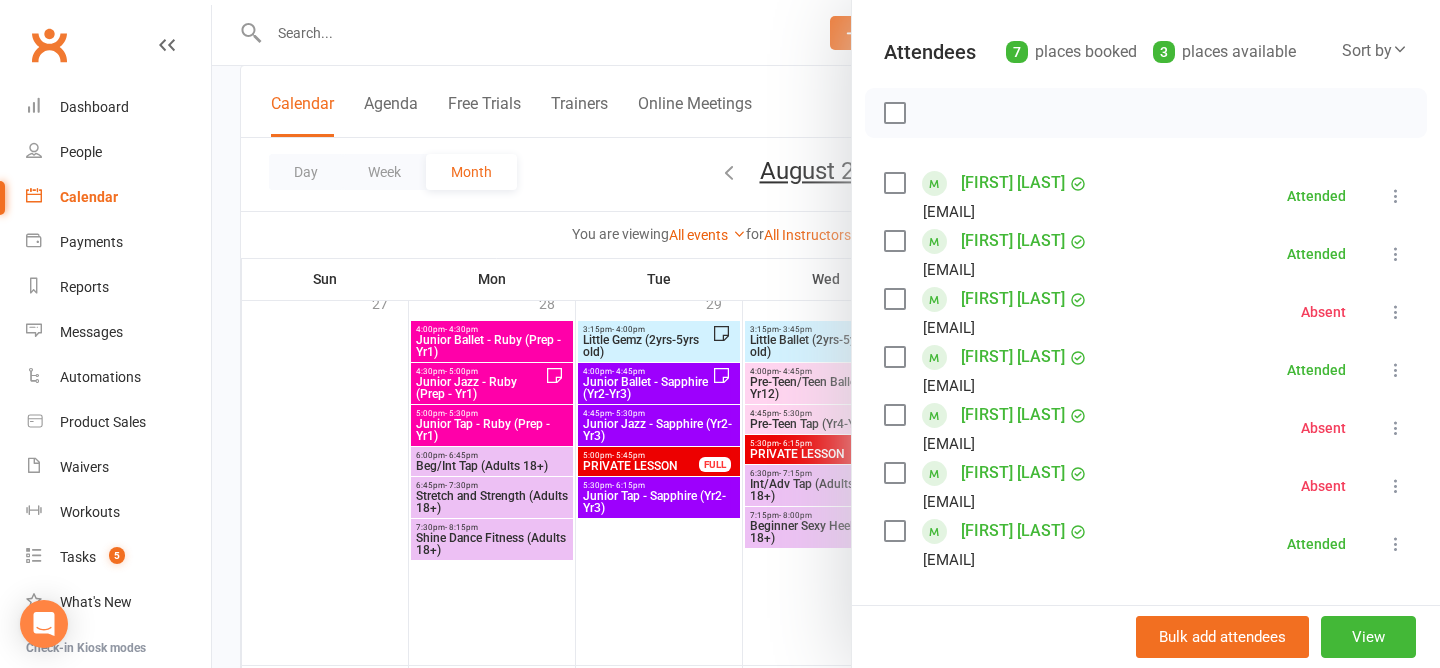 scroll, scrollTop: 343, scrollLeft: 0, axis: vertical 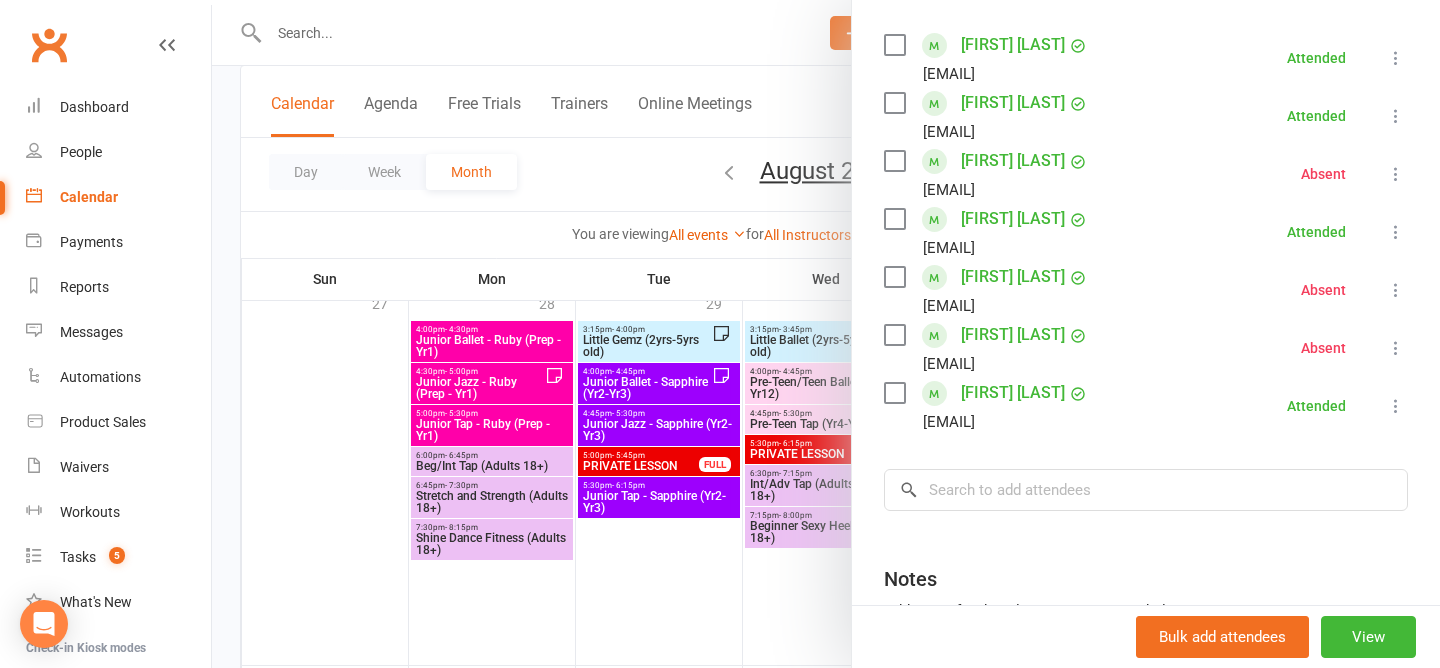 click at bounding box center [826, 334] 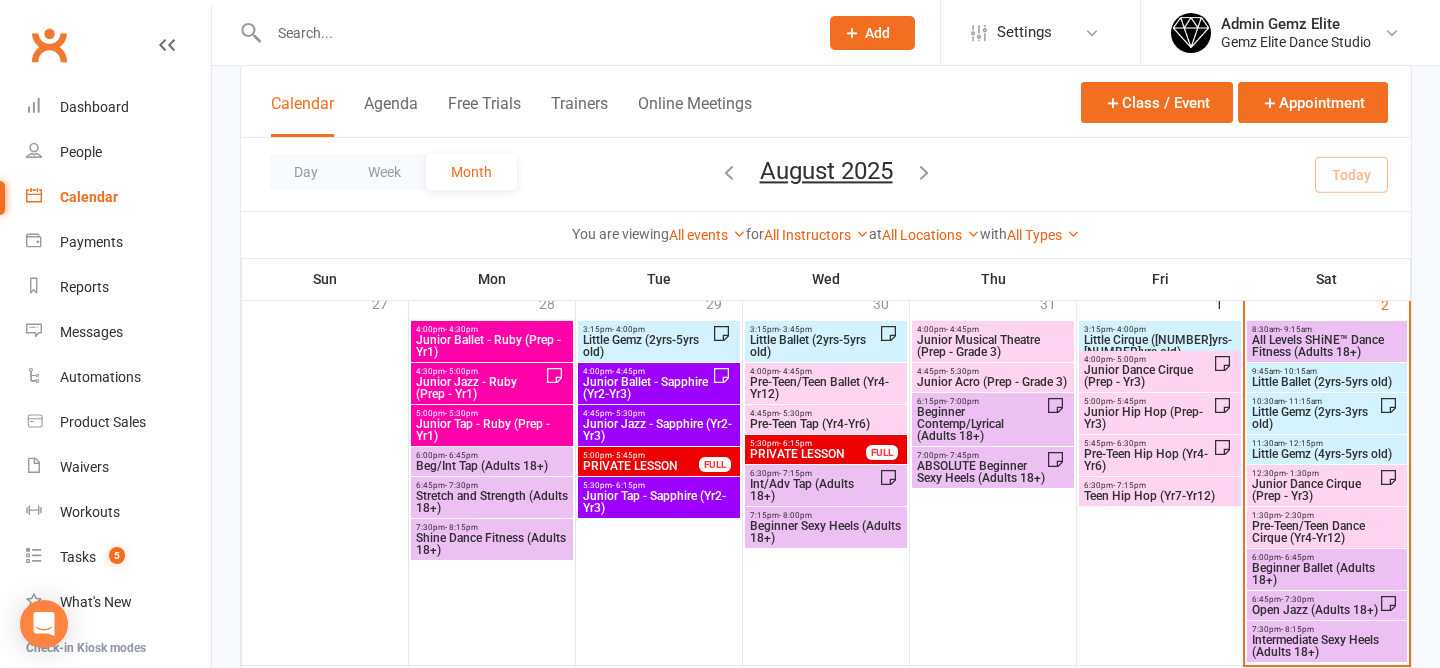 click on "Little Gemz (2yrs-3yrs old)" at bounding box center [1315, 418] 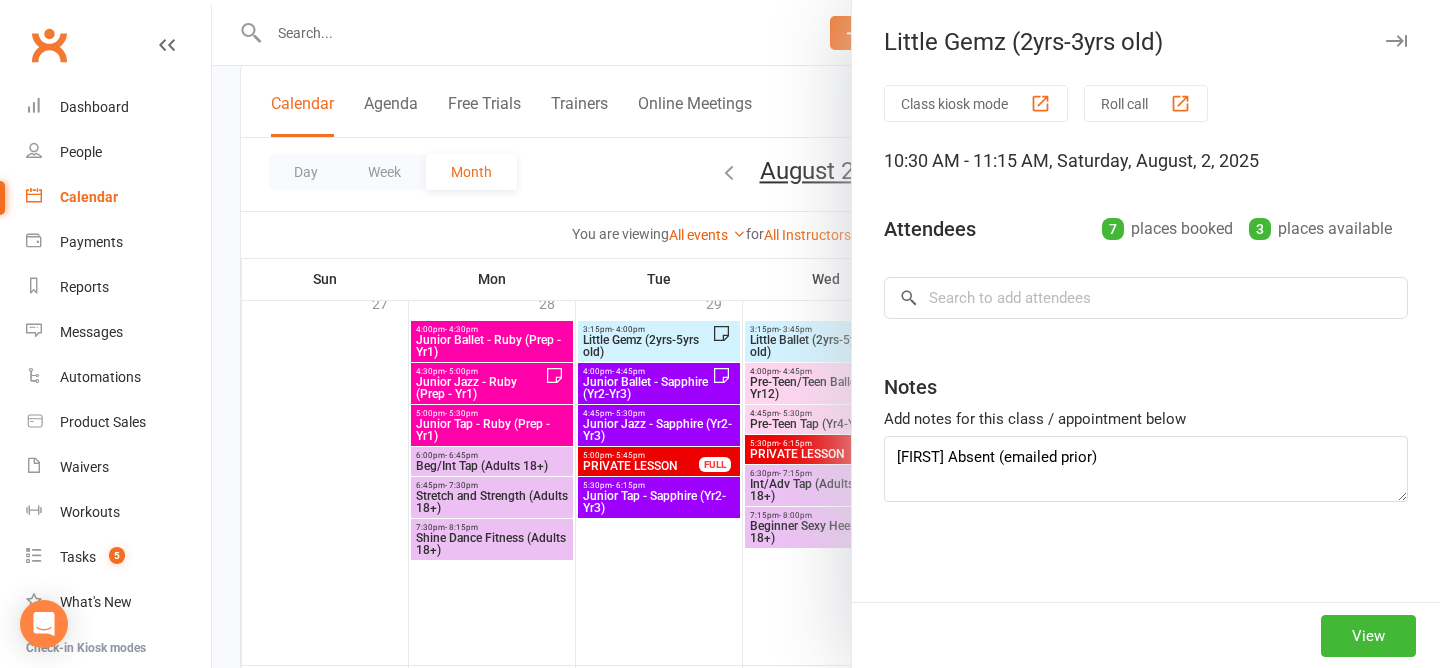 type on "Georgia Absent (emailed)
Amina Absent (emailed)
Zarah Absent - no notice" 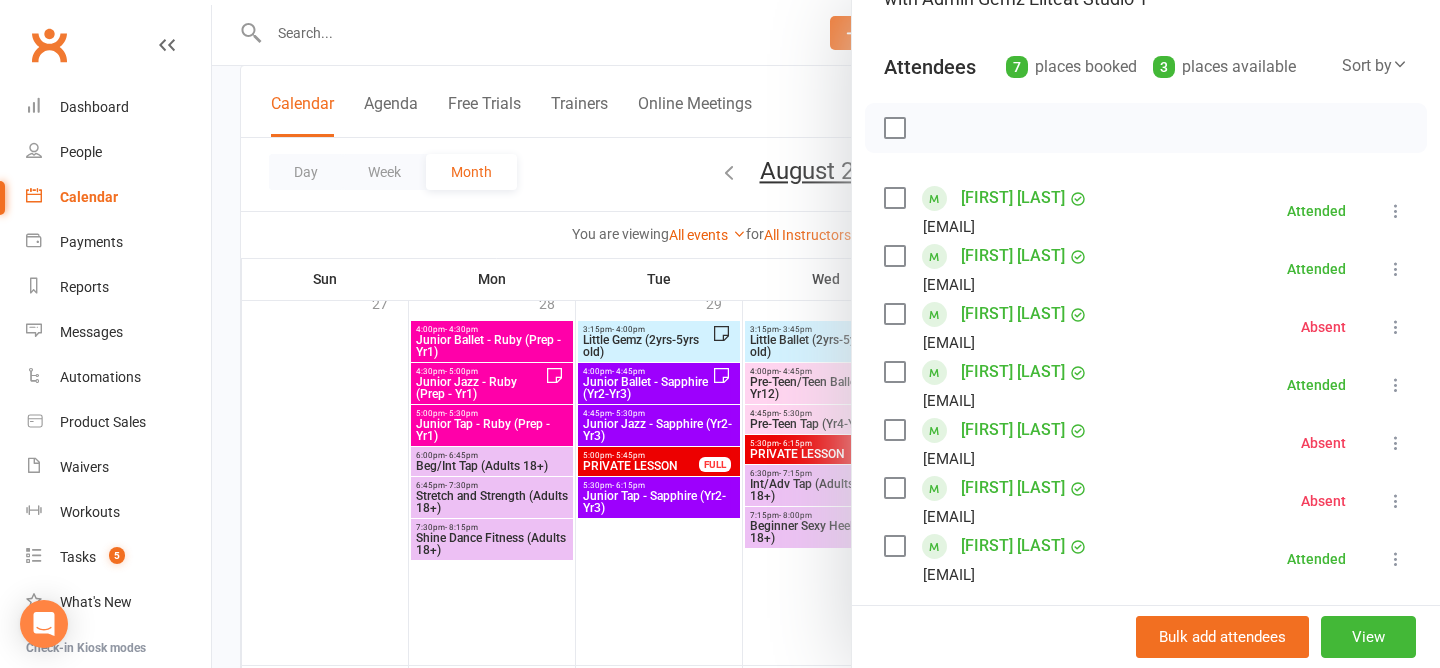 scroll, scrollTop: 232, scrollLeft: 0, axis: vertical 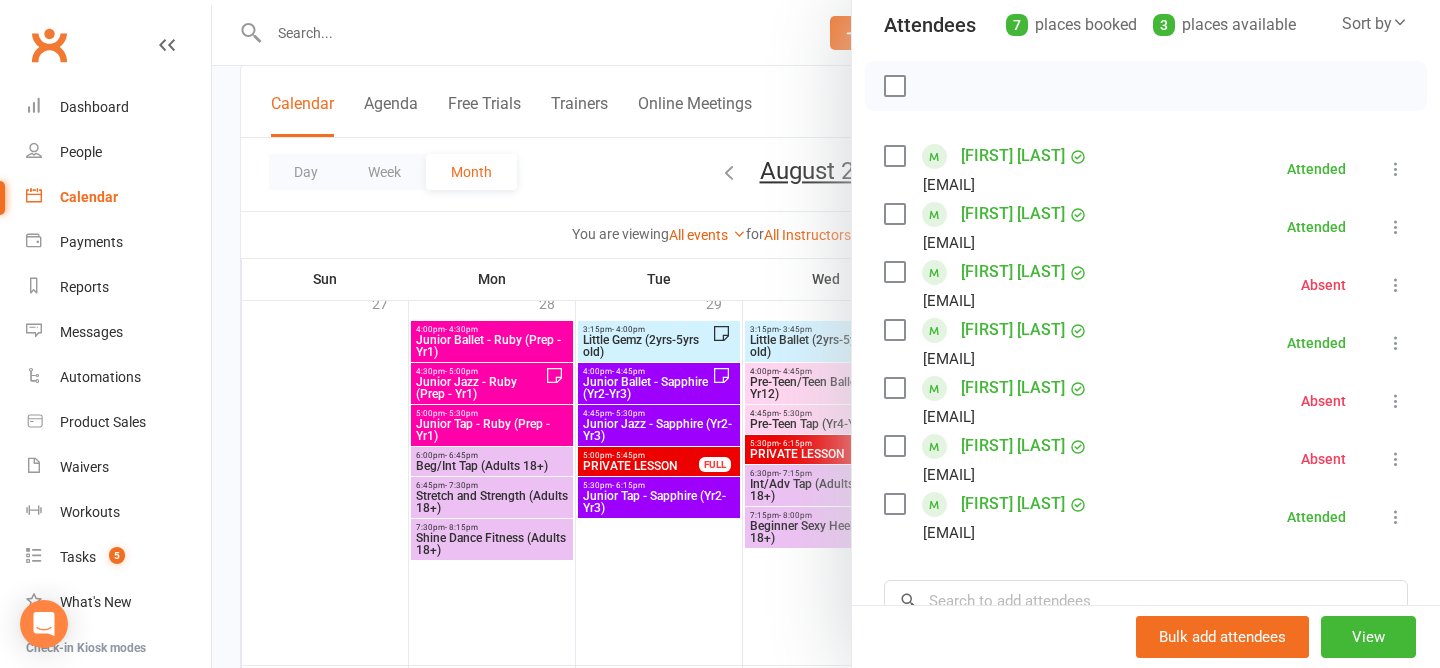 click at bounding box center [826, 334] 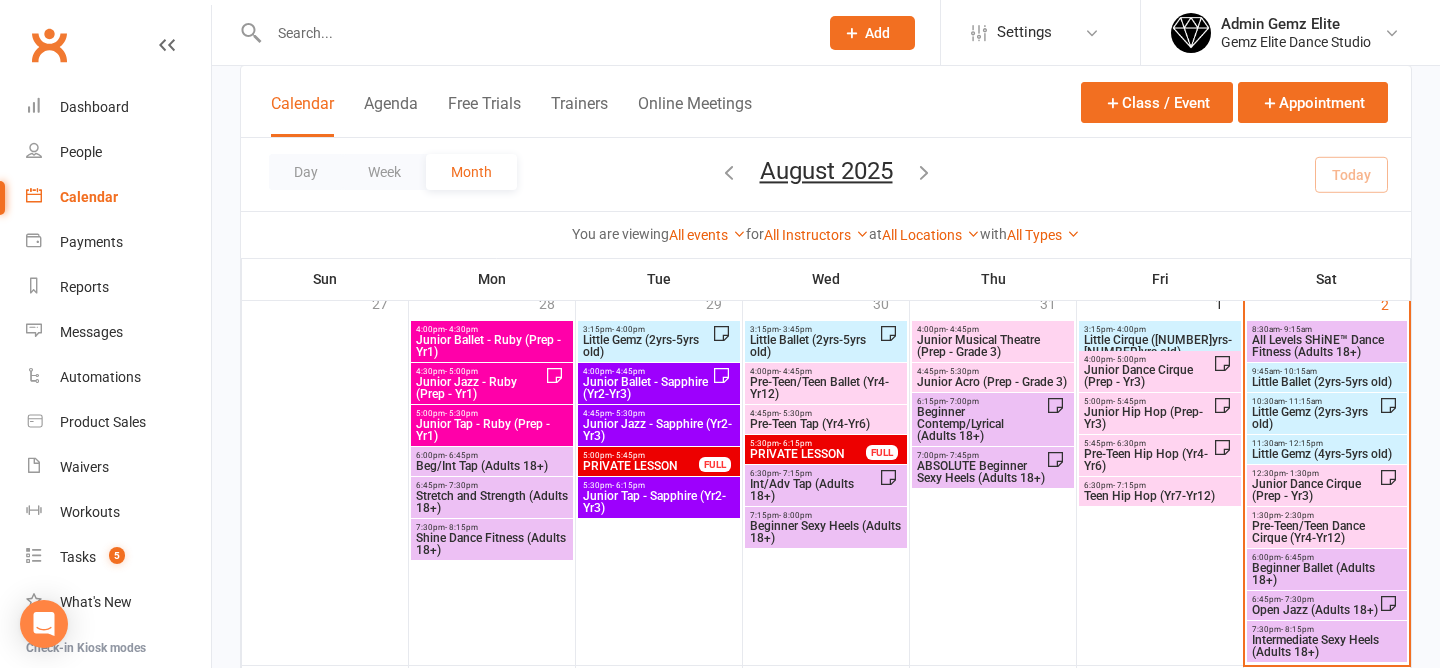 click on "Little Gemz (2yrs-3yrs old)" at bounding box center (1315, 418) 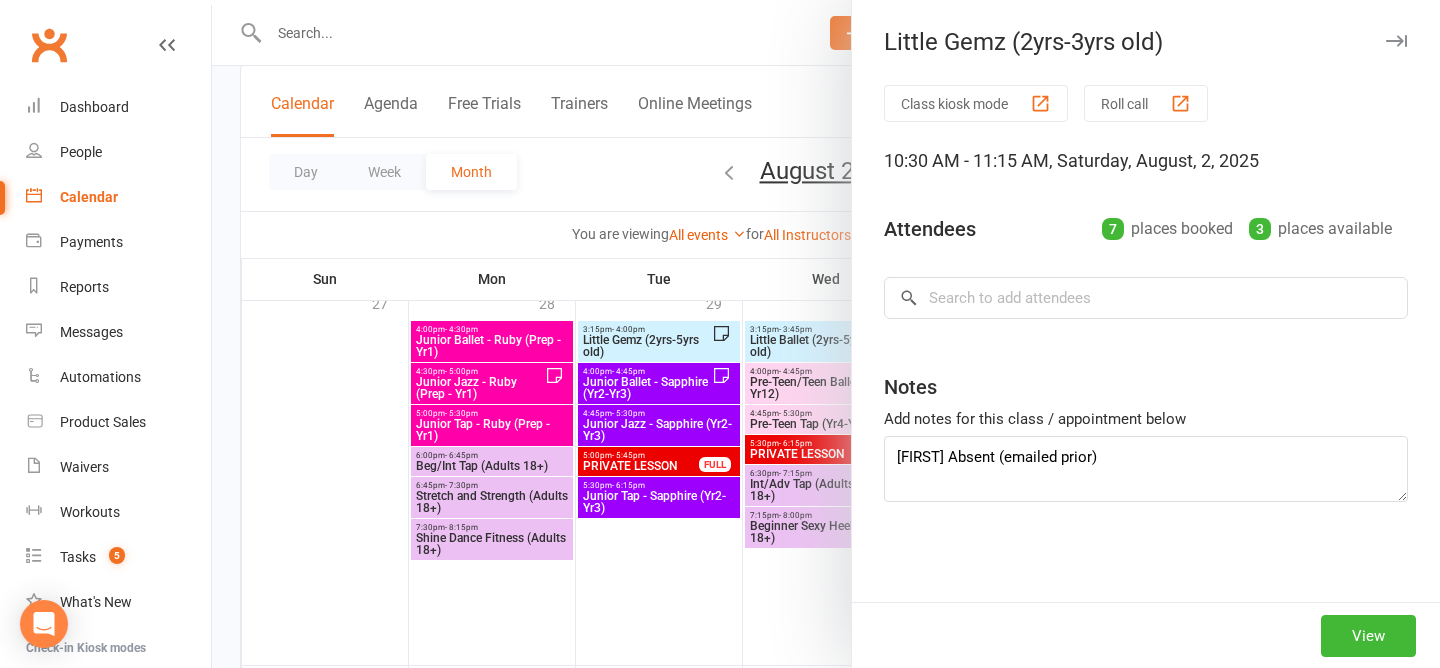 type on "Georgia Absent (emailed)
Amina Absent (emailed)
Zarah Absent - no notice" 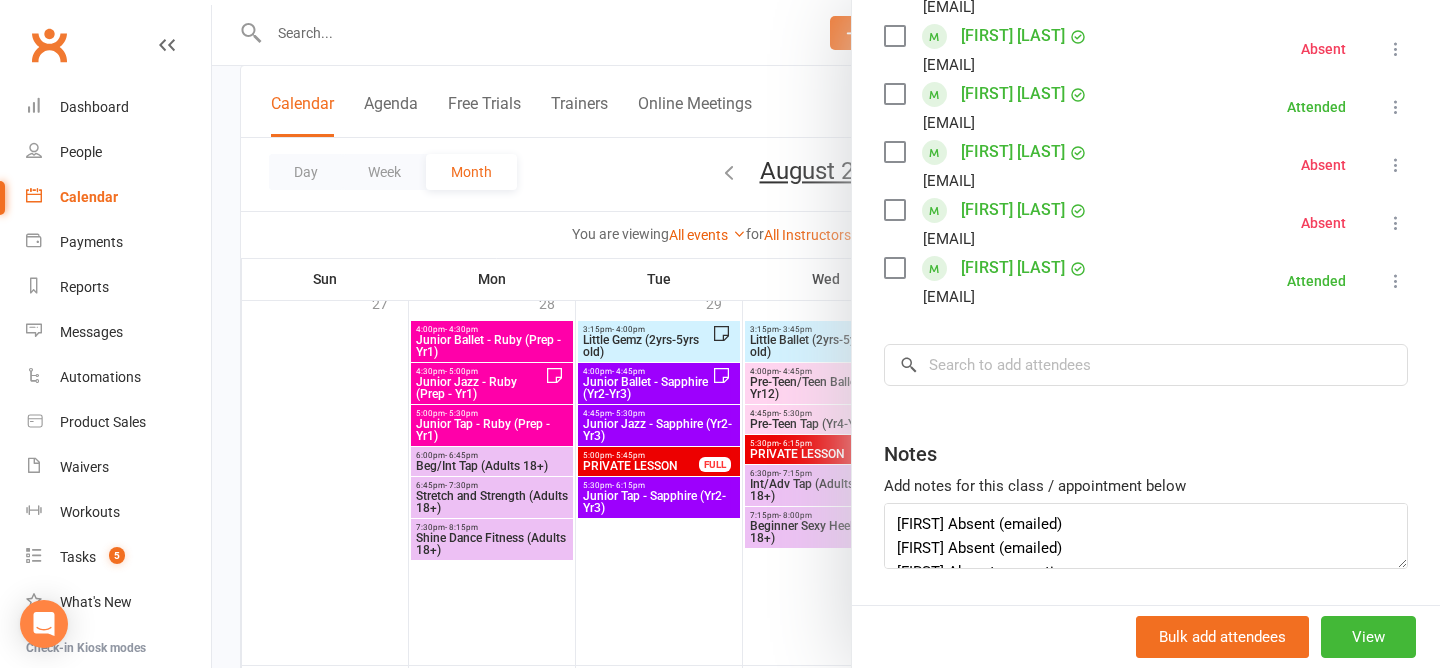 scroll, scrollTop: 497, scrollLeft: 0, axis: vertical 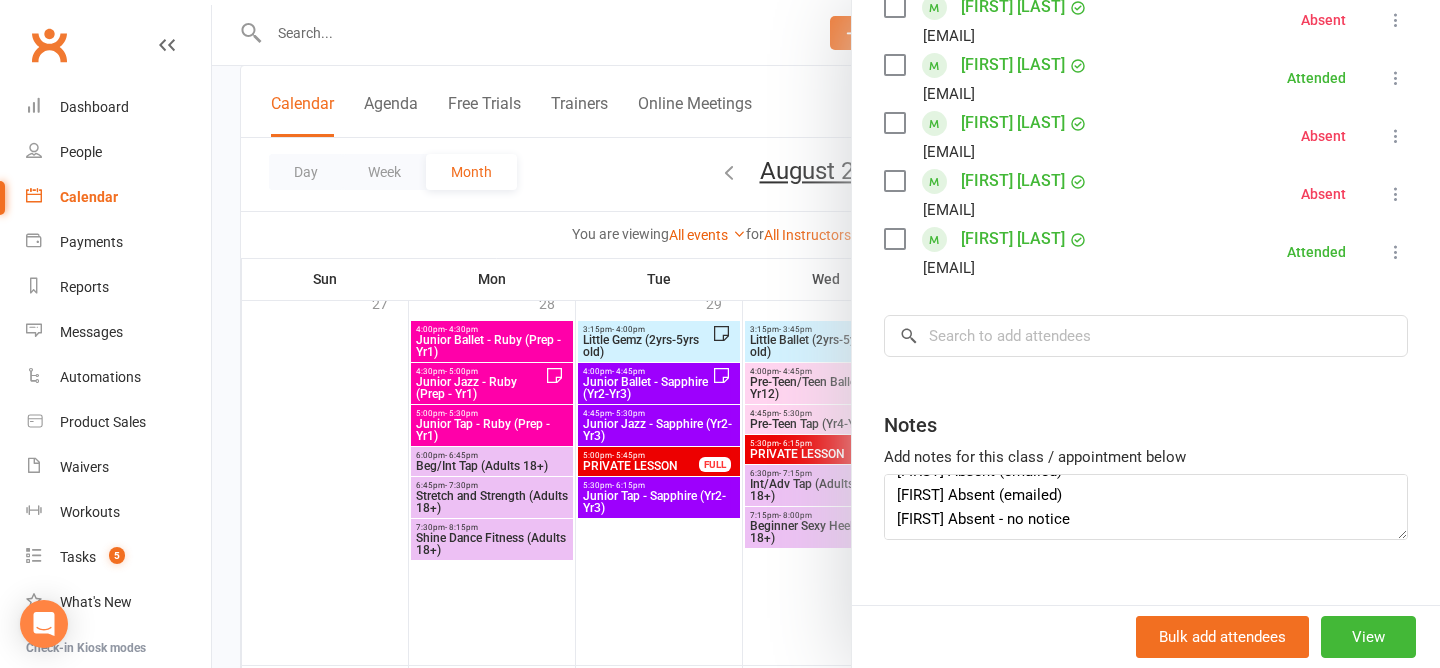 click at bounding box center [826, 334] 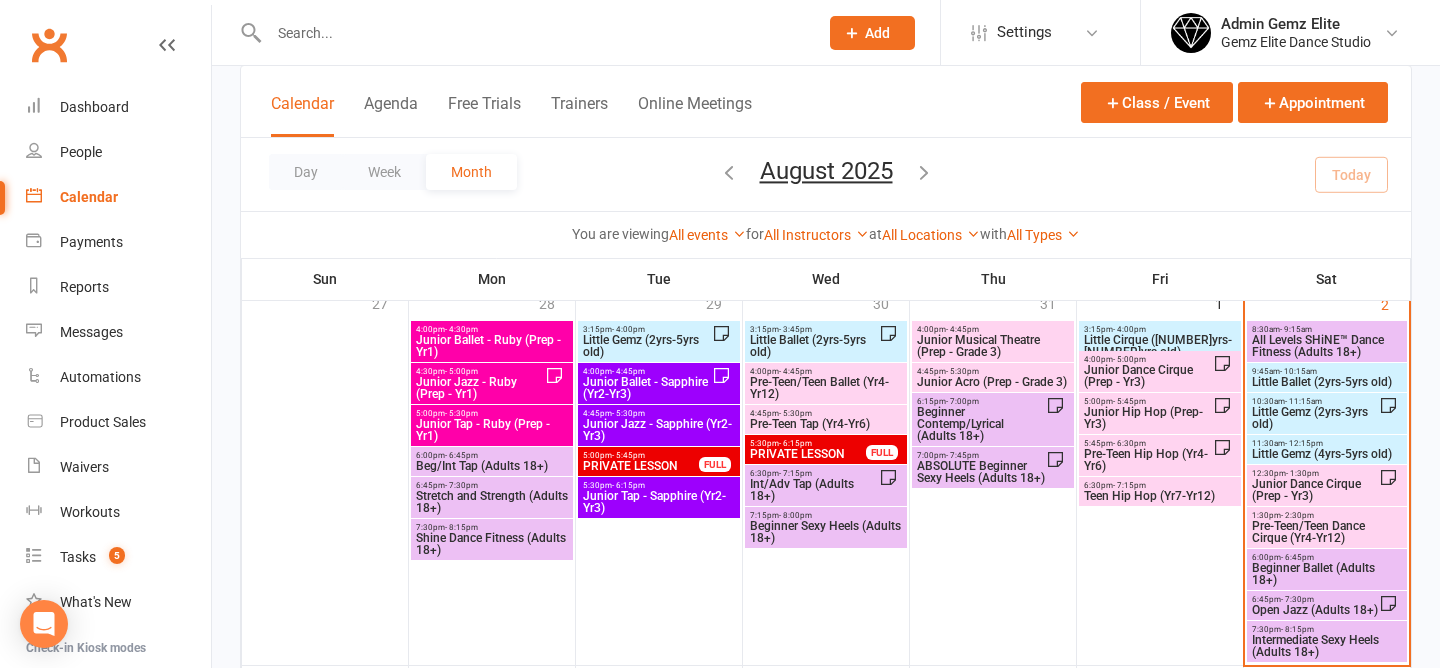 click on "Little Gemz (4yrs-5yrs old)" at bounding box center (1327, 454) 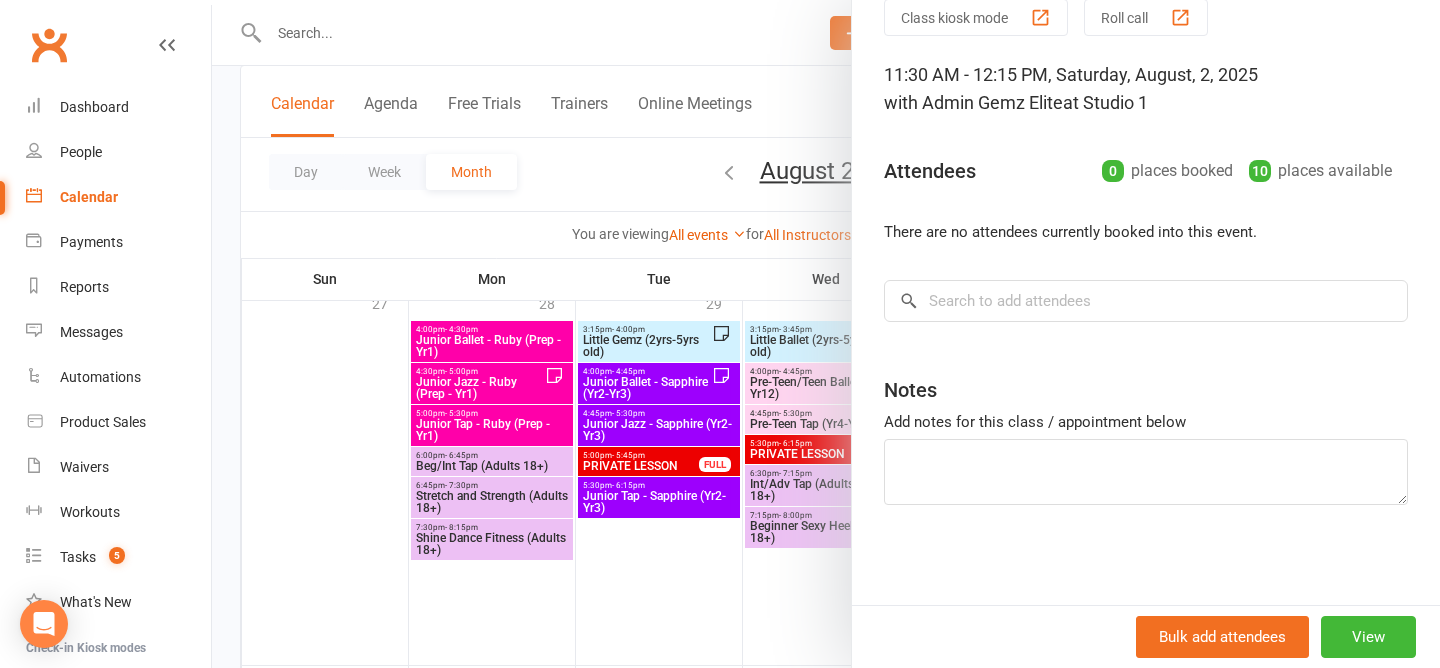 scroll, scrollTop: 0, scrollLeft: 0, axis: both 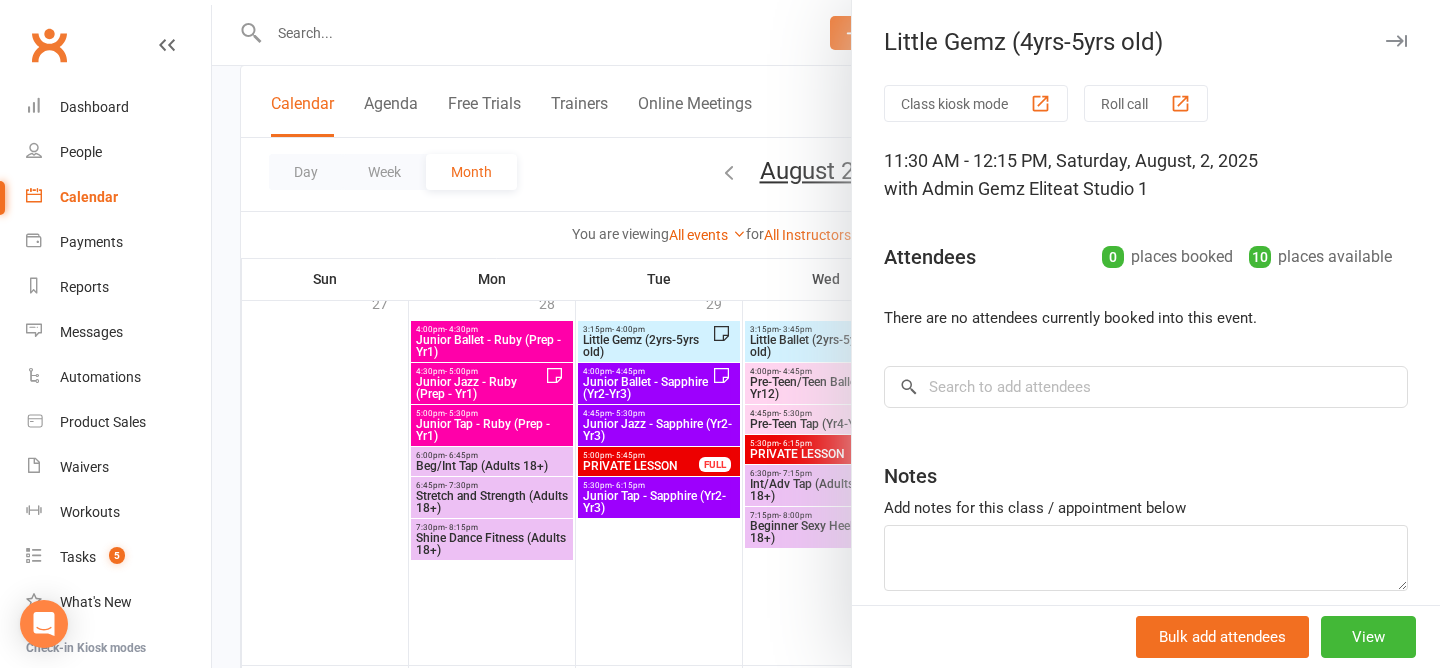 click at bounding box center [826, 334] 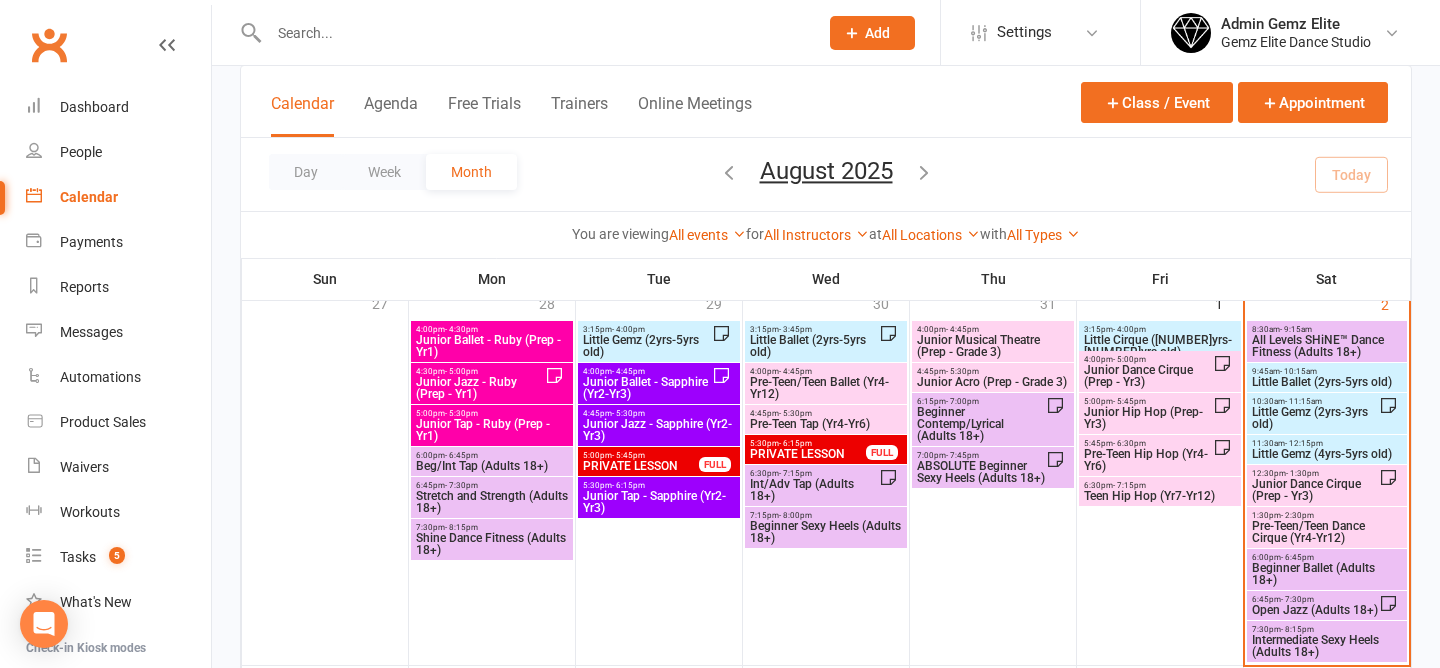 click on "Little Gemz (2yrs-3yrs old)" at bounding box center (1315, 418) 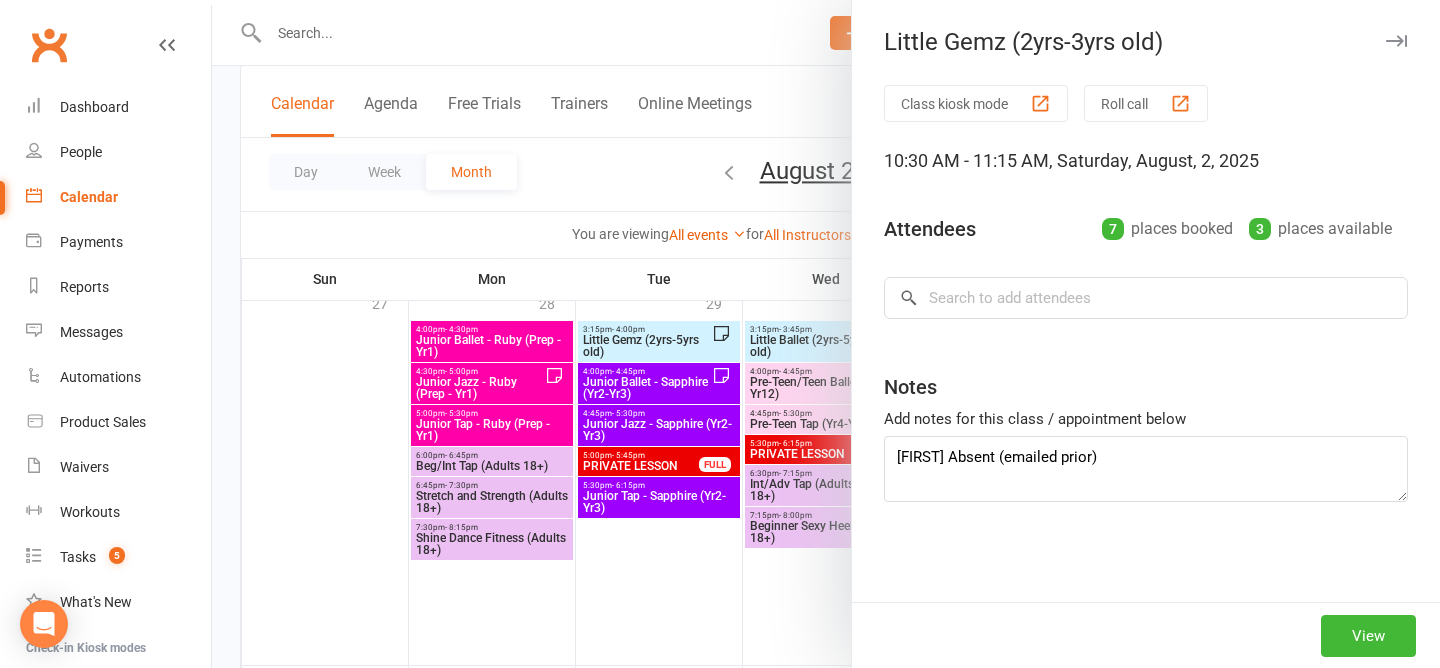 type on "Georgia Absent (emailed)
Amina Absent (emailed)
Zarah Absent - no notice" 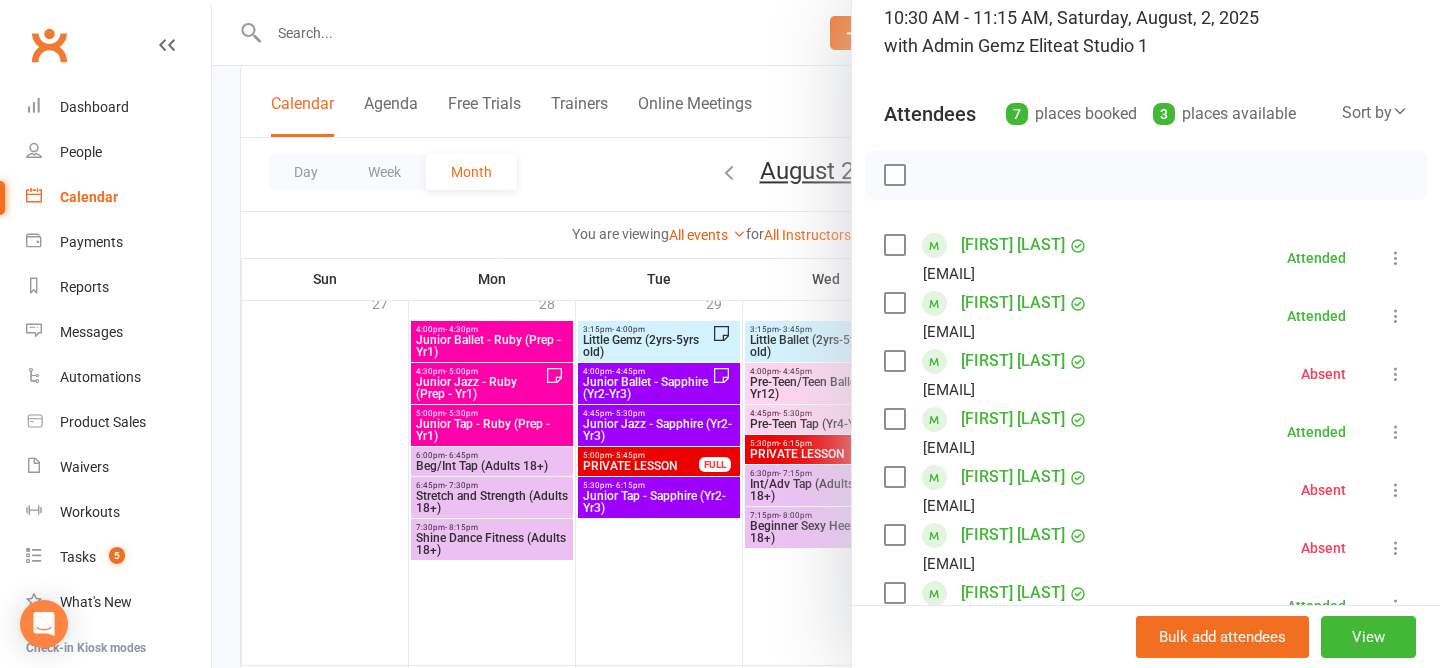 scroll, scrollTop: 129, scrollLeft: 0, axis: vertical 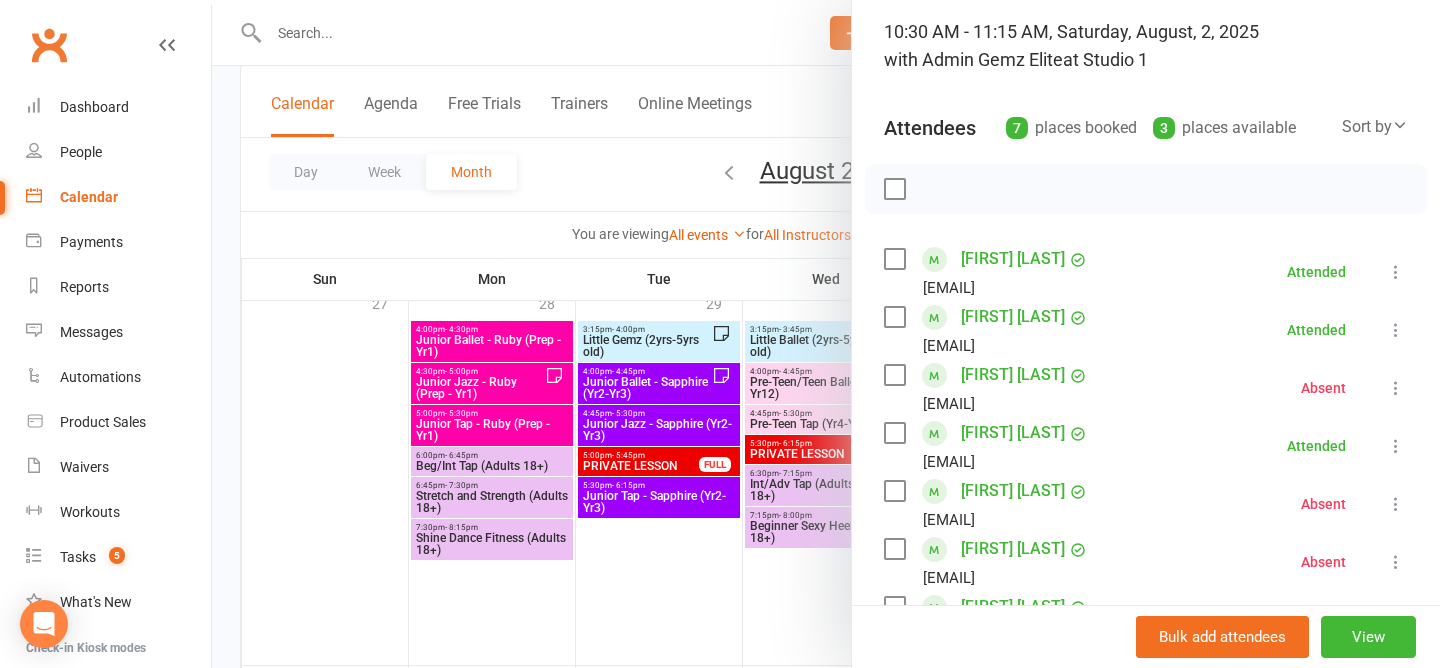 click at bounding box center (826, 334) 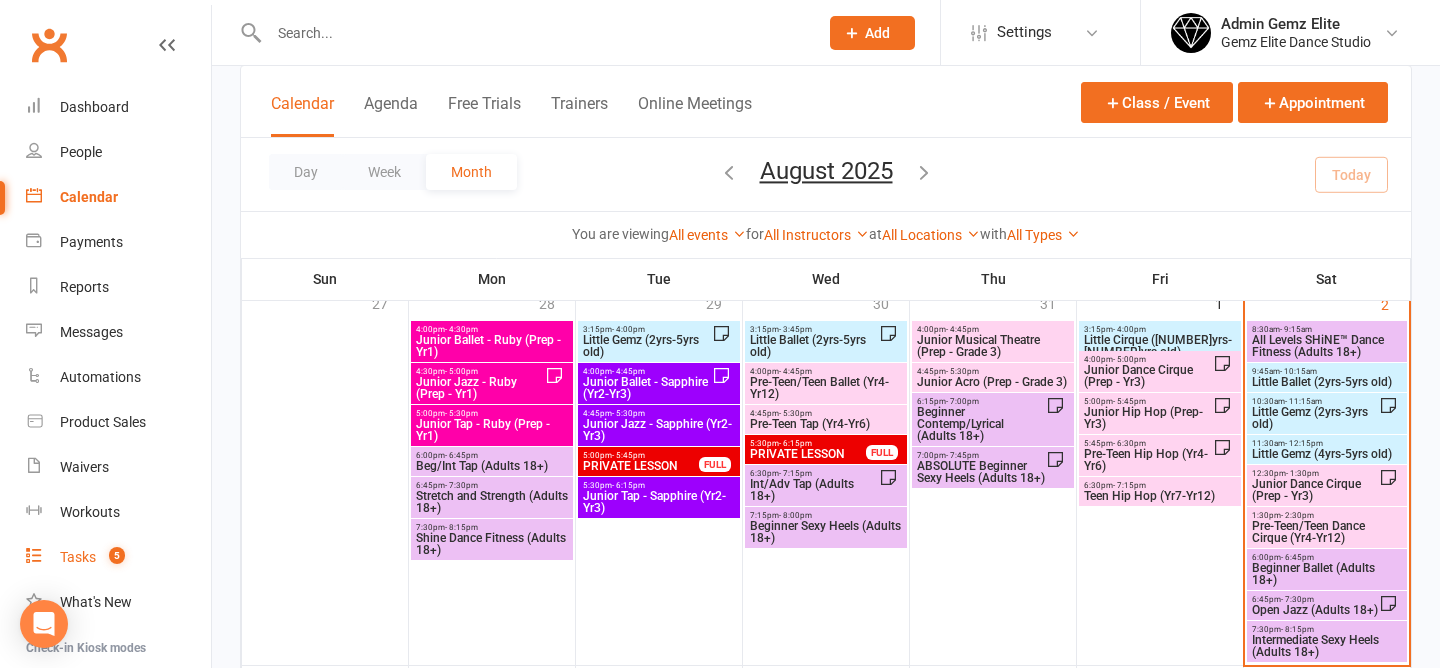 click on "Tasks" at bounding box center (78, 557) 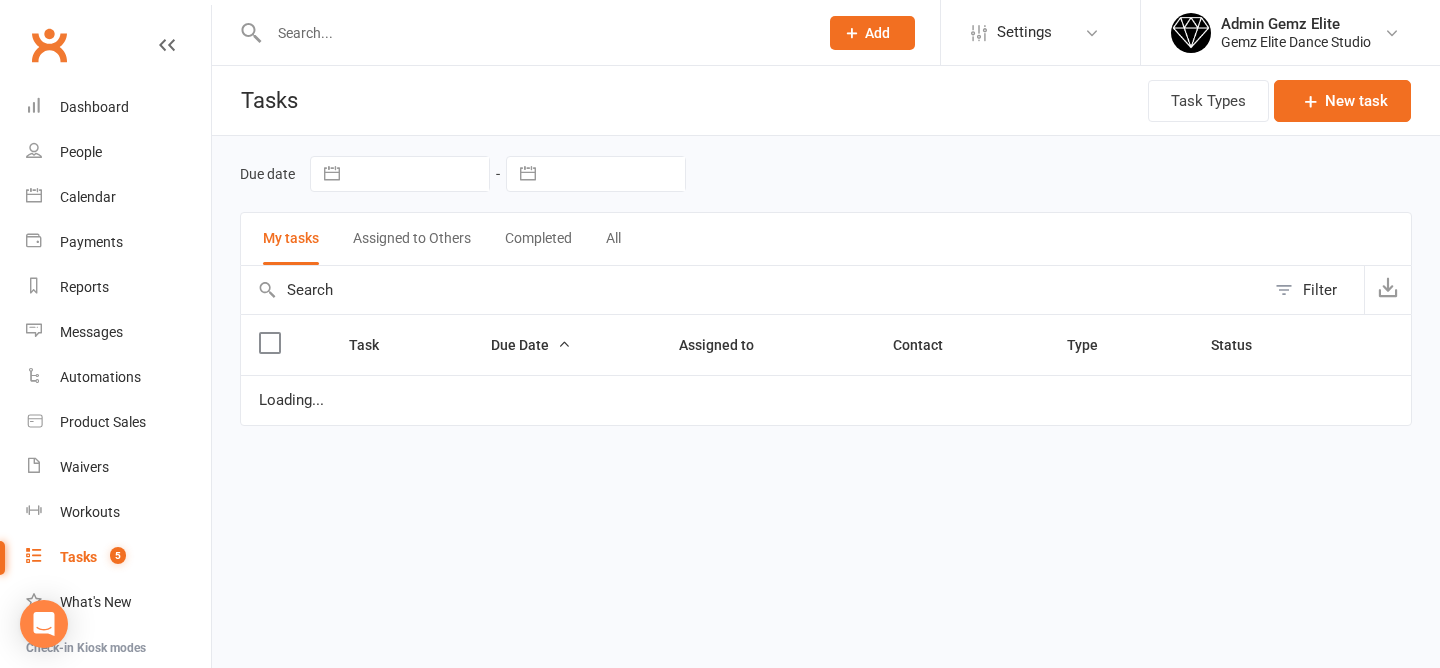 scroll, scrollTop: 0, scrollLeft: 0, axis: both 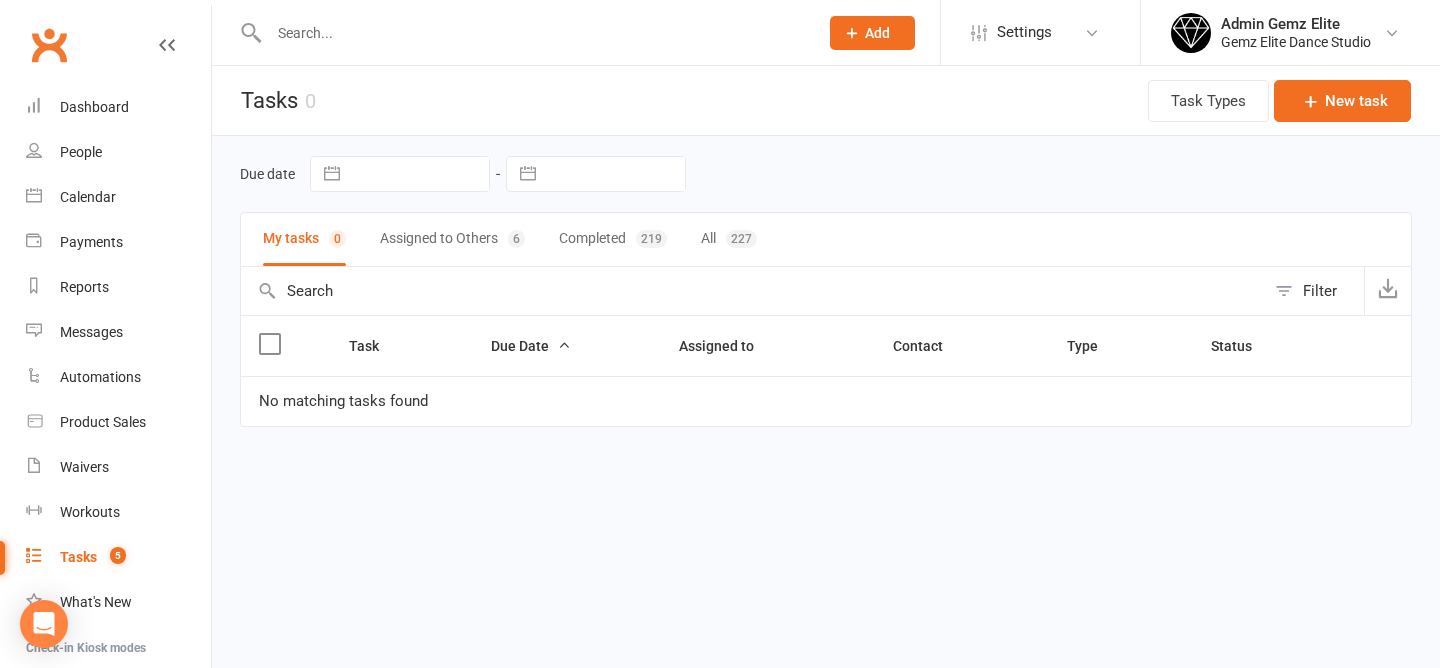 click on "Assigned to Others 6" at bounding box center [452, 239] 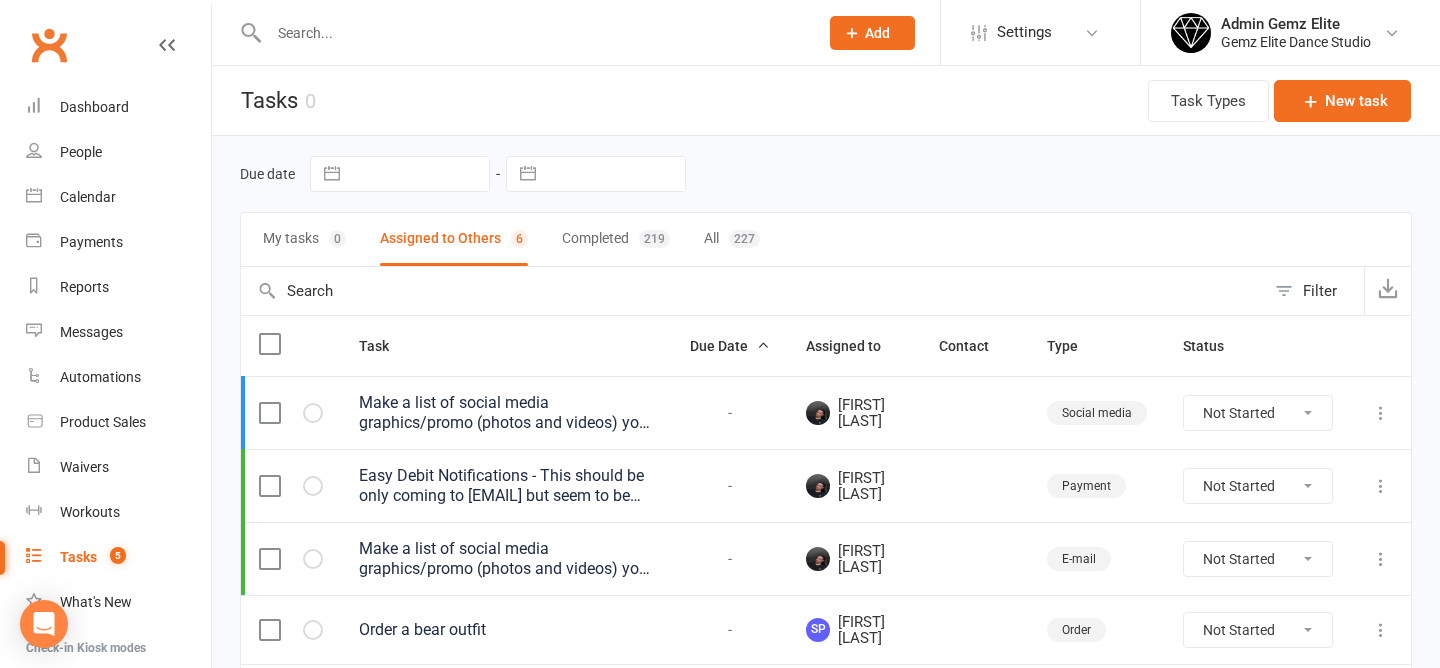 click on "My tasks 0" at bounding box center (304, 239) 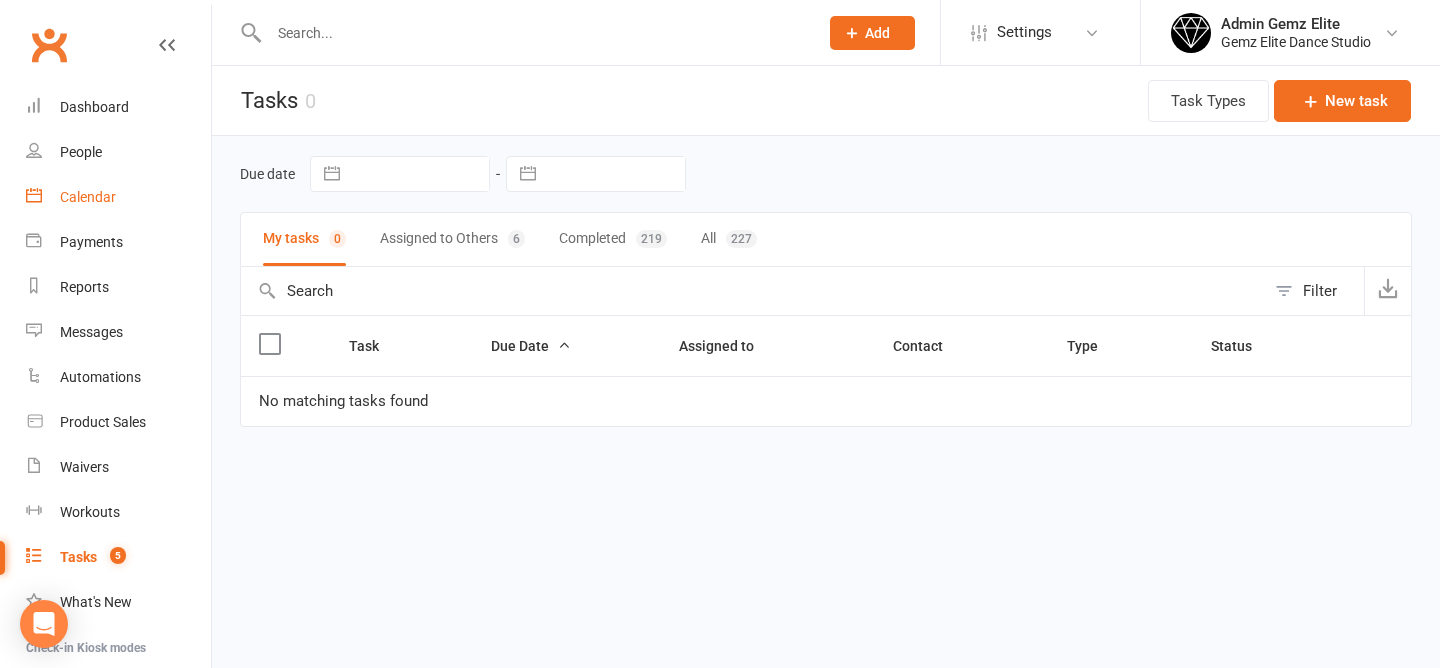 click on "Calendar" at bounding box center [88, 197] 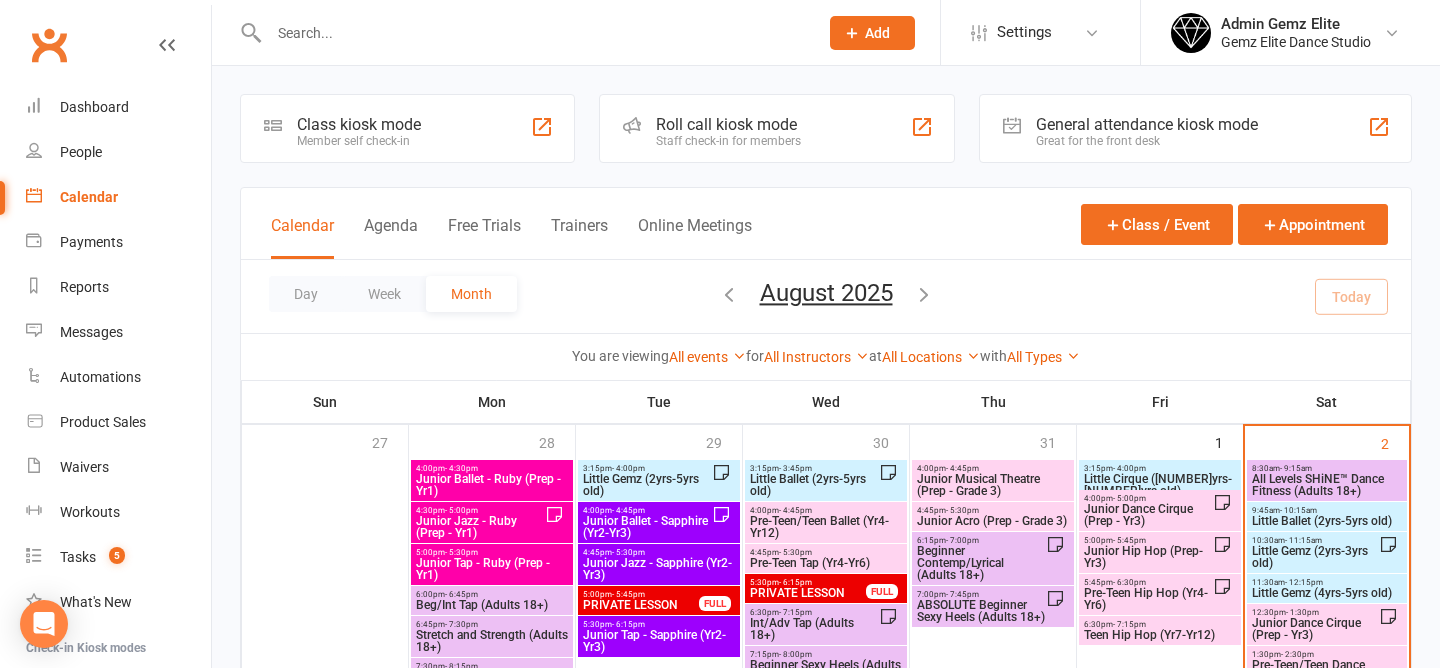 scroll, scrollTop: 145, scrollLeft: 0, axis: vertical 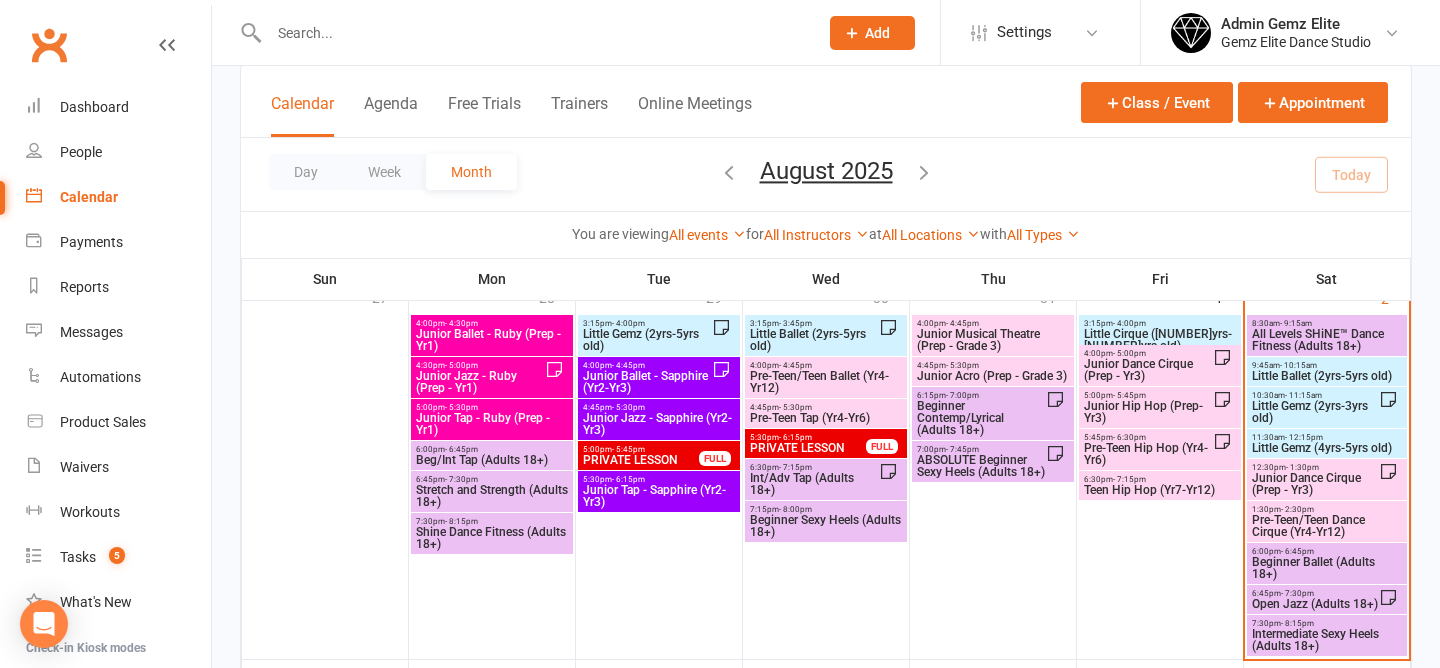 click on "Junior Dance Cirque (Prep - Yr3)" at bounding box center (1315, 484) 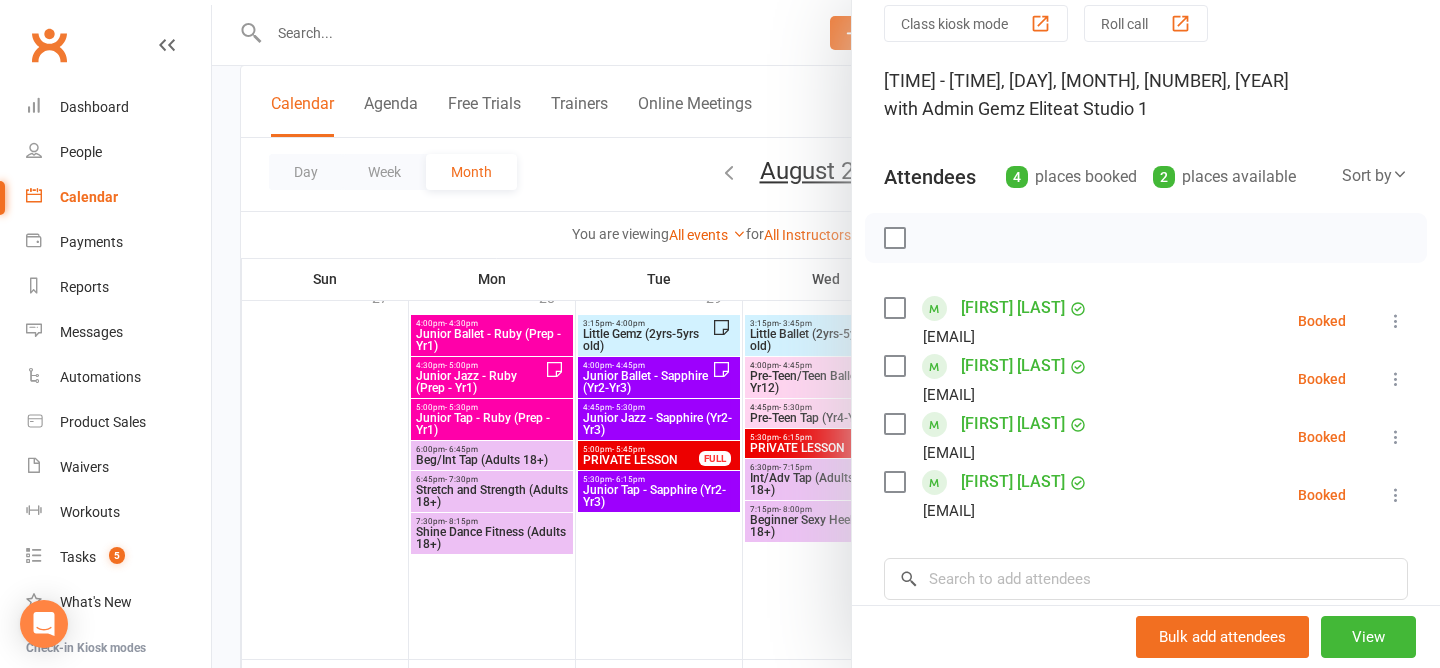 scroll, scrollTop: 114, scrollLeft: 0, axis: vertical 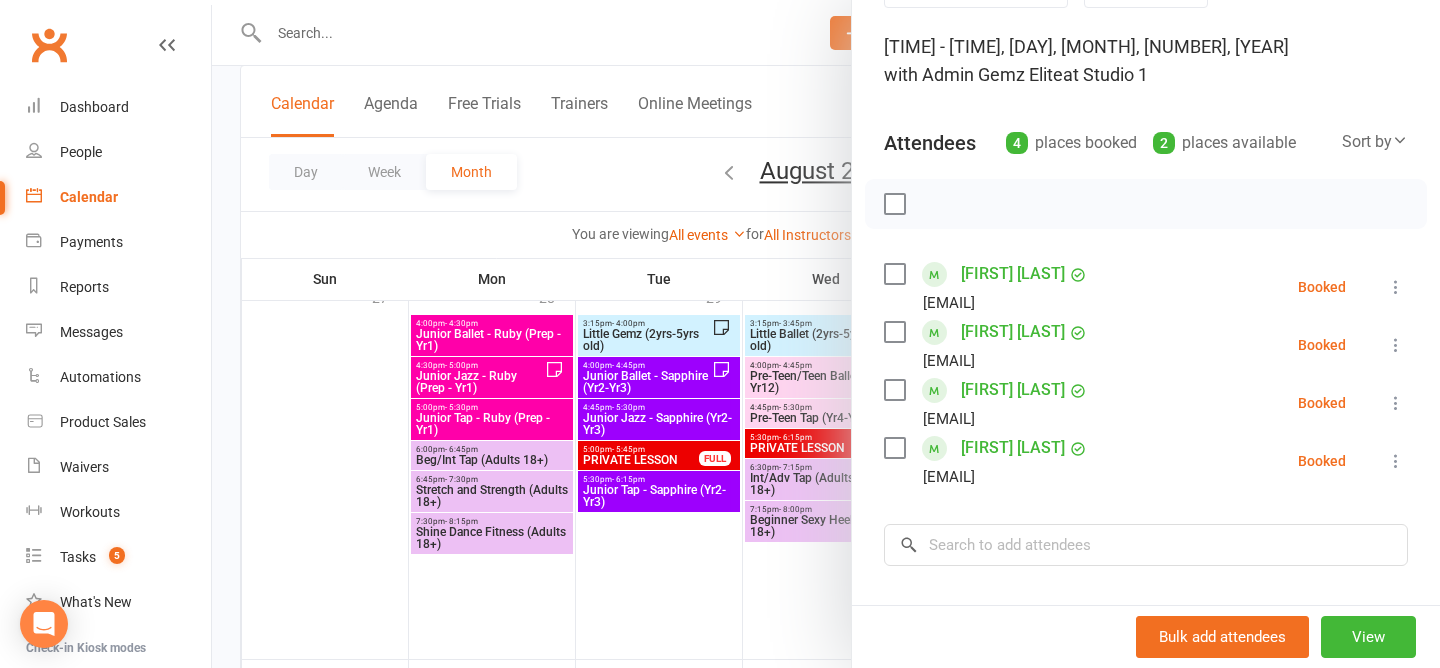 click at bounding box center (826, 334) 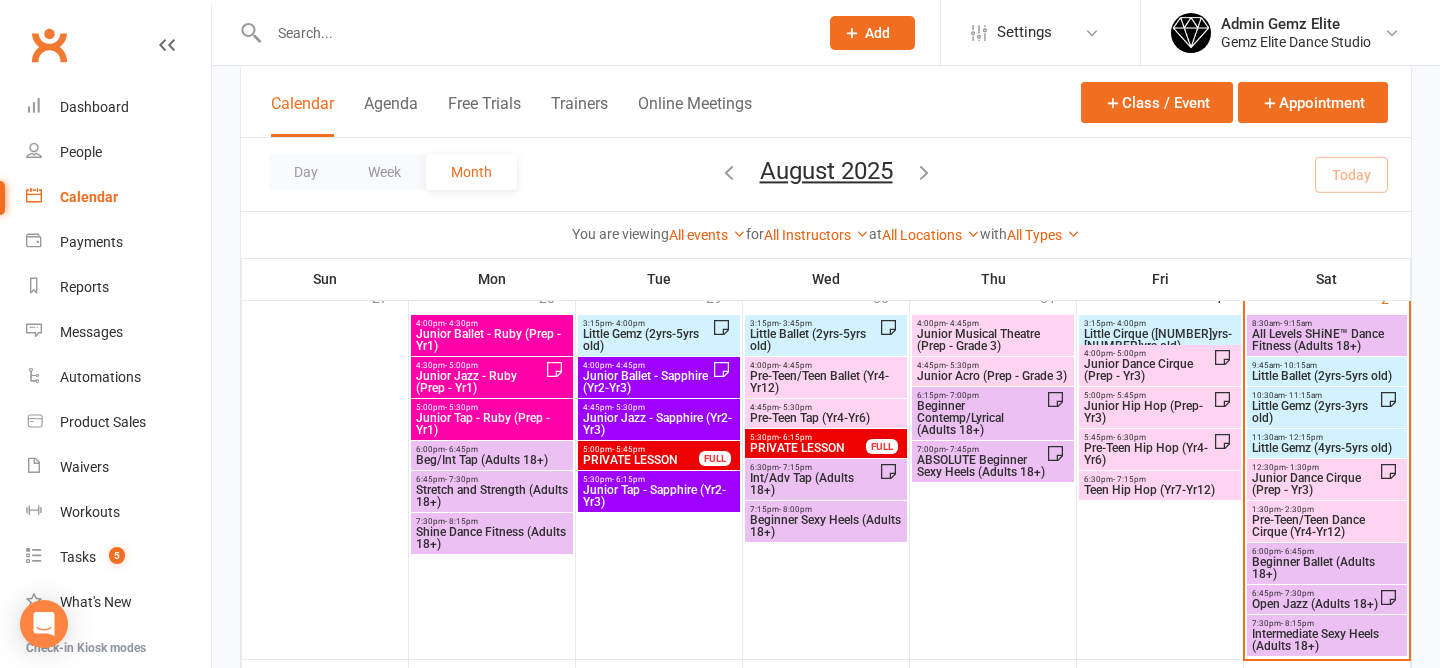 click on "- 12:15pm" at bounding box center (1304, 437) 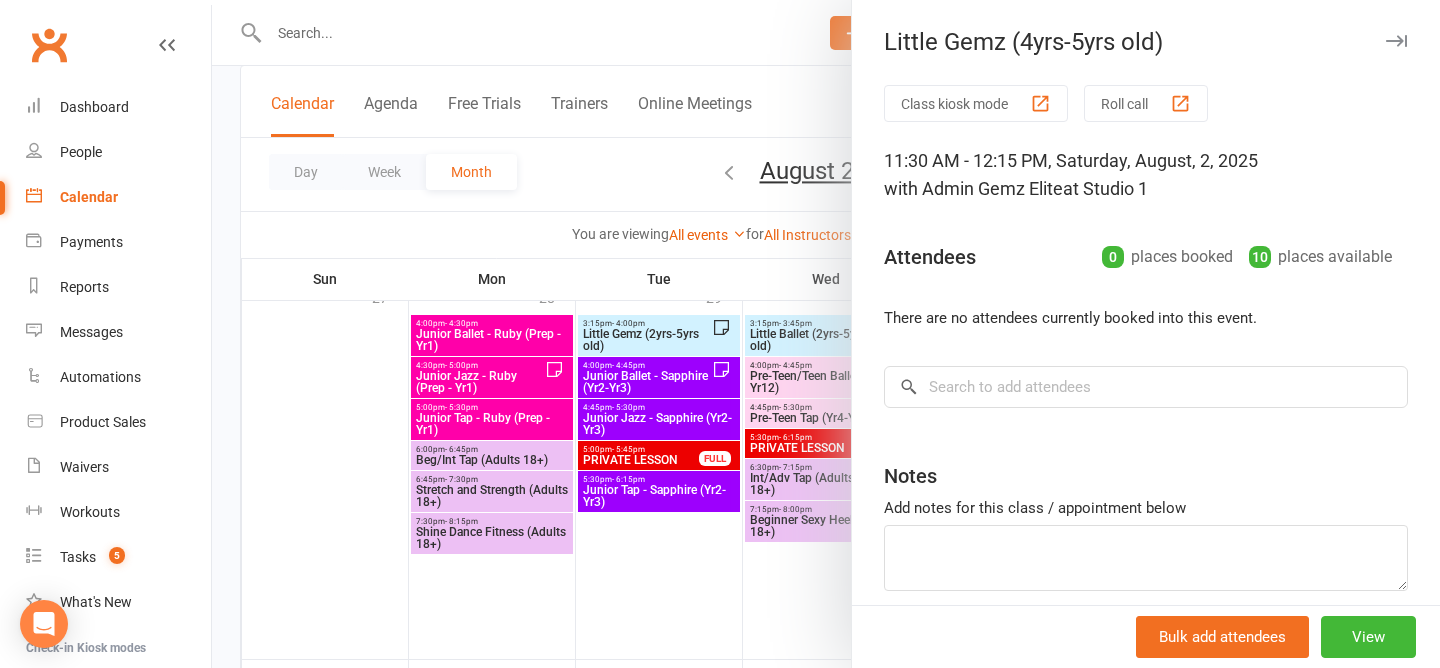 click at bounding box center (826, 334) 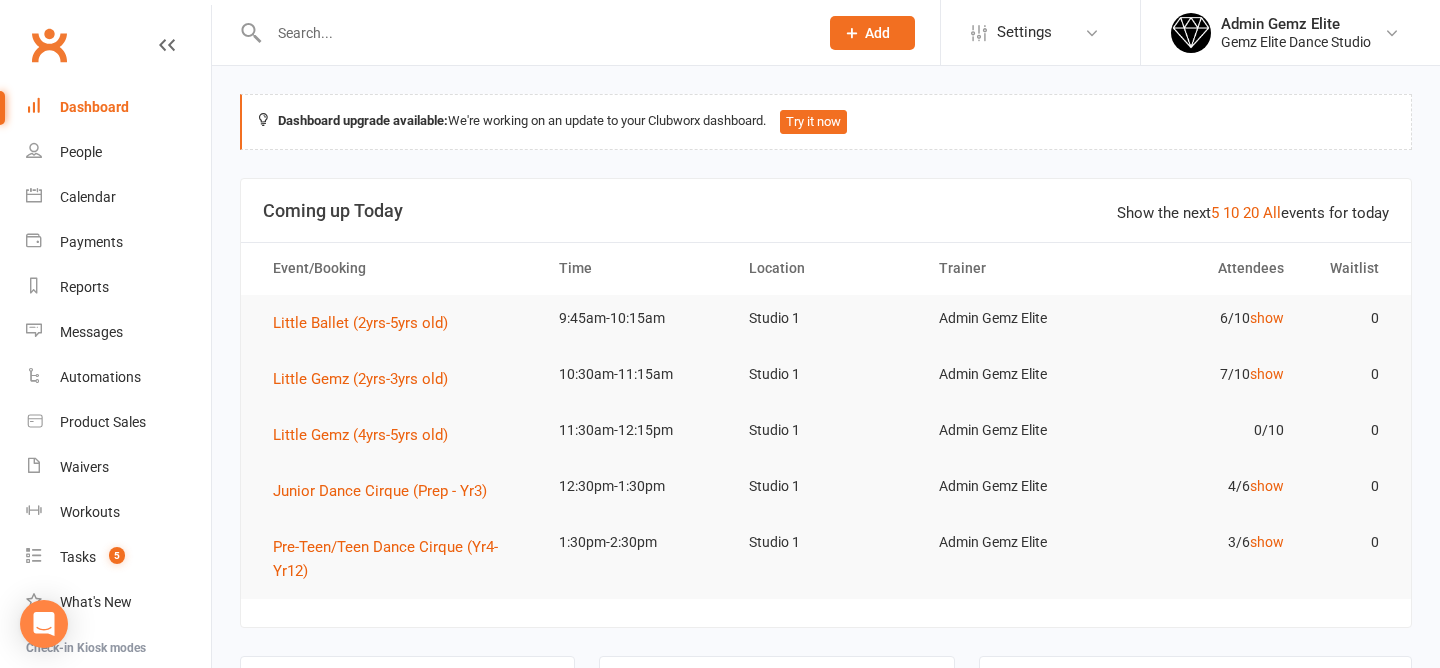 scroll, scrollTop: 0, scrollLeft: 0, axis: both 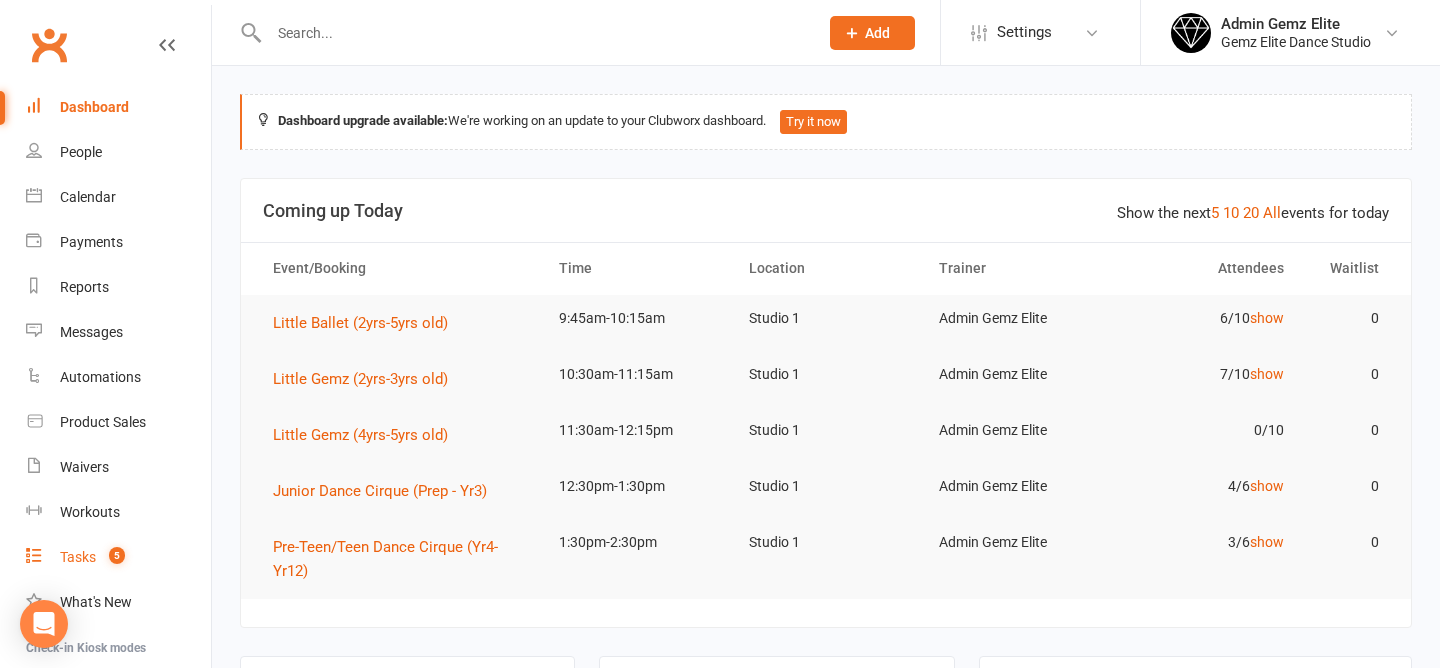 click on "Tasks" at bounding box center [78, 557] 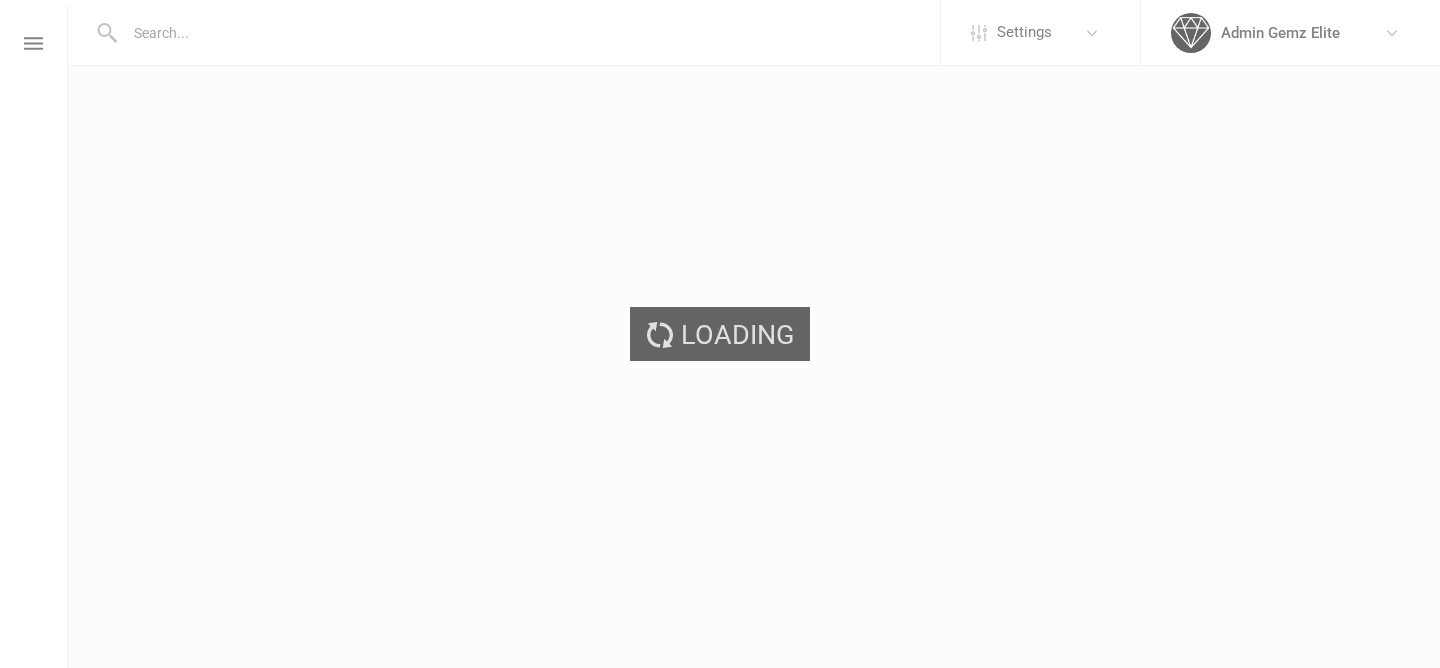 scroll, scrollTop: 0, scrollLeft: 0, axis: both 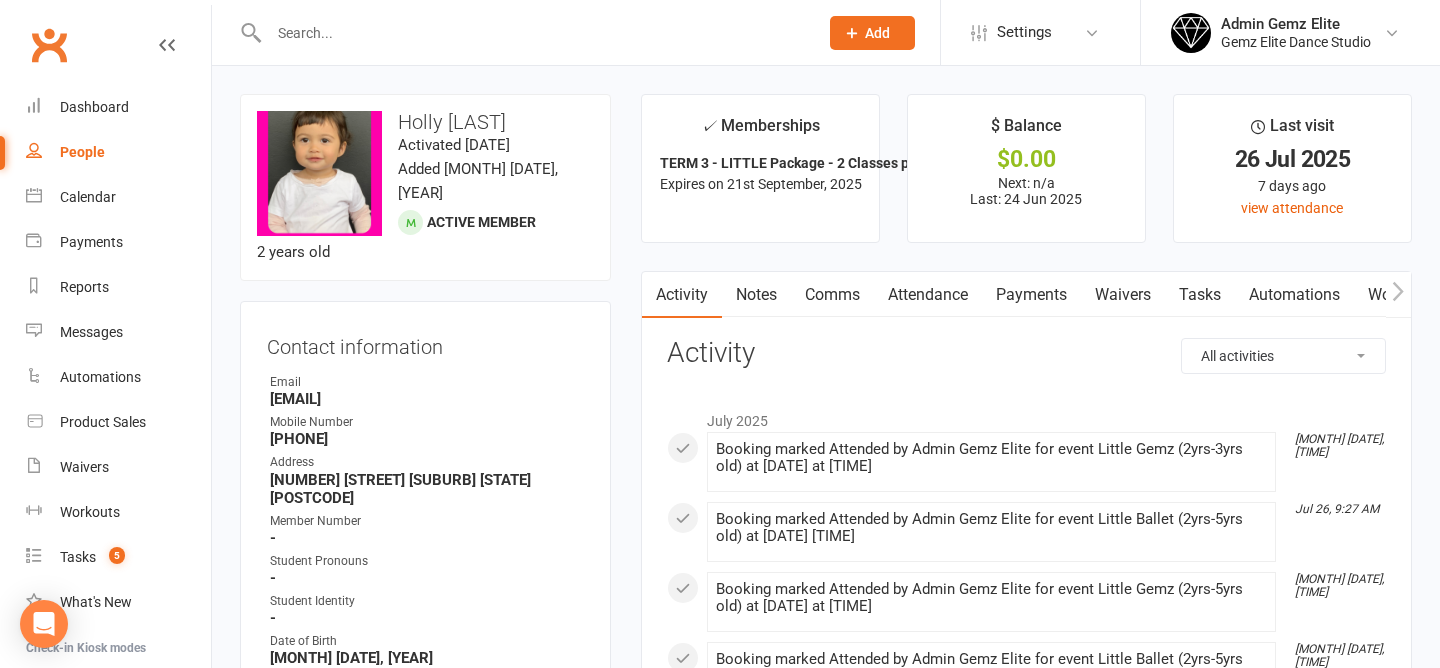 click on "Notes" at bounding box center [756, 295] 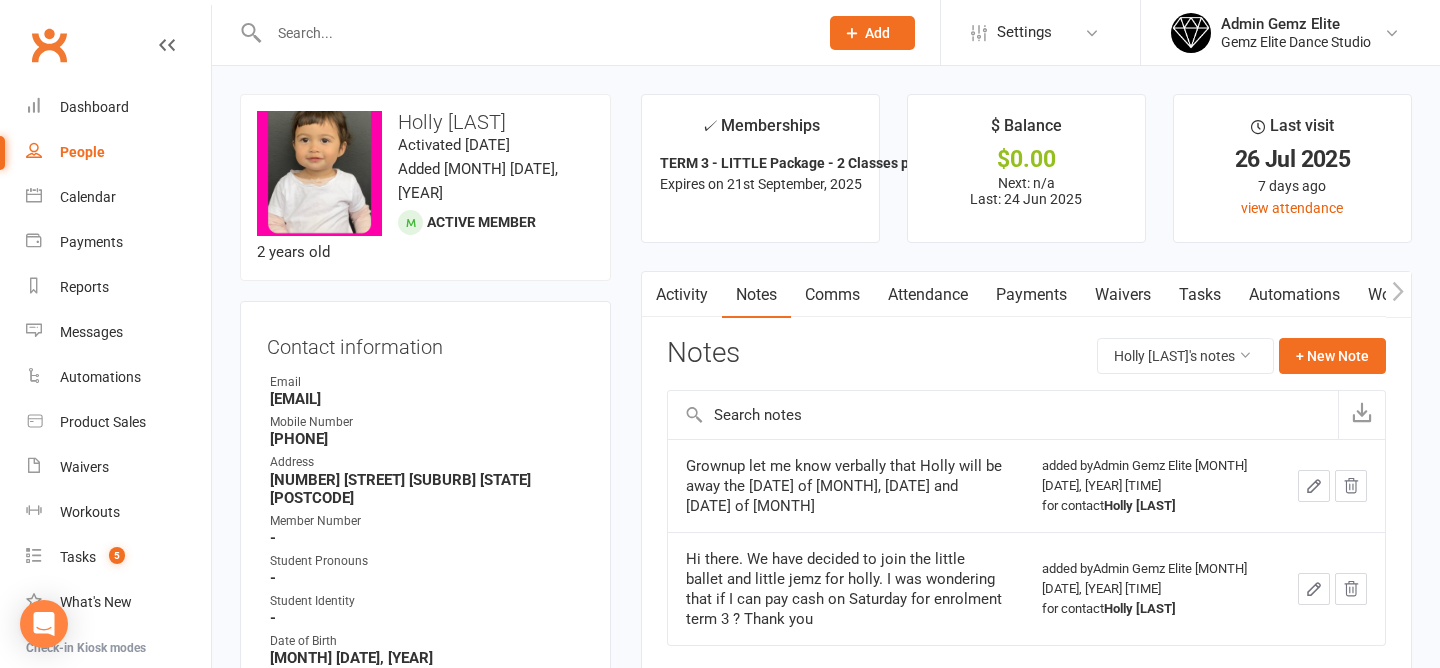 click 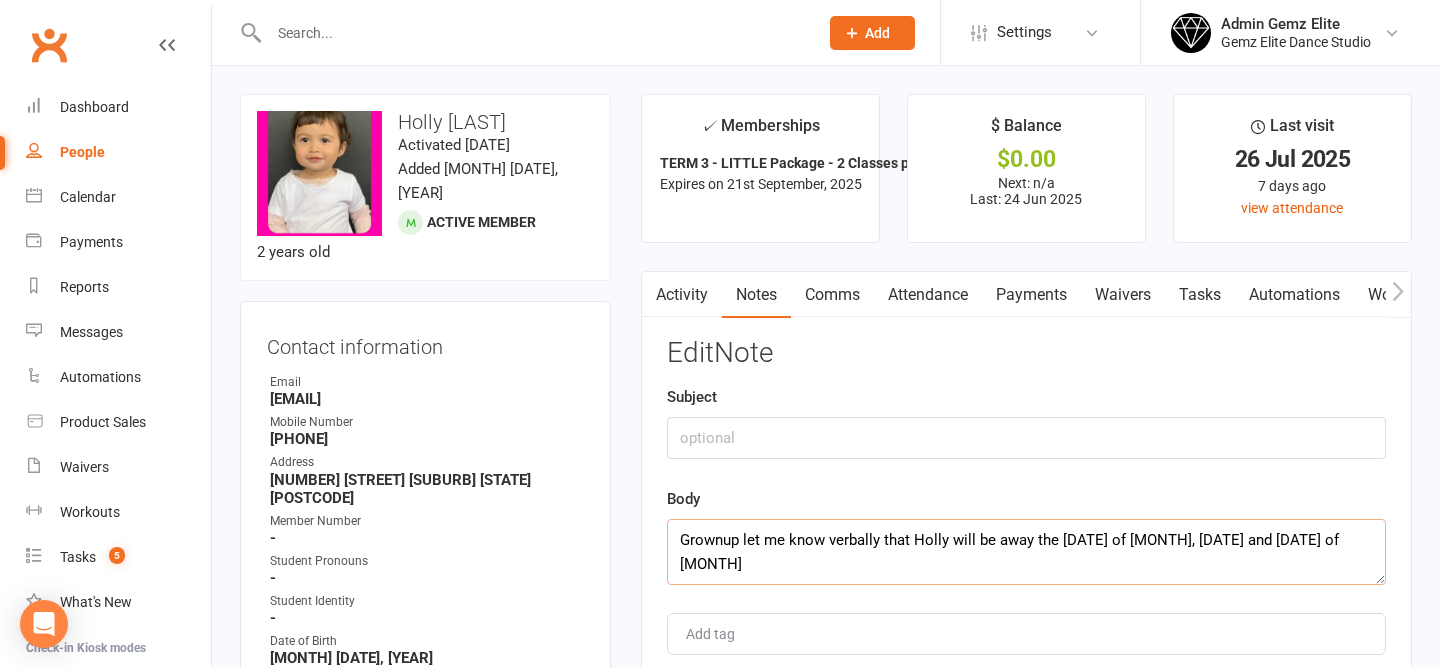 click on "Grownup let me know verbally that Holly will be away the 23rd of August, 30th and 6th of september" at bounding box center (1026, 552) 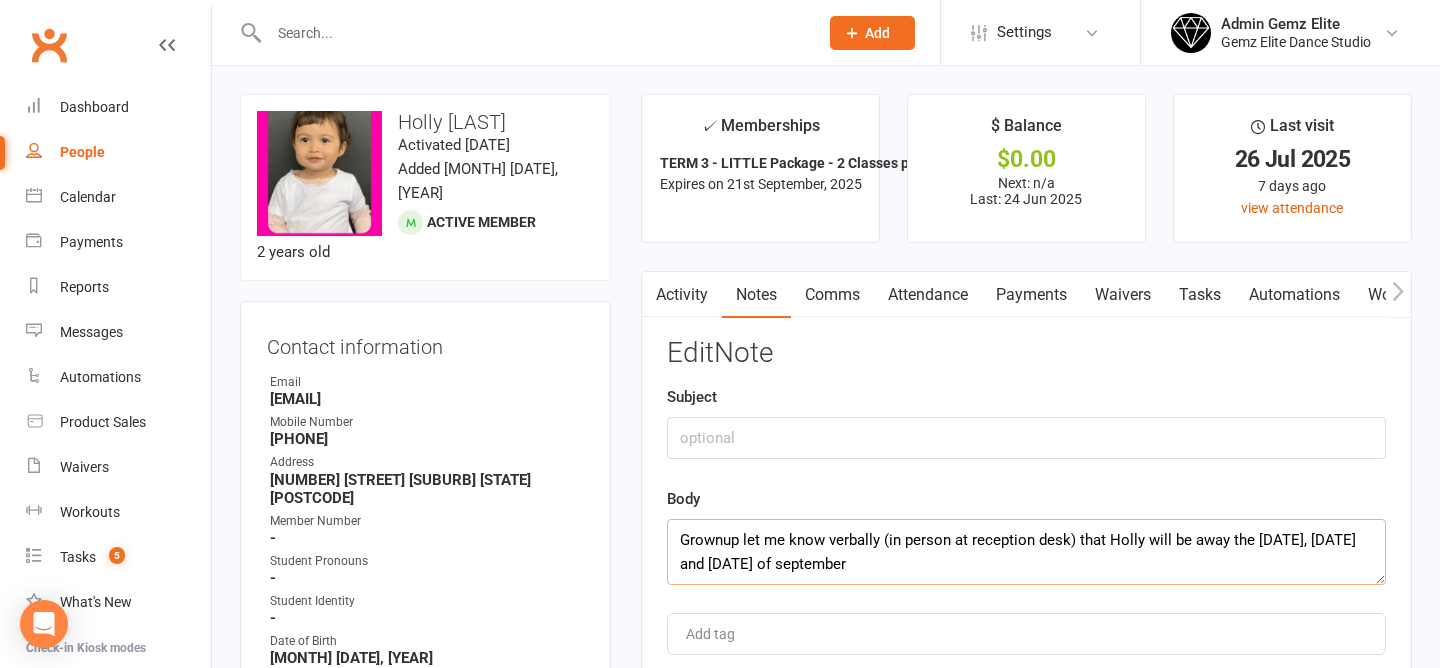 click on "Grownup let me know verbally (in person at reception desk) that Holly will be away the 23rd of August, 30th and 6th of september" at bounding box center (1026, 552) 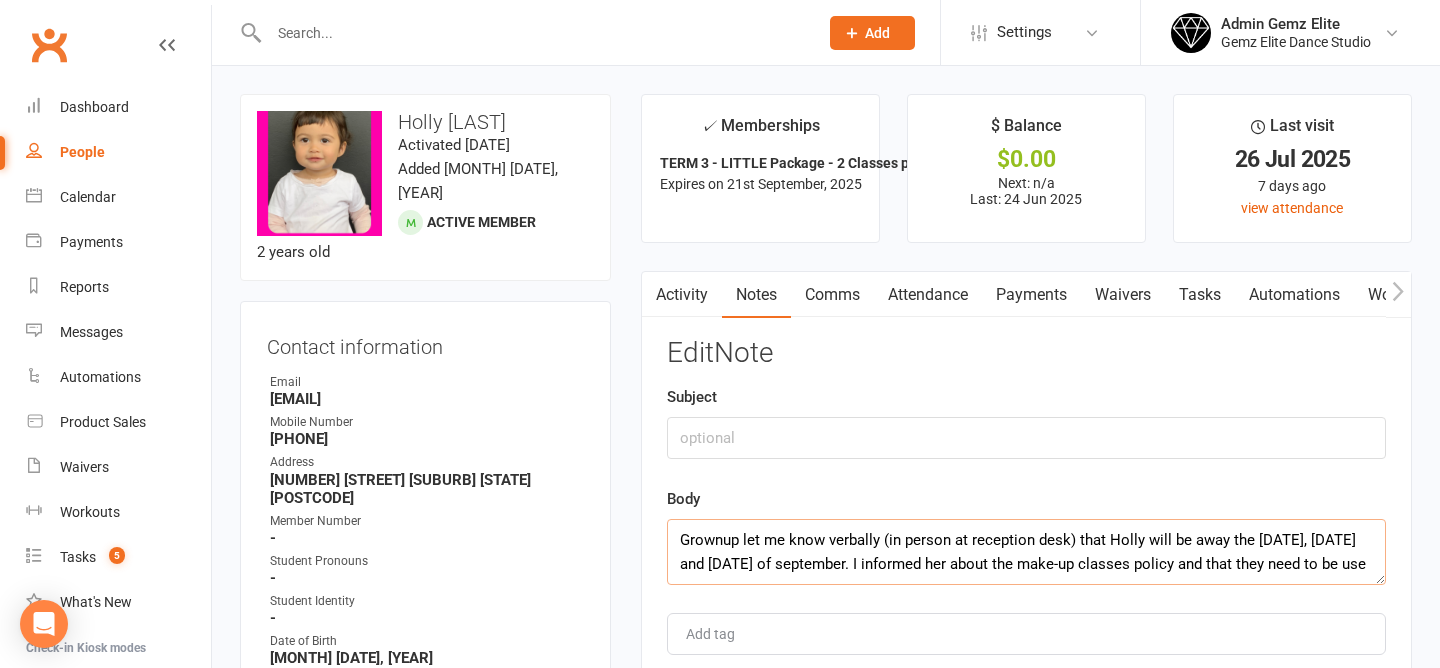 scroll, scrollTop: 12, scrollLeft: 0, axis: vertical 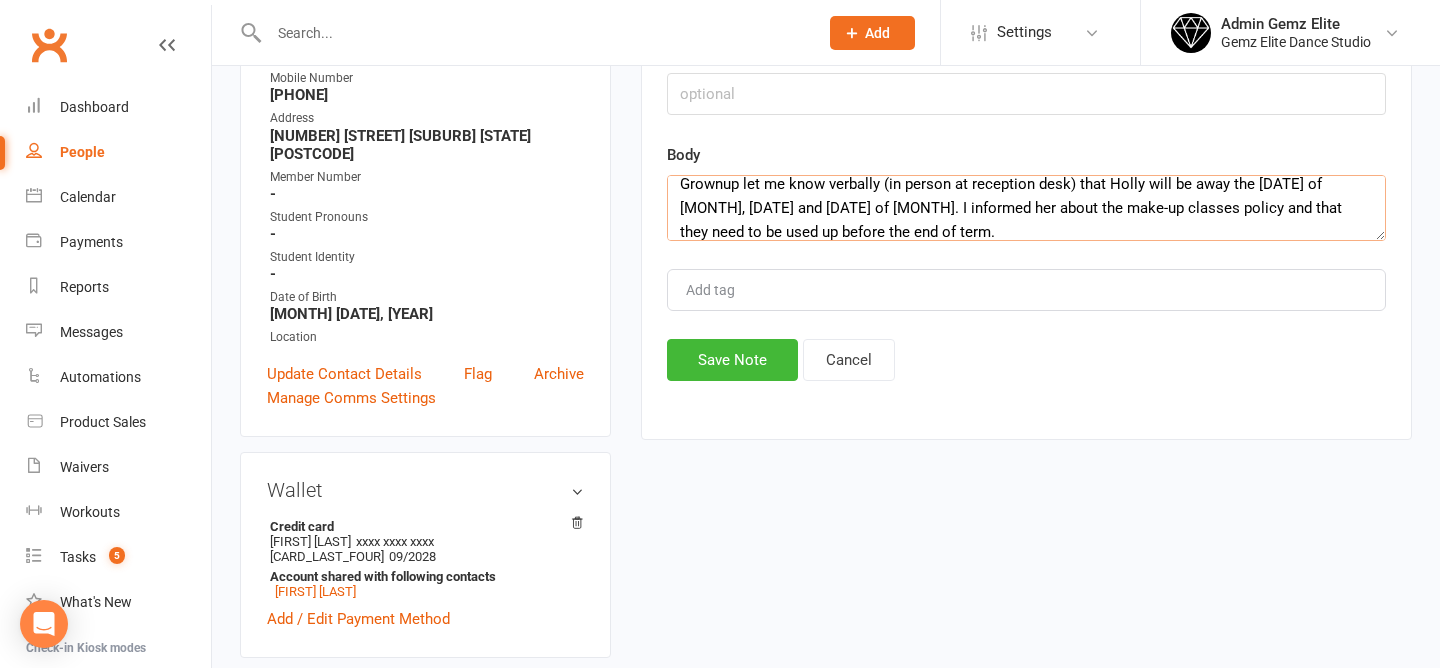type on "Grownup let me know verbally (in person at reception desk) that Holly will be away the 23rd of August, 30th and 6th of september. I informed her about the make-up classes policy and that they need to be used up before the end of term." 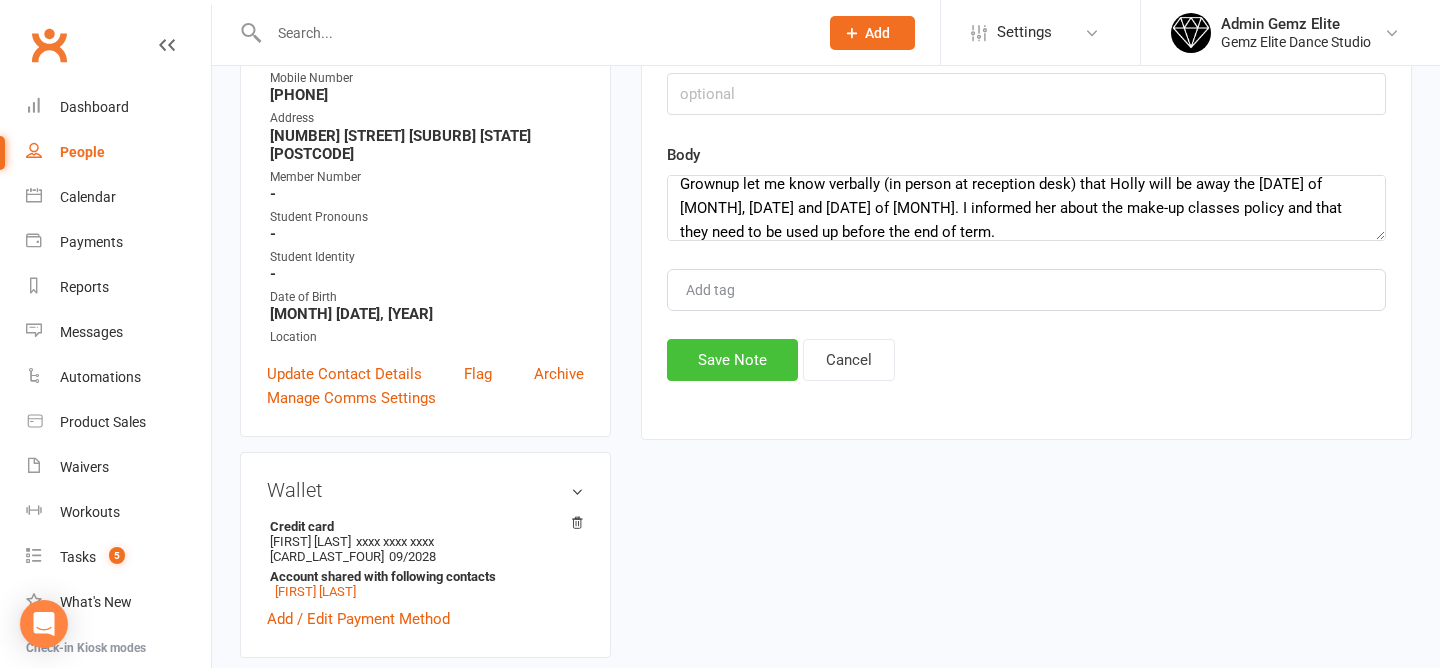 click on "Save Note" at bounding box center [732, 360] 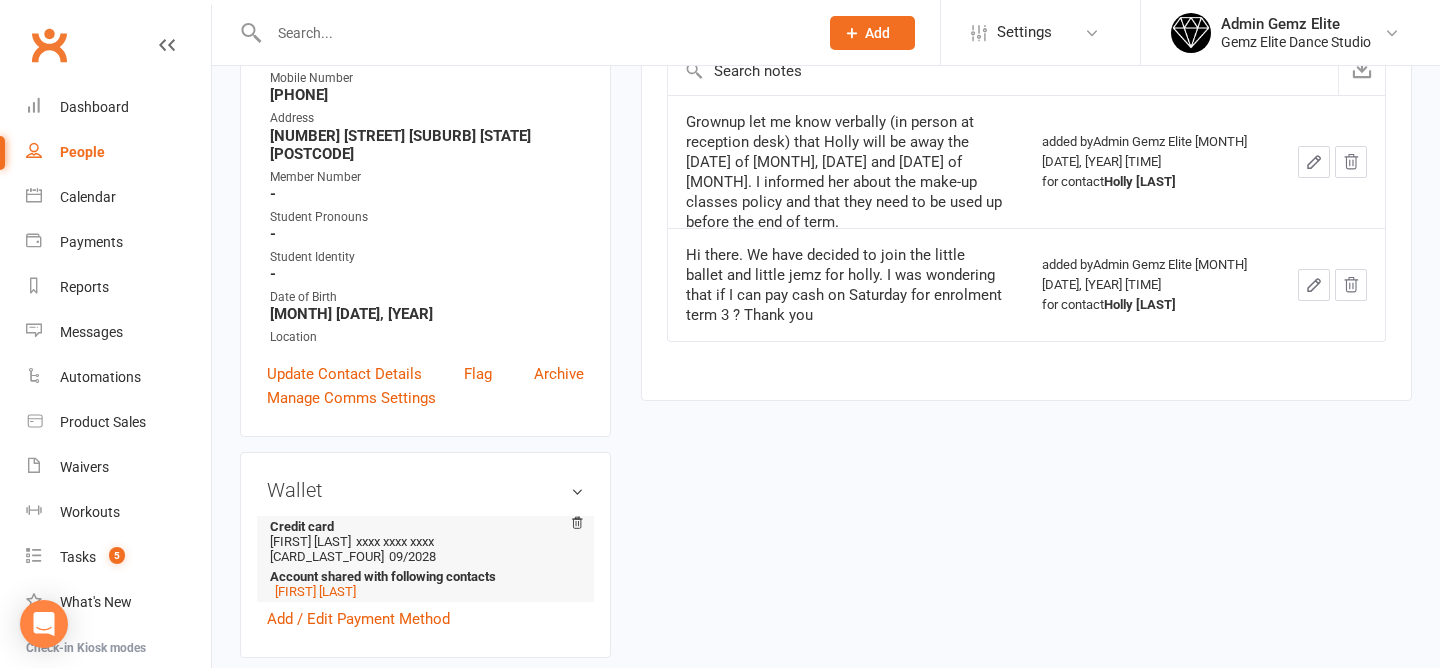 scroll, scrollTop: 0, scrollLeft: 0, axis: both 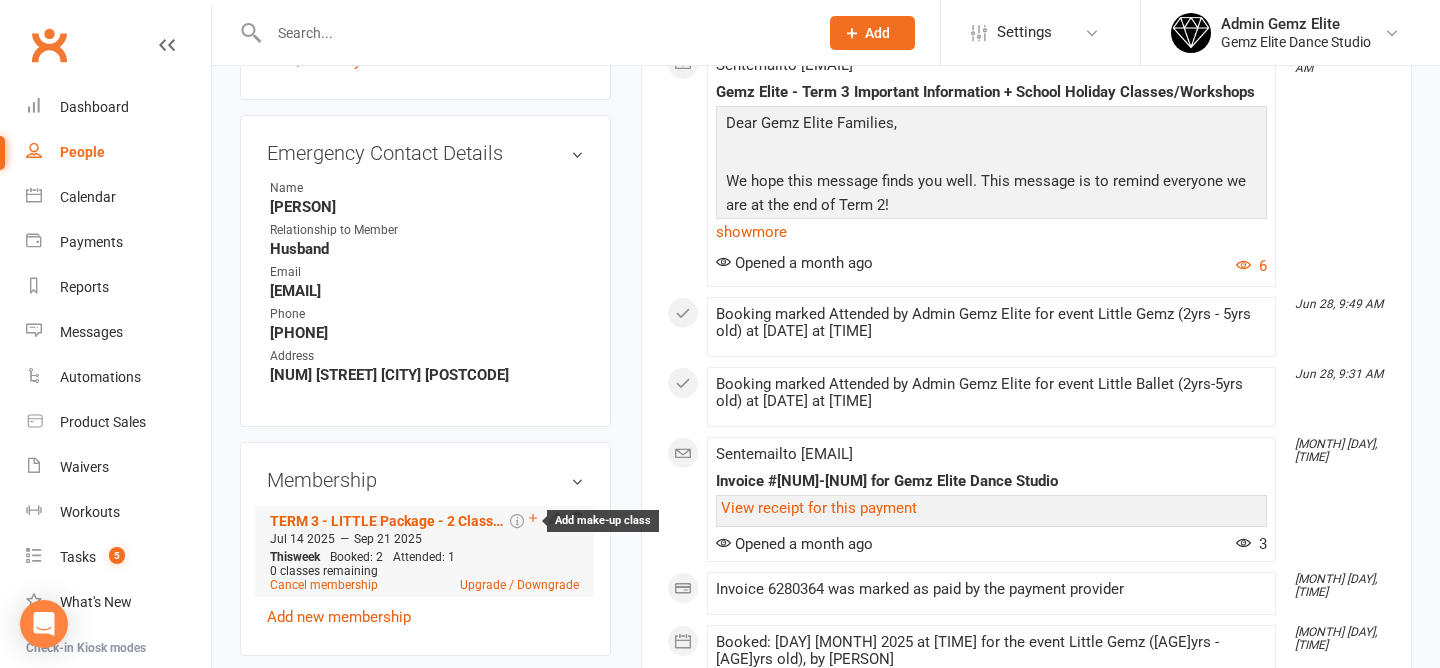 click 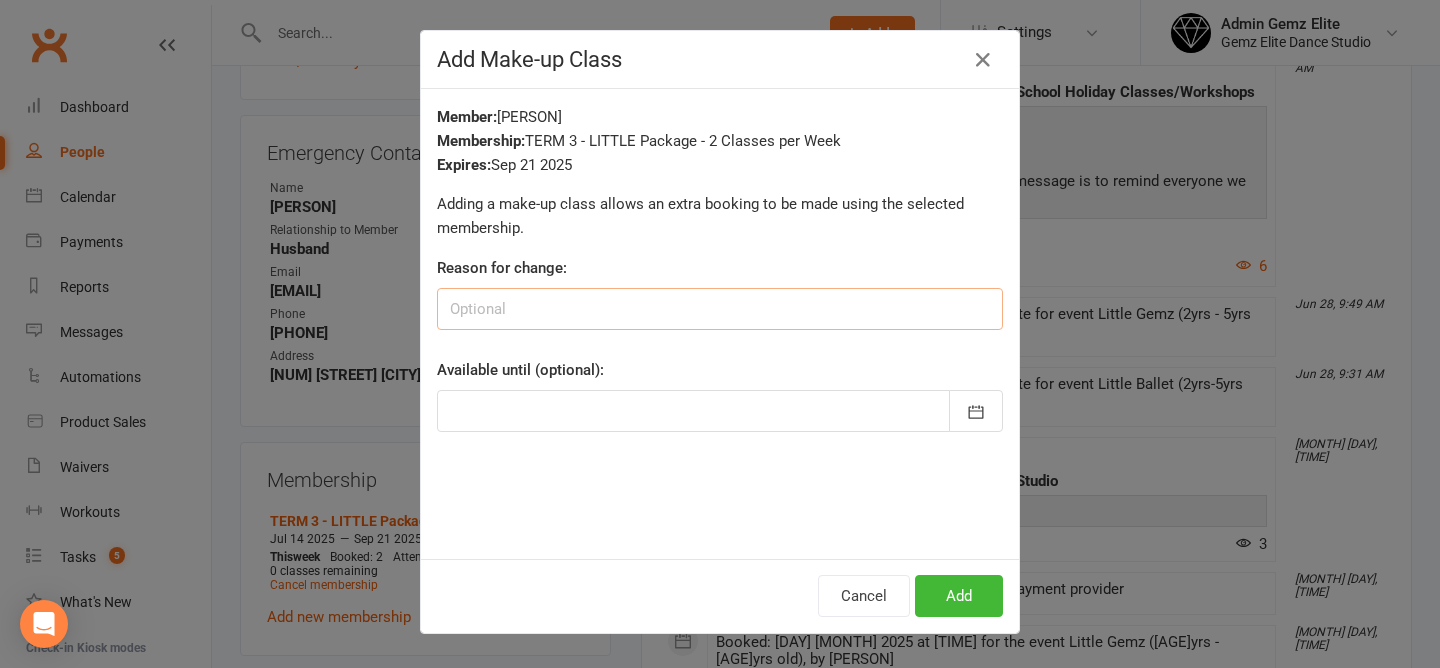 click at bounding box center (720, 309) 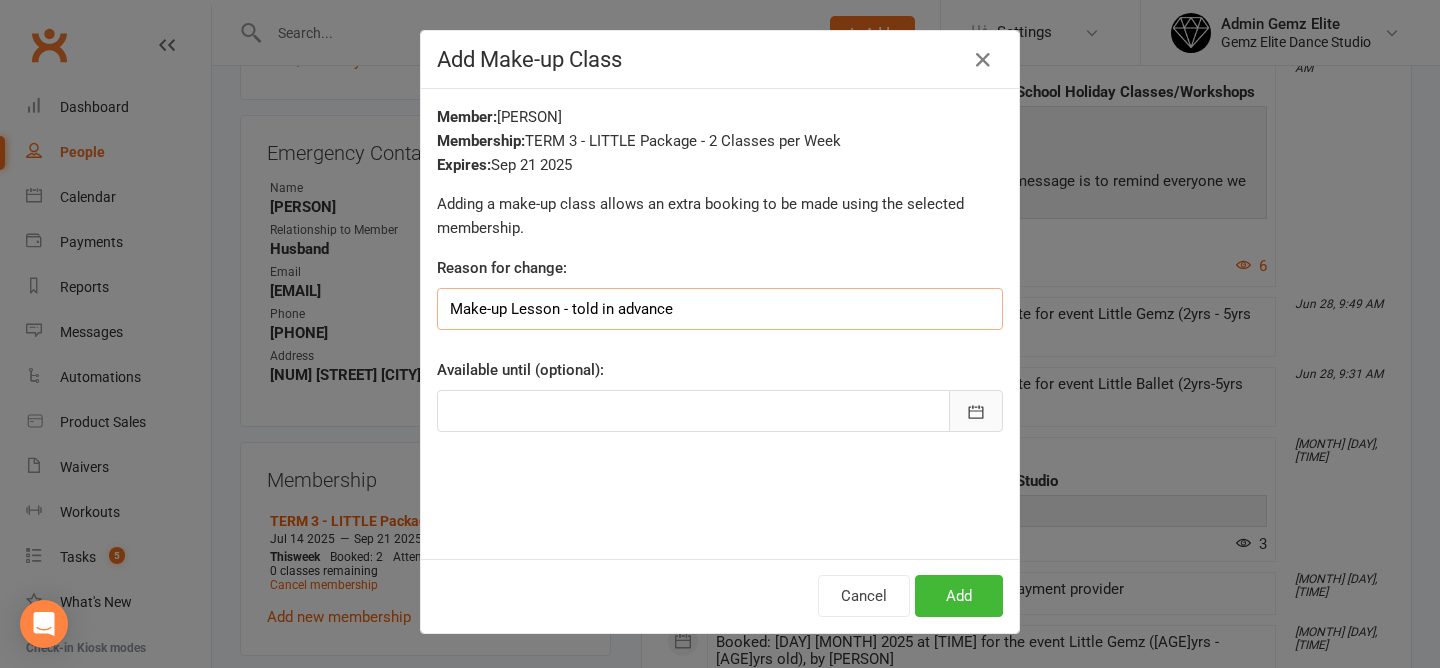 type on "Make-up Lesson - told in advance" 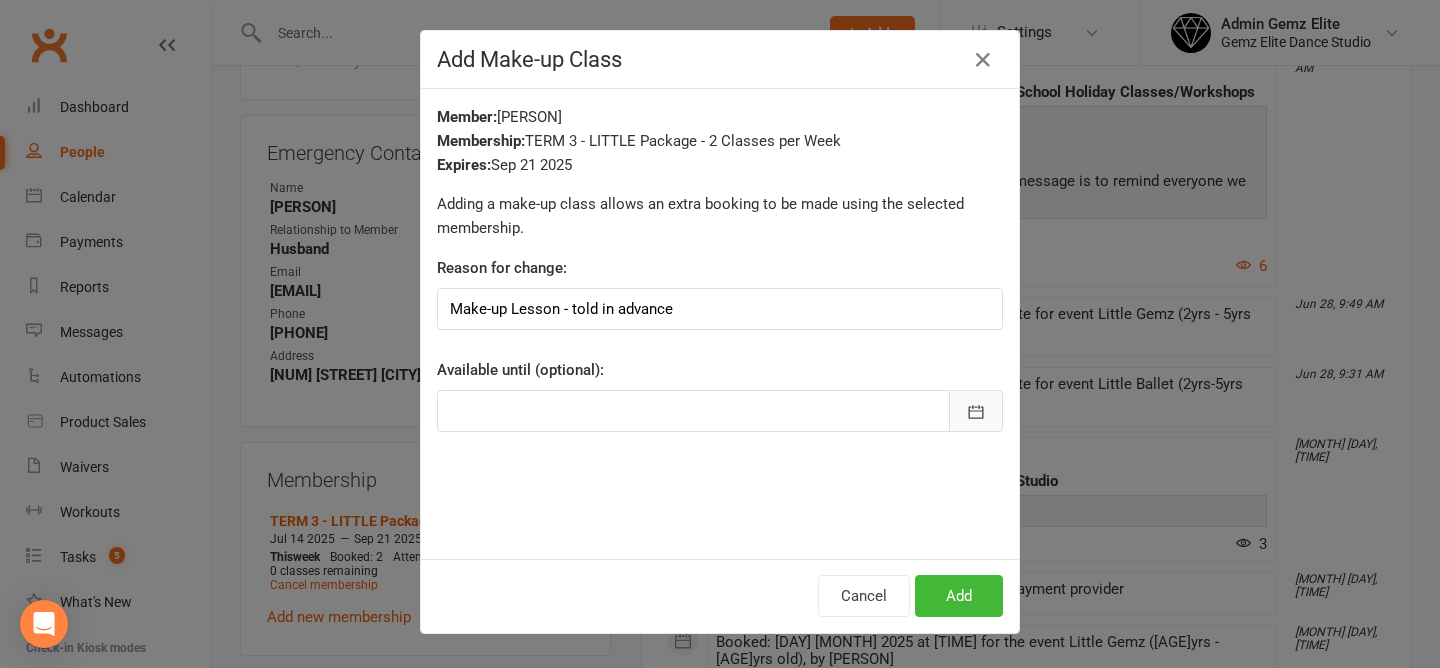 click 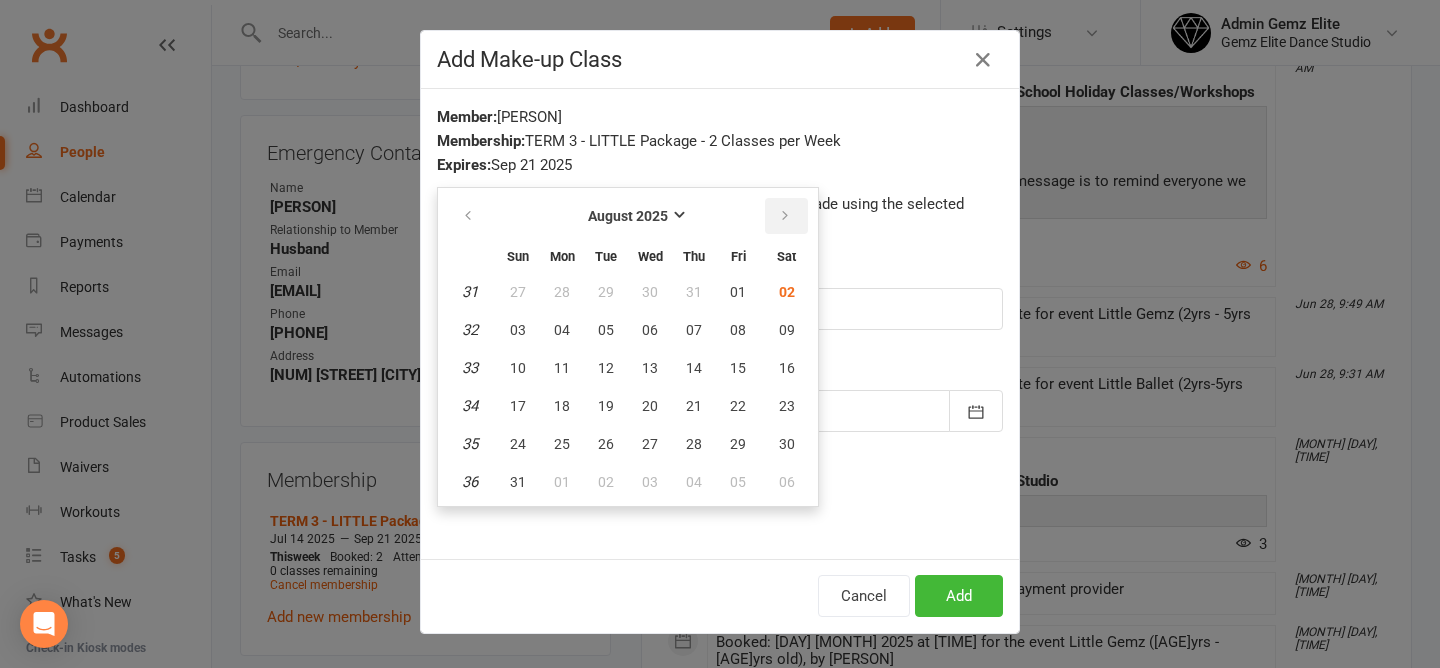 click at bounding box center (786, 216) 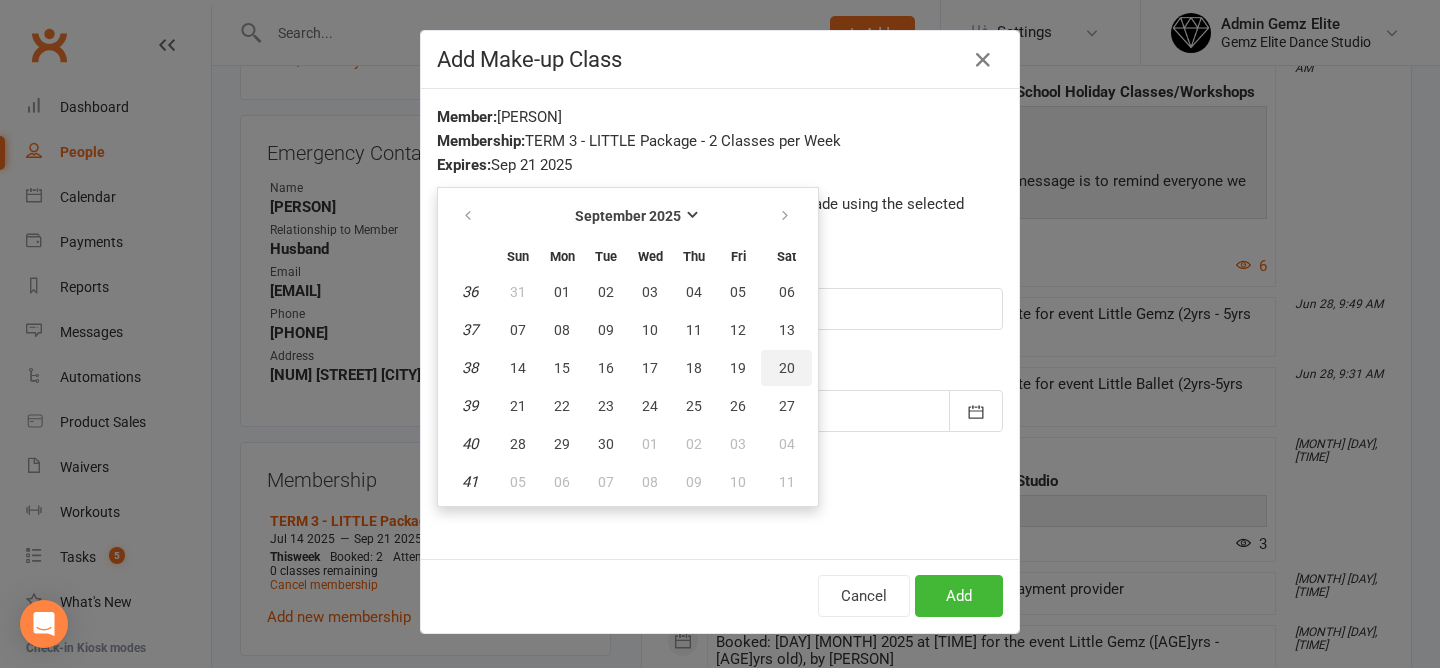 click on "20" at bounding box center (787, 368) 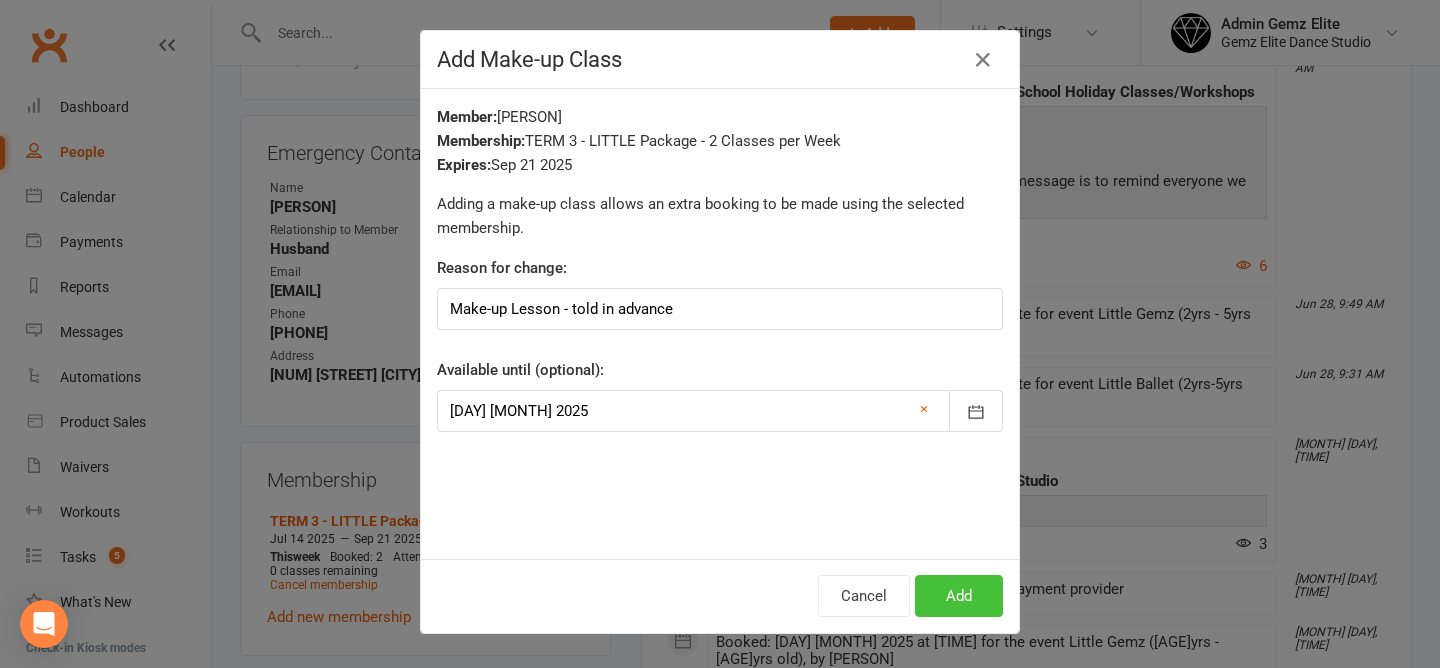 click on "Add" at bounding box center (959, 596) 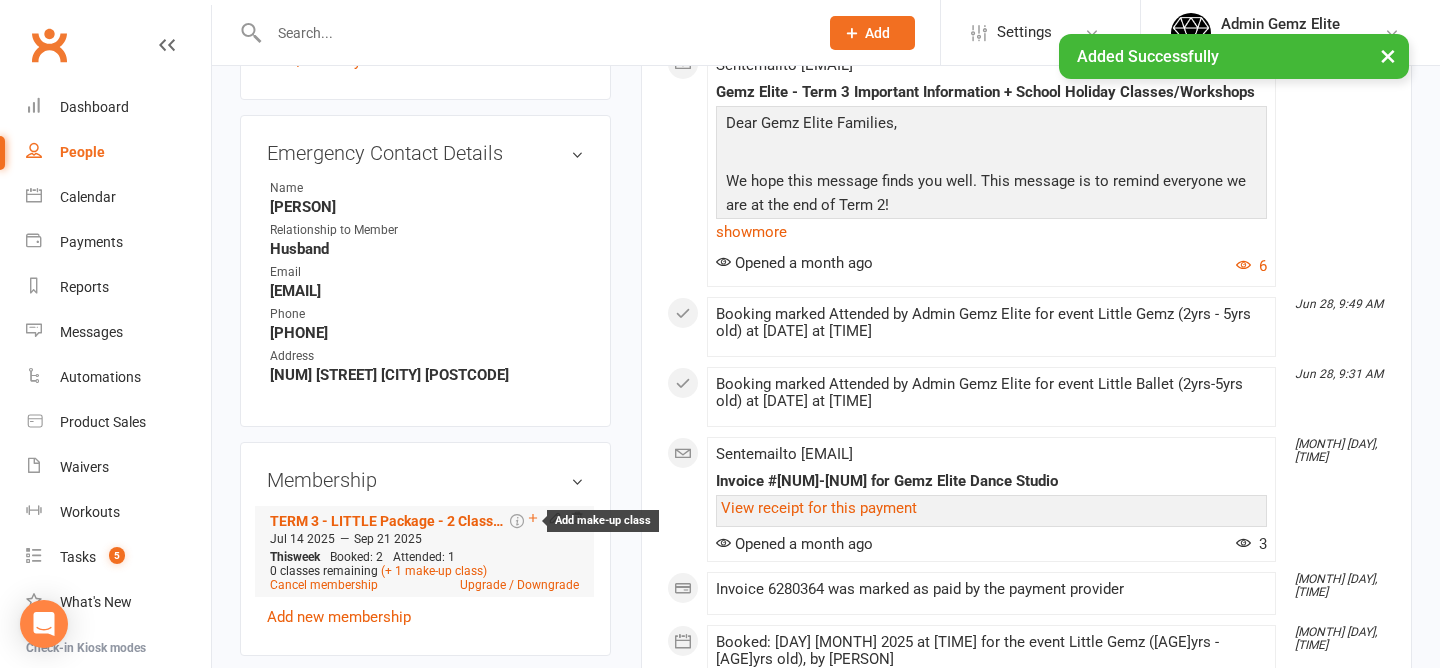 click 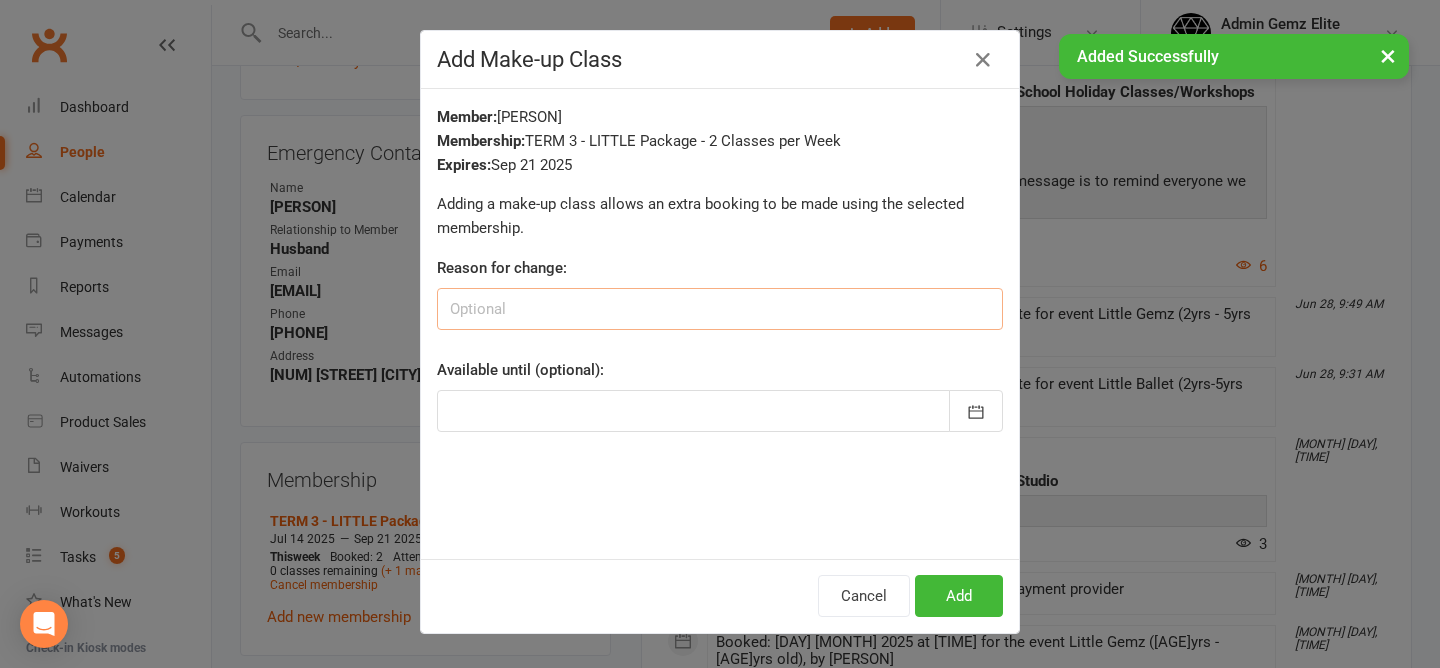 click at bounding box center [720, 309] 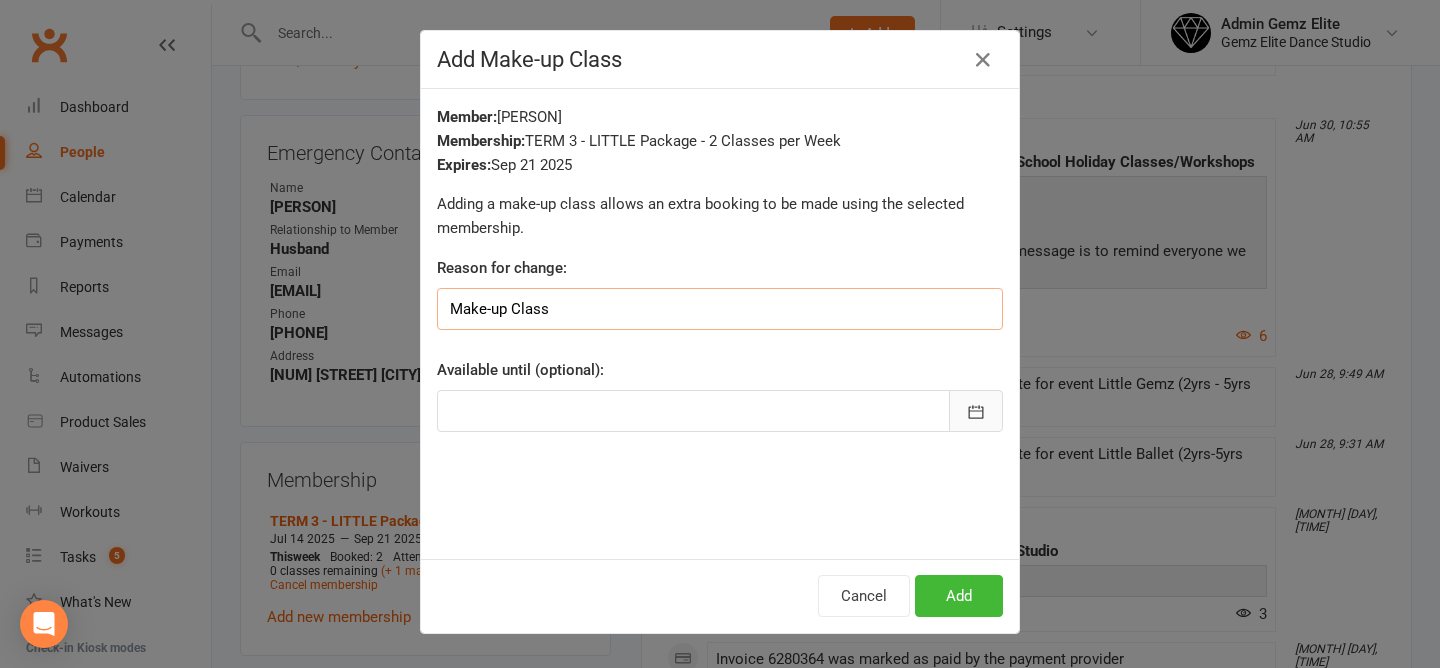 type on "Make-up Class" 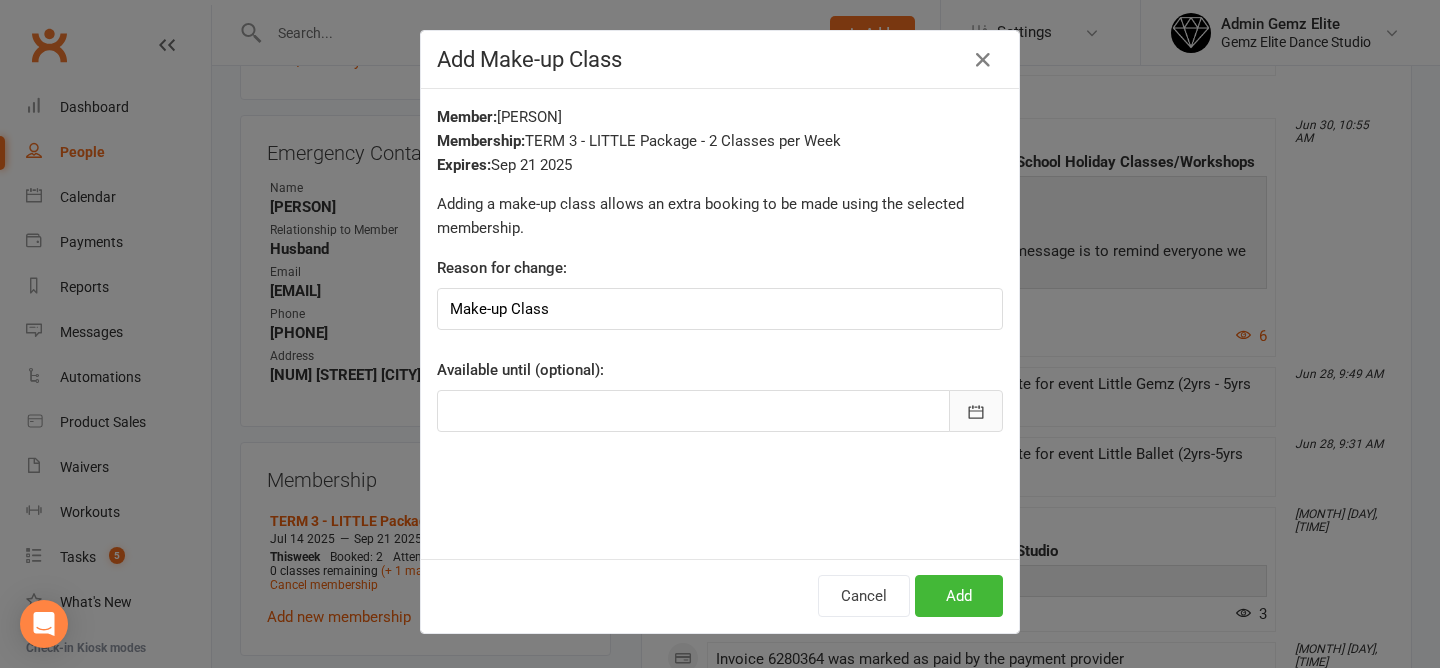 click 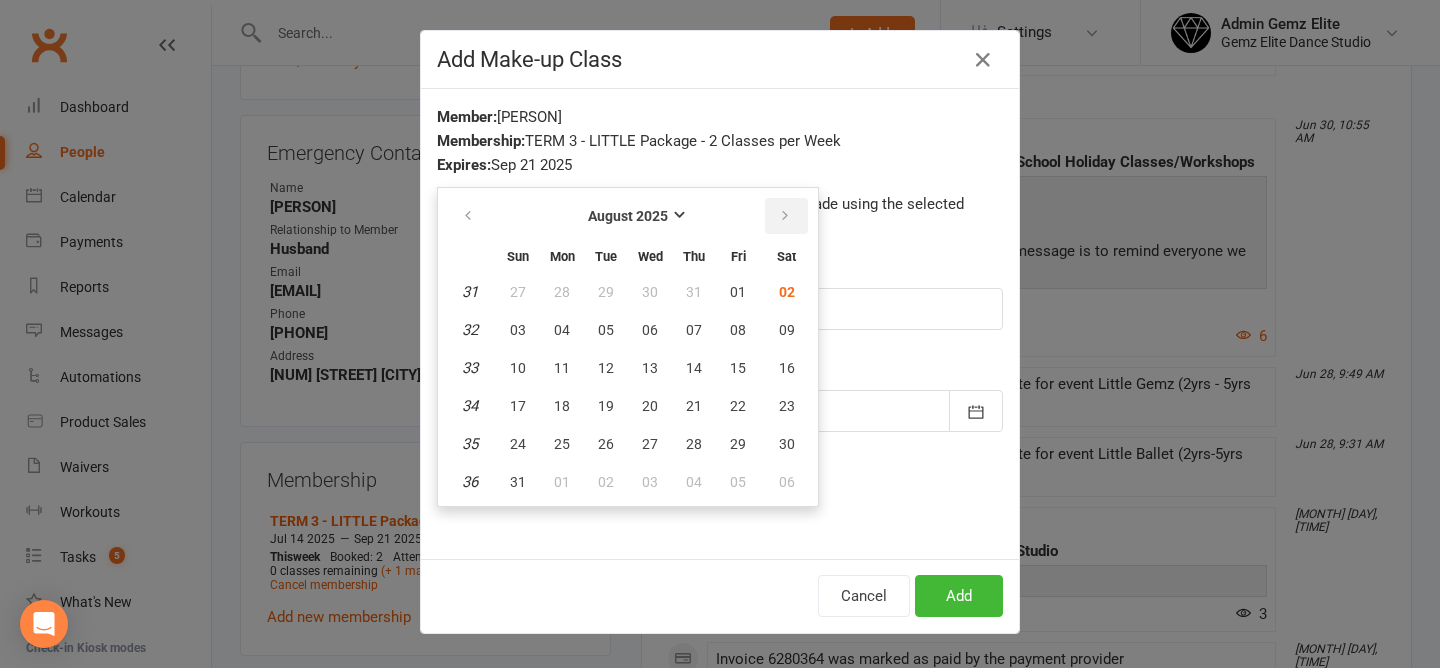 click at bounding box center (785, 216) 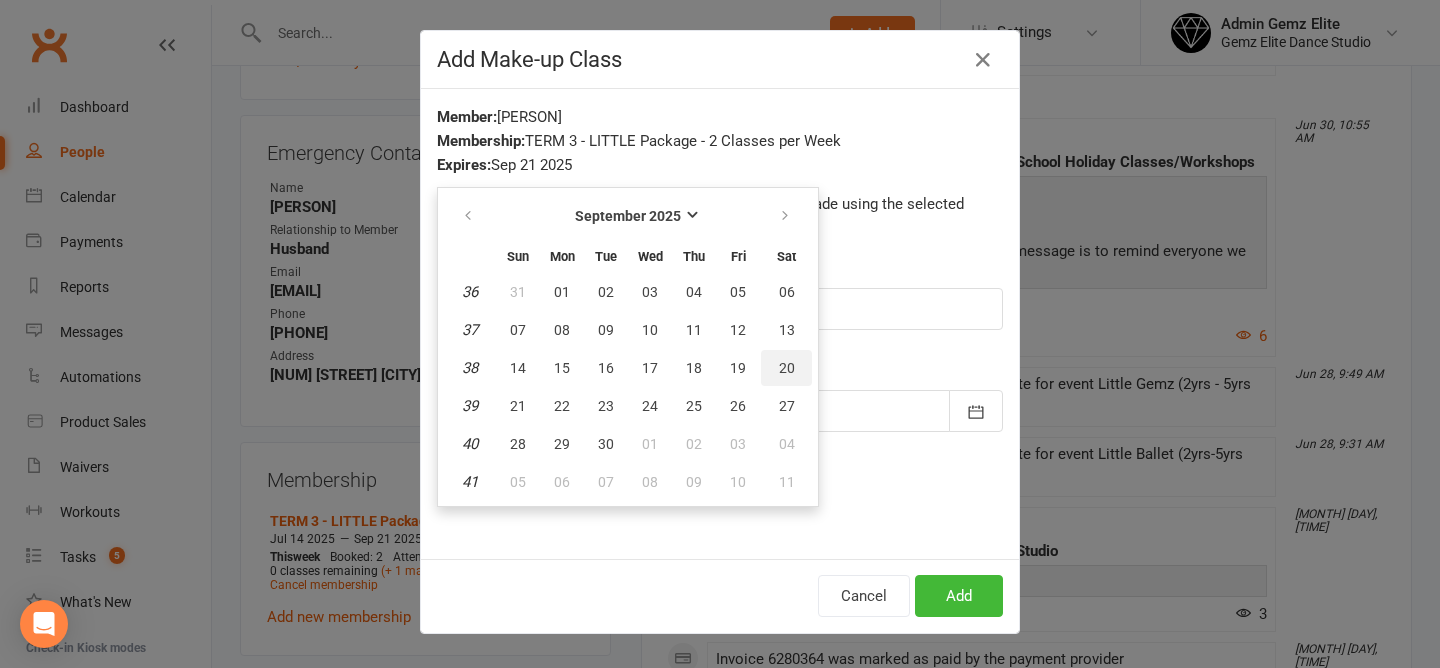 click on "20" at bounding box center (786, 368) 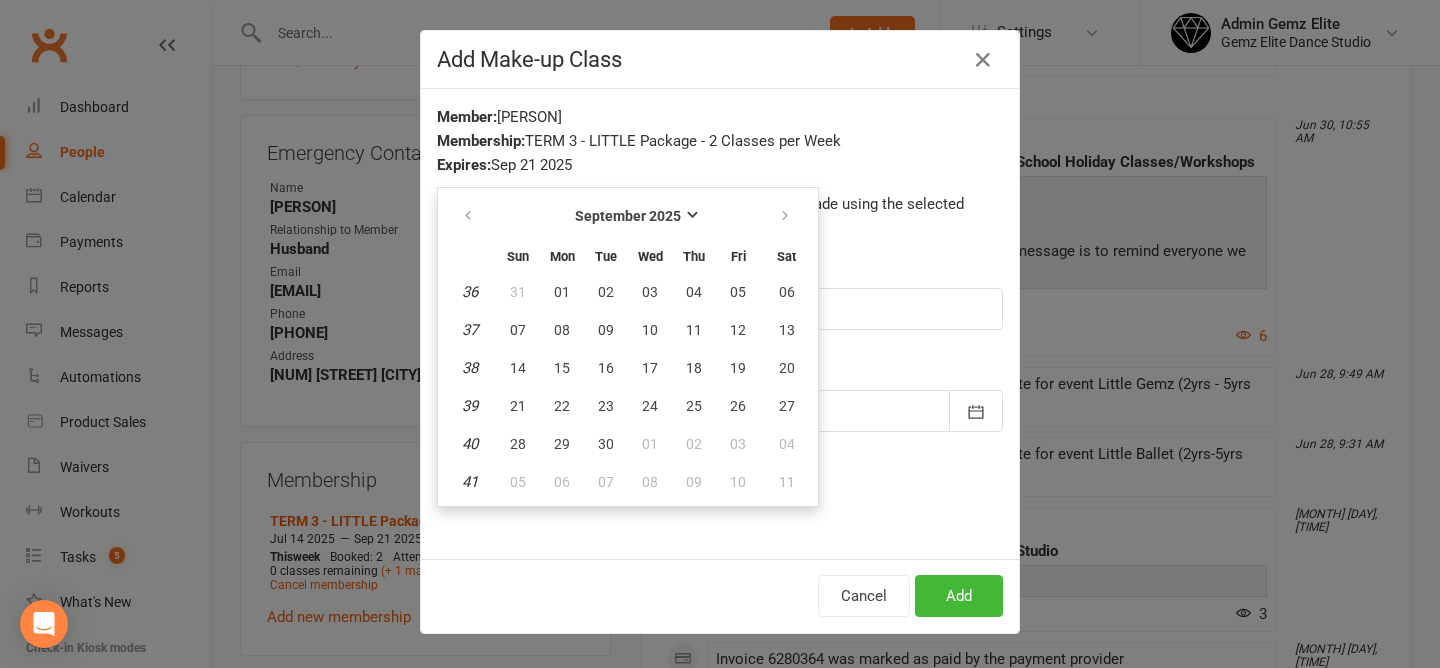 type on "20 Sep 2025" 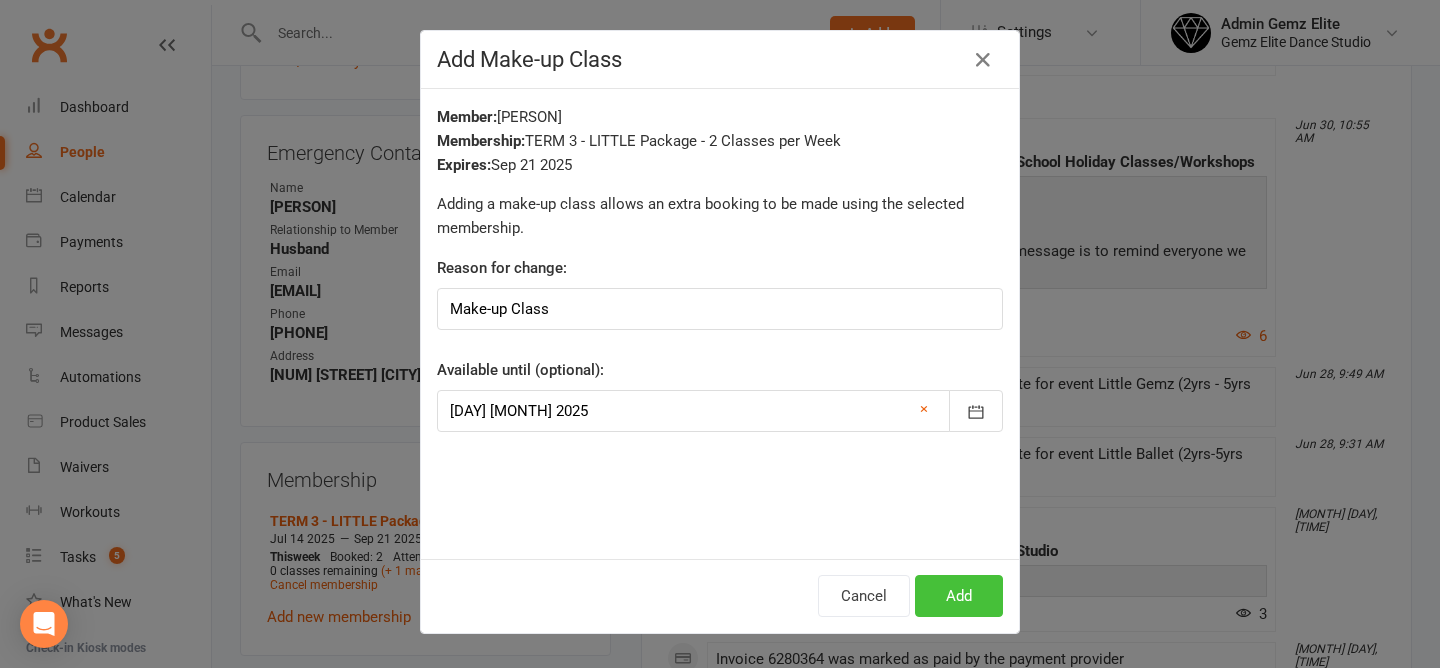 click on "Add" at bounding box center (959, 596) 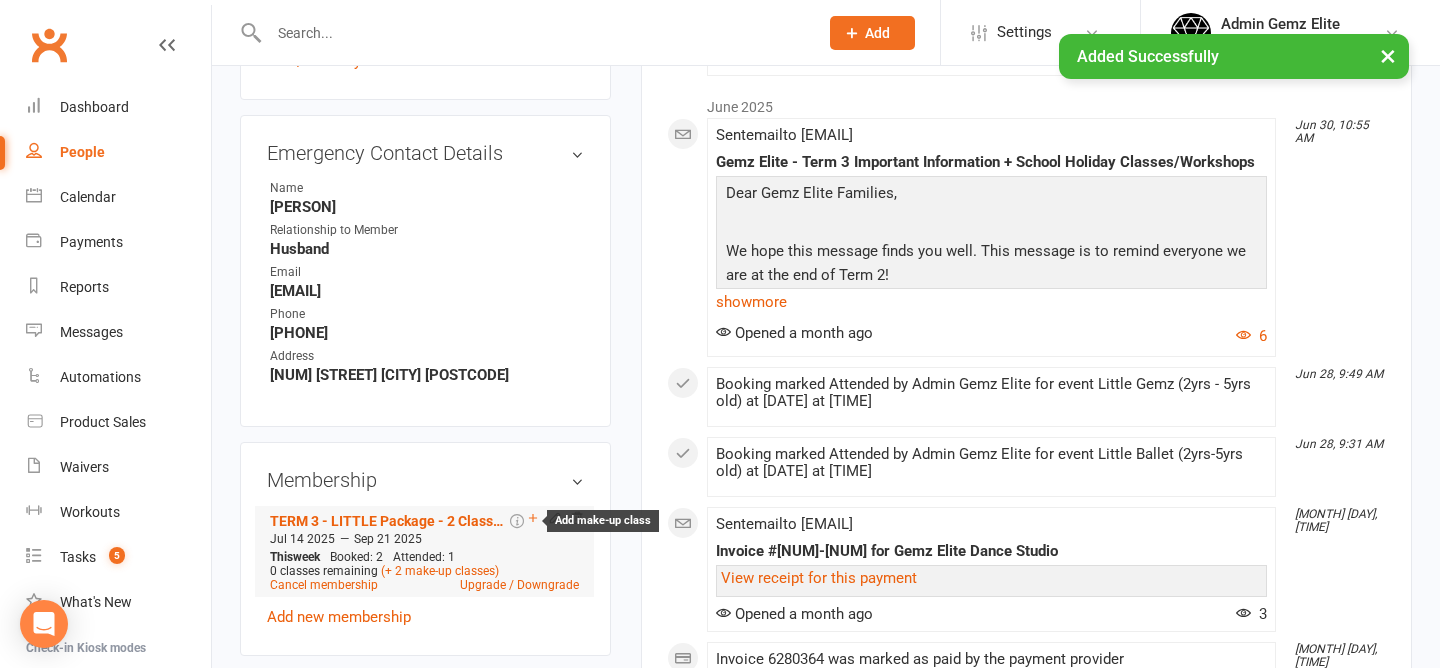 click 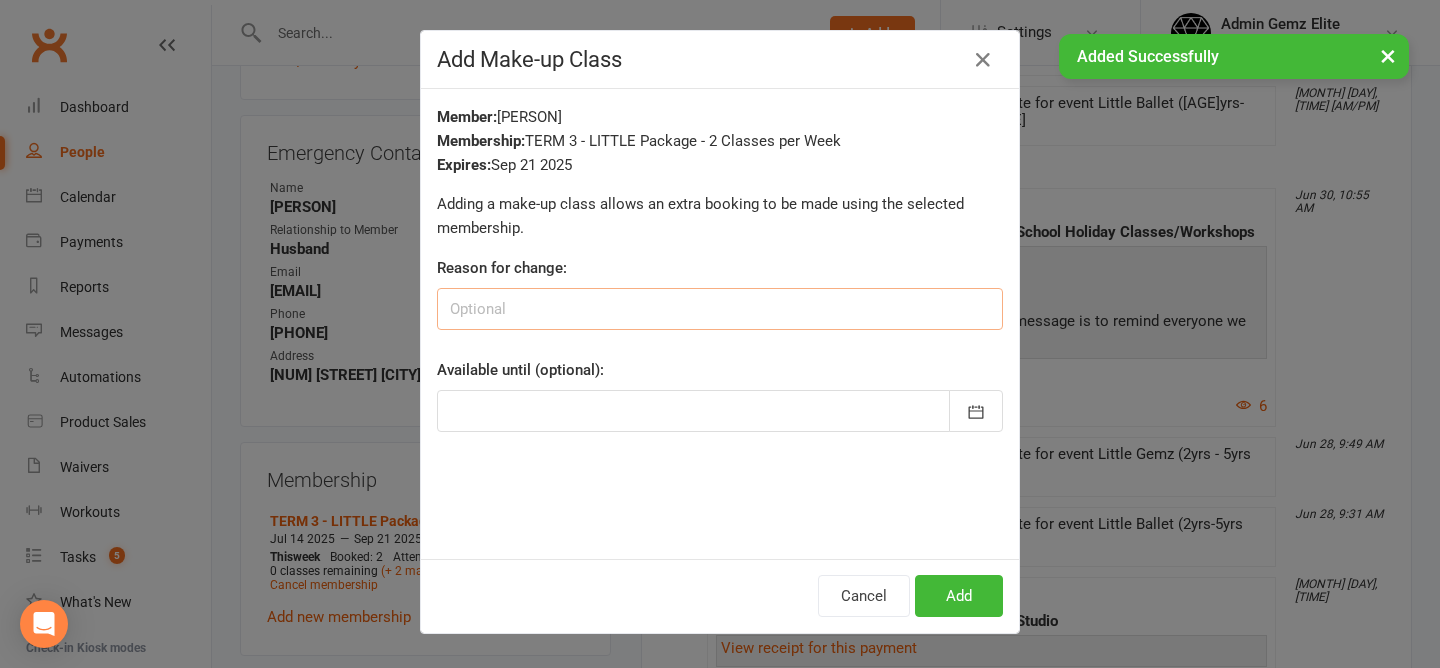 click at bounding box center [720, 309] 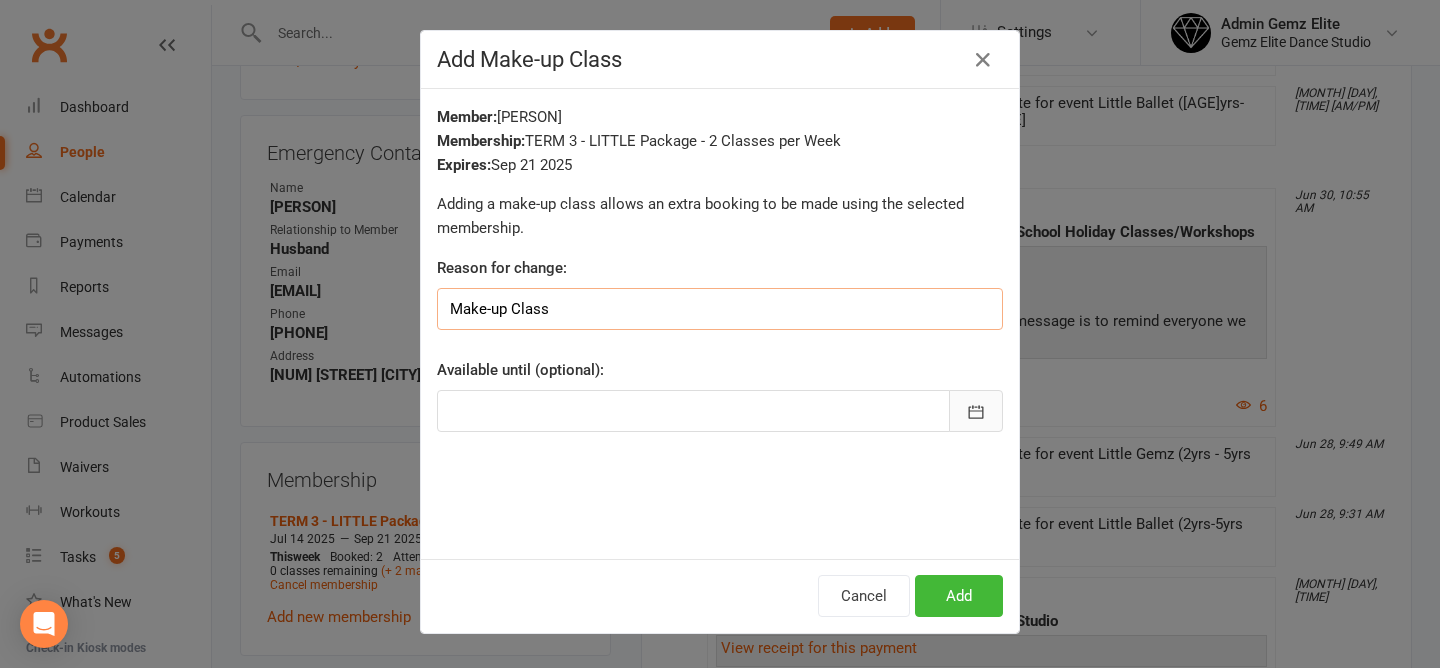 type on "Make-up Class" 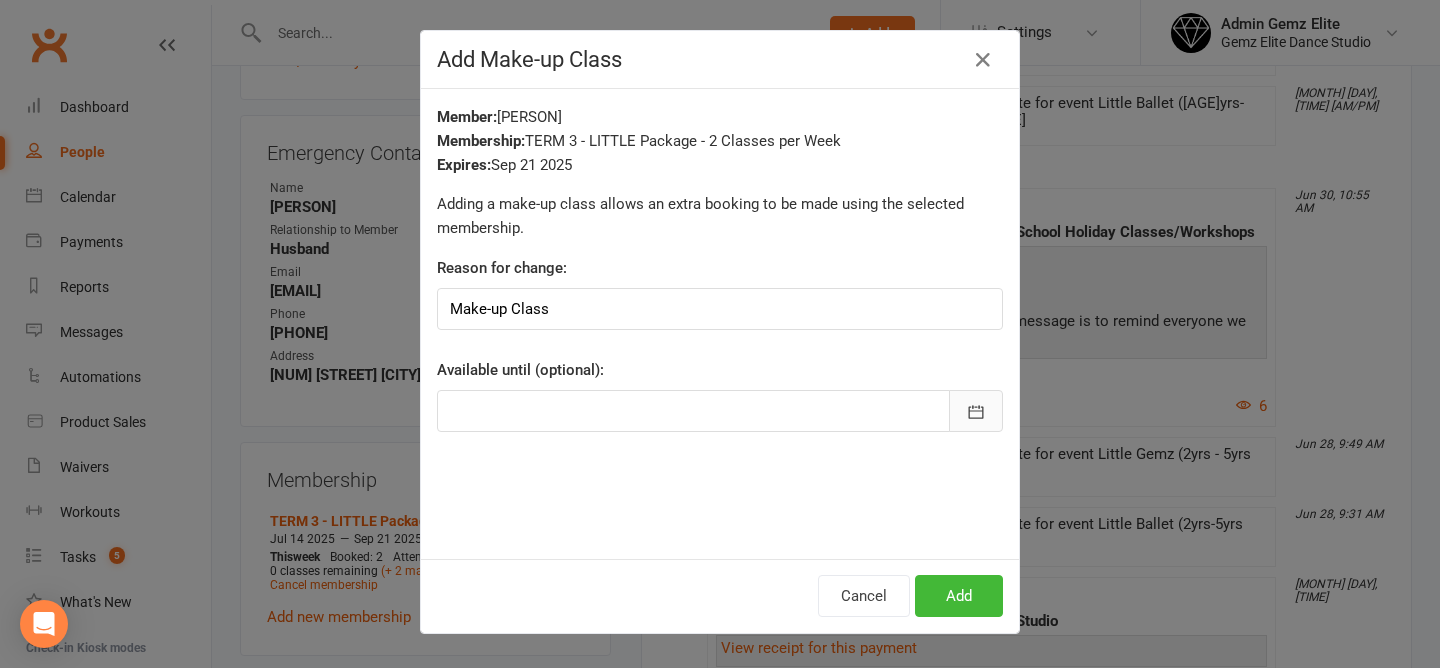 click at bounding box center (976, 411) 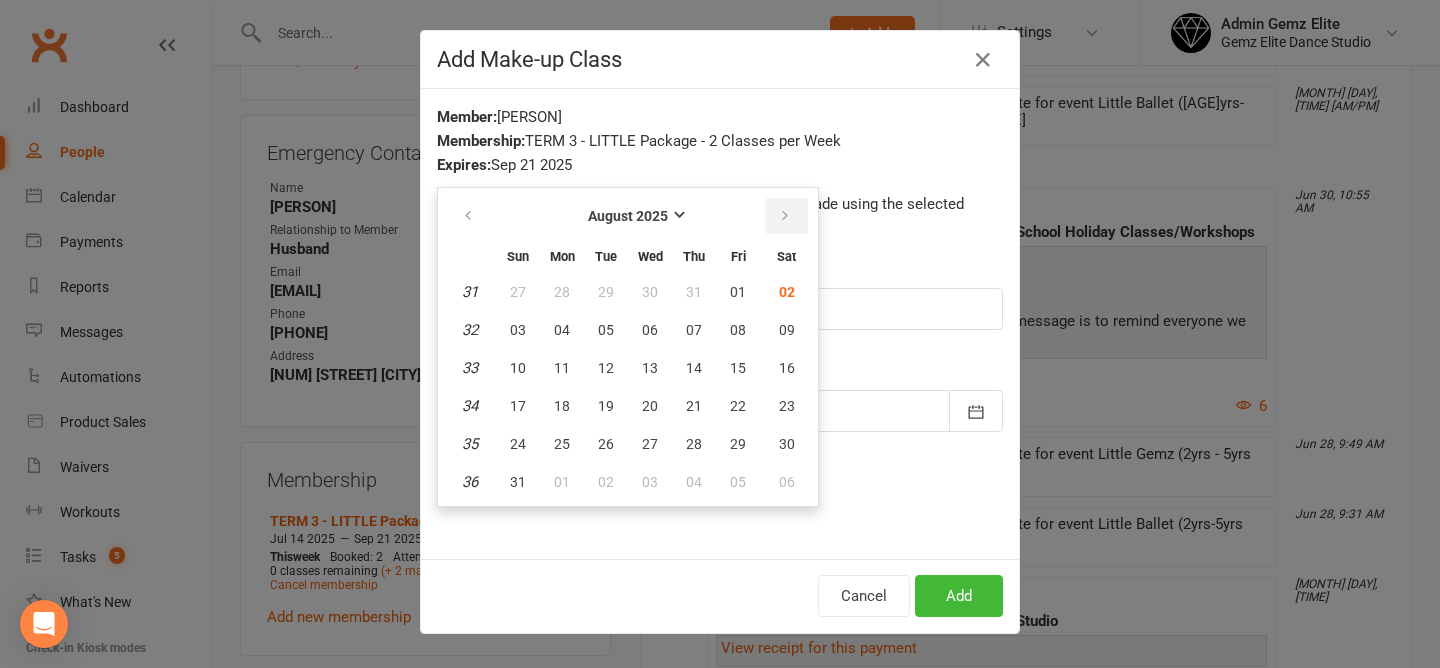 click at bounding box center [786, 216] 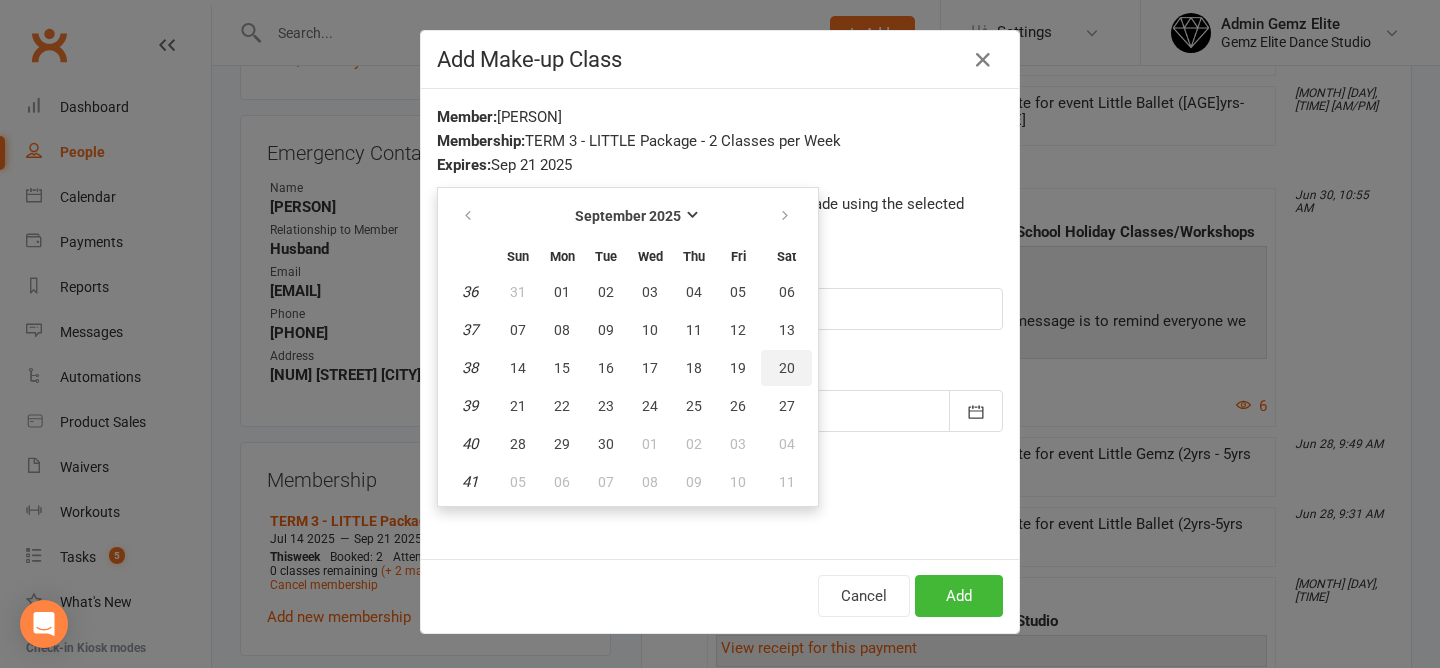 click on "20" at bounding box center [787, 368] 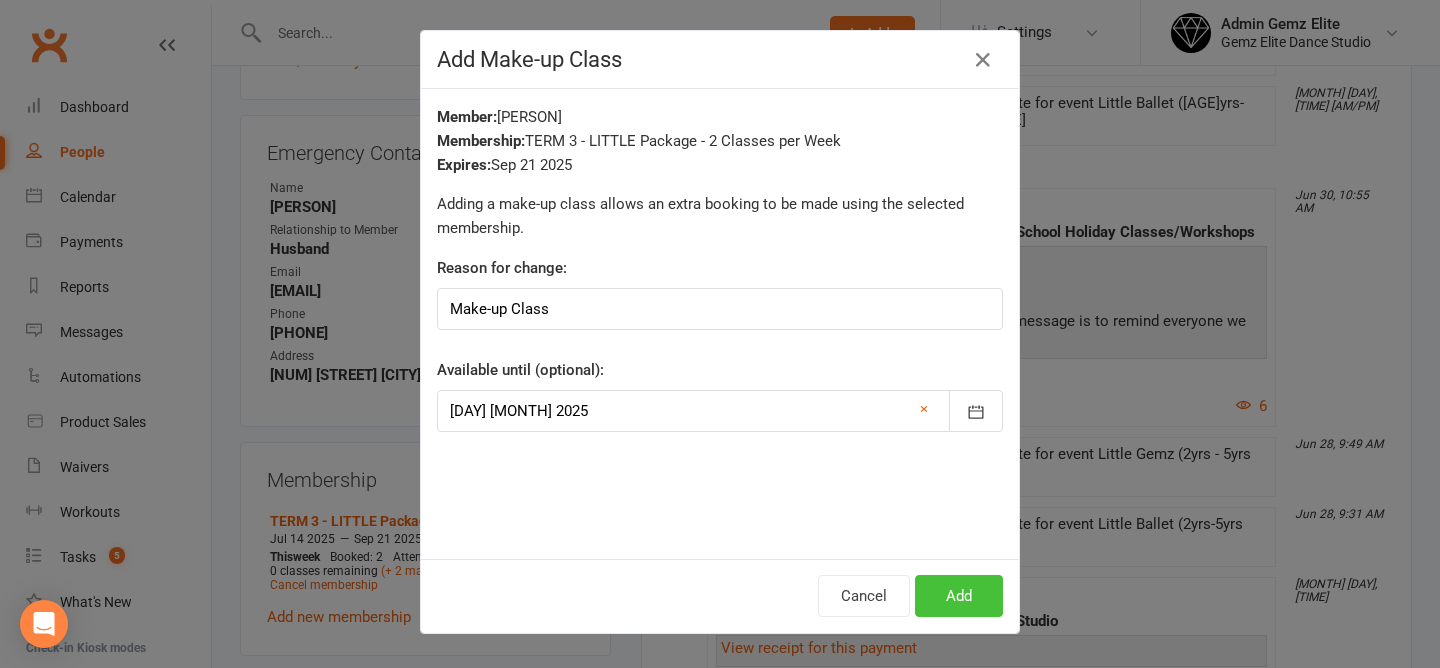 click on "Add" at bounding box center (959, 596) 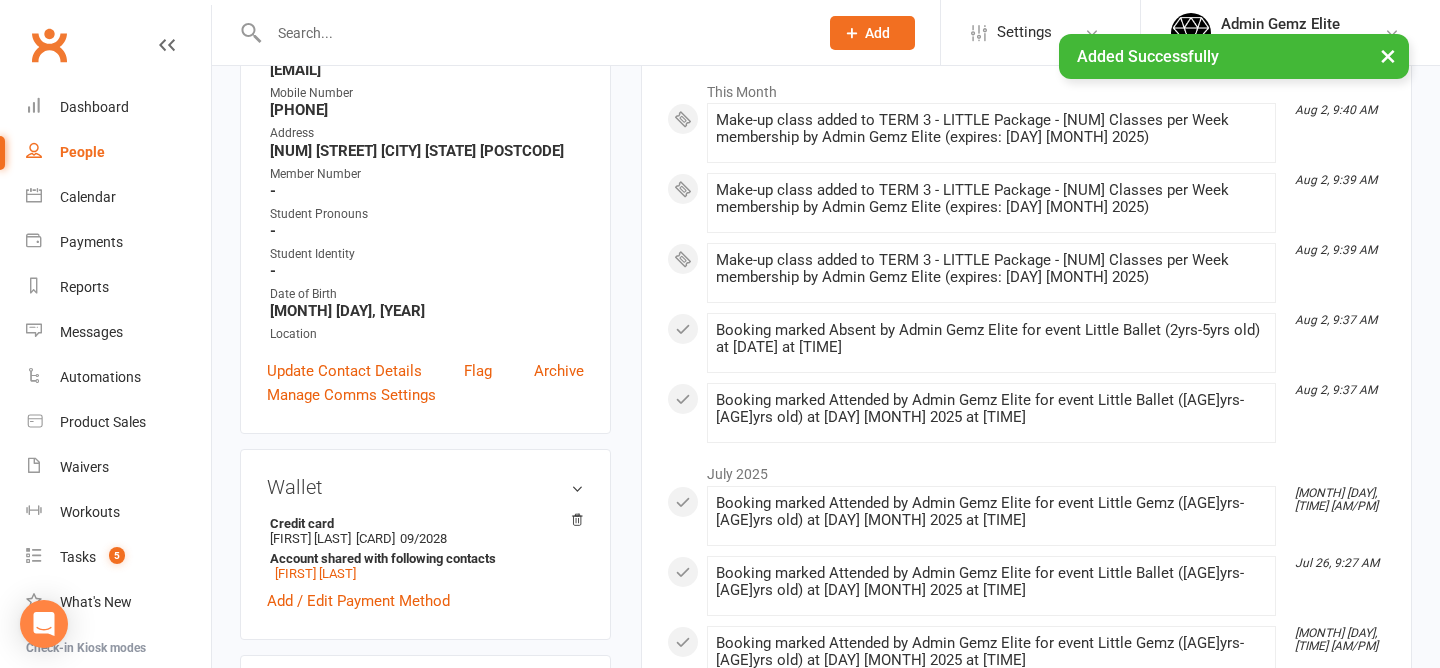 scroll, scrollTop: 0, scrollLeft: 0, axis: both 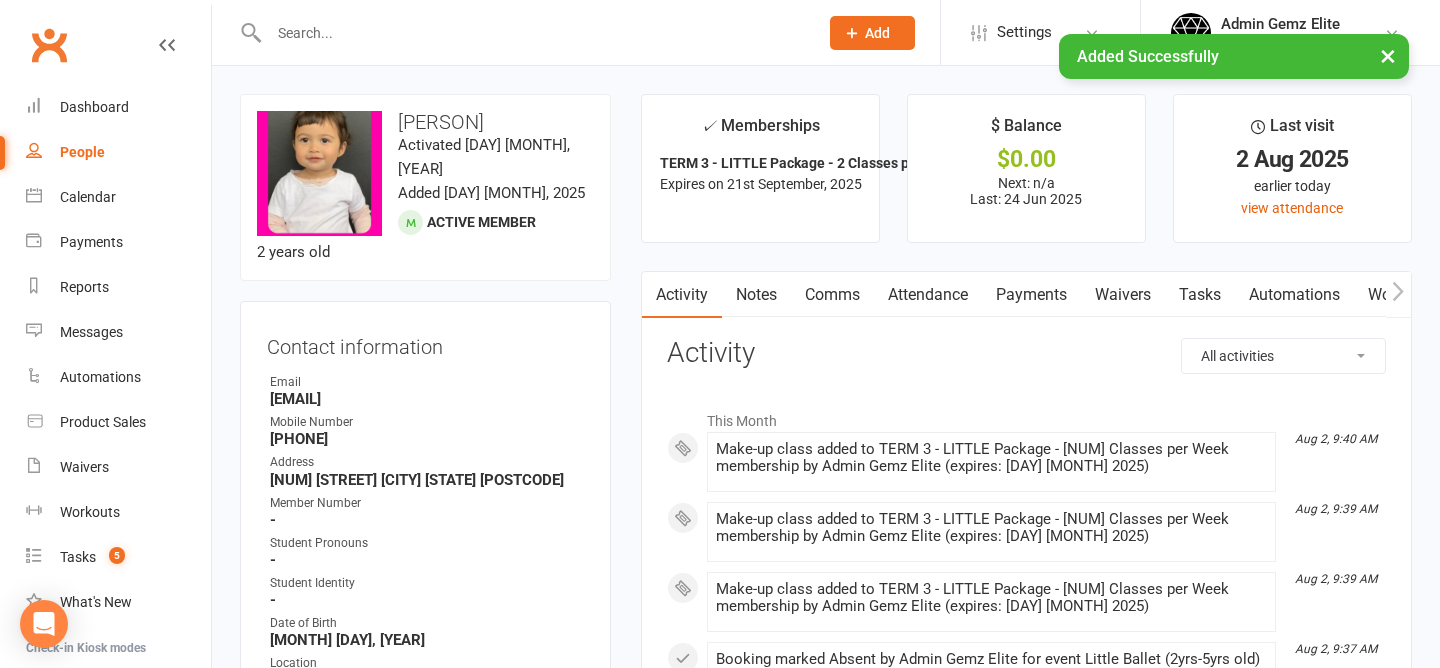 click on "Notes" at bounding box center (756, 295) 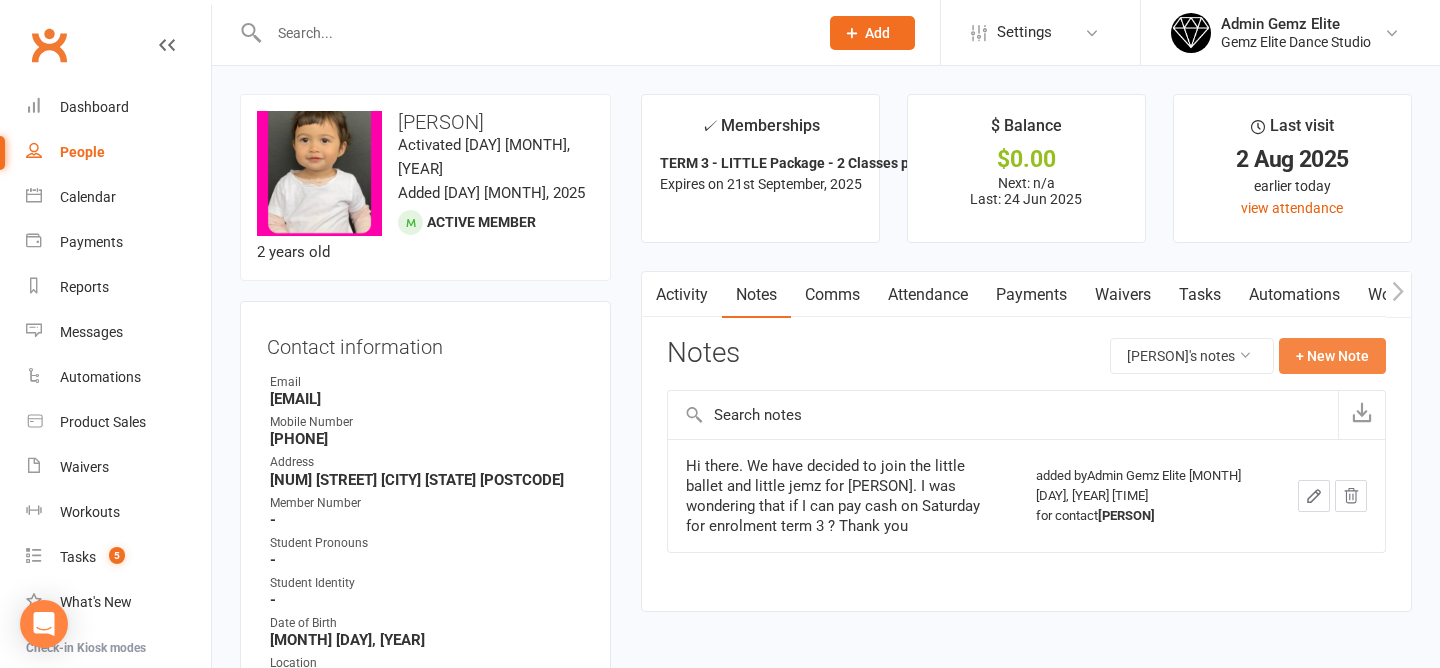 click on "+ New Note" at bounding box center [1332, 356] 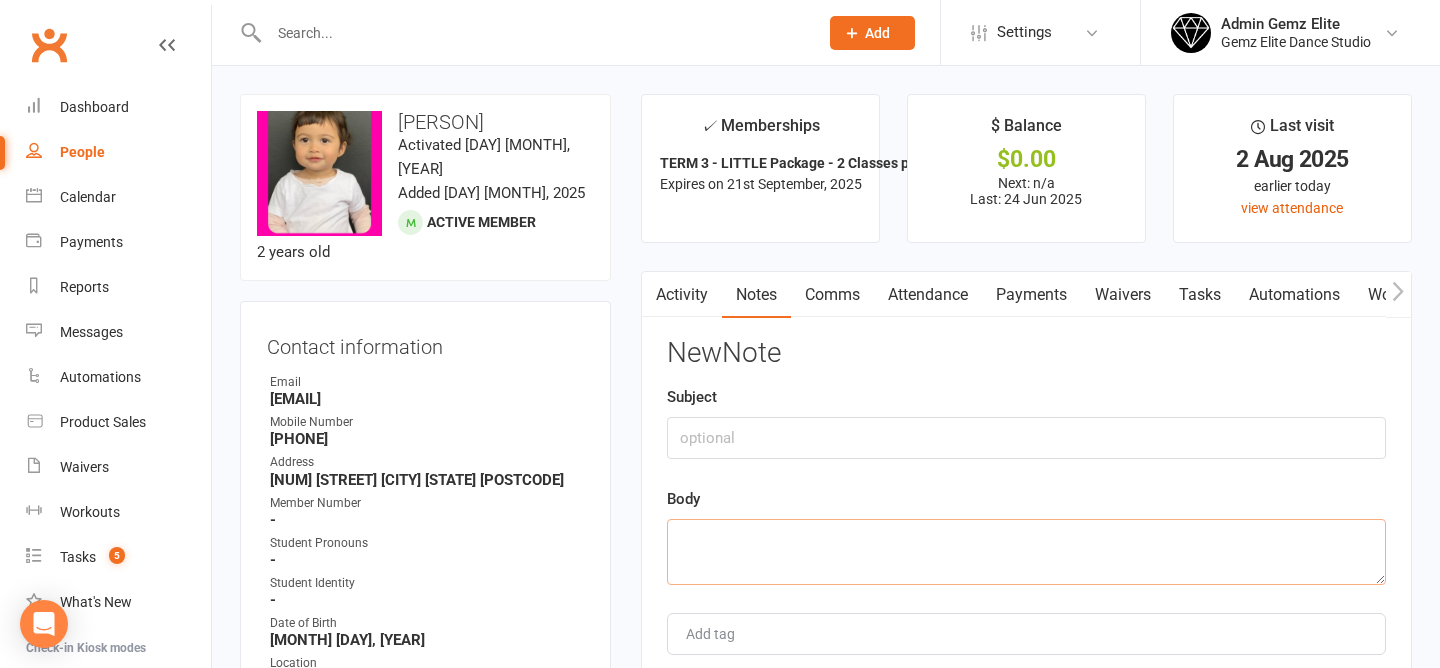click at bounding box center (1026, 552) 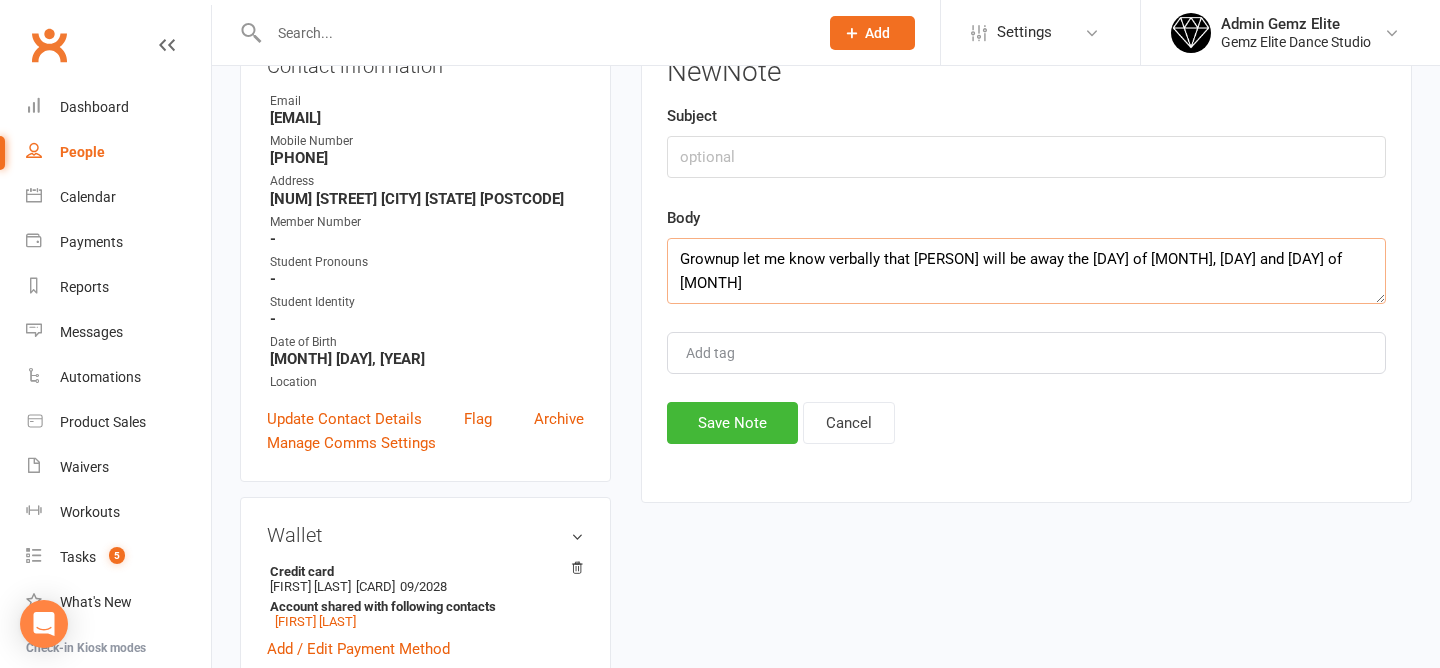 scroll, scrollTop: 290, scrollLeft: 0, axis: vertical 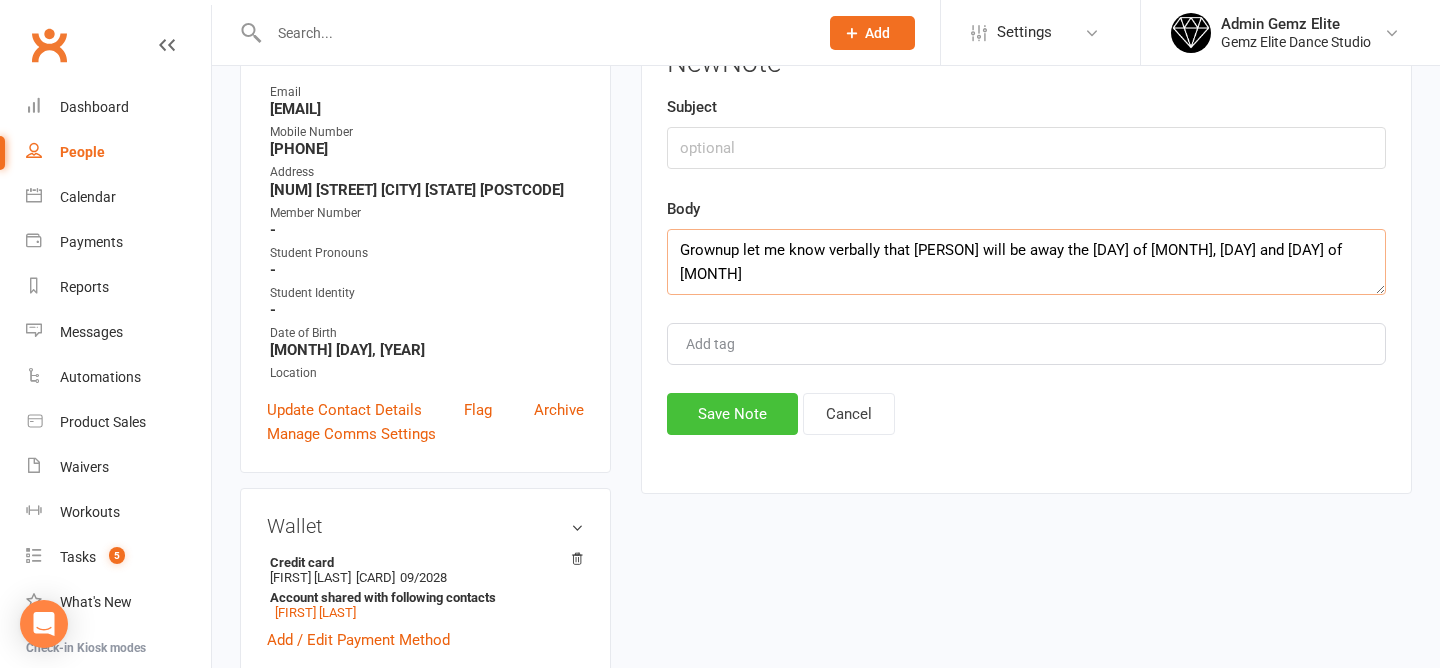 type on "Grownup let me know verbally that Holly will be away the 23rd of August, 30th and 6th of september" 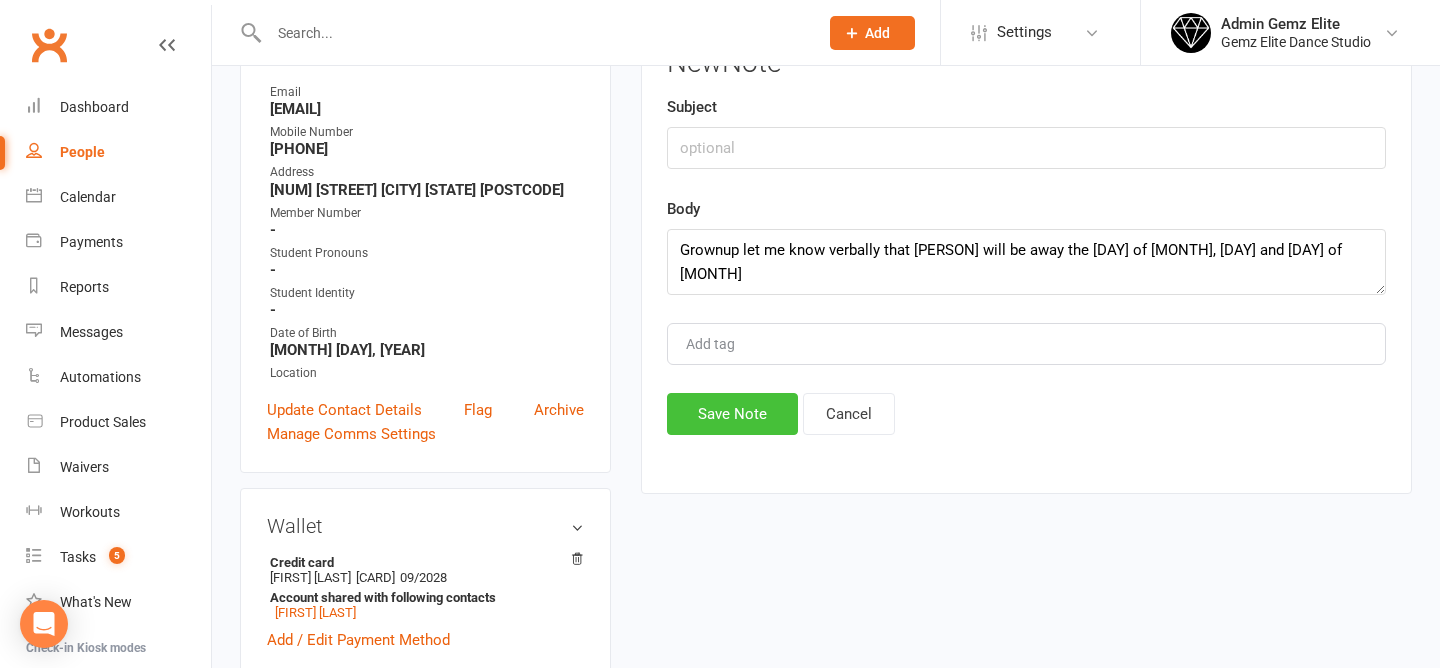 click on "Save Note" at bounding box center [732, 414] 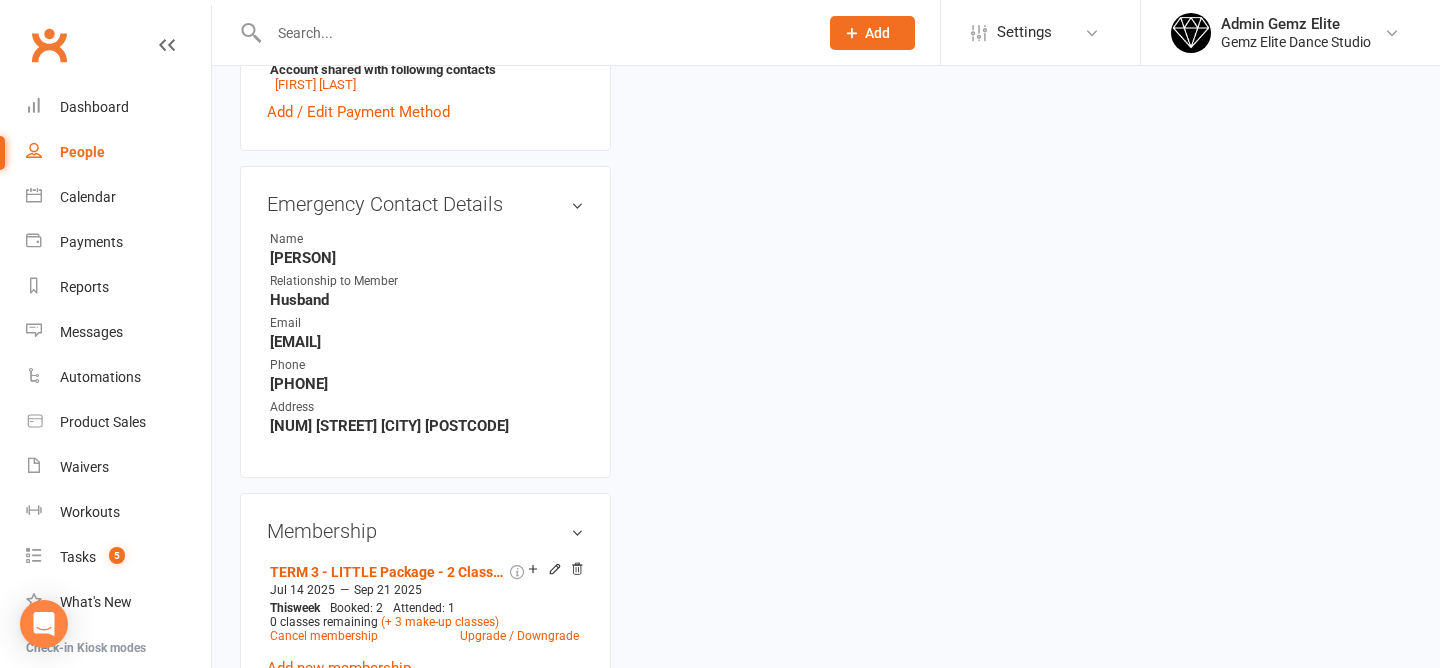 scroll, scrollTop: 819, scrollLeft: 0, axis: vertical 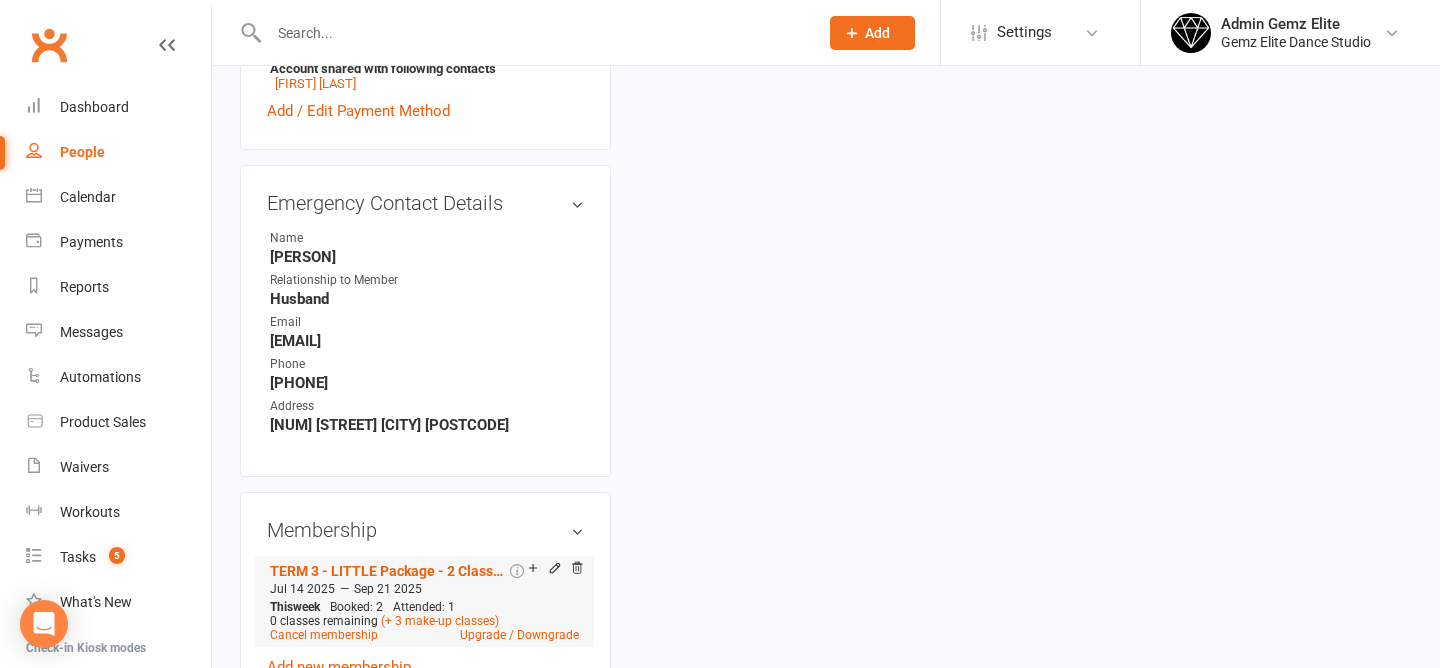 click on "Membership is paid for by a parent" at bounding box center [627, 571] 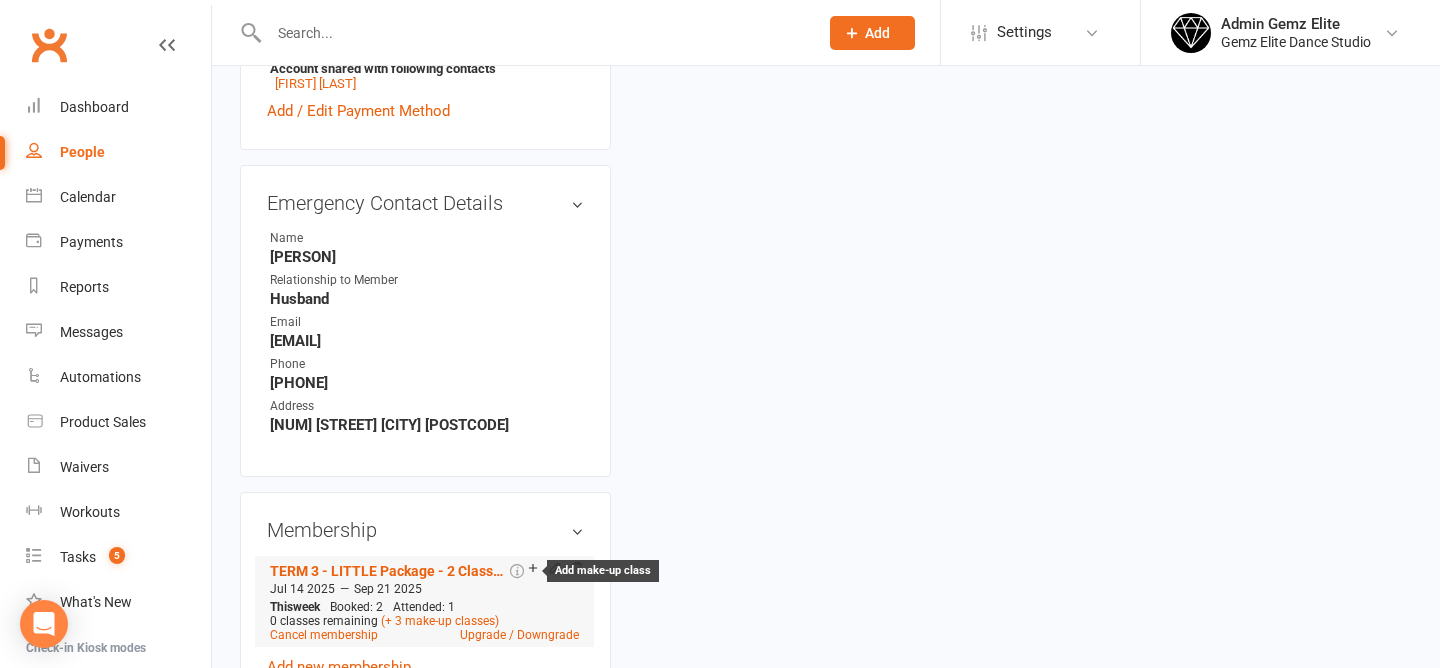 click 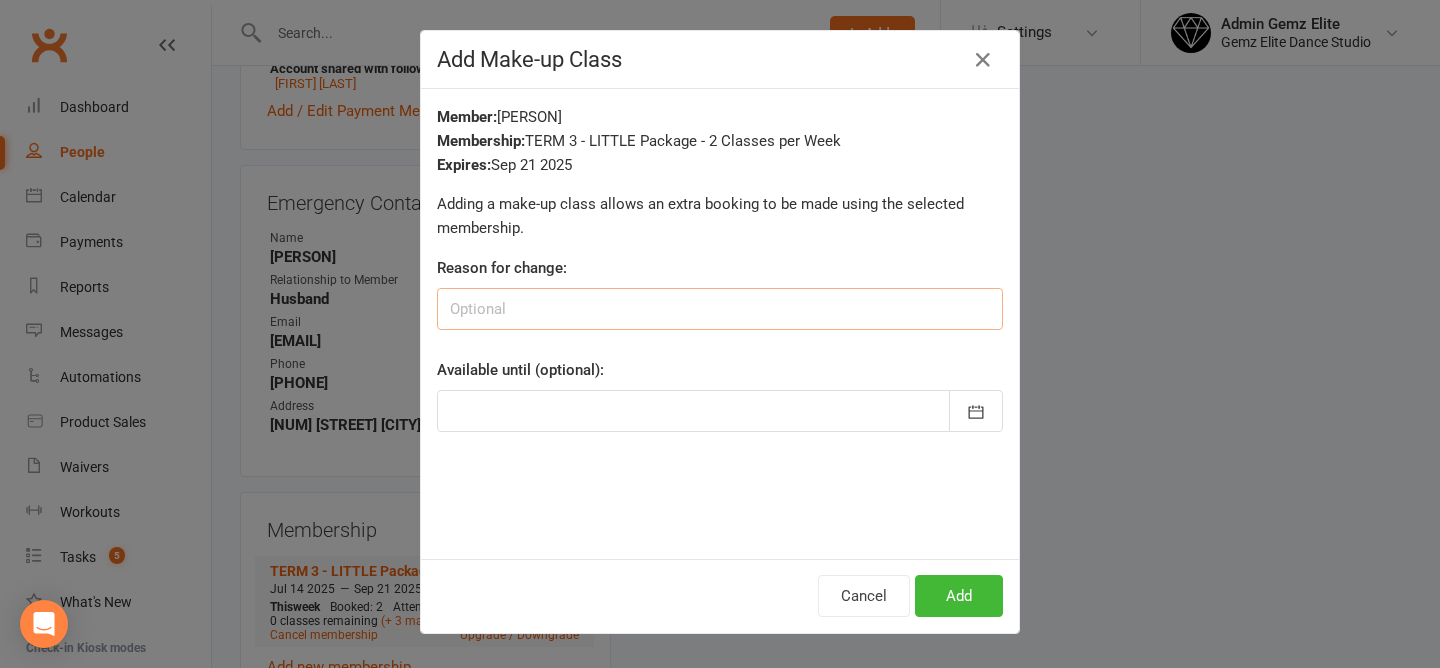 click at bounding box center (720, 309) 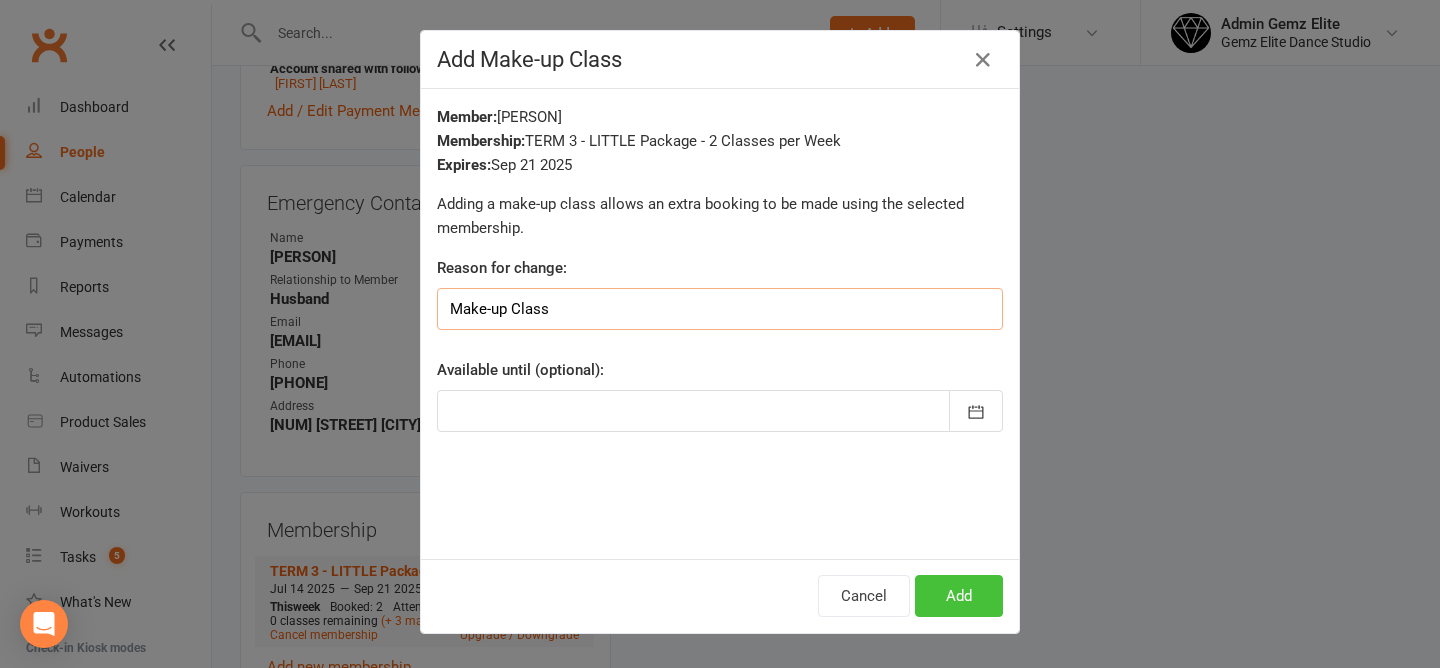type on "Make-up Class" 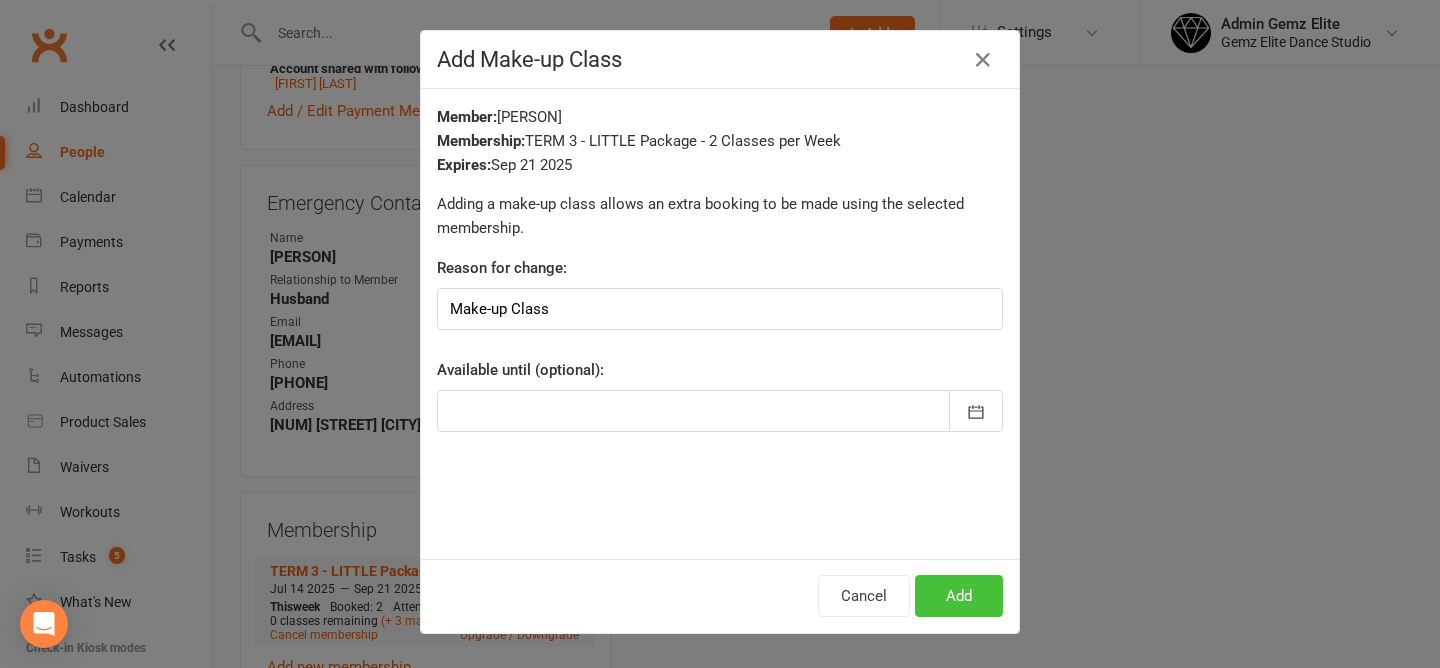 click on "Add" at bounding box center (959, 596) 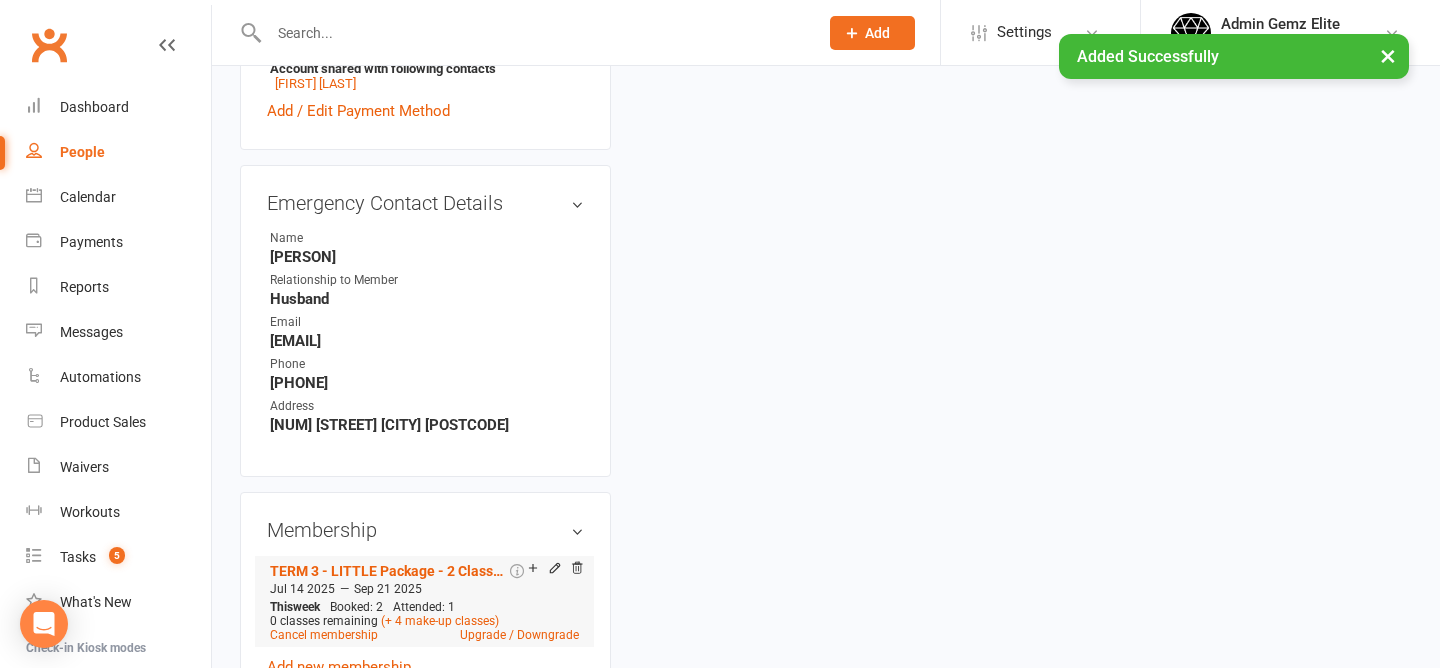click at bounding box center [529, 572] 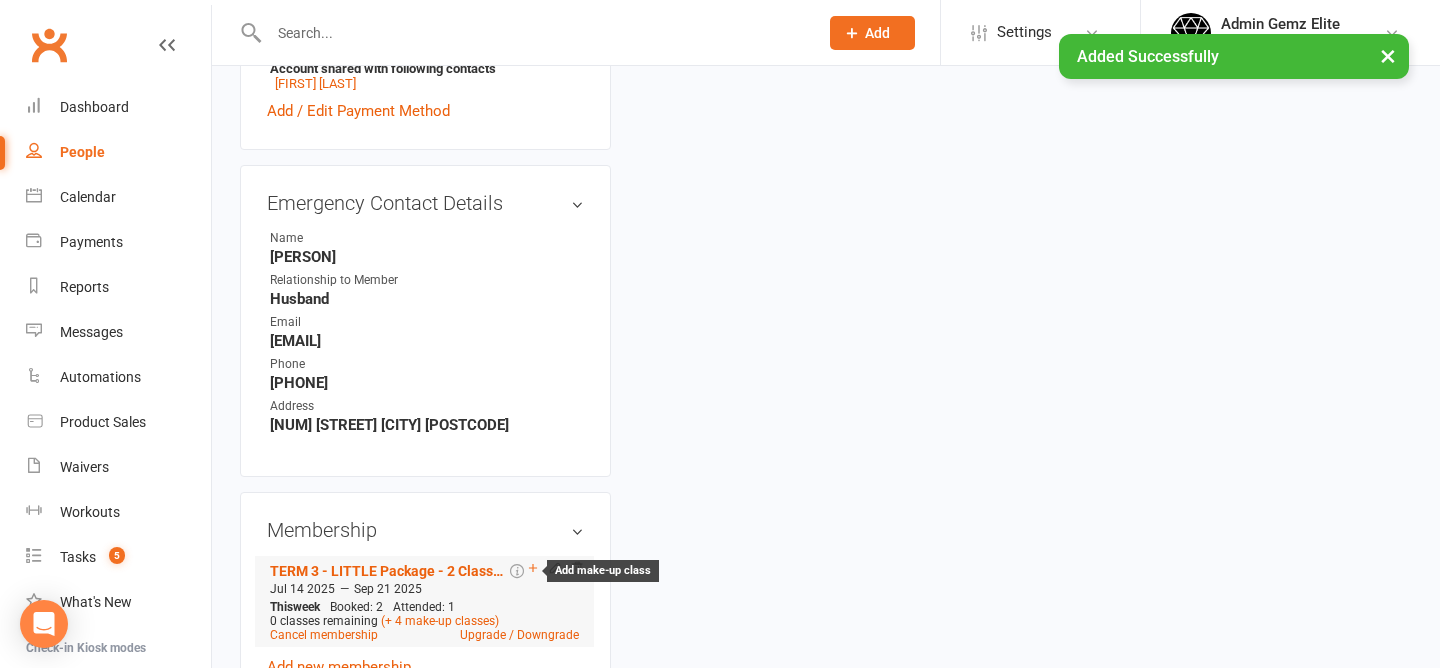 click 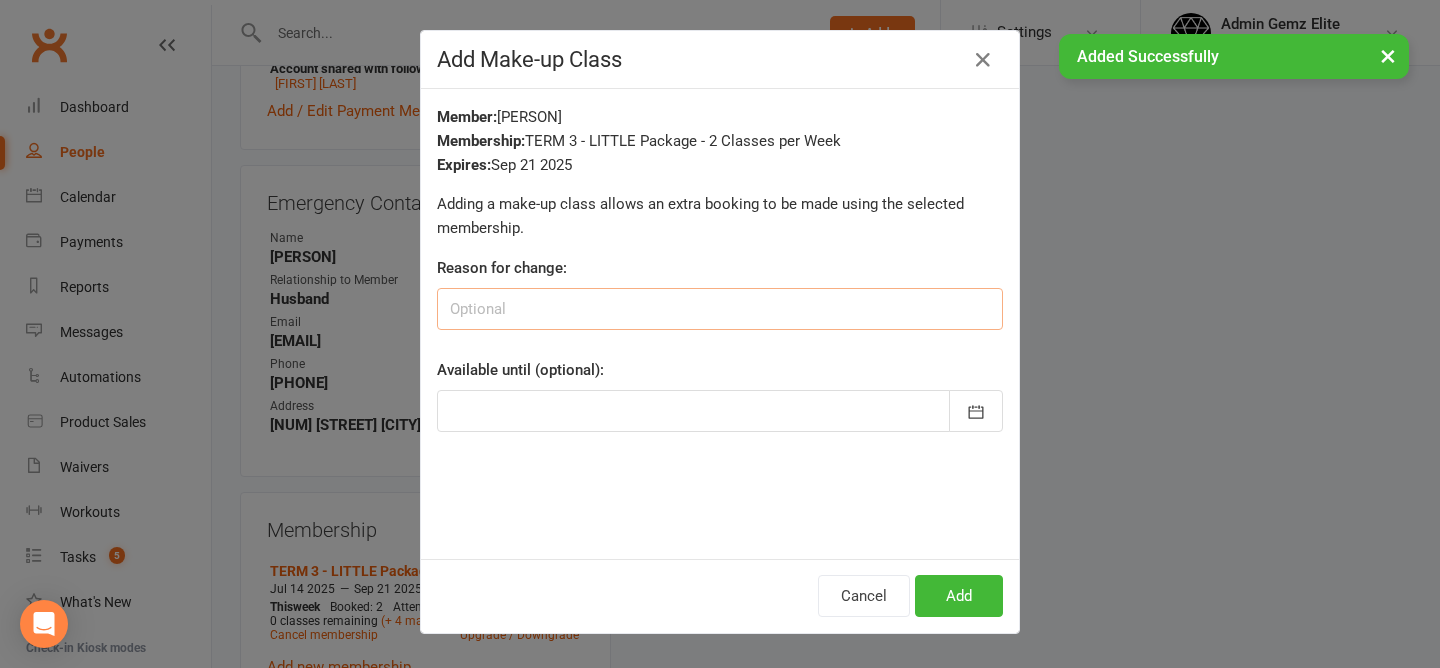 click at bounding box center (720, 309) 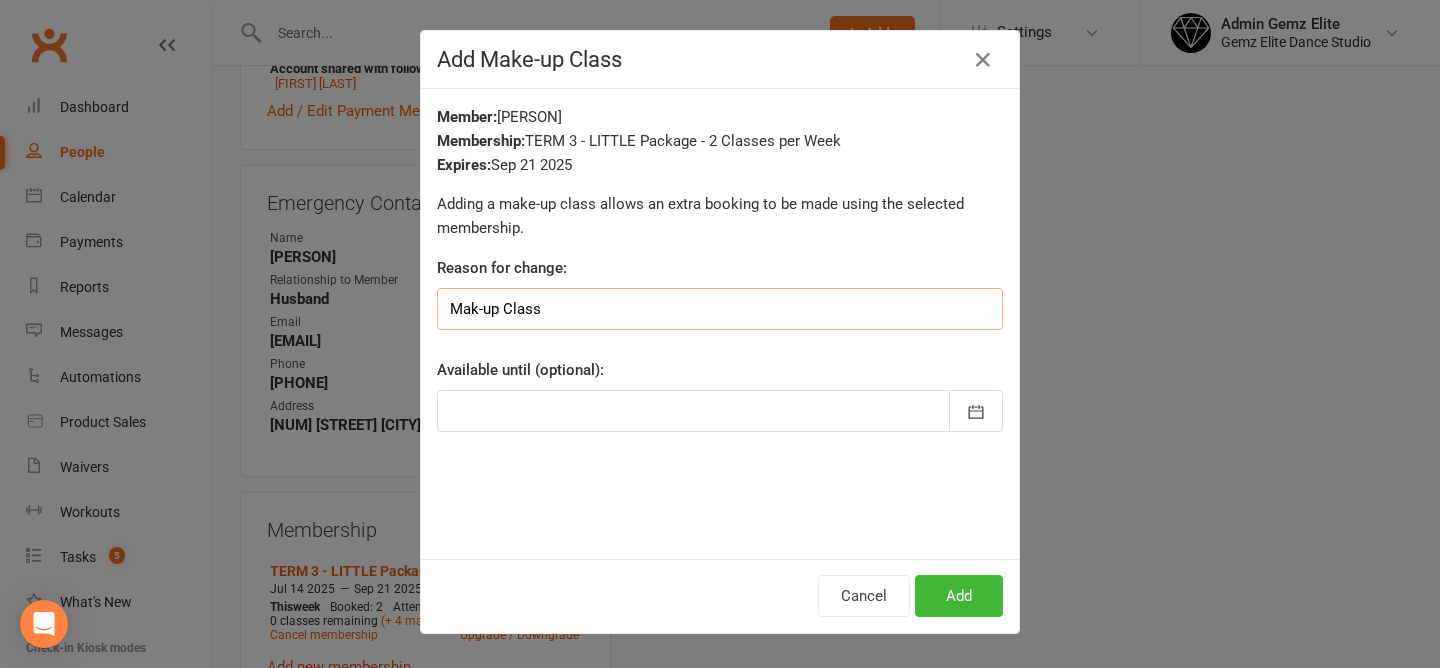 click on "Mak-up Class" at bounding box center [720, 309] 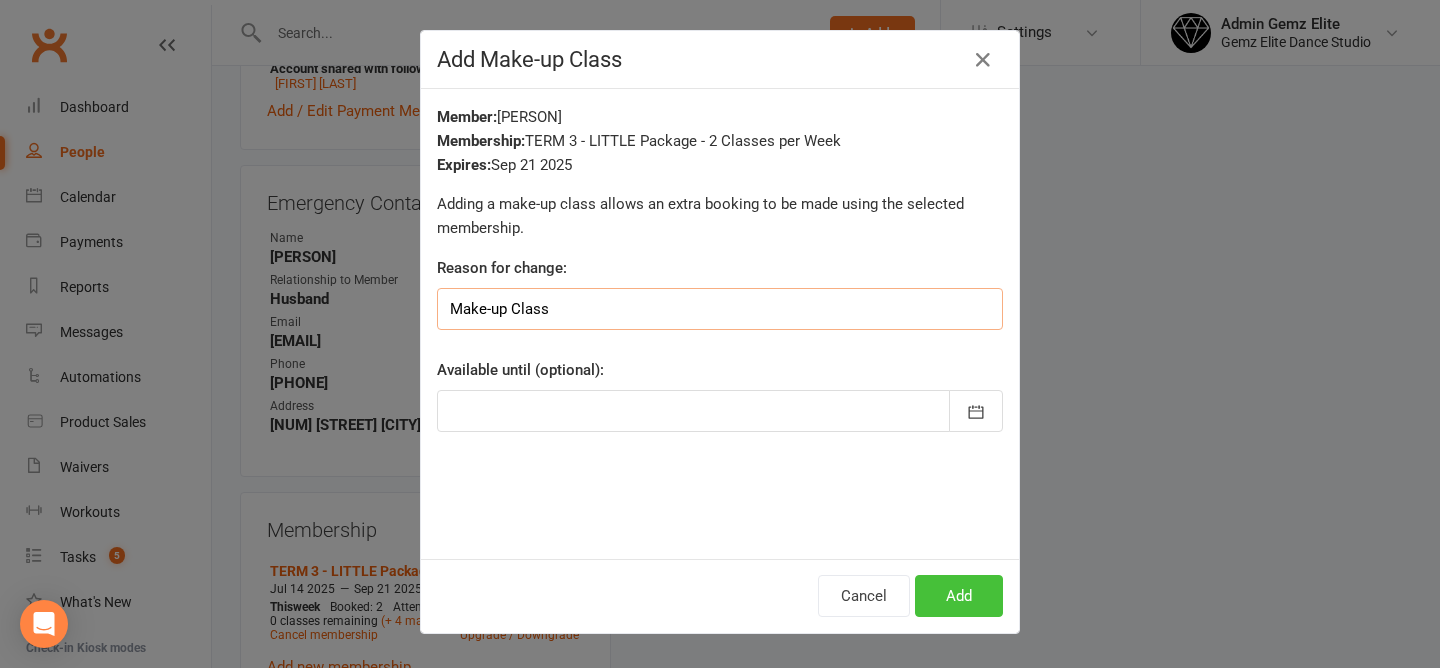 type on "Make-up Class" 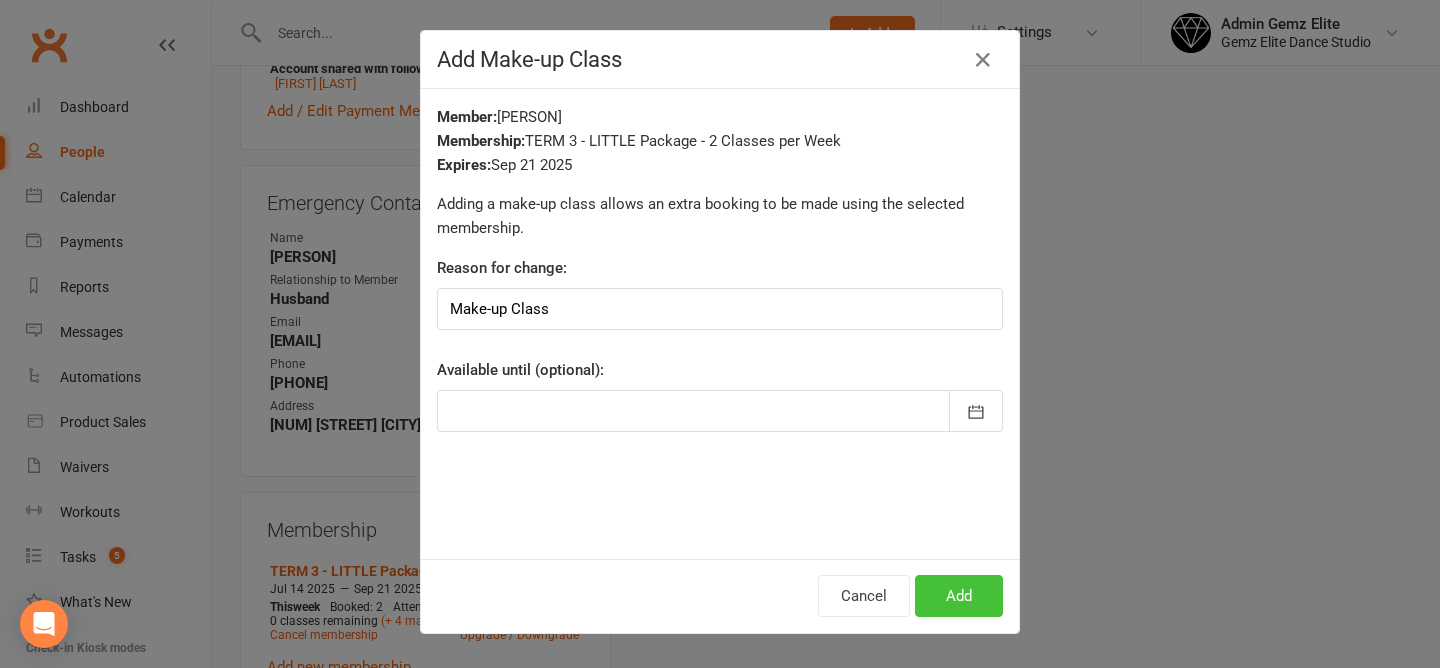 click on "Add" at bounding box center [959, 596] 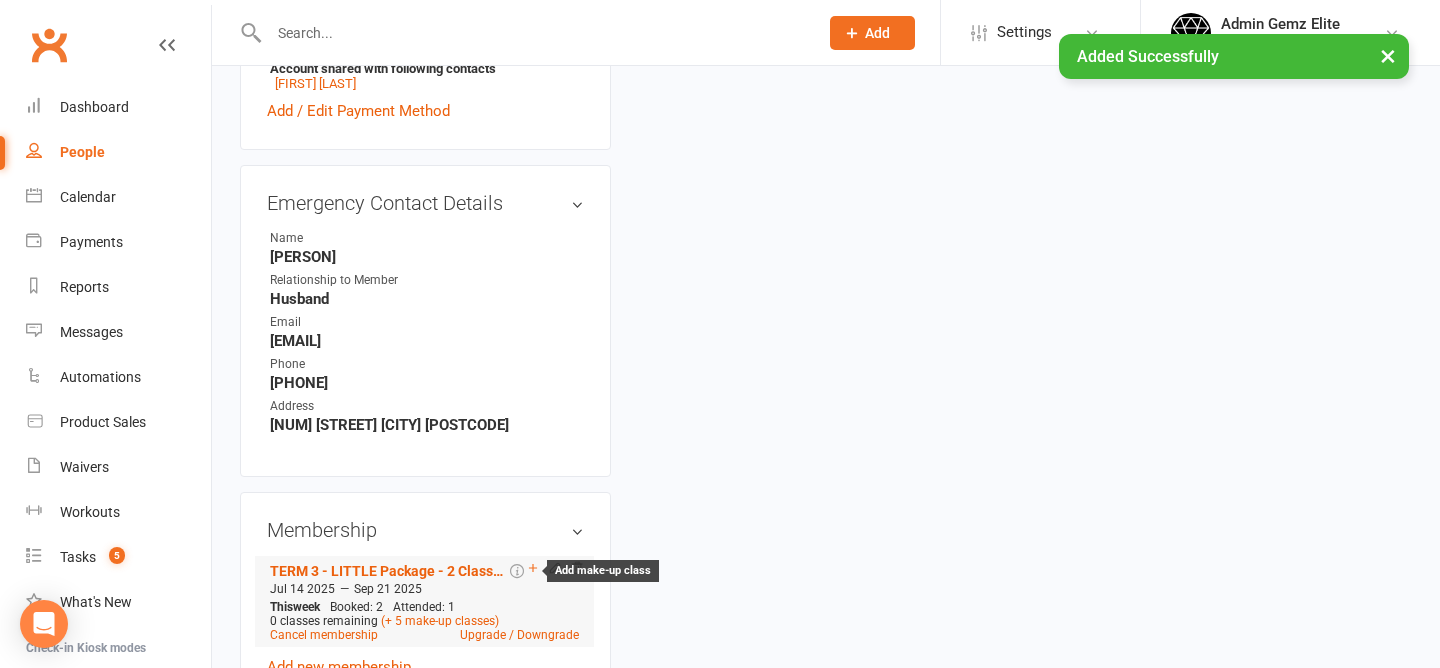 click 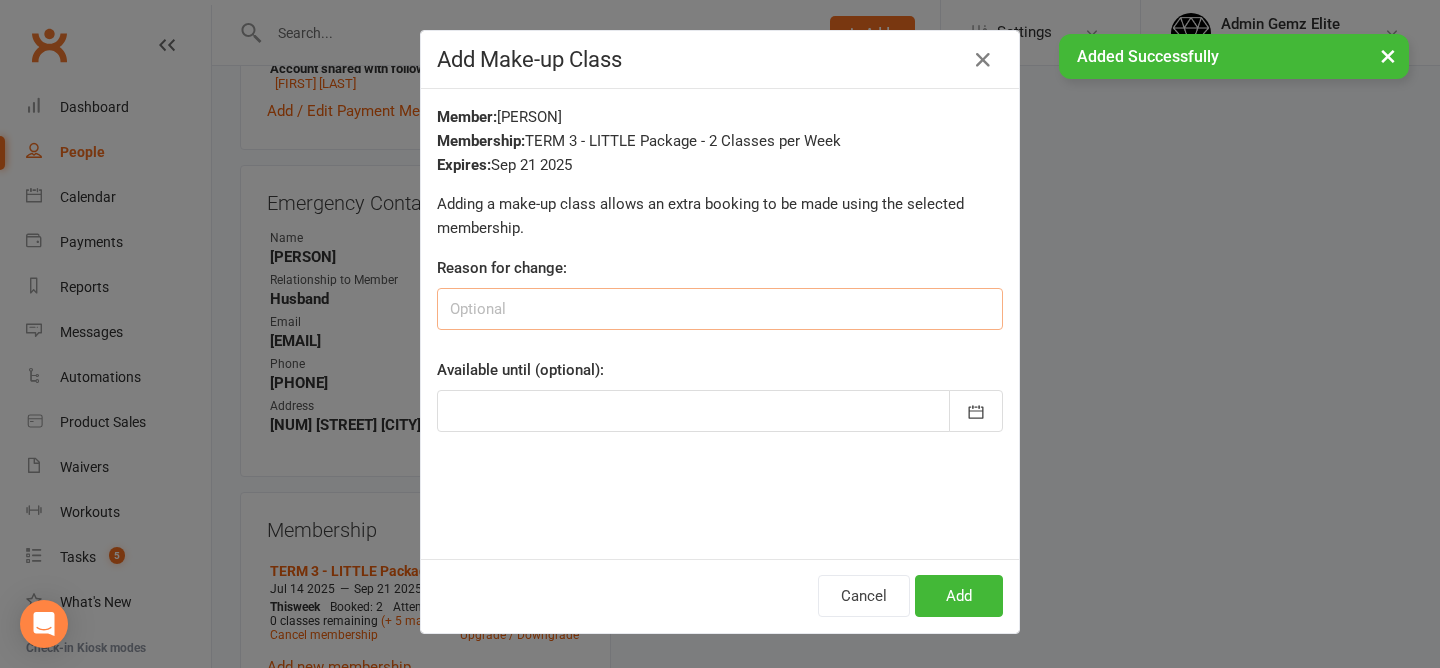 click at bounding box center (720, 309) 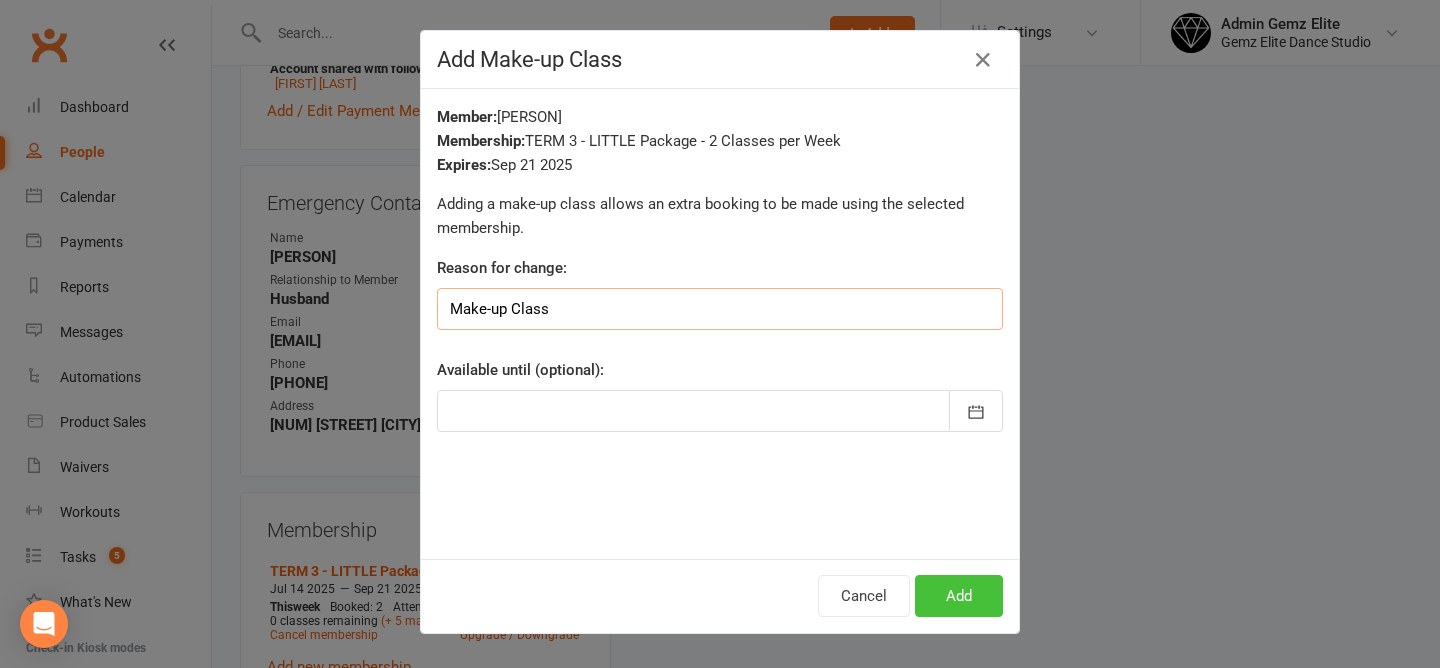 type on "Make-up Class" 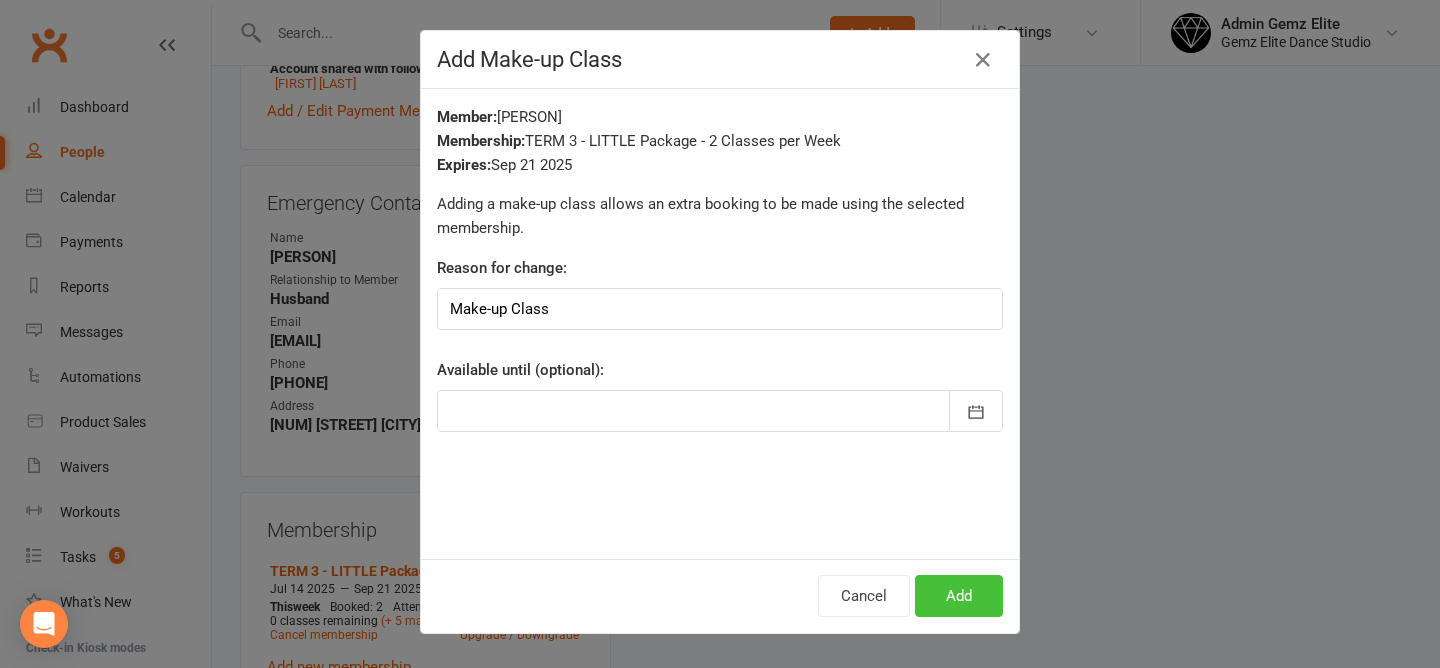 click on "Add" at bounding box center [959, 596] 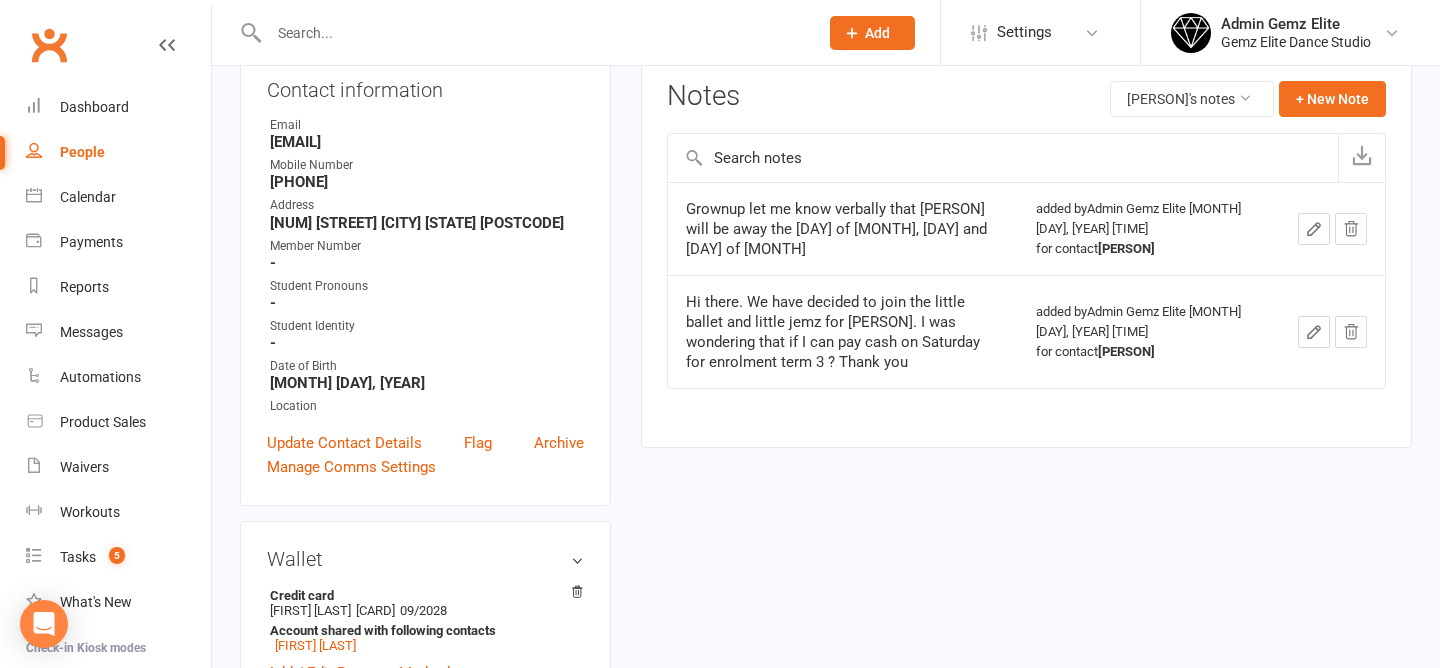 scroll, scrollTop: 0, scrollLeft: 0, axis: both 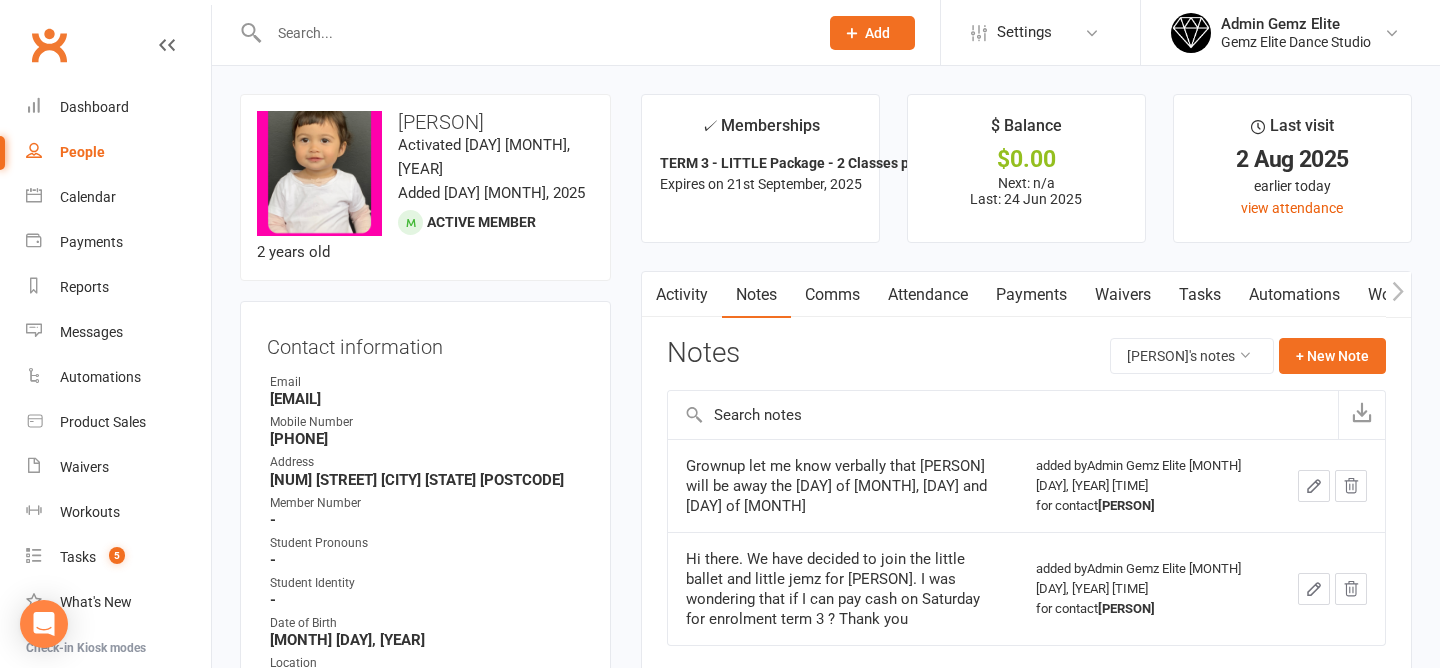 click on "Comms" at bounding box center (832, 295) 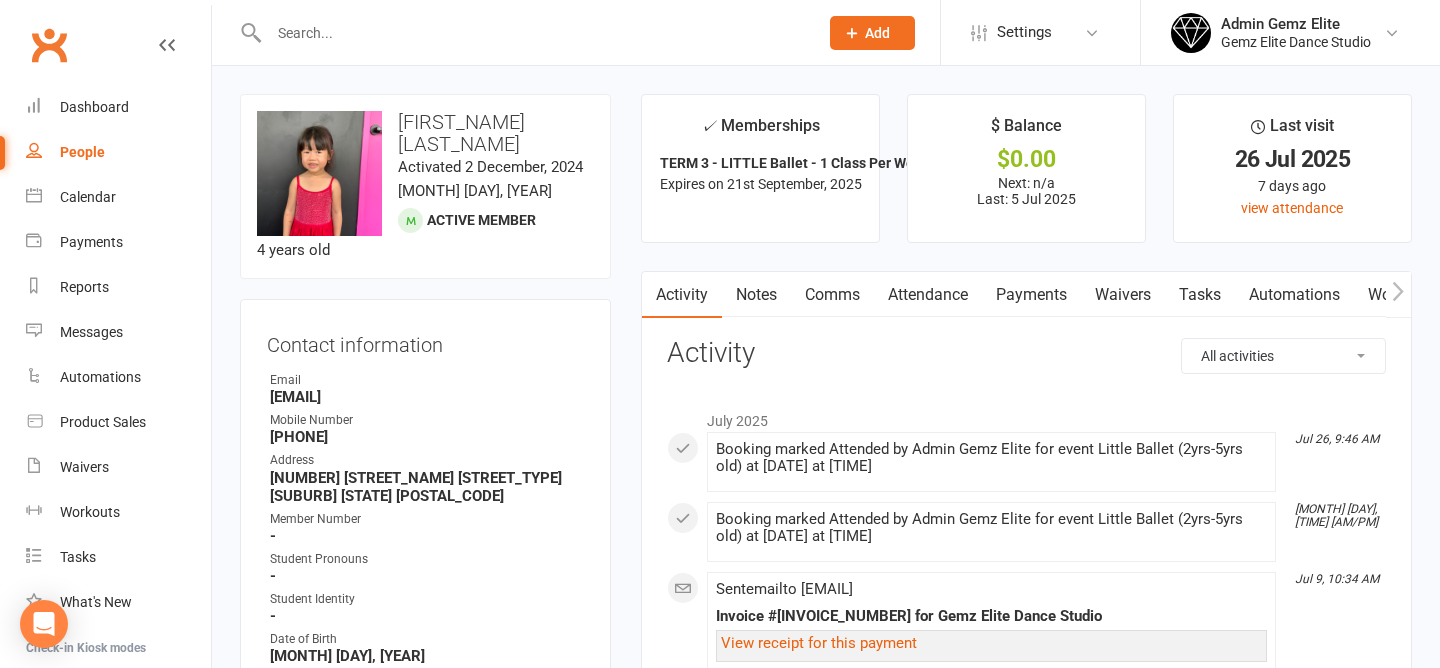 scroll, scrollTop: 0, scrollLeft: 0, axis: both 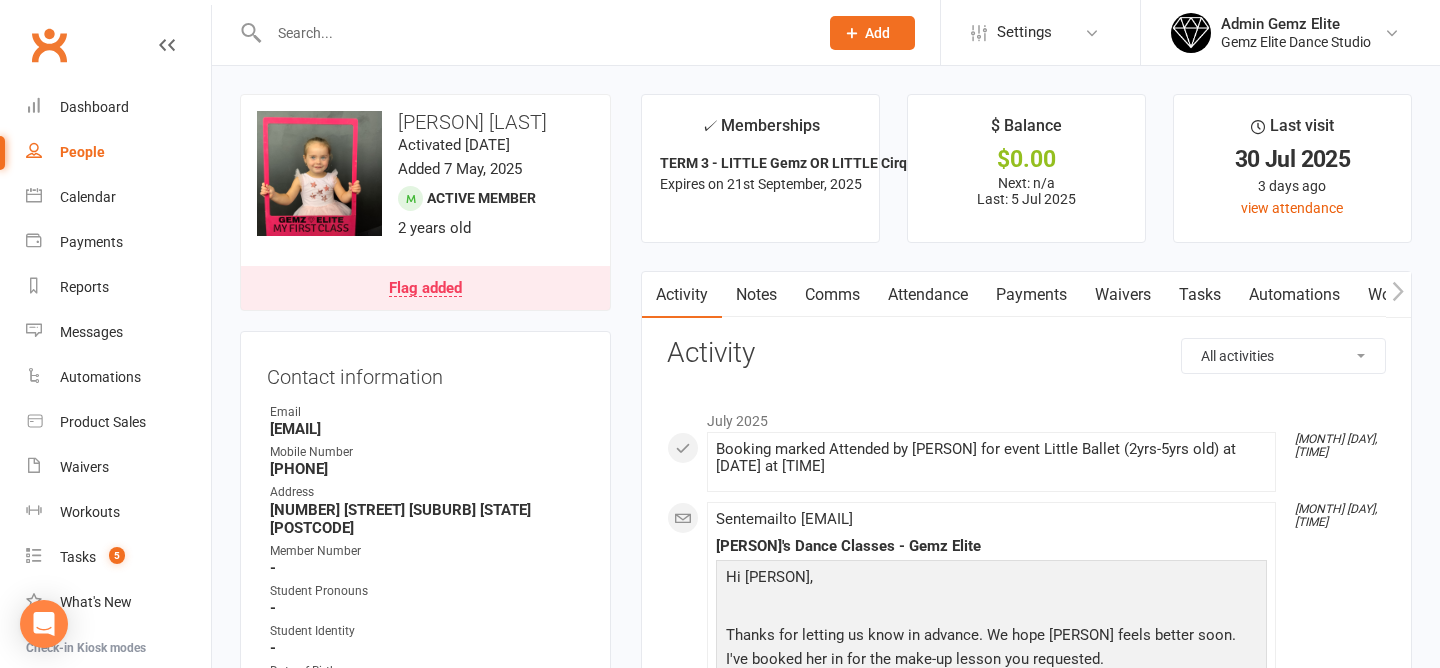 click on "Flag added" at bounding box center [425, 288] 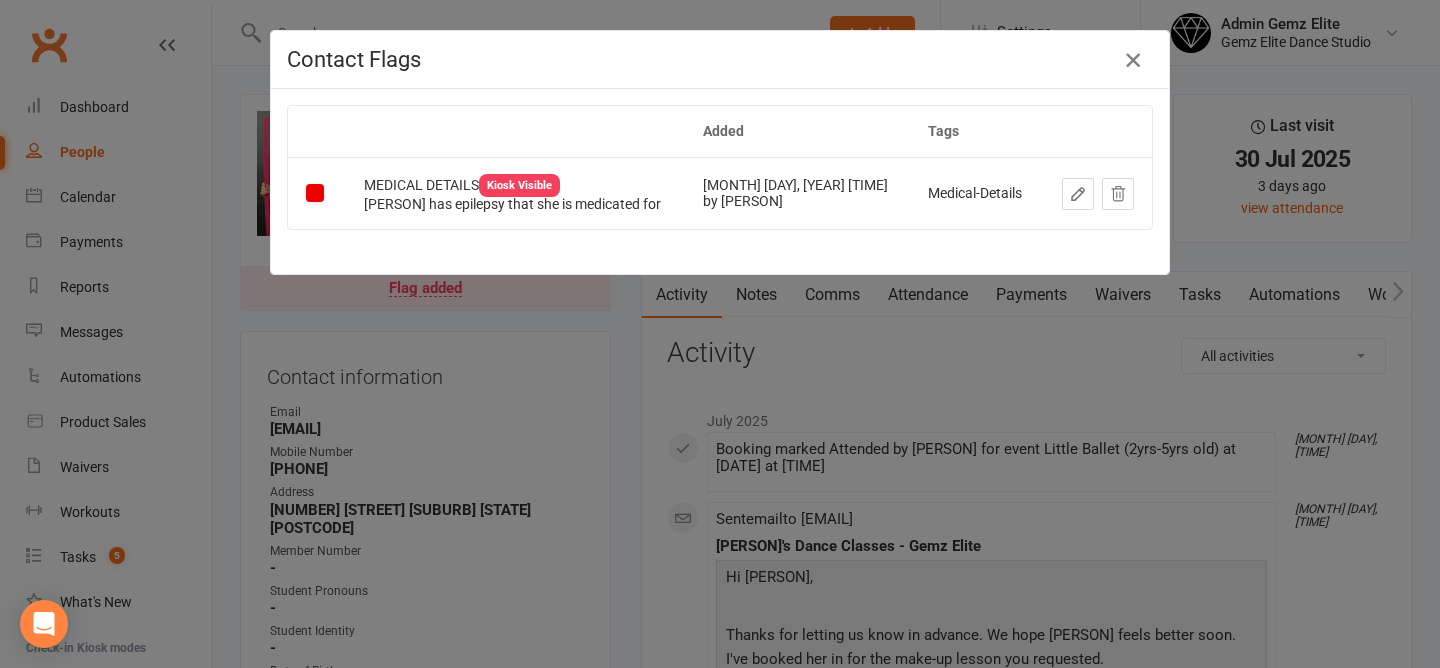 click at bounding box center (1133, 60) 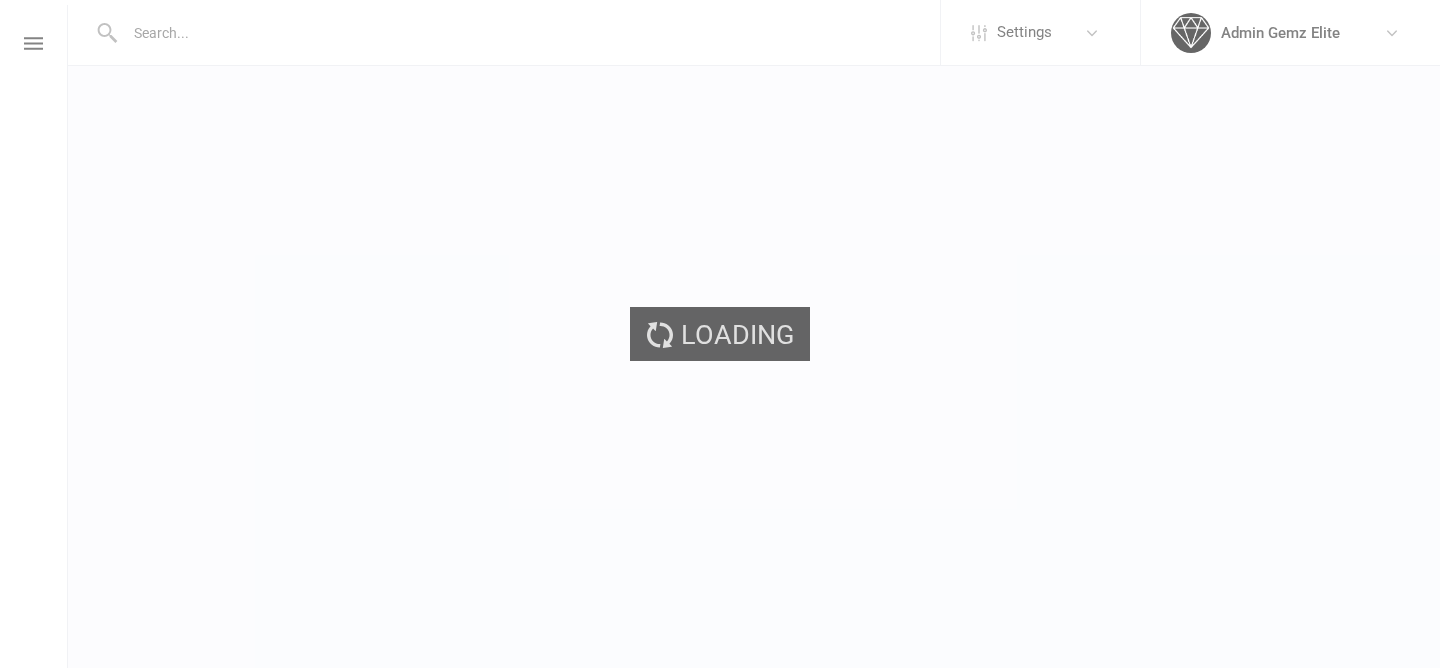 scroll, scrollTop: 0, scrollLeft: 0, axis: both 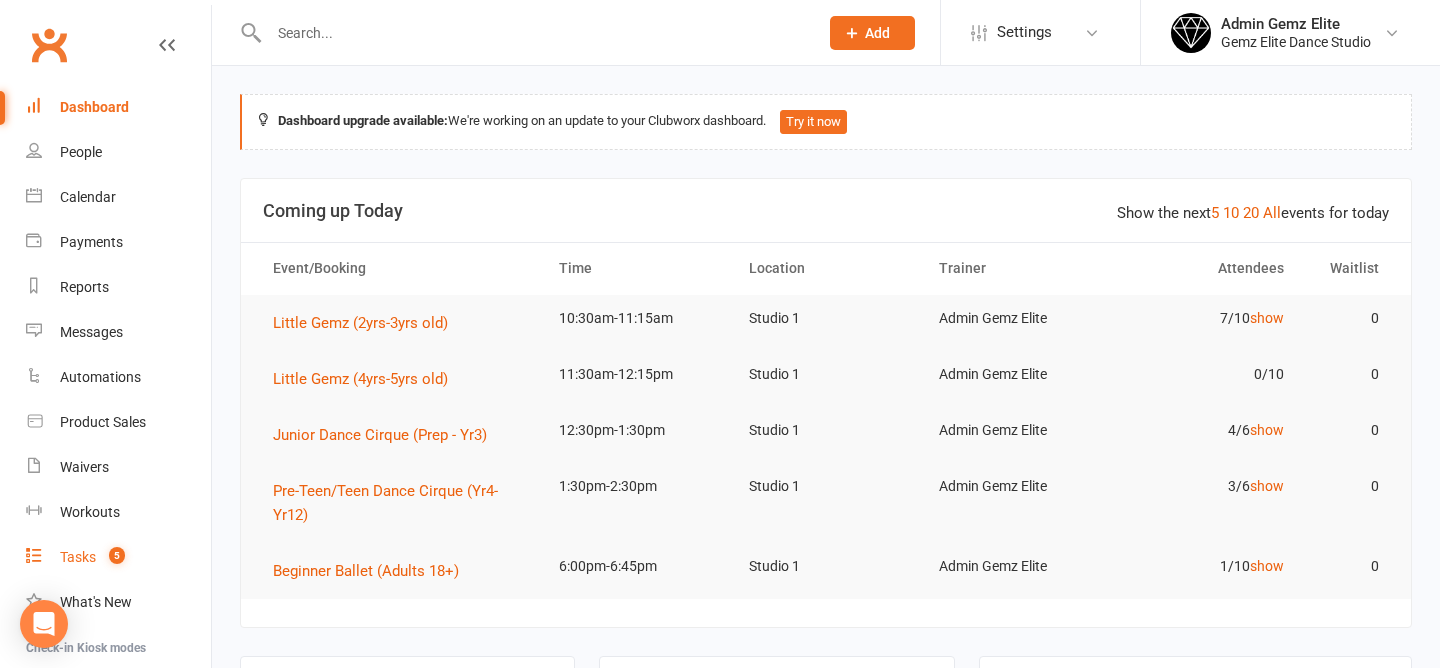 click on "Tasks" at bounding box center (78, 557) 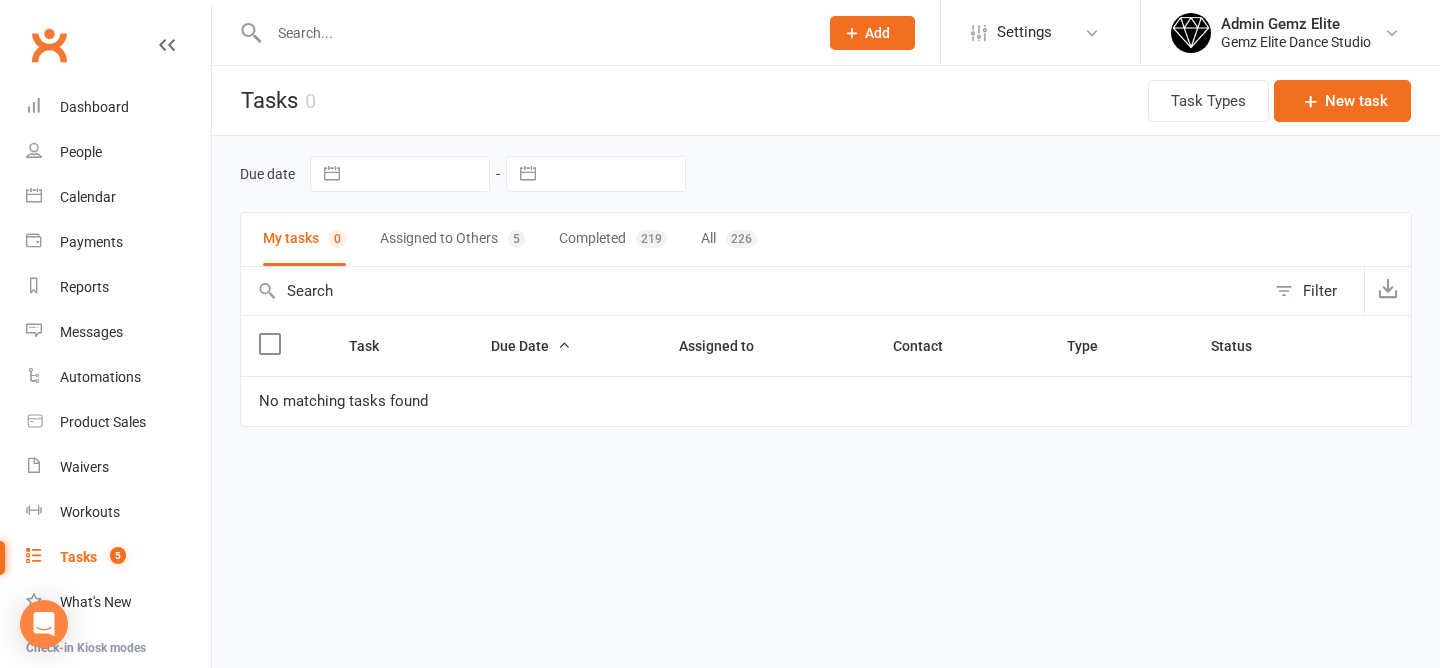 click on "Assigned to Others 5" at bounding box center [452, 239] 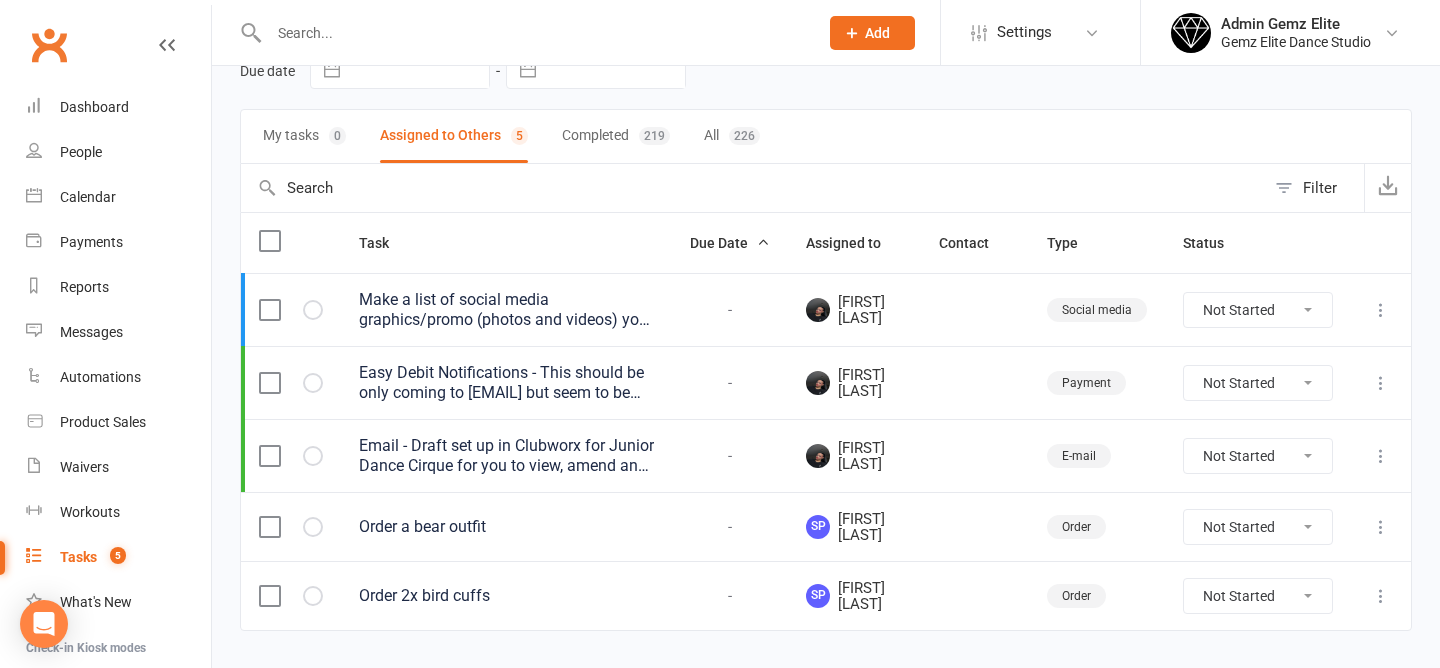 scroll, scrollTop: 151, scrollLeft: 0, axis: vertical 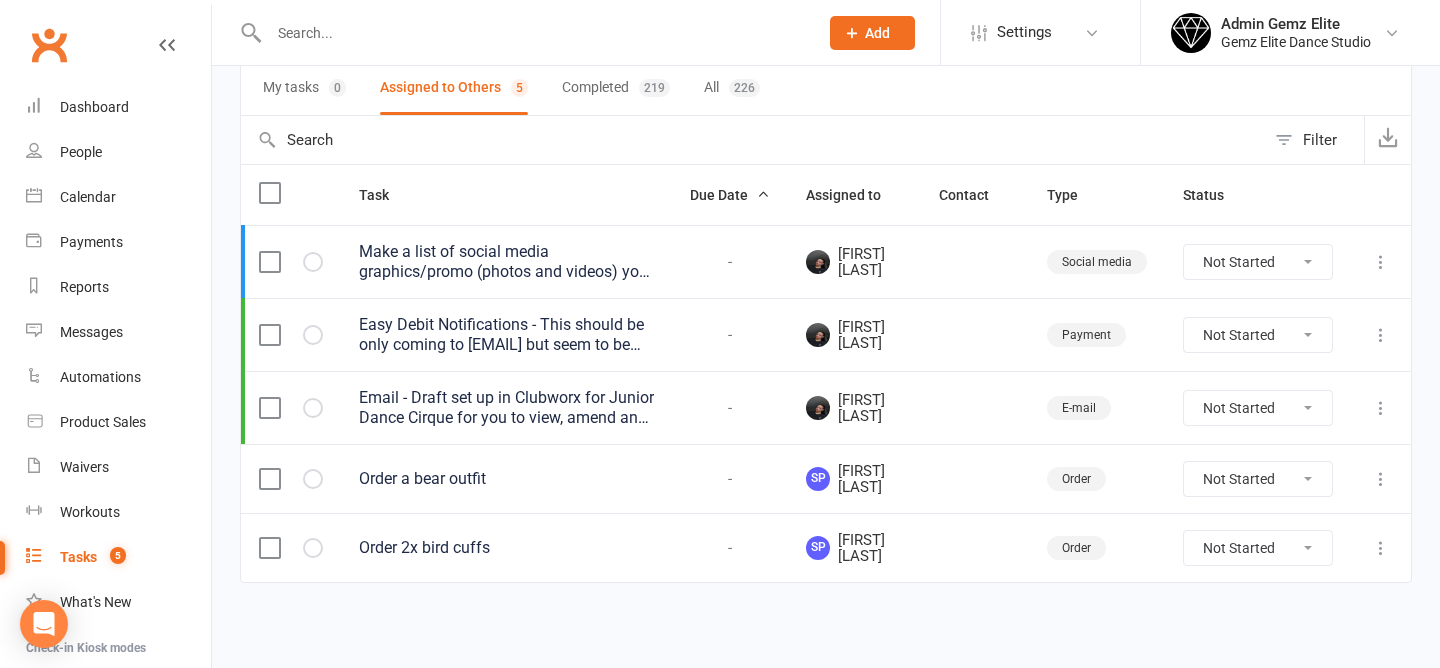 click on "Email - Draft set up in Clubworx for Junior Dance Cirque for you to view, amend and send" at bounding box center [506, 408] 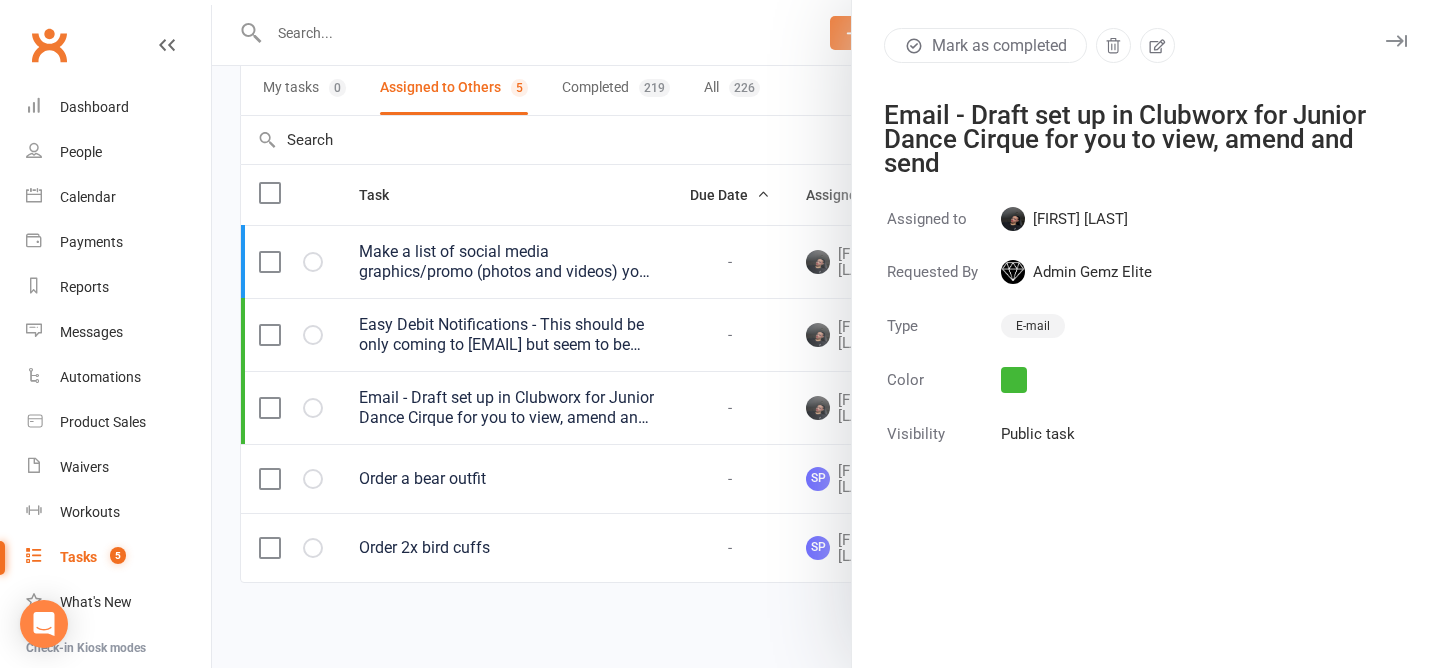 click at bounding box center [826, 334] 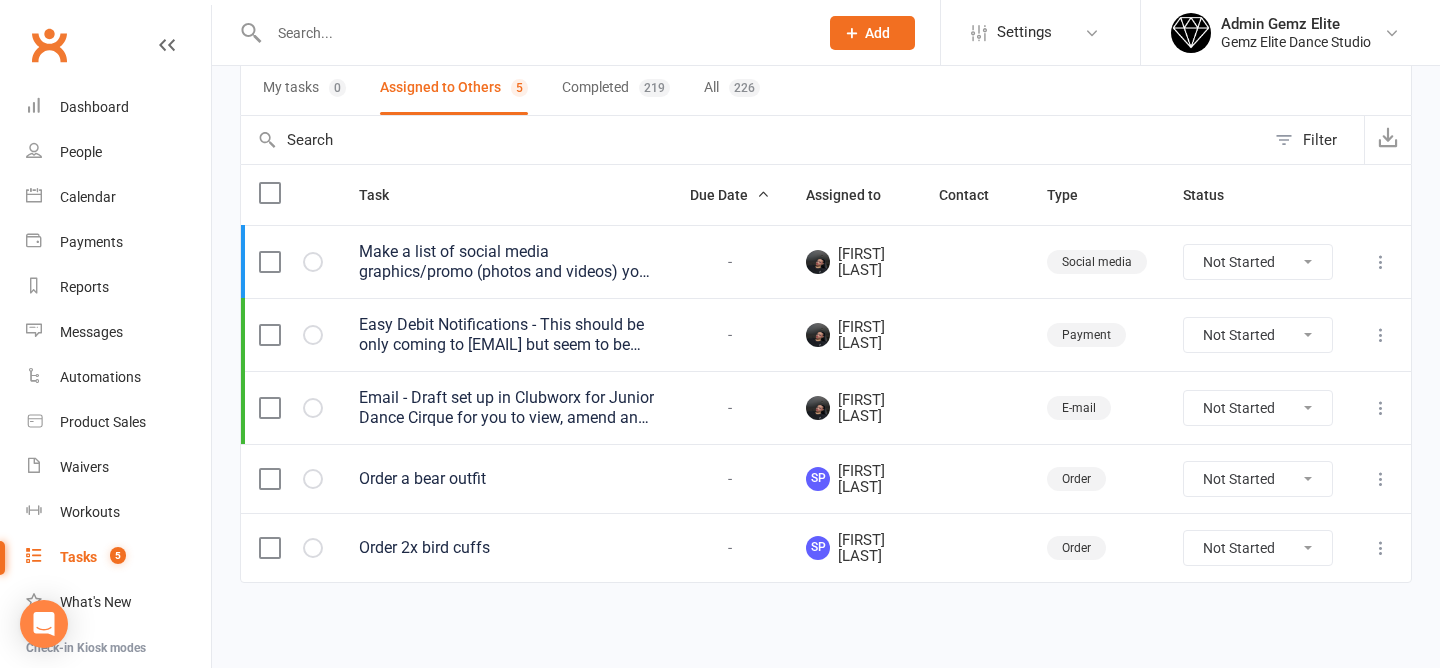 click on "My tasks 0" at bounding box center (304, 88) 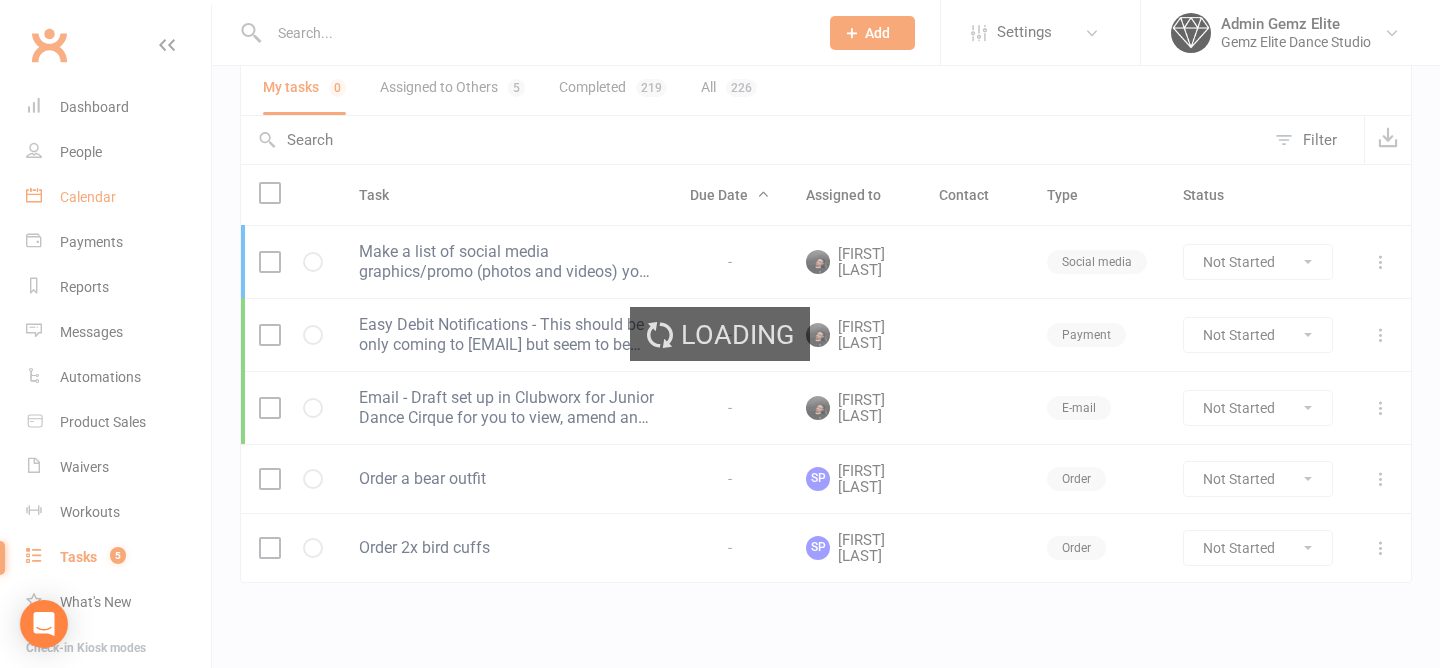 scroll, scrollTop: 0, scrollLeft: 0, axis: both 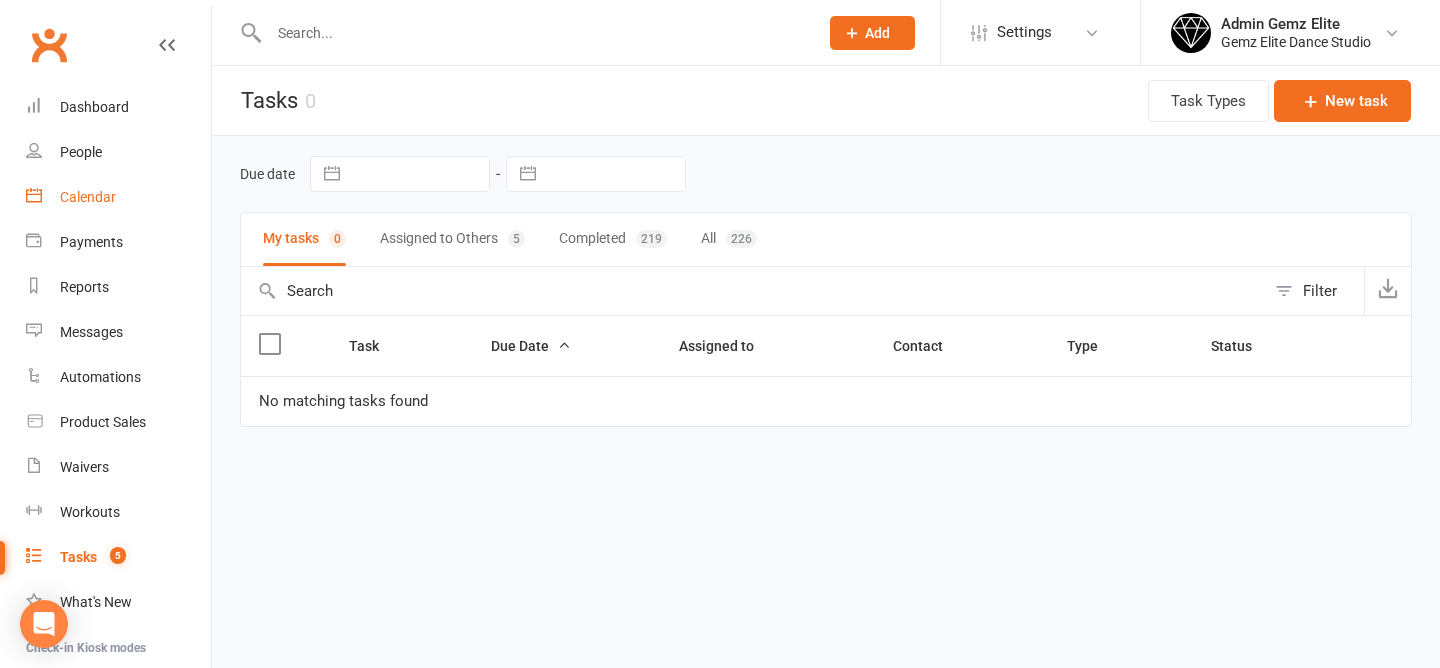 click on "Calendar" at bounding box center (88, 197) 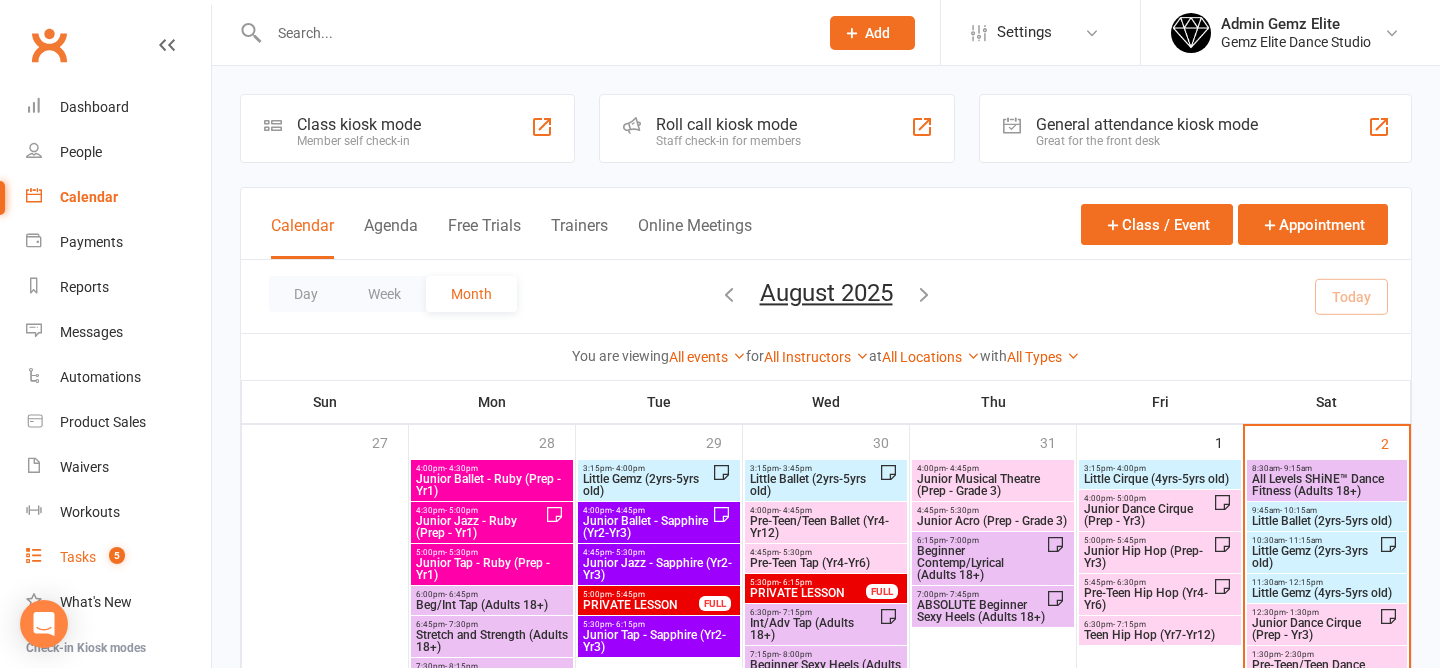 click on "Tasks   5" at bounding box center (118, 557) 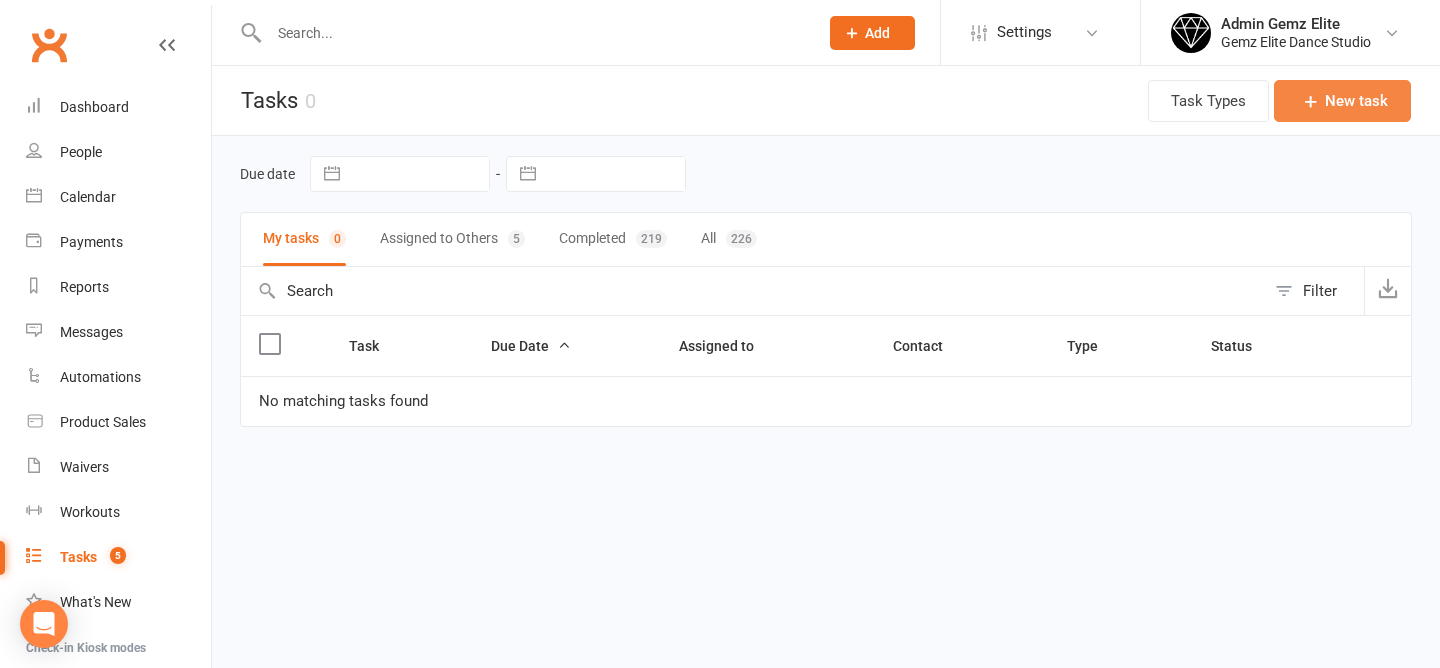 click on "New task" at bounding box center [1342, 101] 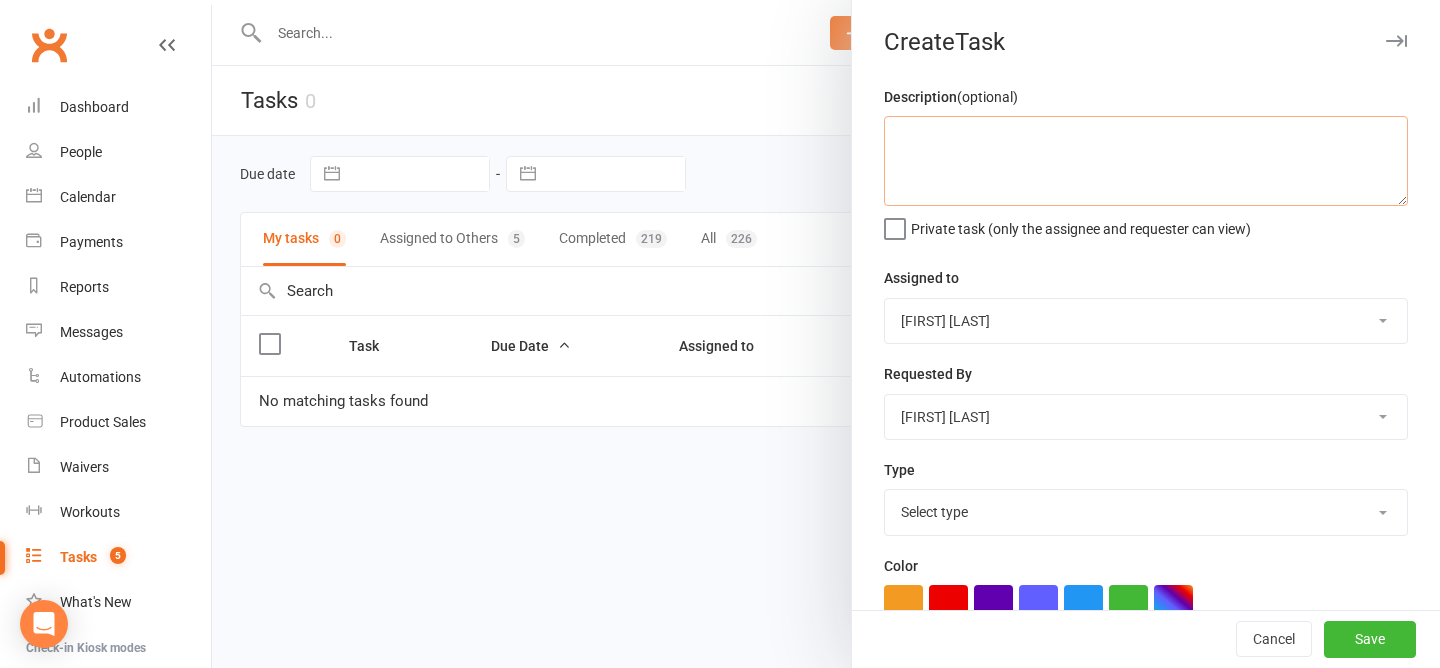 click at bounding box center (1146, 161) 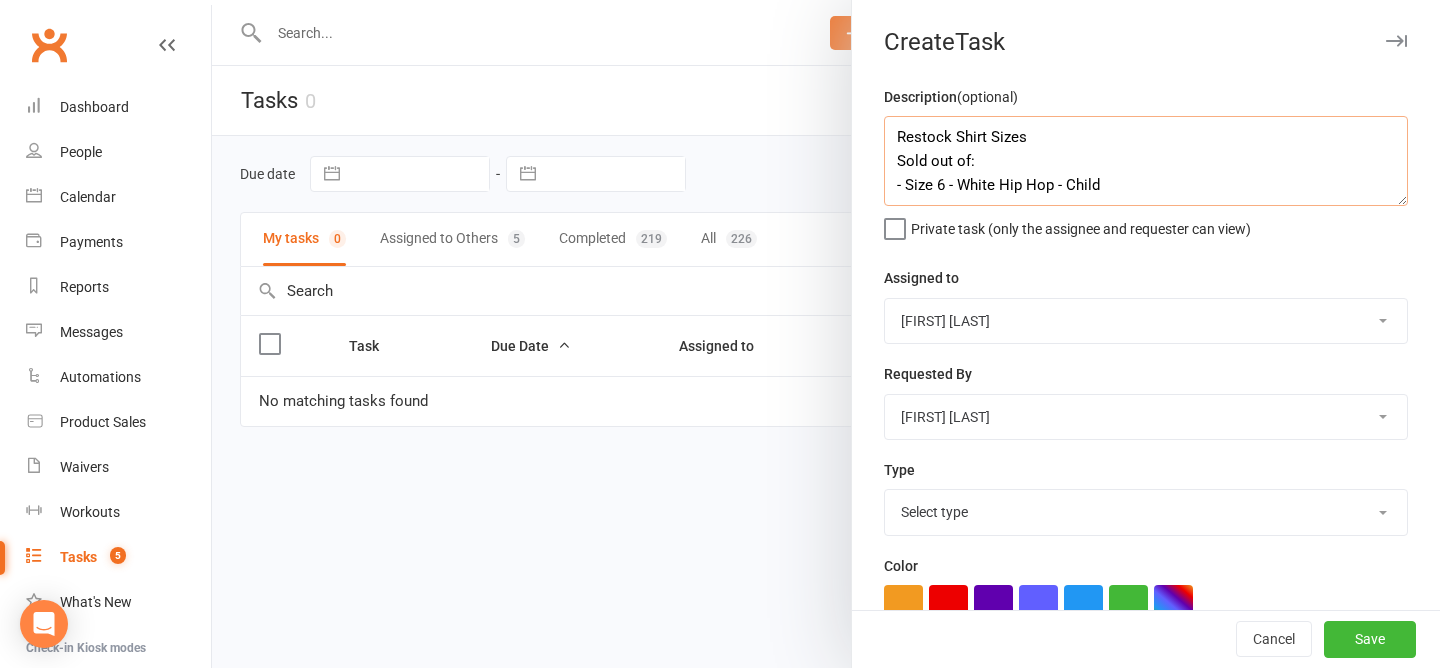 scroll, scrollTop: 12, scrollLeft: 0, axis: vertical 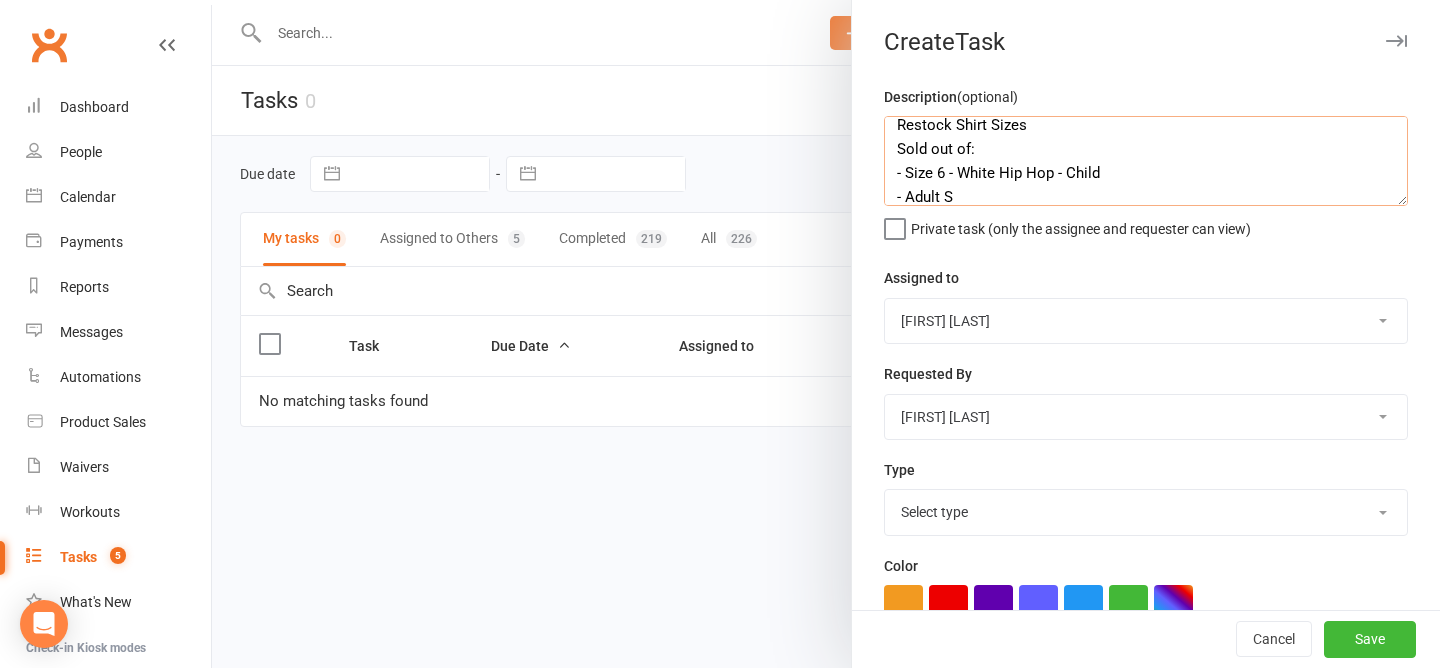 drag, startPoint x: 957, startPoint y: 169, endPoint x: 1052, endPoint y: 172, distance: 95.047356 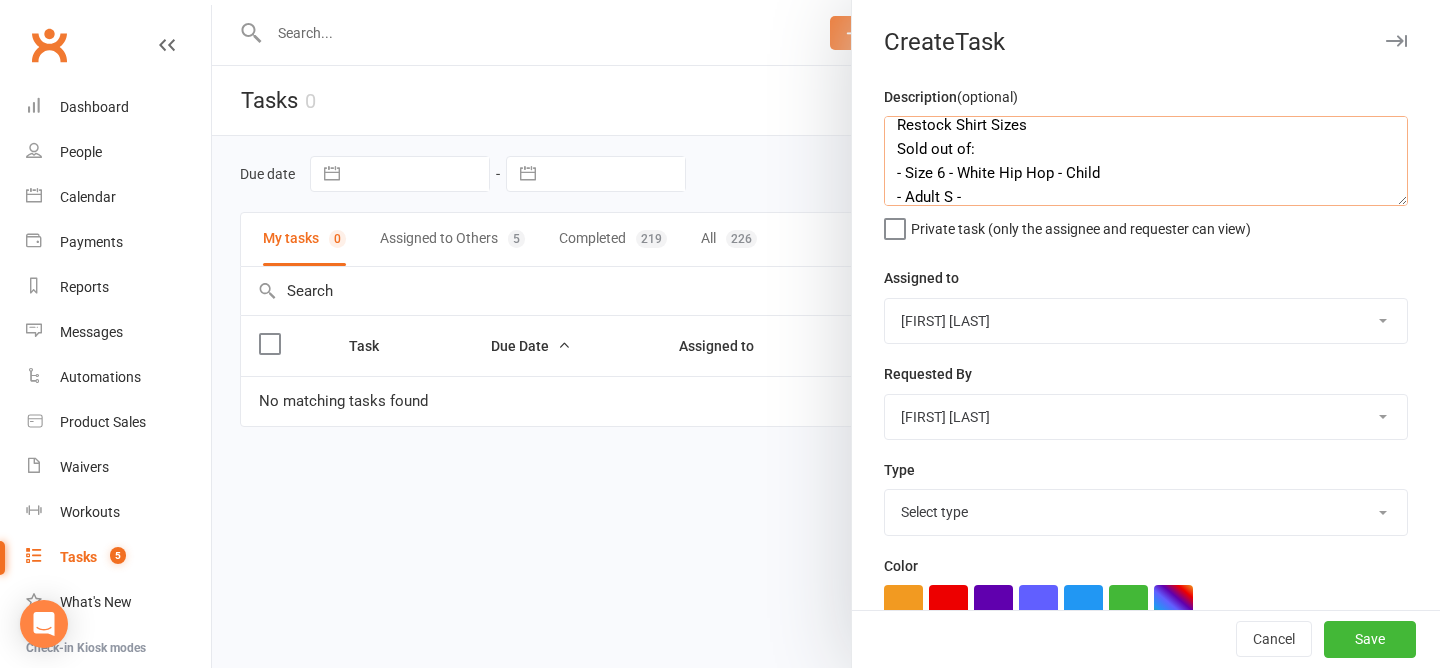 paste on "White Hip Hop" 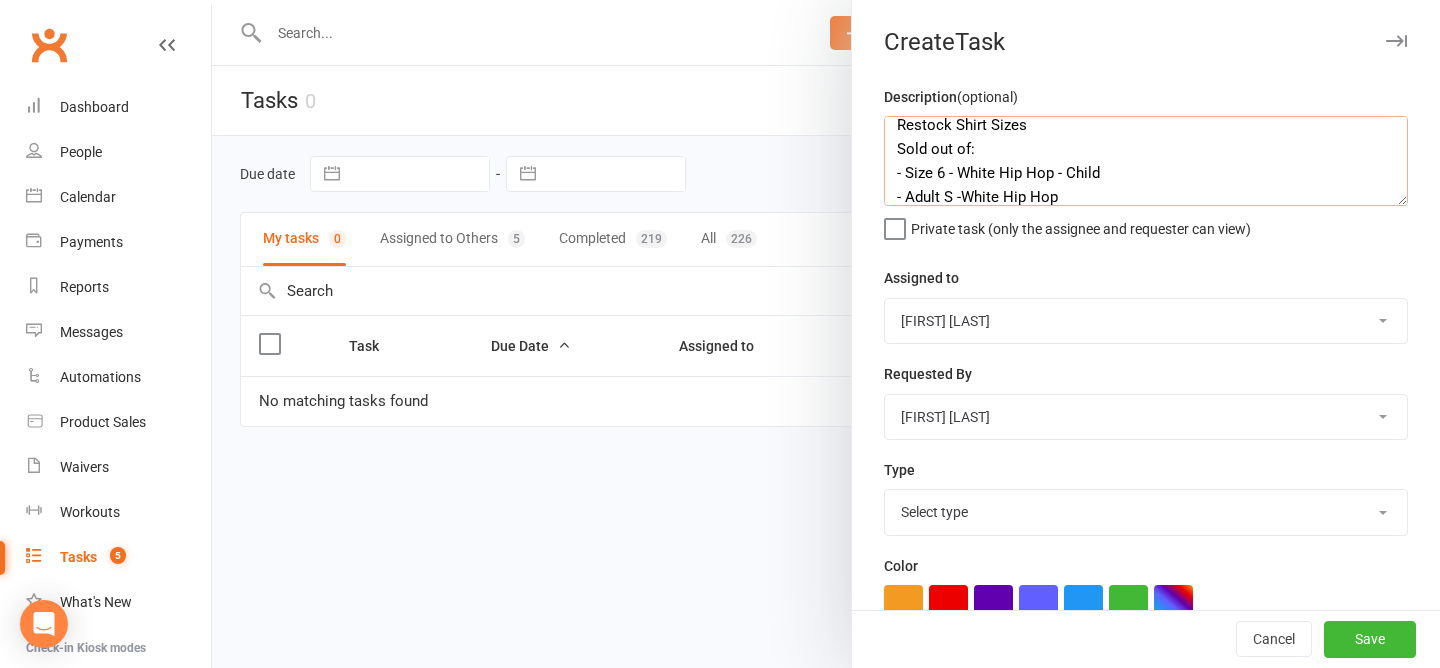 scroll, scrollTop: 36, scrollLeft: 0, axis: vertical 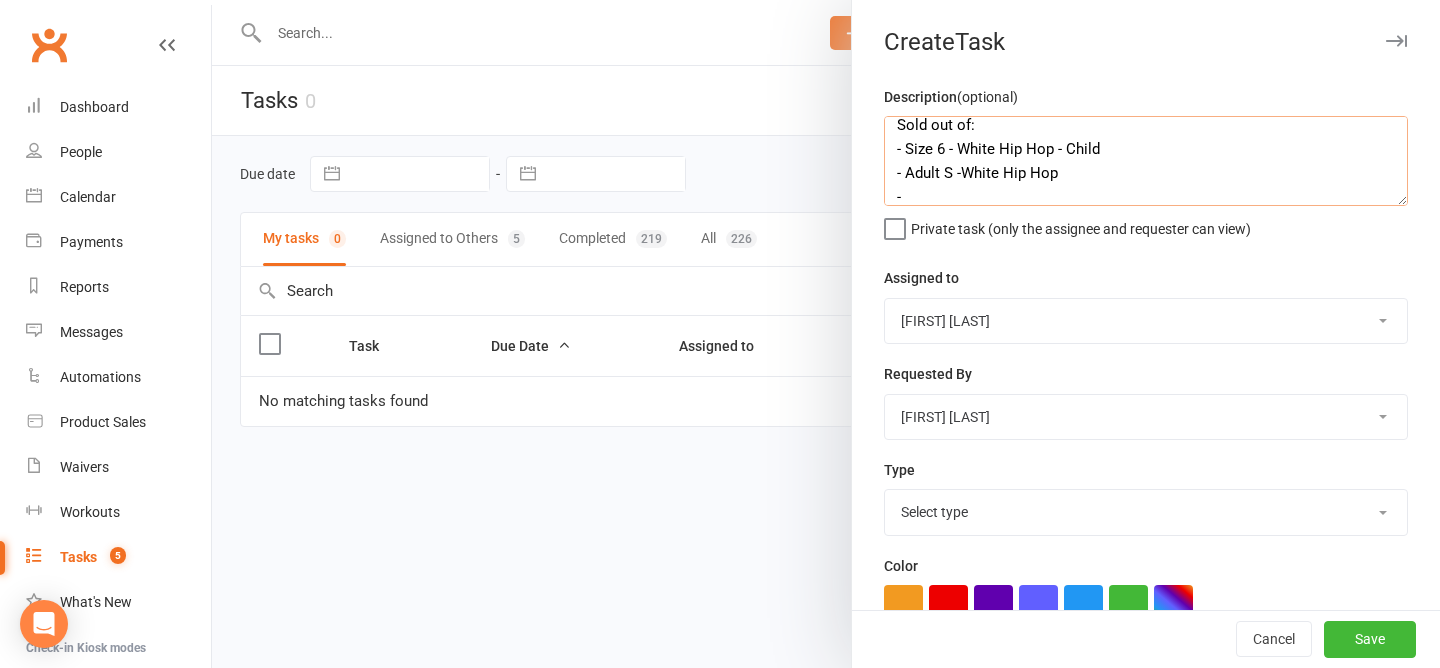 click on "Restock Shirt Sizes
Sold out of:
- Size 6 - White Hip Hop - Child
- Adult S -White Hip Hop
-" at bounding box center (1146, 161) 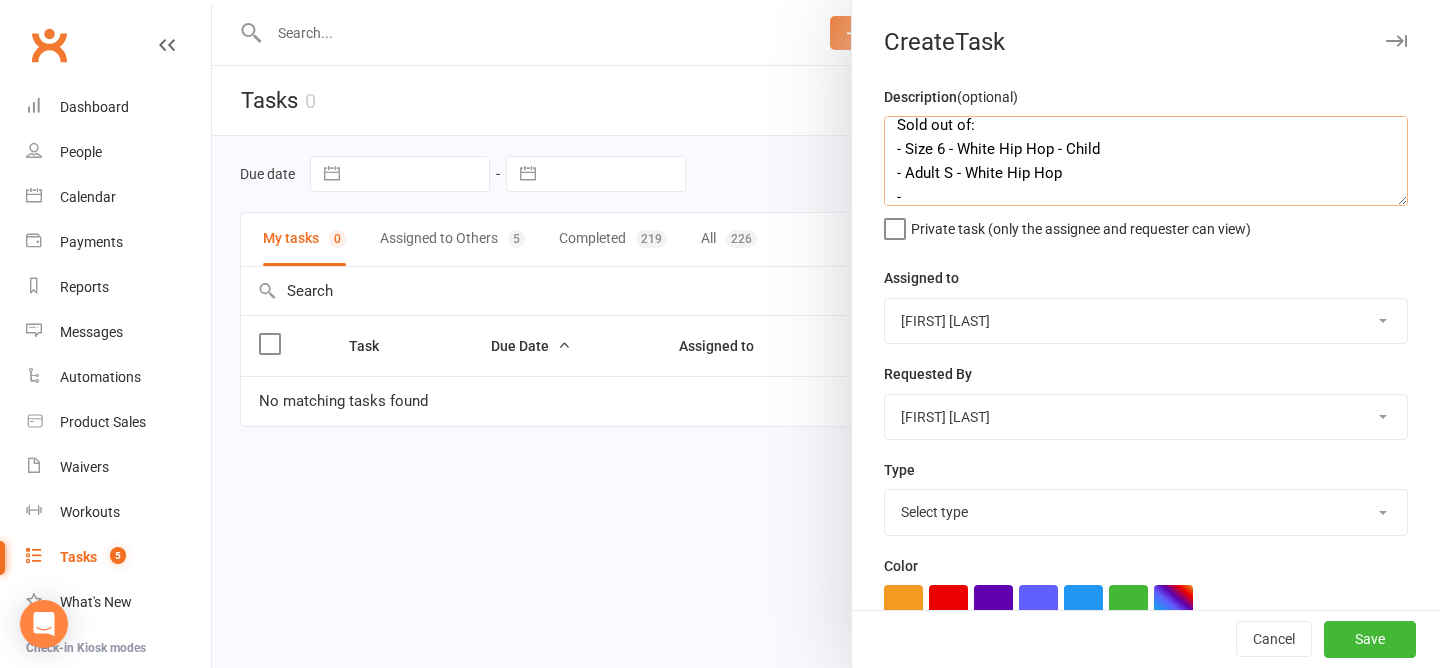 click on "Restock Shirt Sizes
Sold out of:
- Size 6 - White Hip Hop - Child
- Adult S - White Hip Hop
-" at bounding box center (1146, 161) 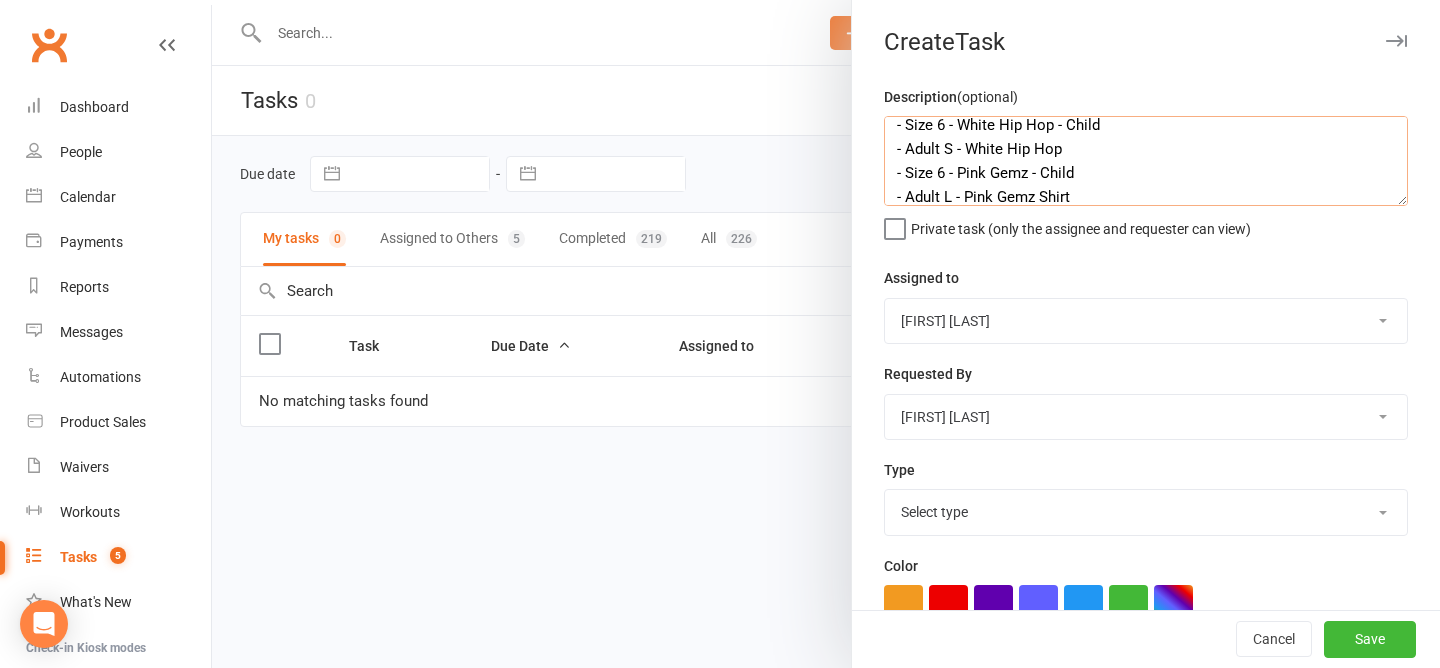 scroll, scrollTop: 84, scrollLeft: 0, axis: vertical 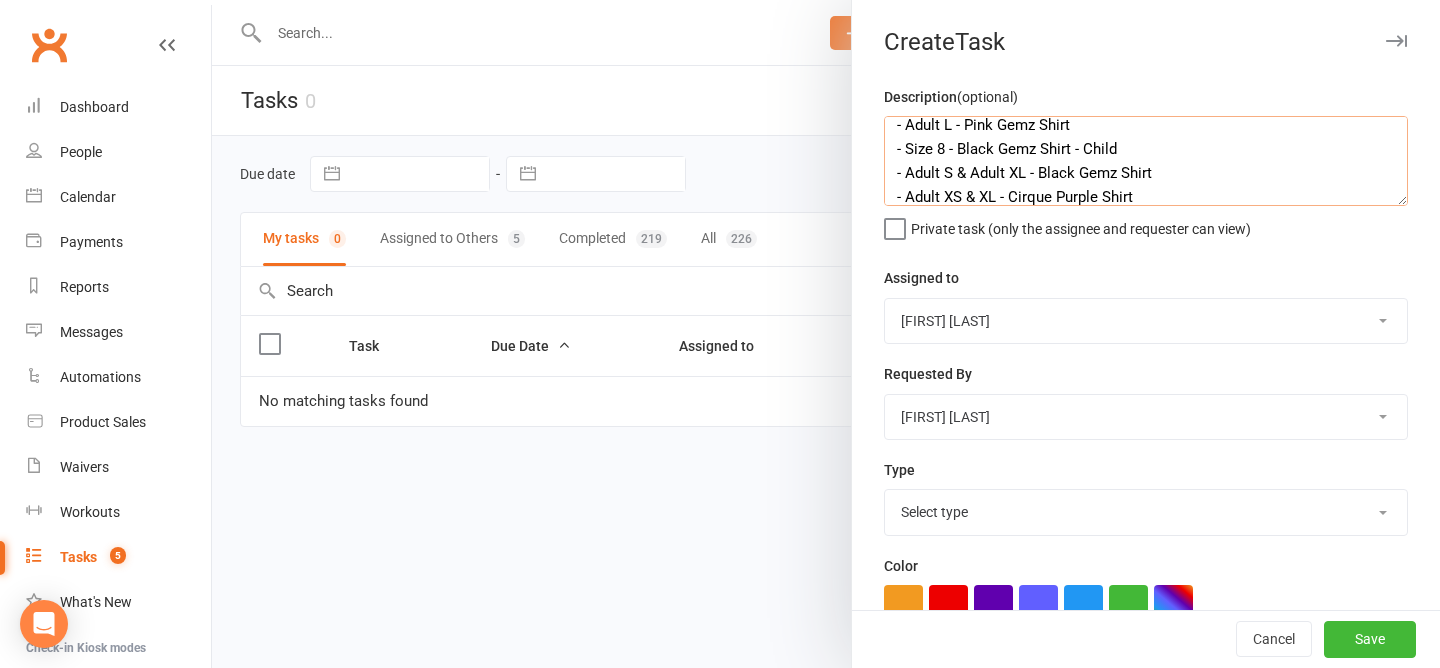 type on "Restock Shirt Sizes
Sold out of:
- Size 6 - White Hip Hop - Child
- Adult S - White Hip Hop
- Size 6 - Pink Gemz - Child
- Adult L - Pink Gemz Shirt
- Size 8 - Black Gemz Shirt - Child
- Adult S & Adult XL - Black Gemz Shirt
- Adult XS & XL - Cirque Purple Shirt" 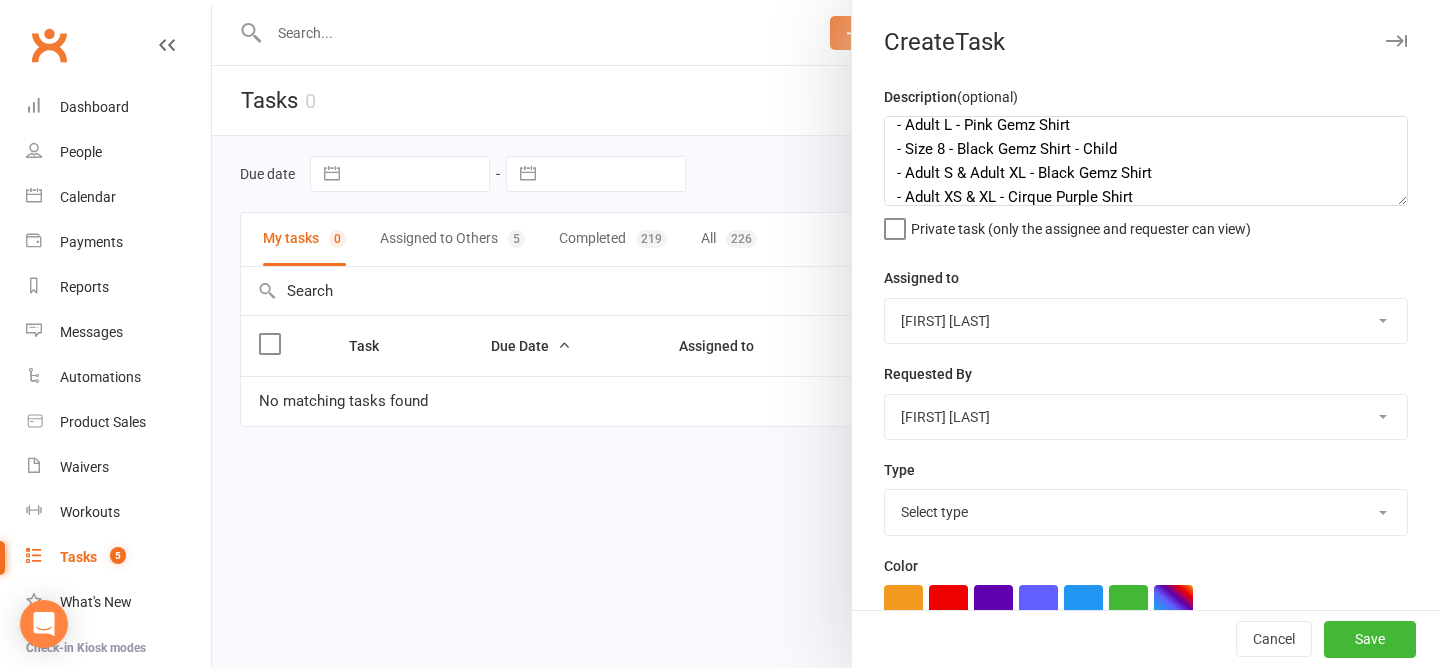 click on "[FIRST] [LAST] Admin Gemz Elite [PERSON]" at bounding box center [1146, 321] 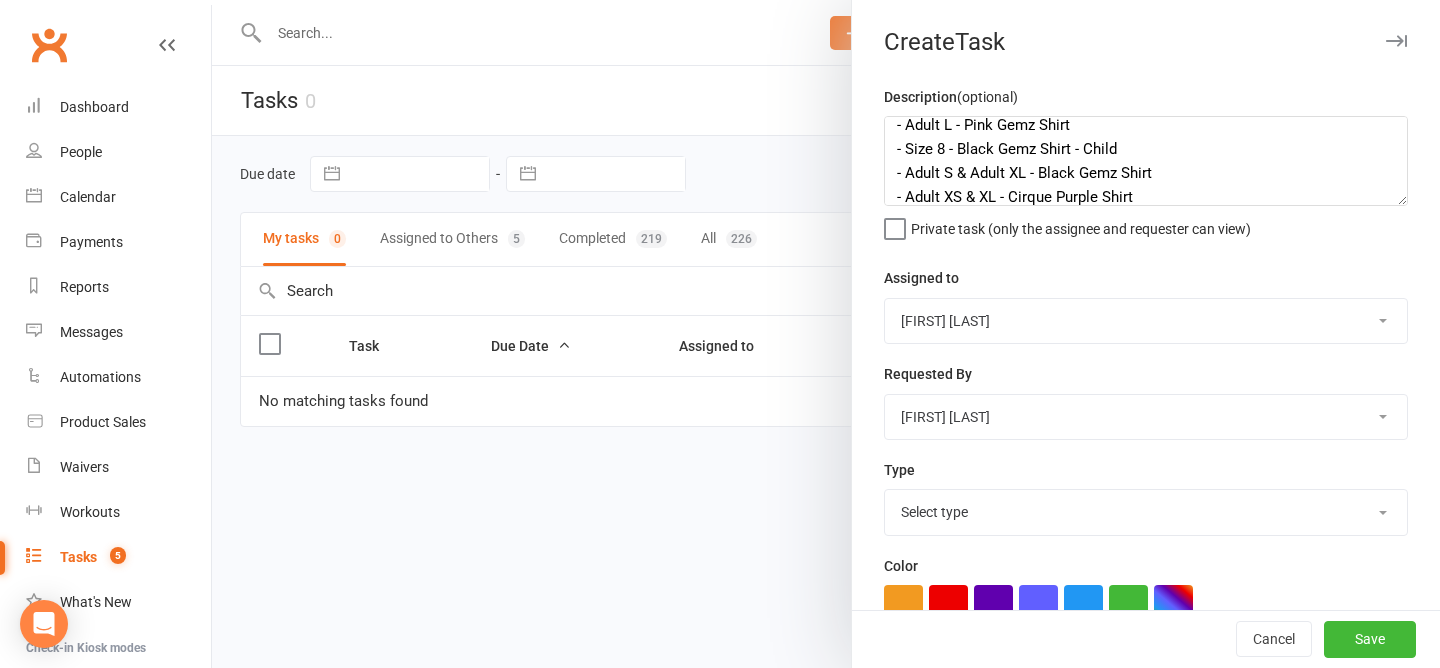 select on "52032" 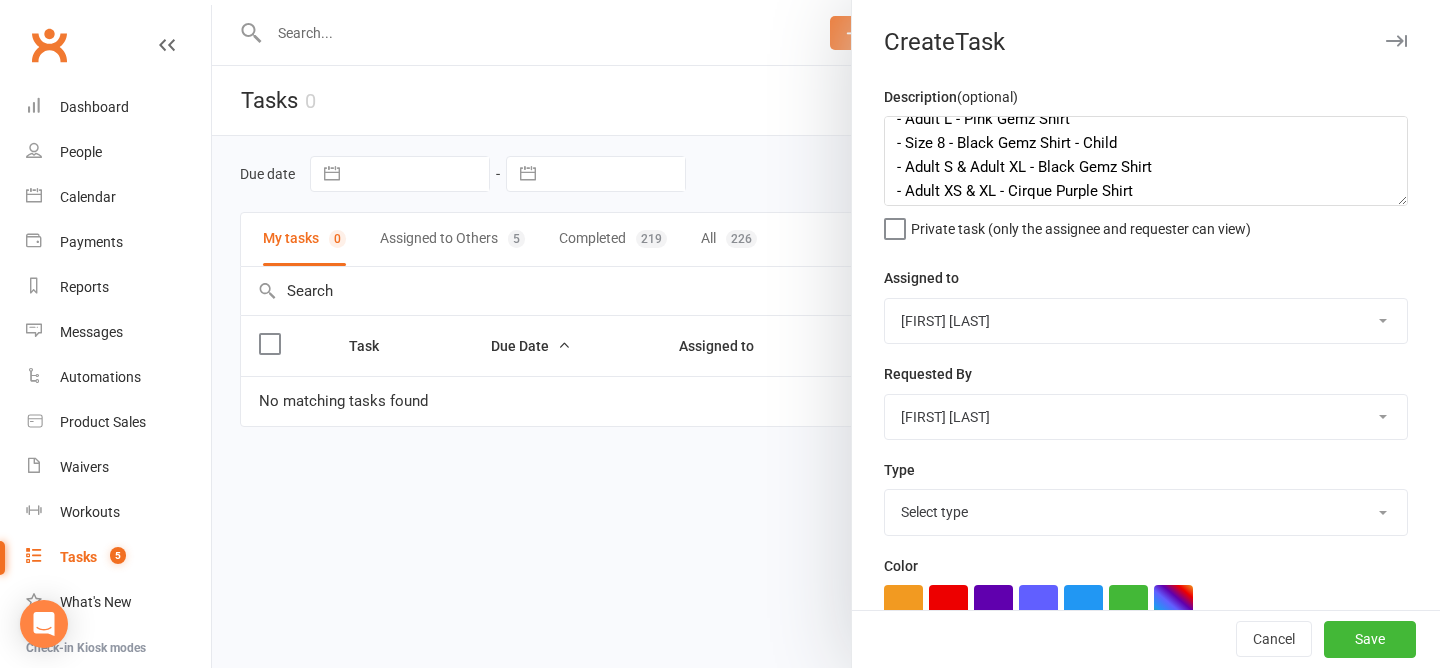 scroll, scrollTop: 144, scrollLeft: 0, axis: vertical 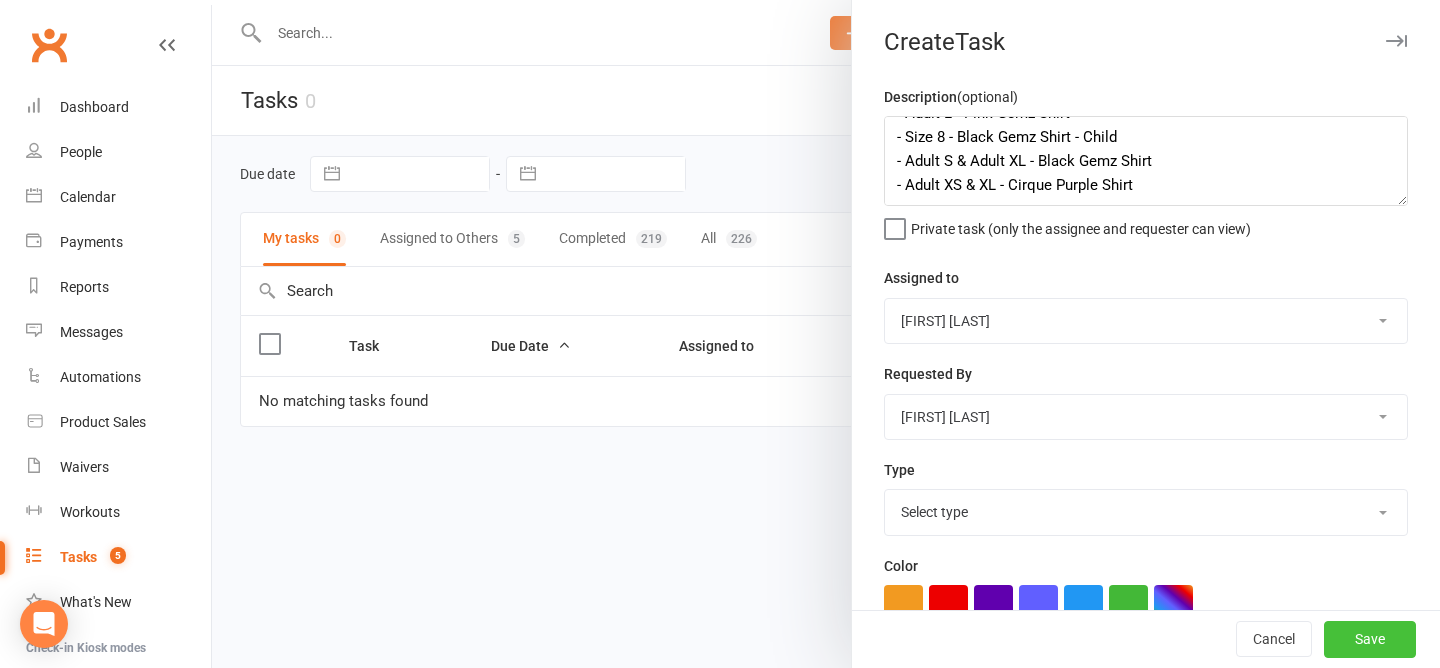 click on "Save" at bounding box center [1370, 640] 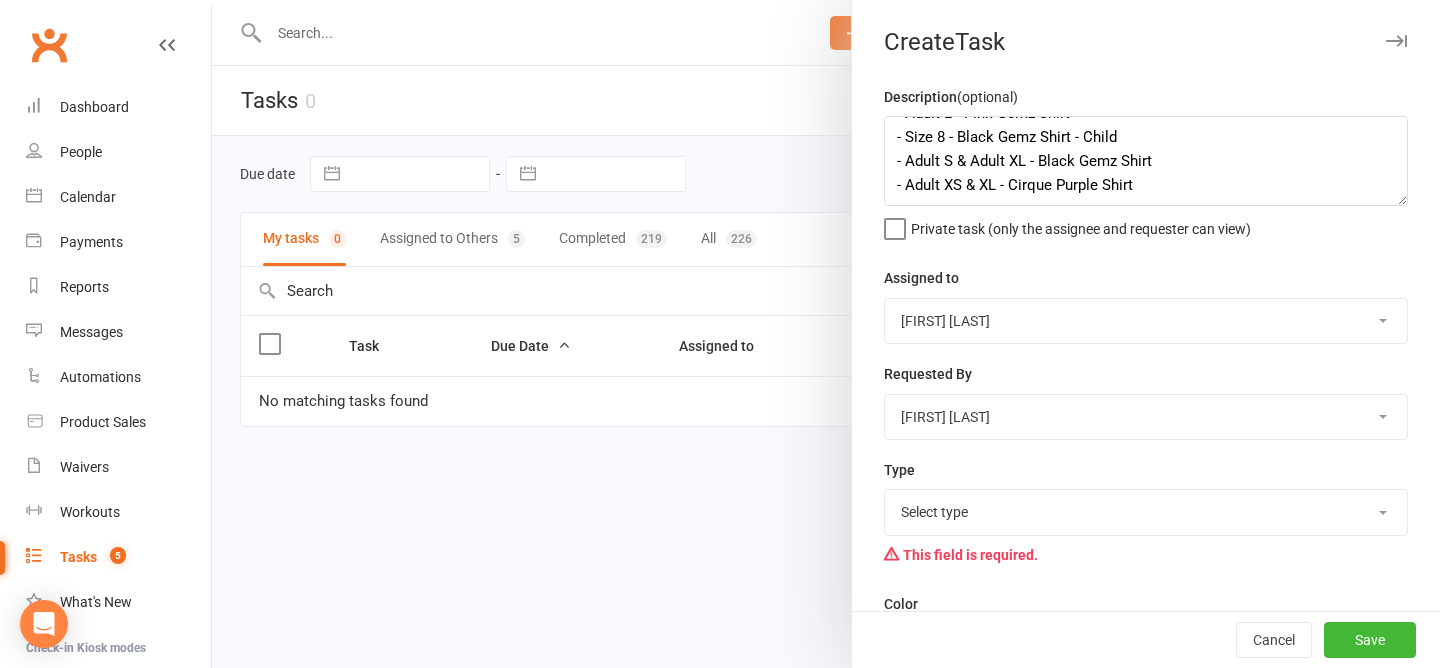 click on "Select type Booking E-mail Enrolment First class Insta Make-up Measurements Meeting Order Payment Phone call Printing Purchase Reminder Response Social media Task Training Website Add new task type" at bounding box center (1146, 512) 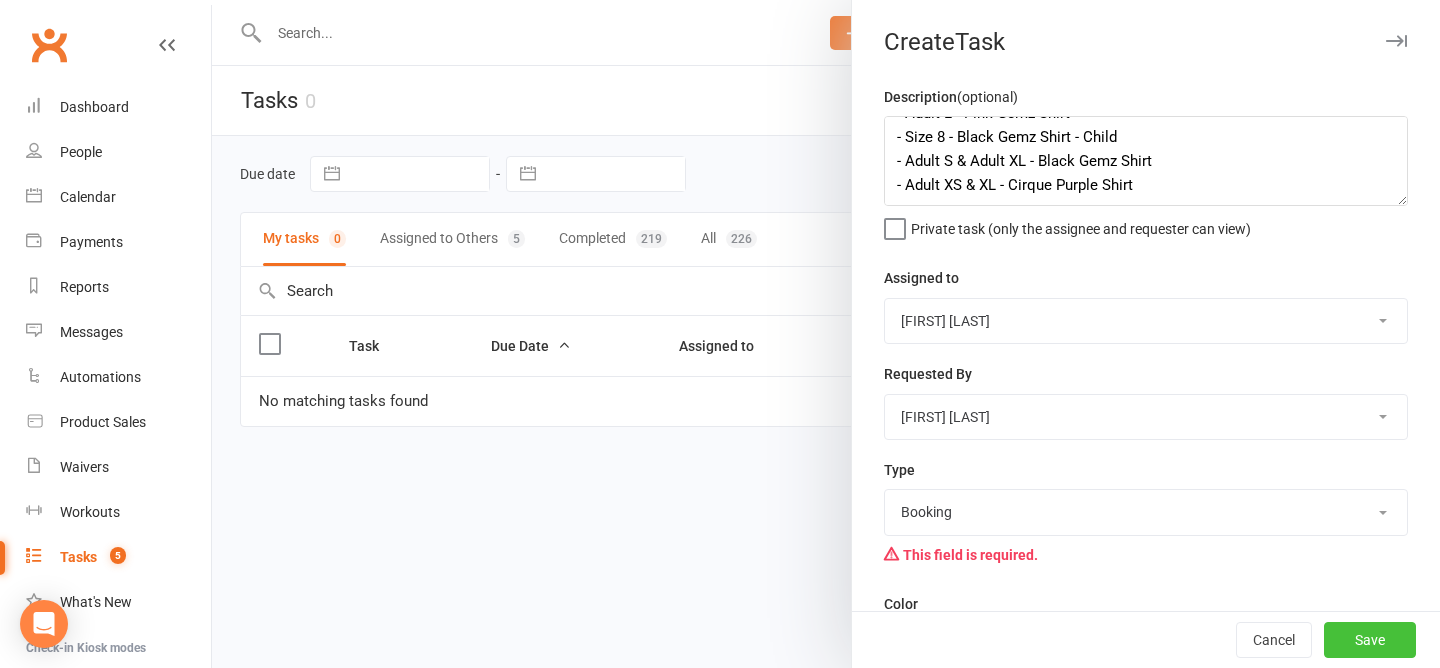 click on "Save" at bounding box center (1370, 640) 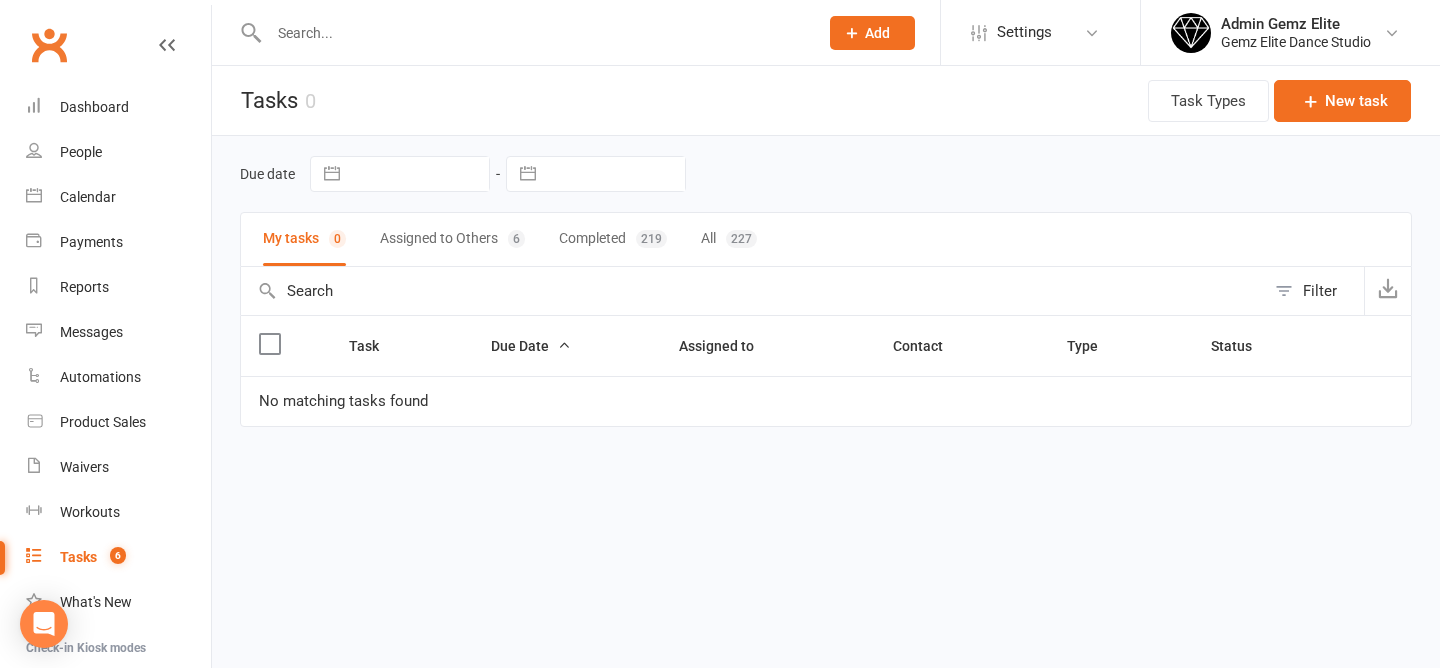 click at bounding box center [533, 33] 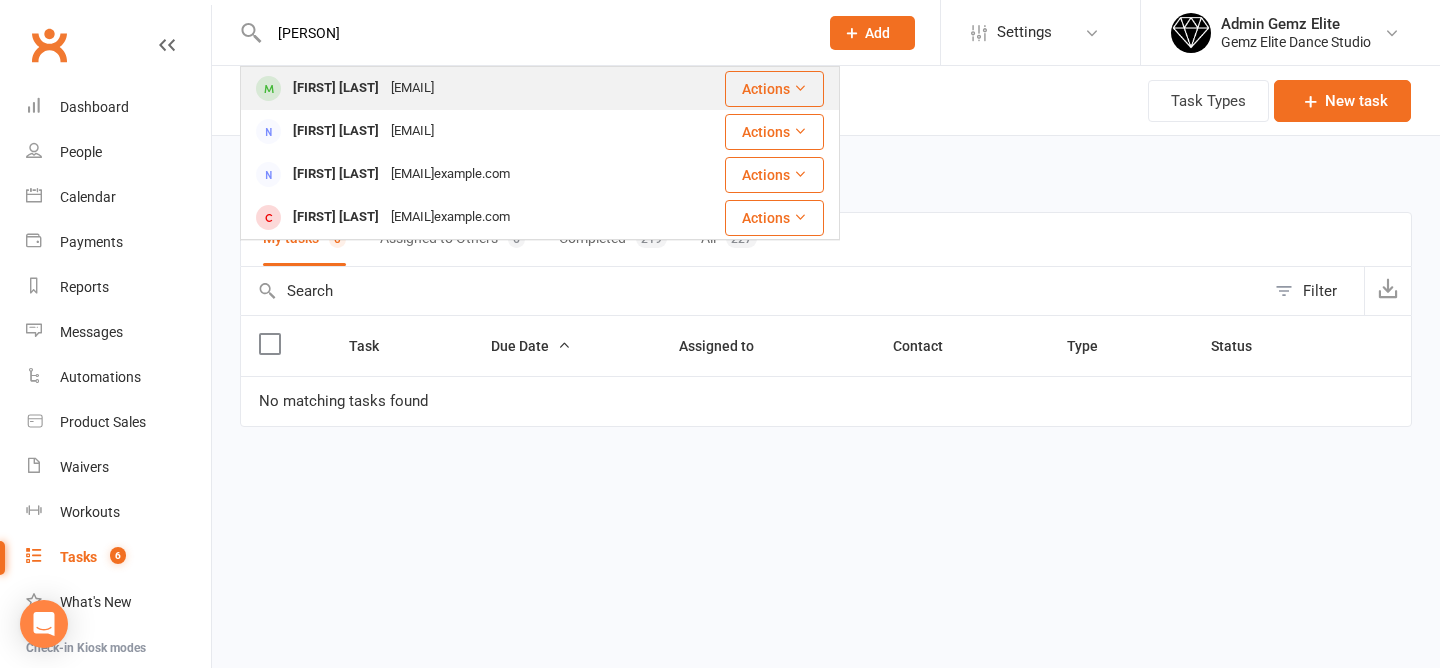 type on "[PERSON]" 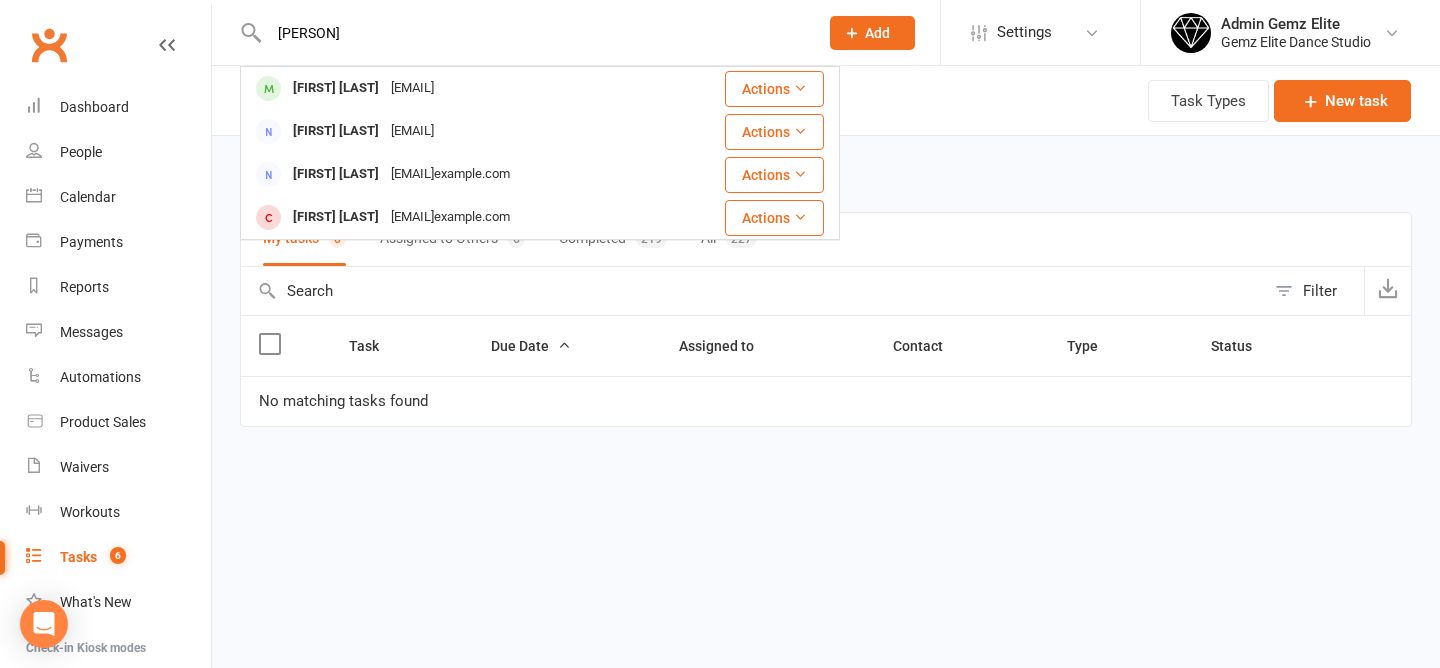 type 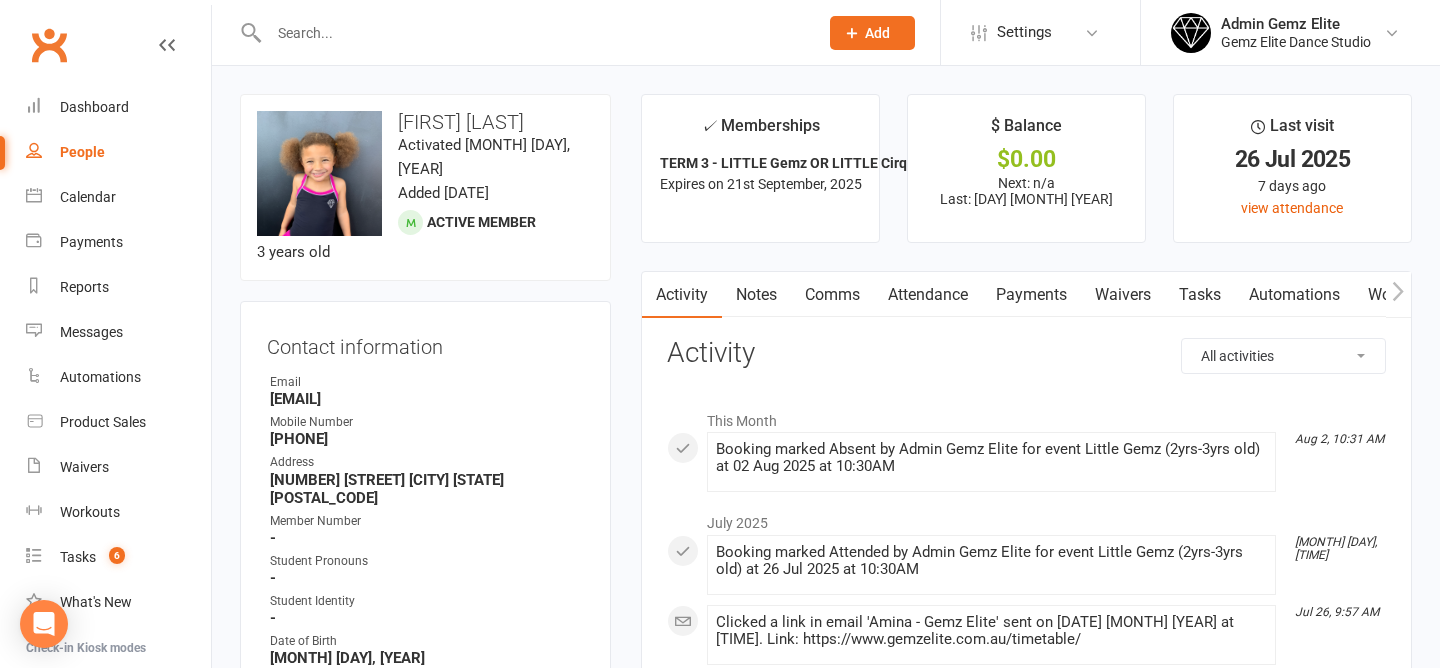 click on "Notes" at bounding box center (756, 295) 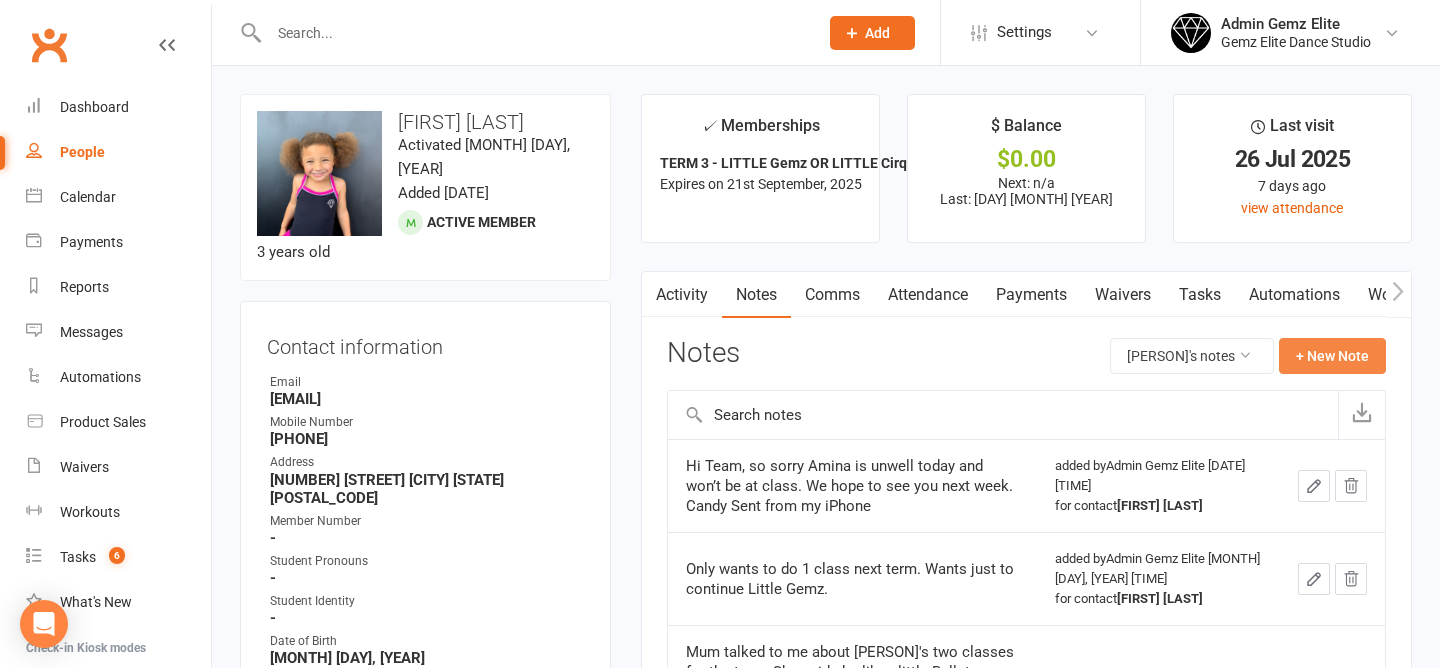 click on "+ New Note" at bounding box center (1332, 356) 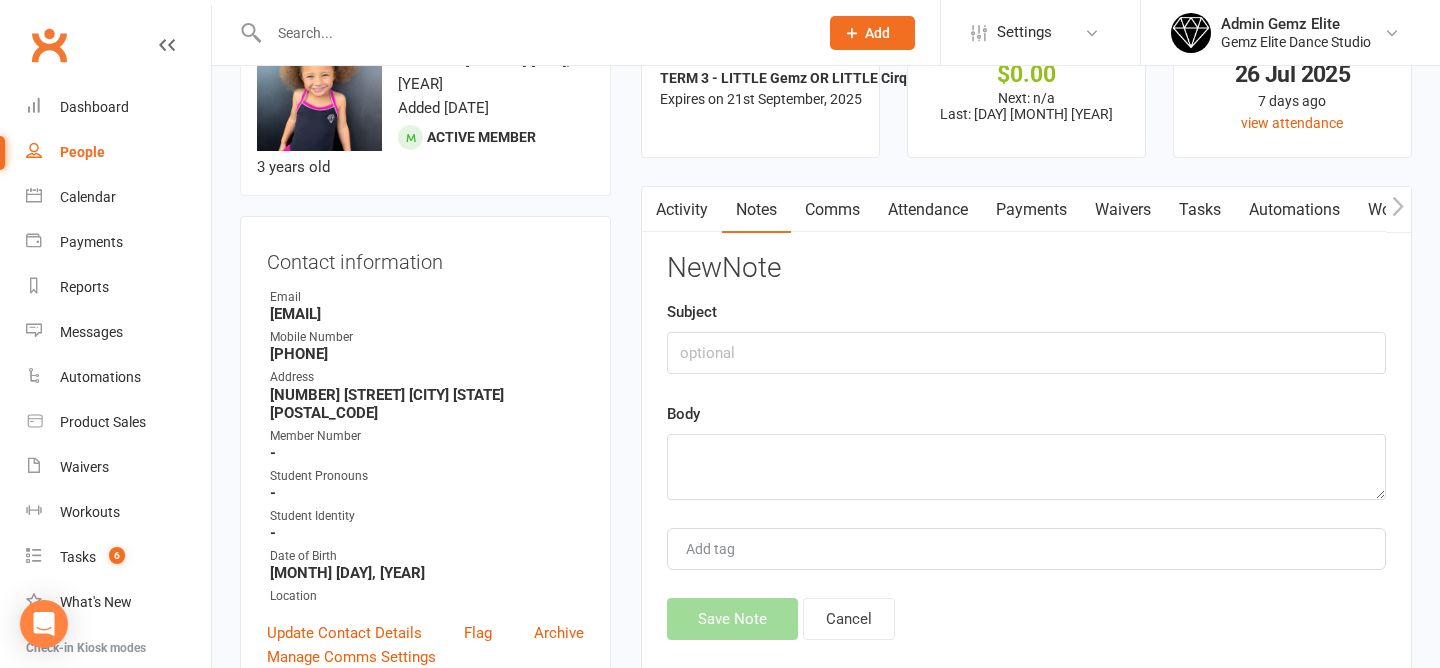 scroll, scrollTop: 108, scrollLeft: 0, axis: vertical 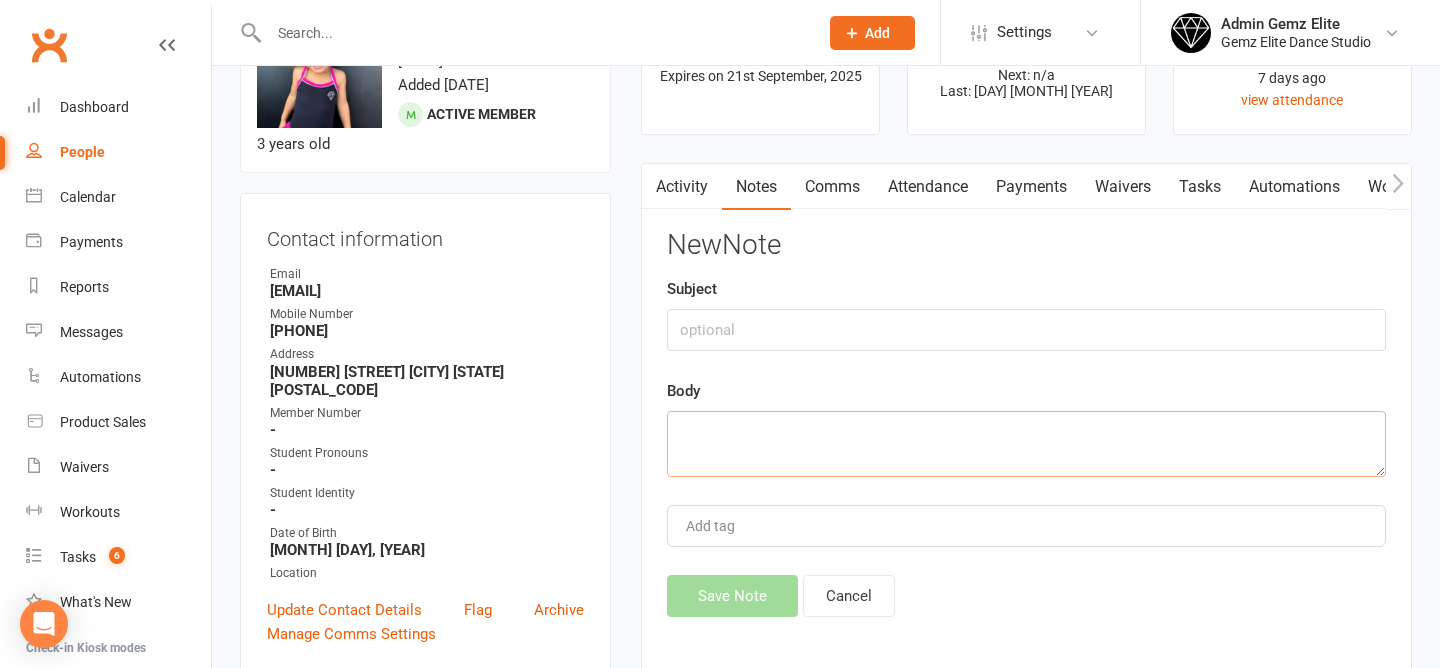 click at bounding box center [1026, 444] 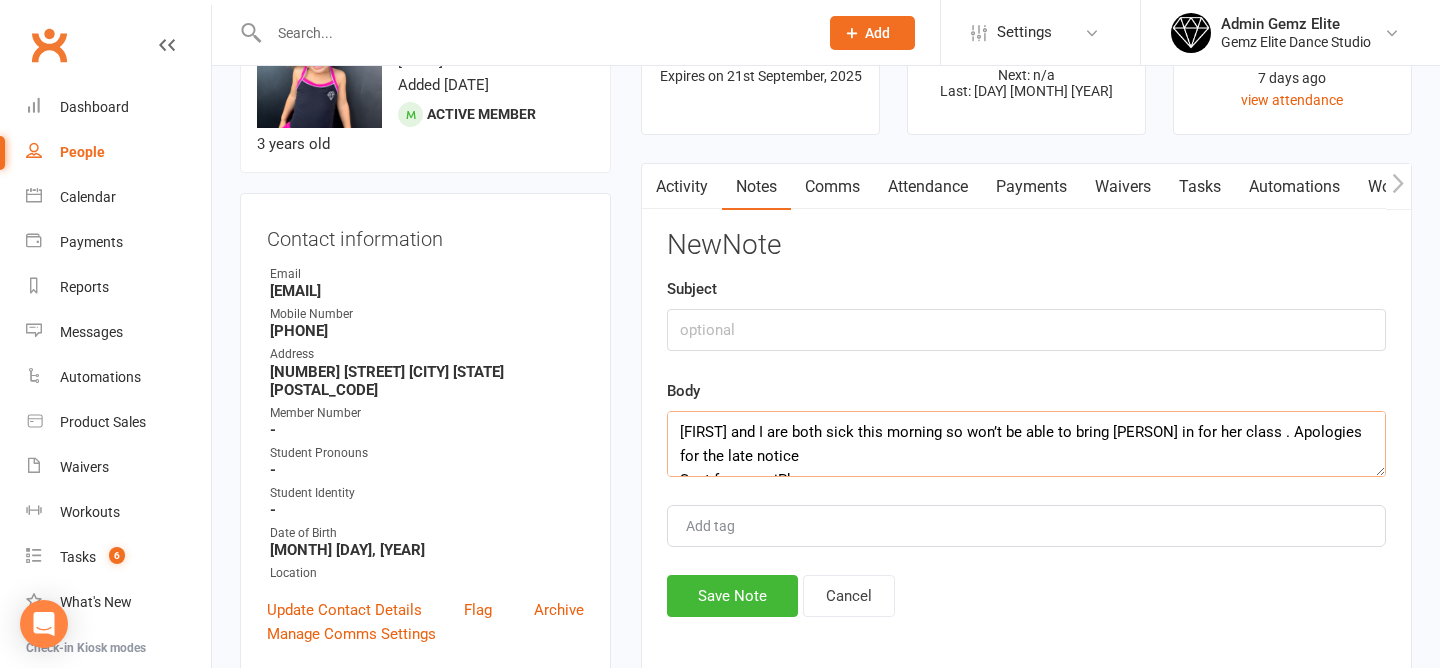 scroll, scrollTop: 60, scrollLeft: 0, axis: vertical 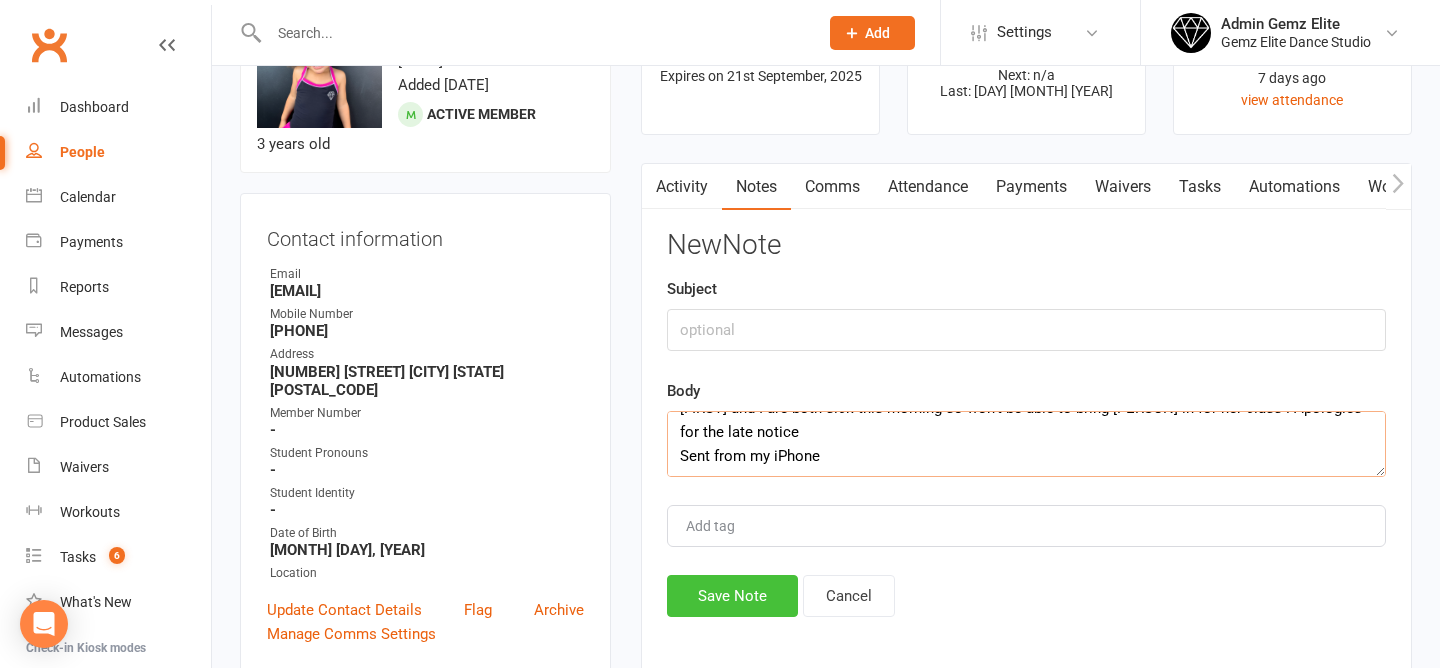 type on "[FIRST] and I are both sick this morning so won’t be able to bring [PERSON] in for her class . Apologies for the late notice
Sent from my iPhone" 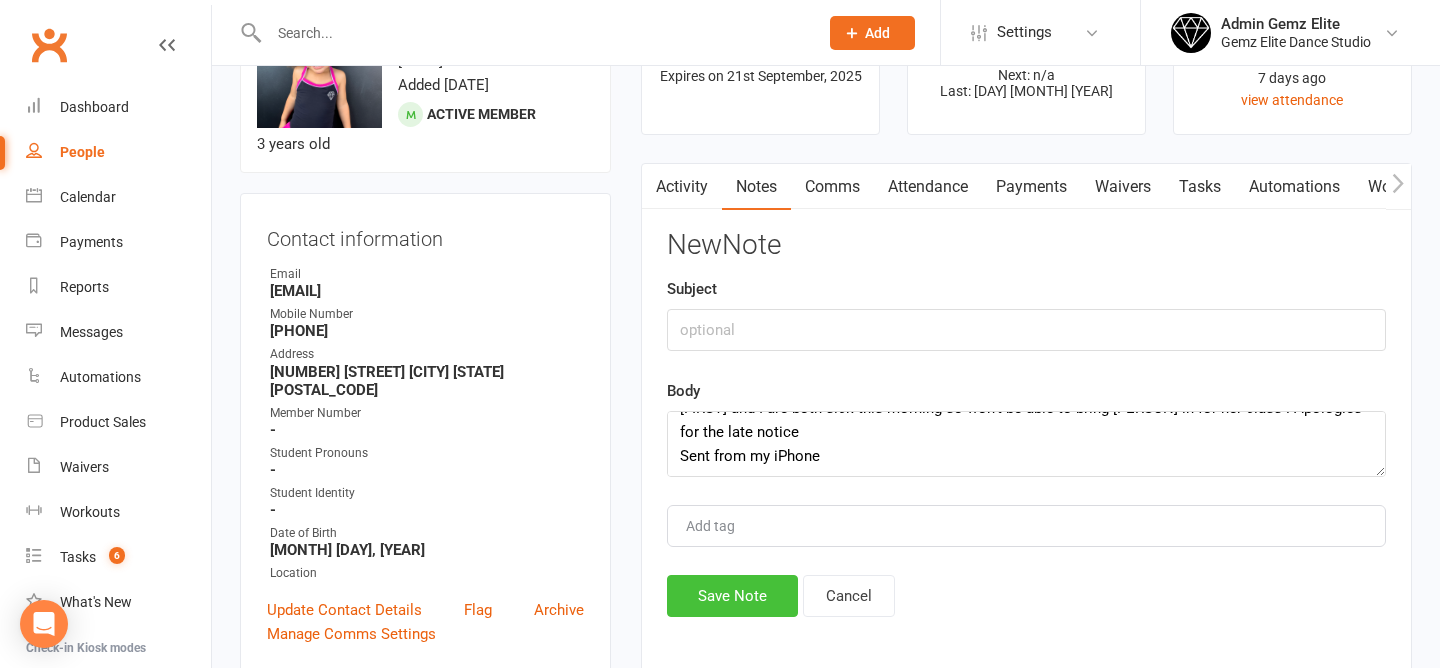 click on "Save Note" at bounding box center (732, 596) 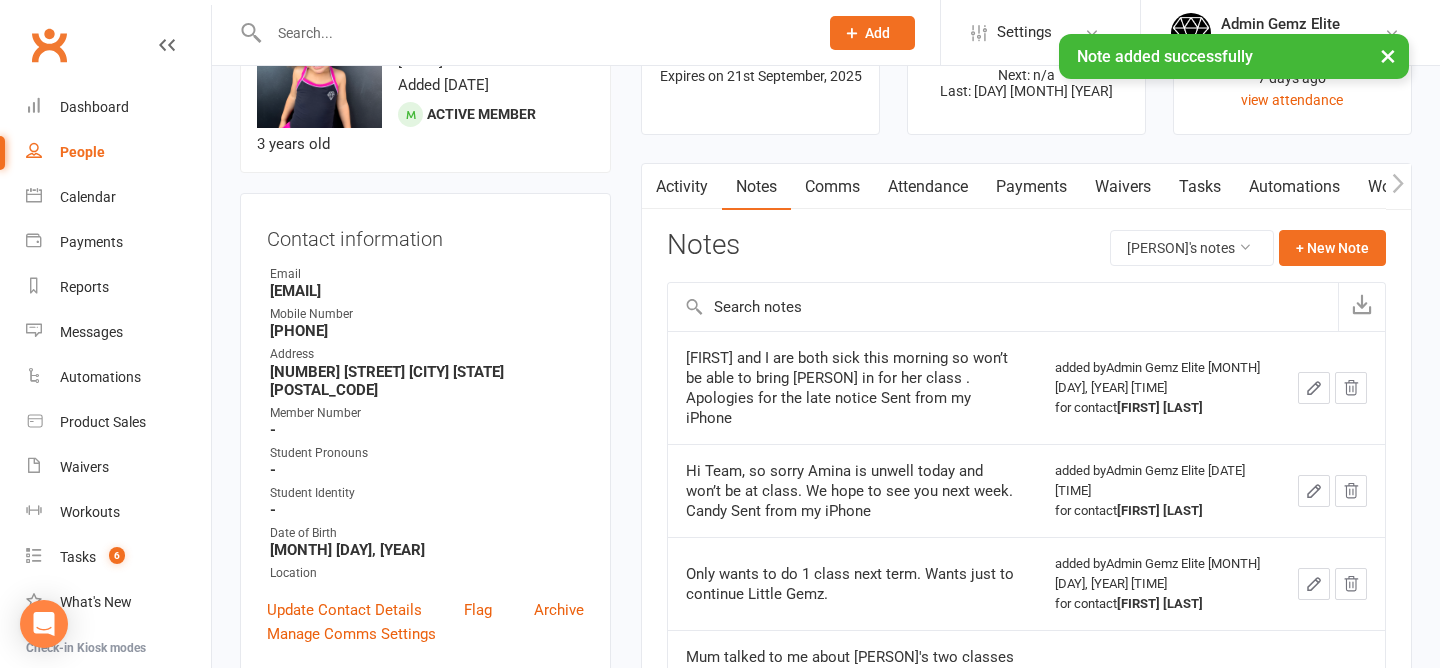 click on "Comms" at bounding box center [832, 187] 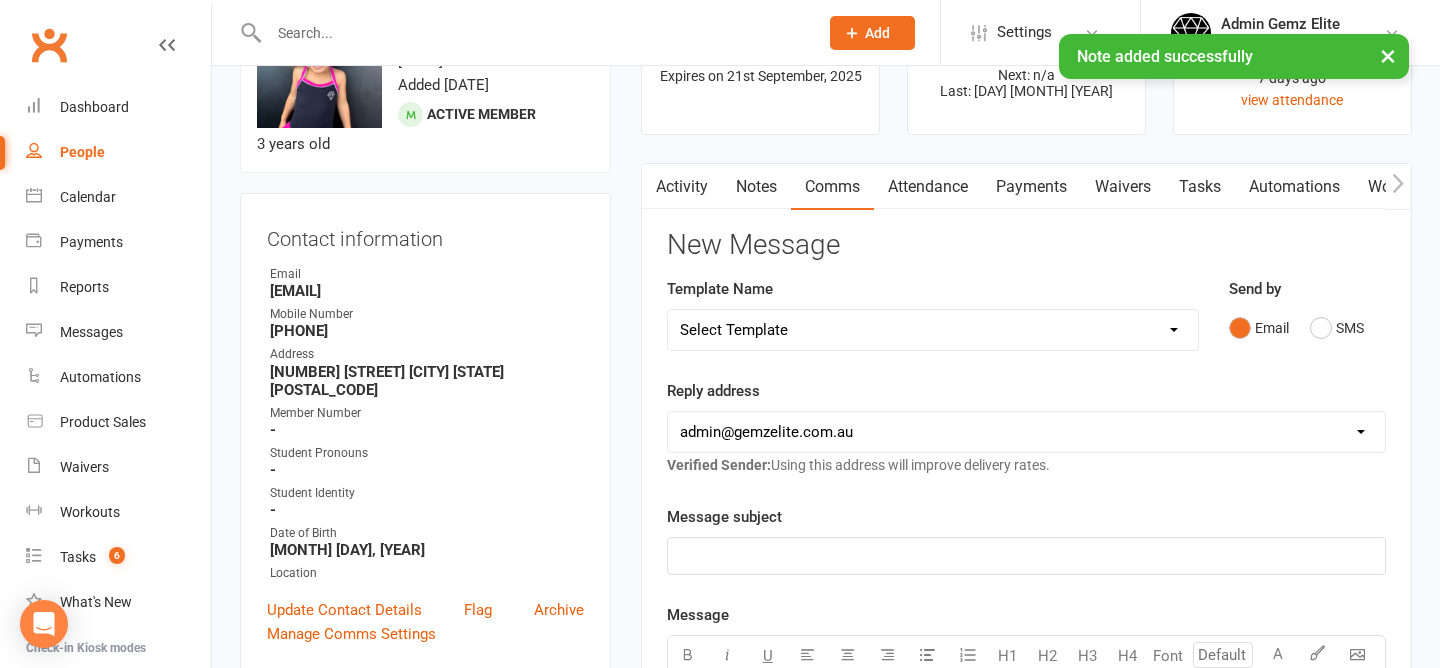 click on "﻿" 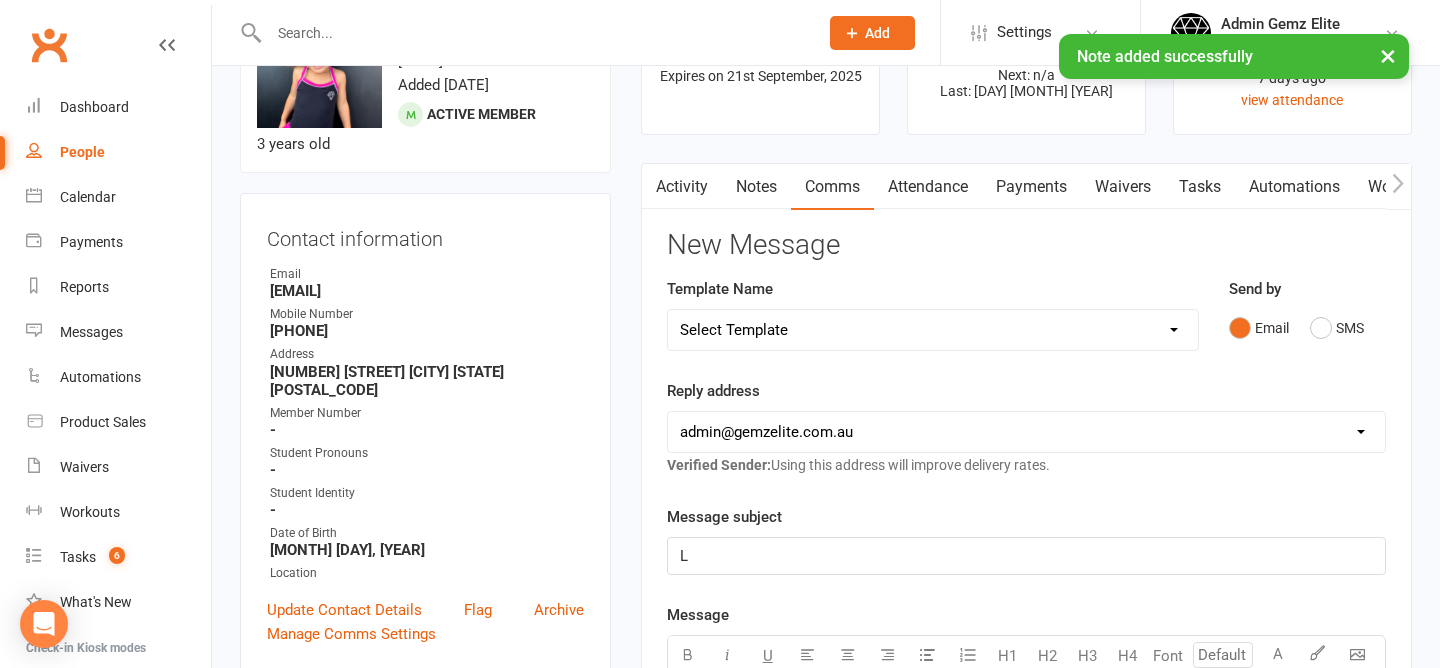 type 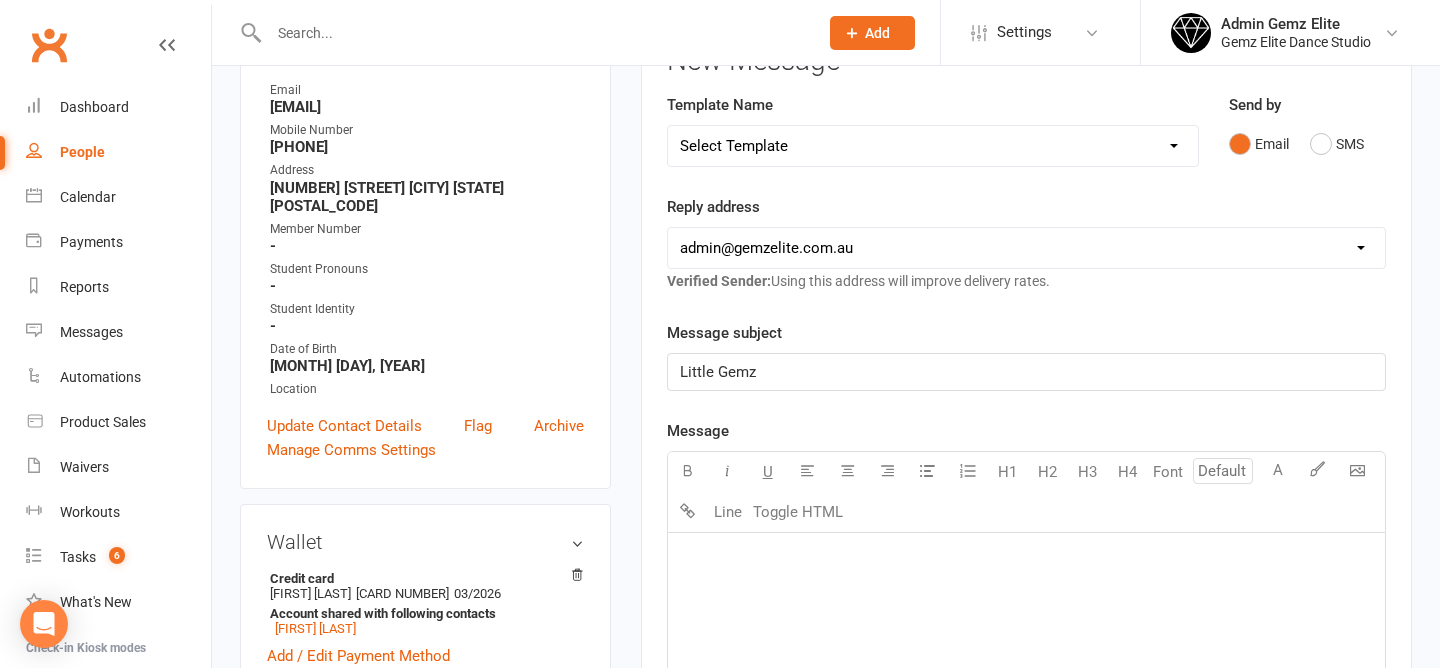 scroll, scrollTop: 326, scrollLeft: 0, axis: vertical 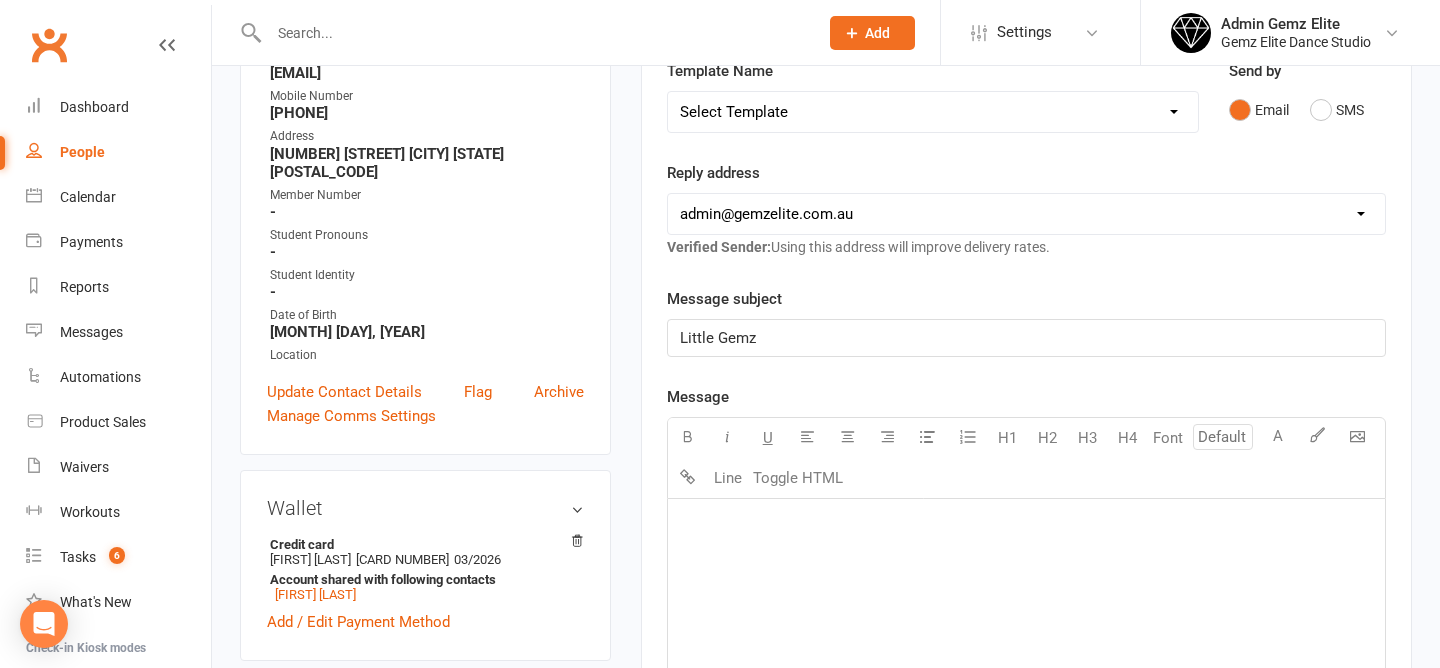 click on "﻿" 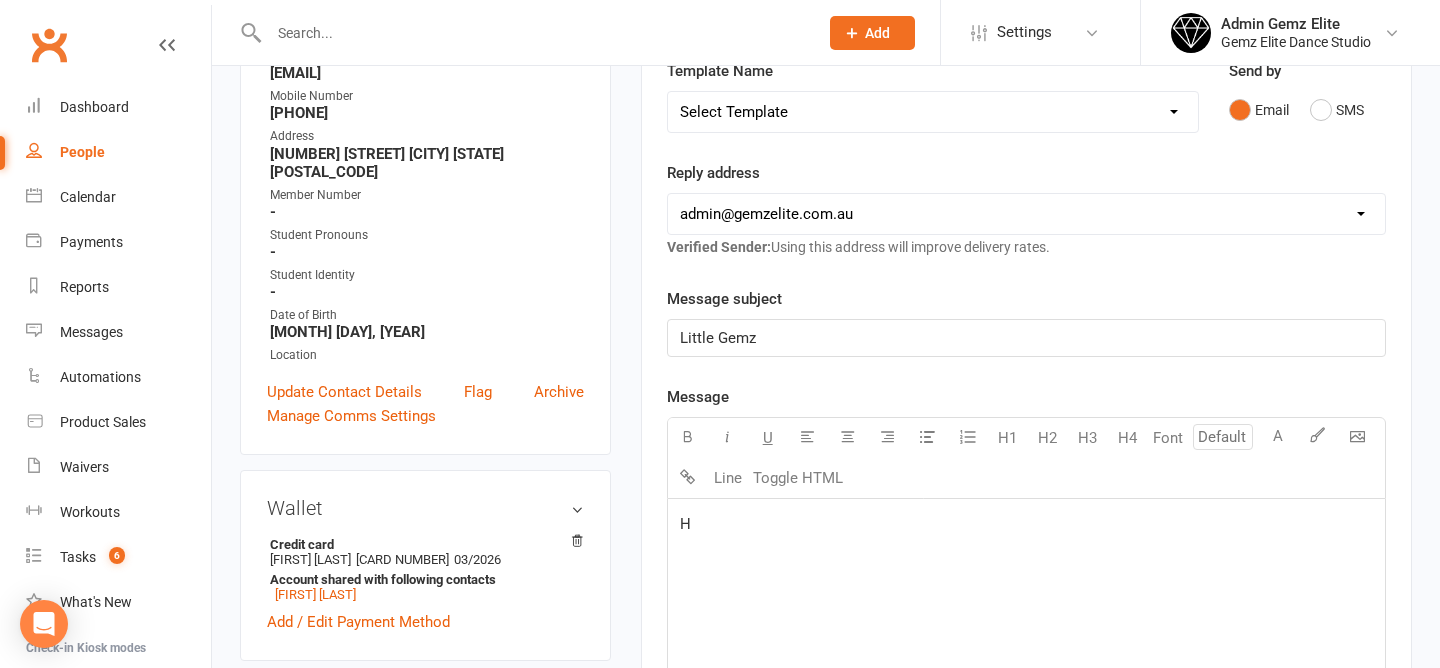 type 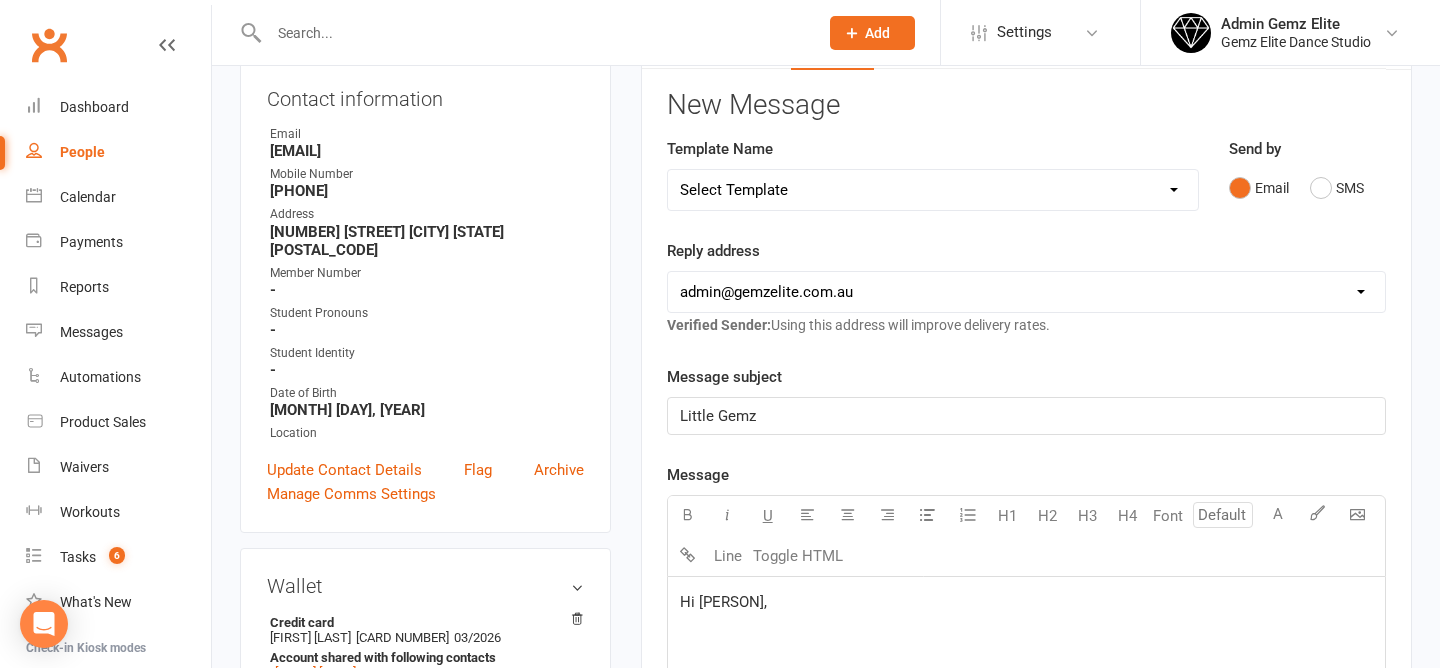scroll, scrollTop: 17, scrollLeft: 0, axis: vertical 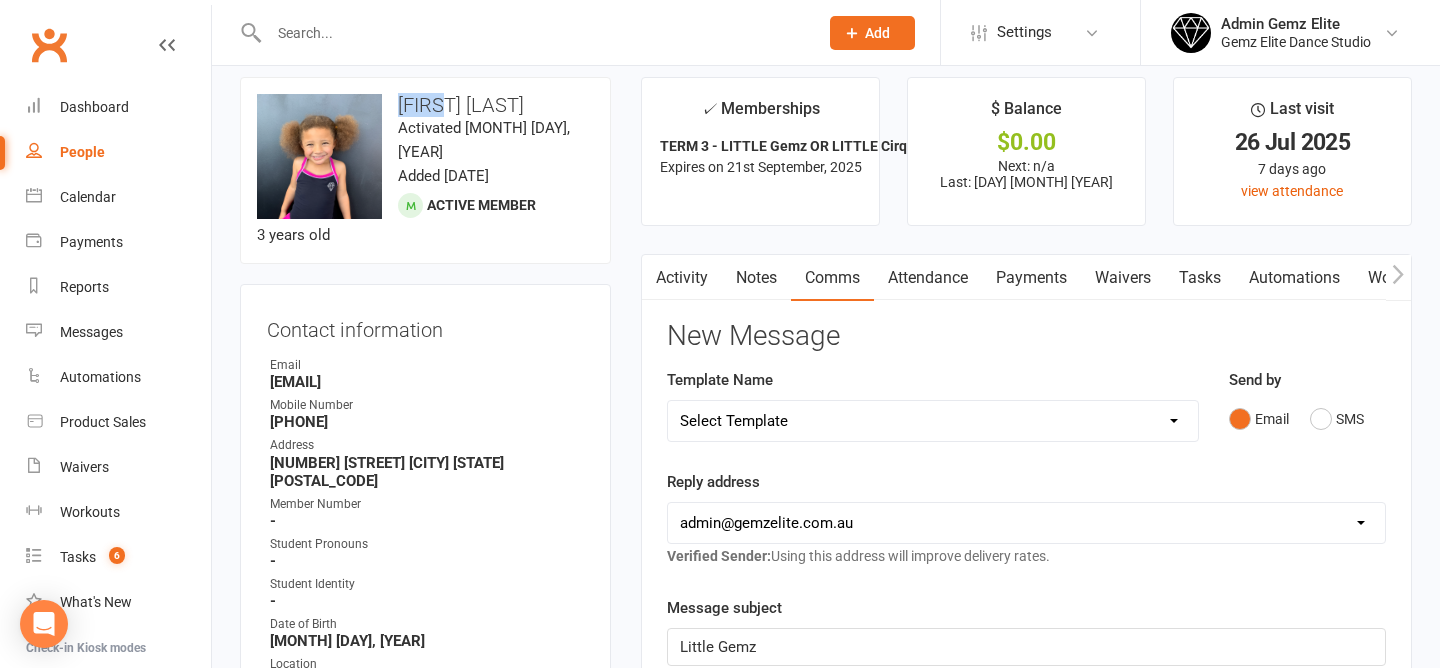 drag, startPoint x: 397, startPoint y: 105, endPoint x: 453, endPoint y: 106, distance: 56.008926 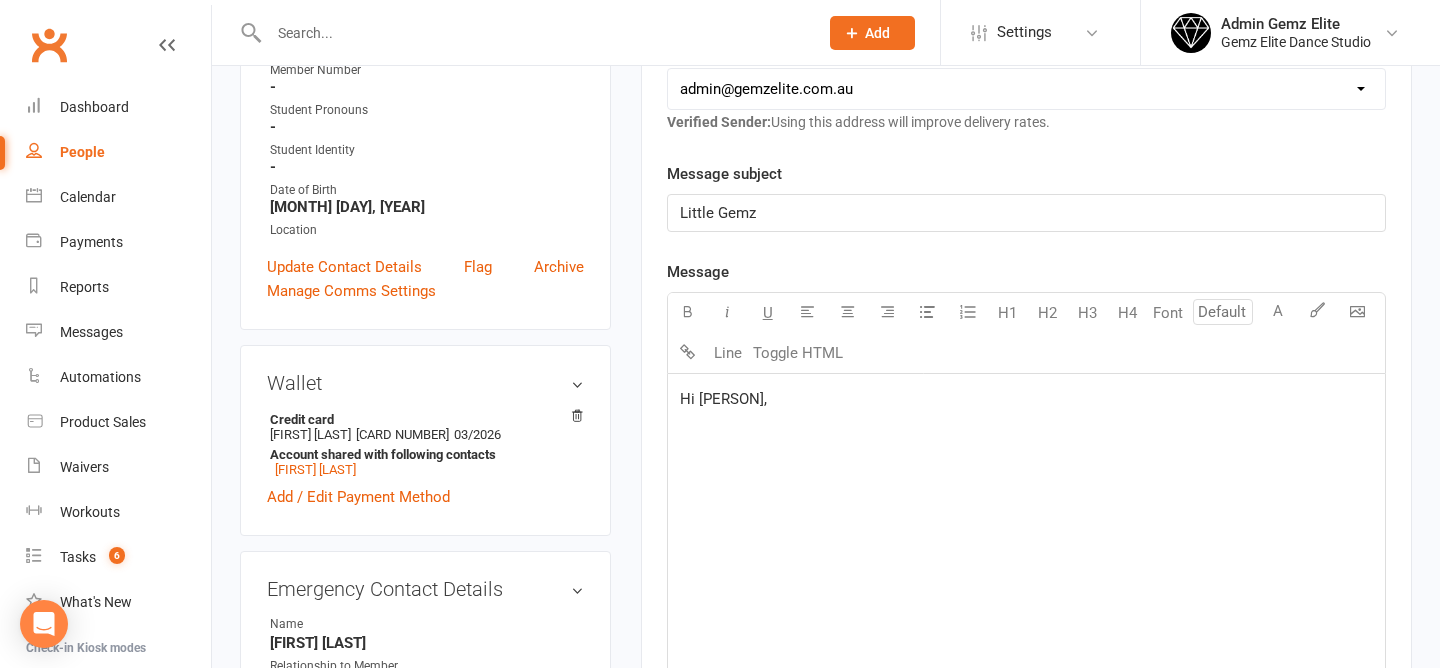 scroll, scrollTop: 454, scrollLeft: 0, axis: vertical 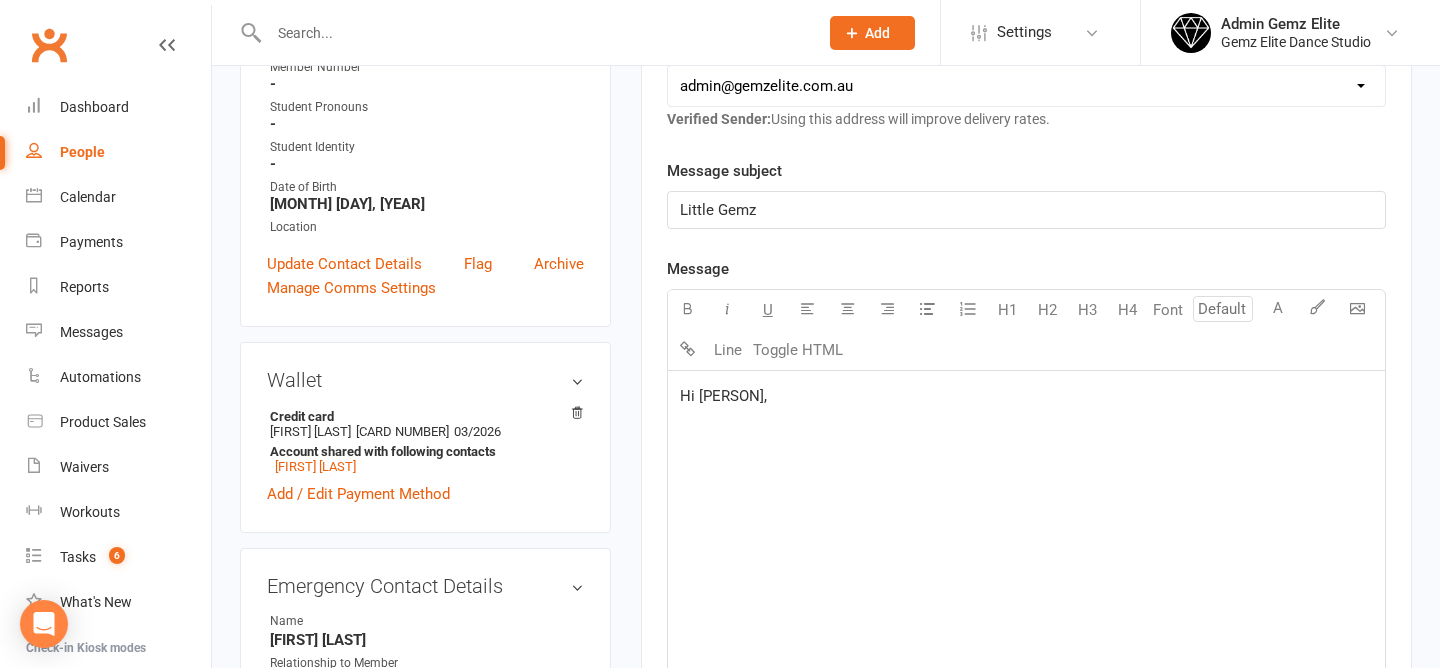click on "﻿" 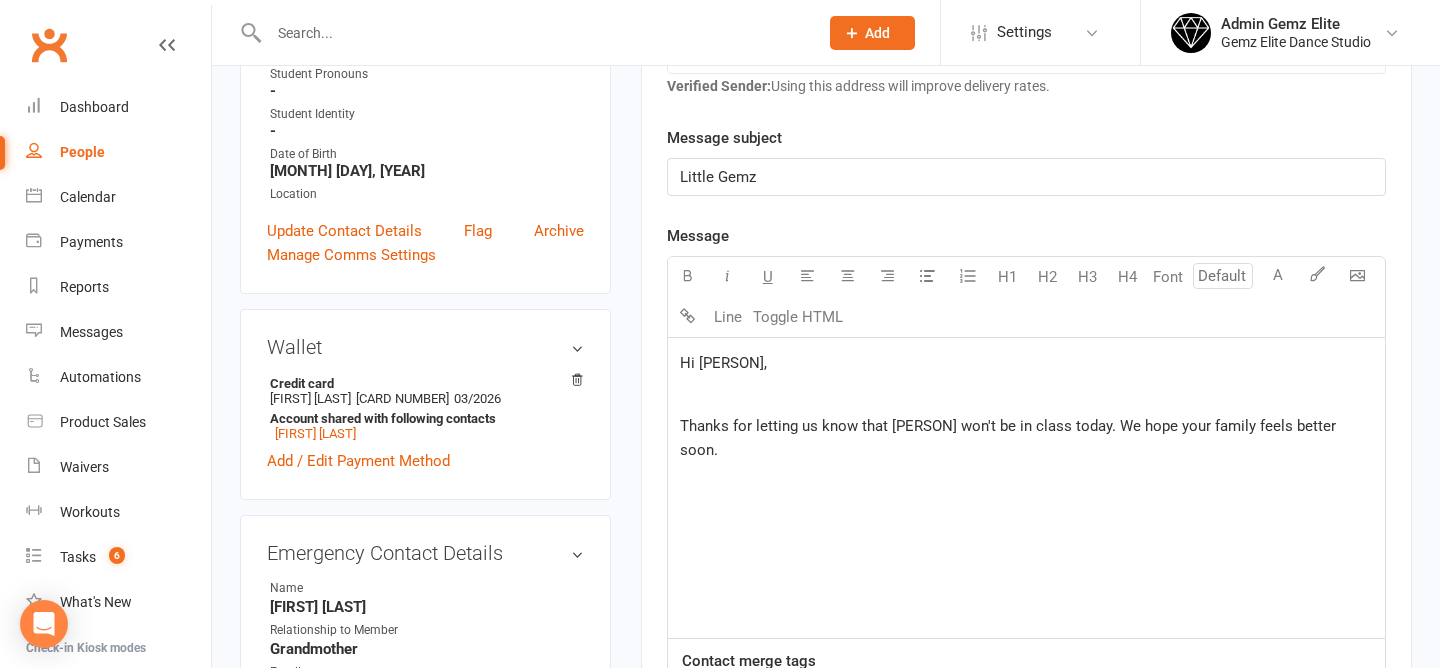 scroll, scrollTop: 470, scrollLeft: 0, axis: vertical 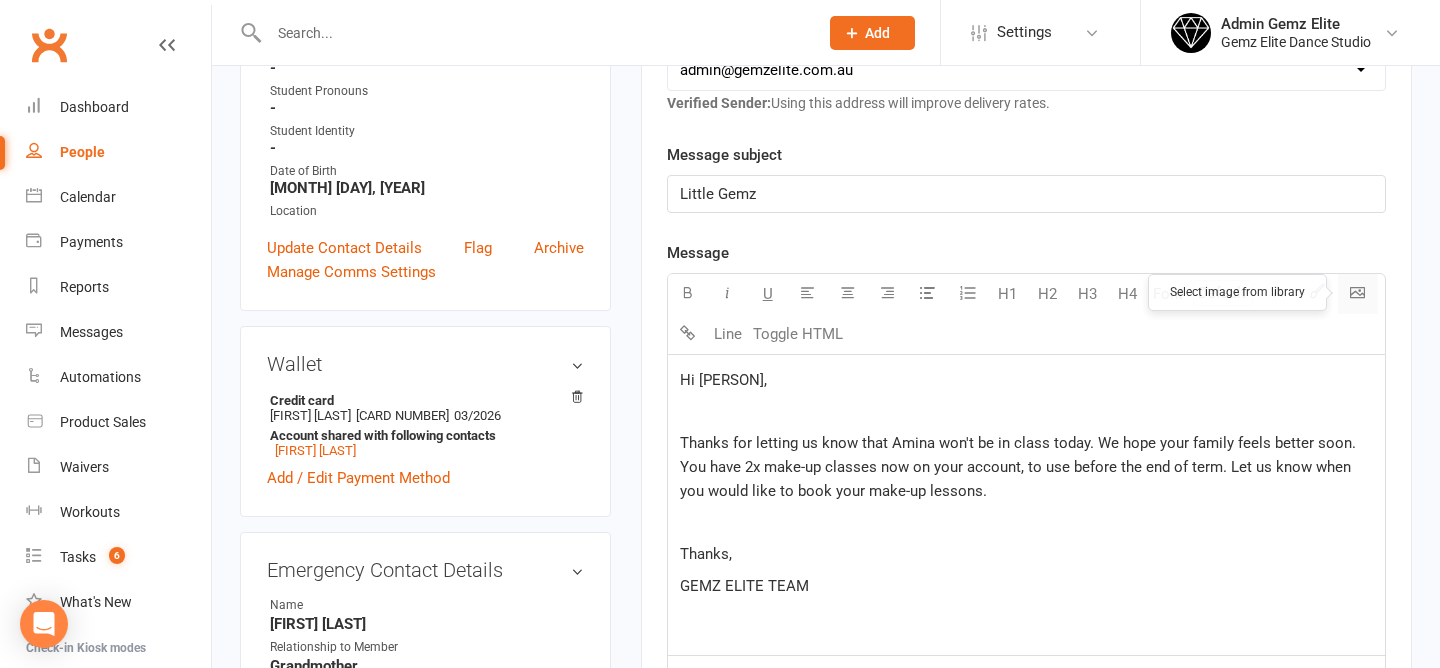 click on "Prospect
Member
Non-attending contact
Class / event
Appointment
Task
Membership plan
Bulk message
Add
Settings Membership Plans Event Templates Appointment Types Mobile App  Website Image Library Customize Contacts Bulk Imports Access Control Users Account Profile Clubworx API Admin Gemz Elite Gemz Elite Dance Studio My profile My subscription Help Terms & conditions  Privacy policy  Sign out Clubworx Dashboard People Calendar Payments Reports Messages   Automations   Product Sales Waivers   Workouts   Tasks   6 What's New Check-in Kiosk modes General attendance Roll call Class check-in × Note added successfully × × upload photo change photo [PERSON] [LASTNAME] Activated [MONTH] [DAY], [YEAR] Added [MONTH] [DAY], [YEAR]   Active member 3 years old  Contact information Owner   Email" at bounding box center [720, 759] 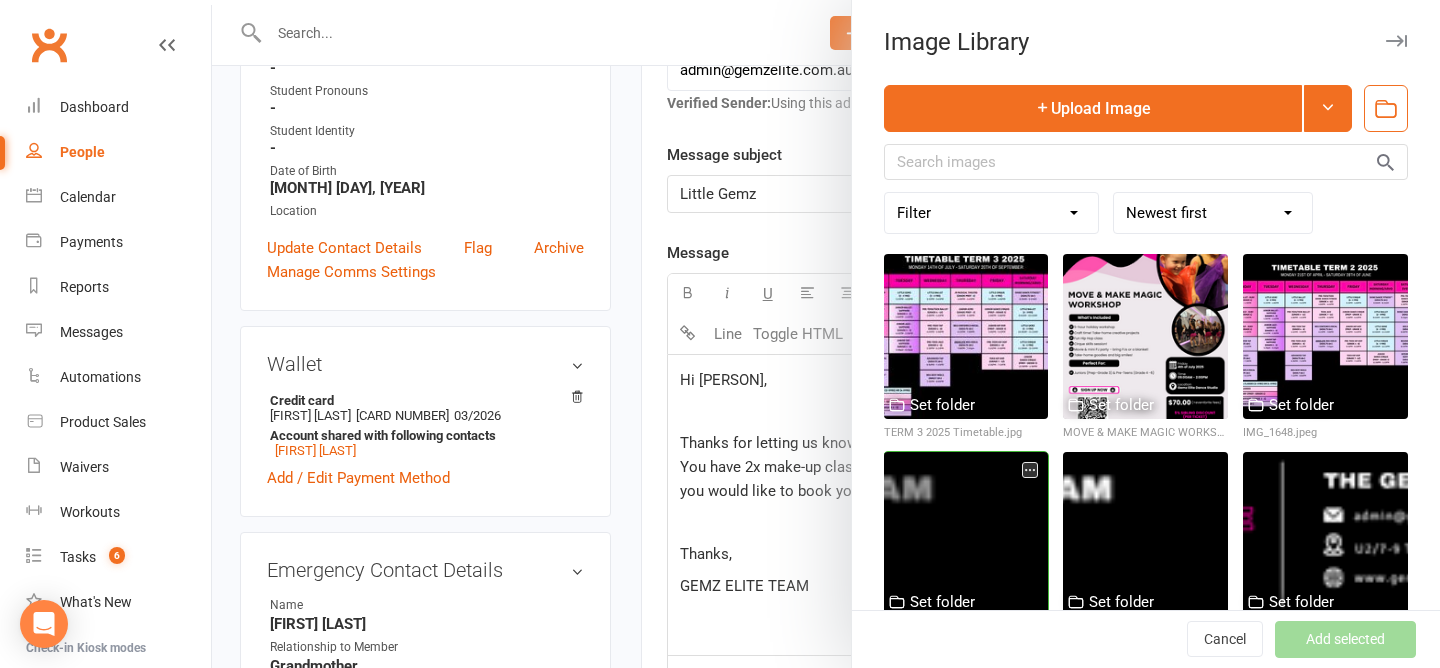 click at bounding box center [966, 534] 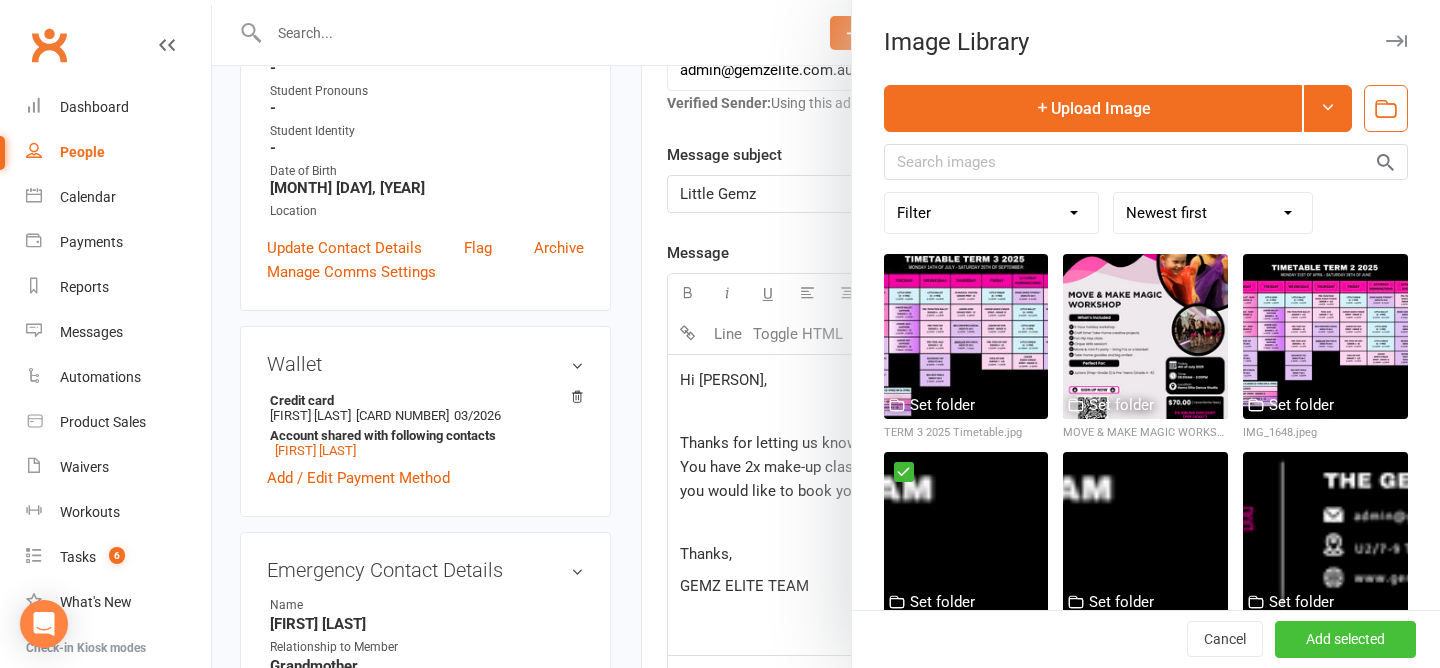 click on "Add selected" at bounding box center (1345, 640) 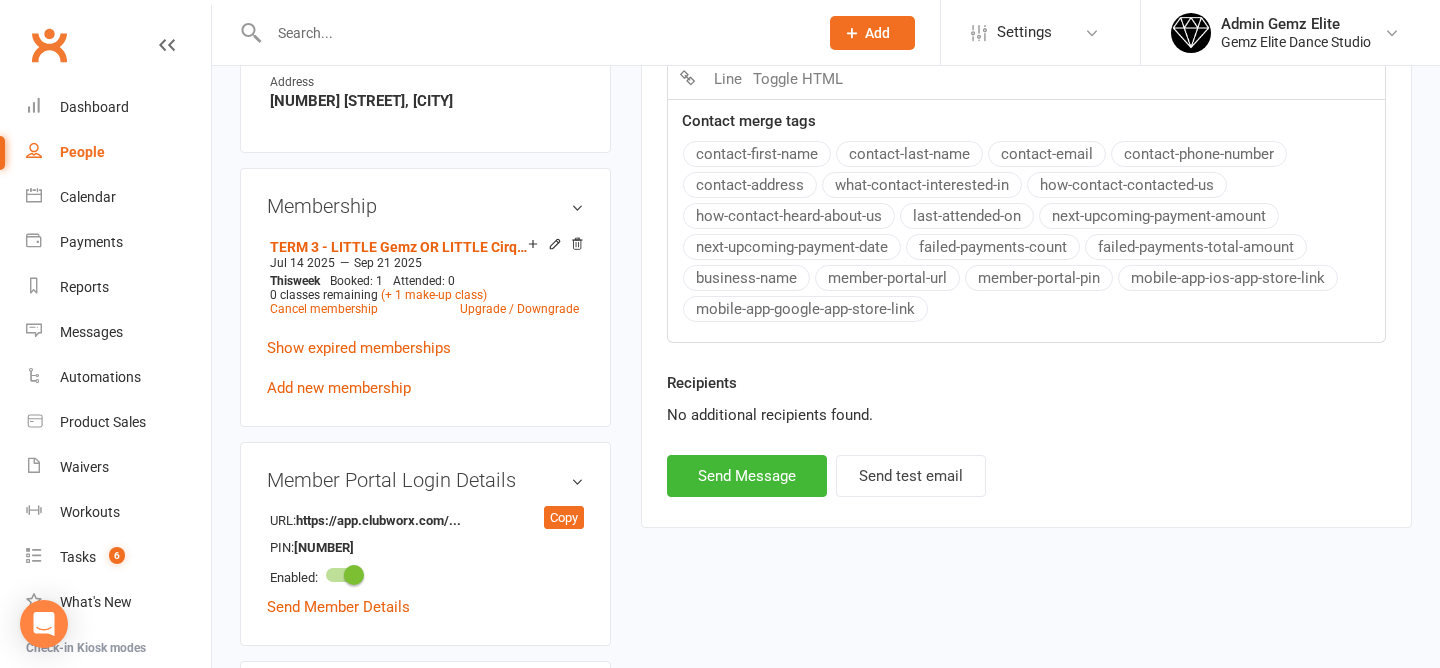scroll, scrollTop: 1180, scrollLeft: 0, axis: vertical 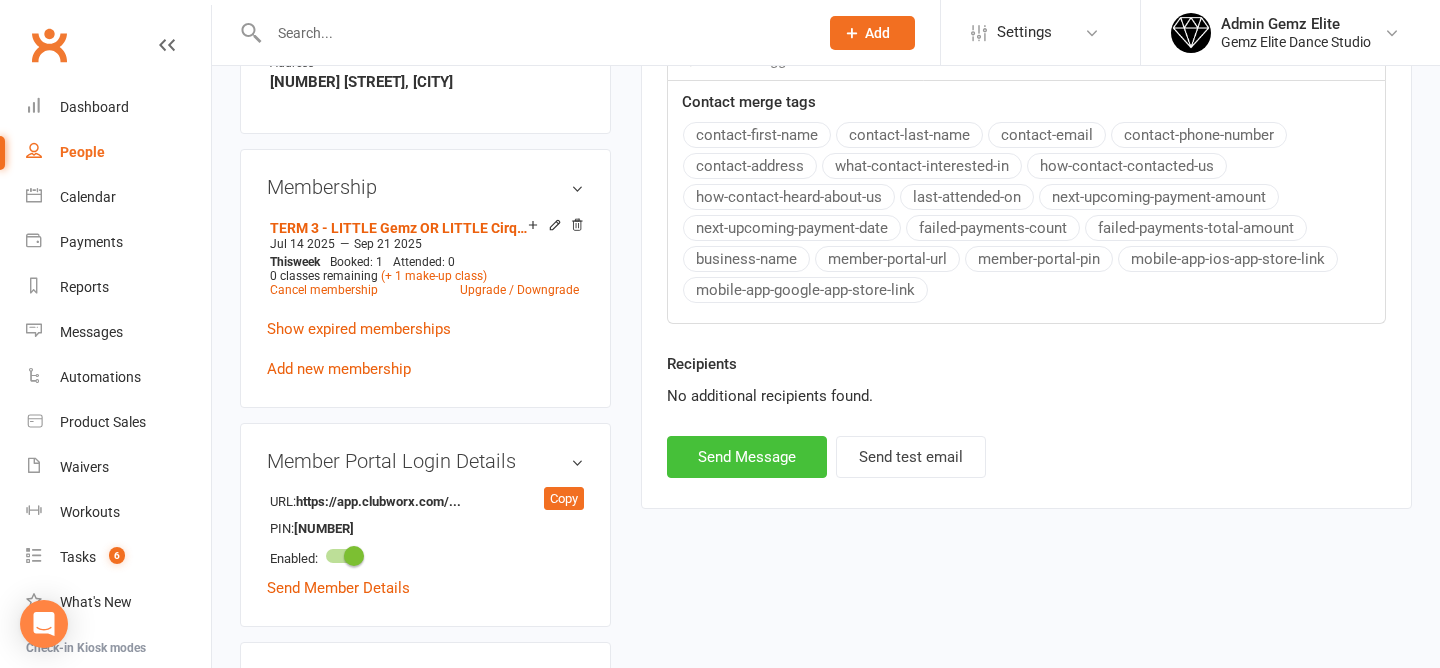 click on "Send Message" at bounding box center (747, 457) 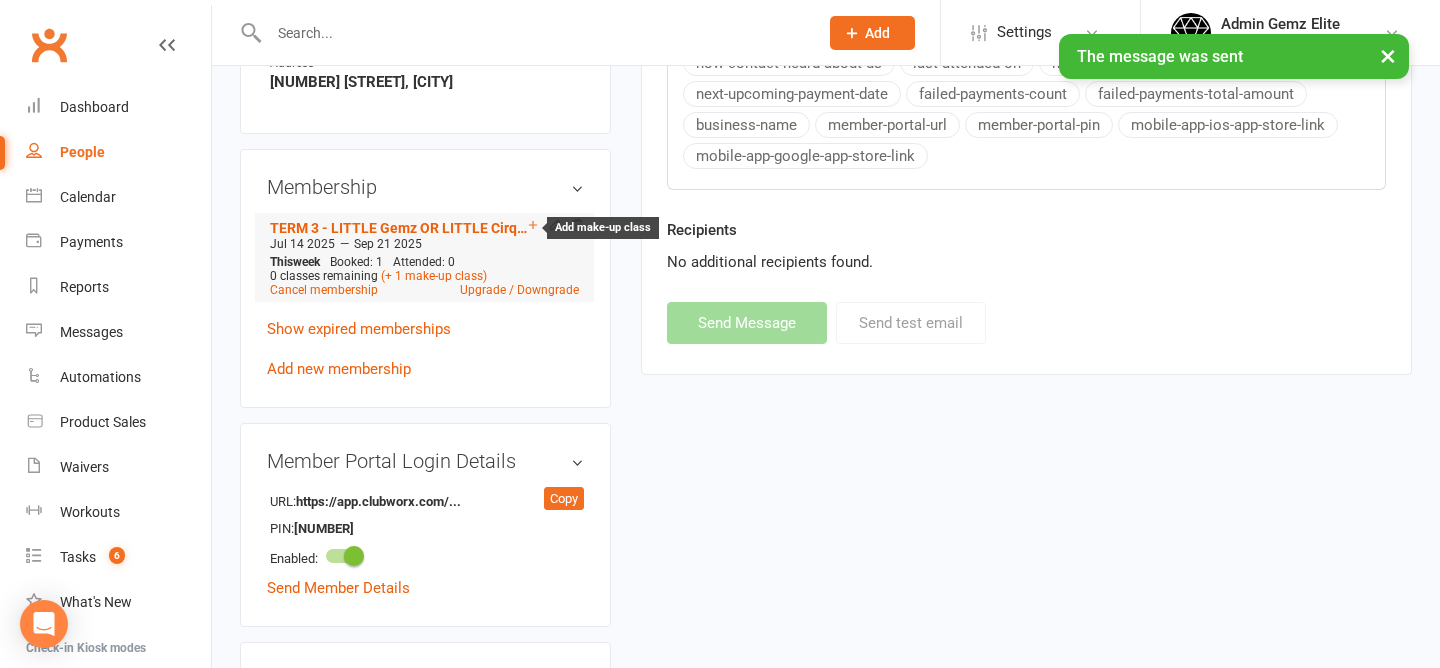 click 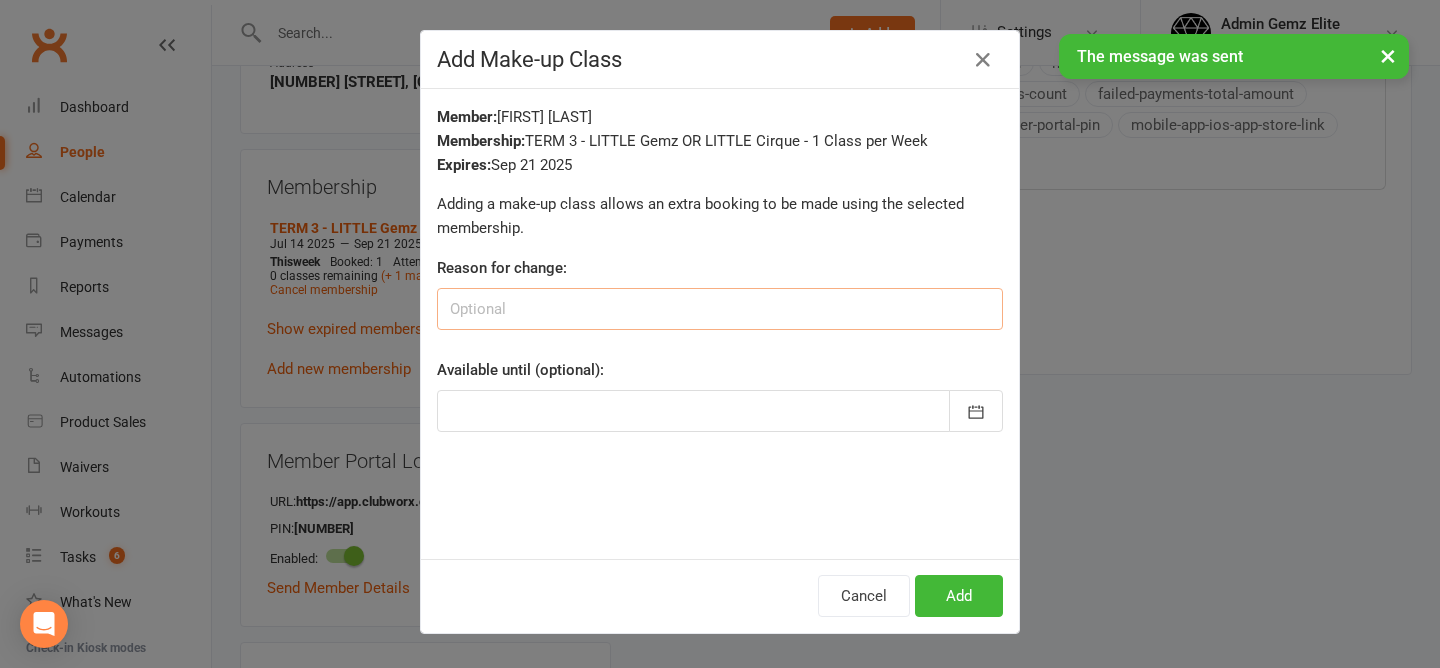 click at bounding box center (720, 309) 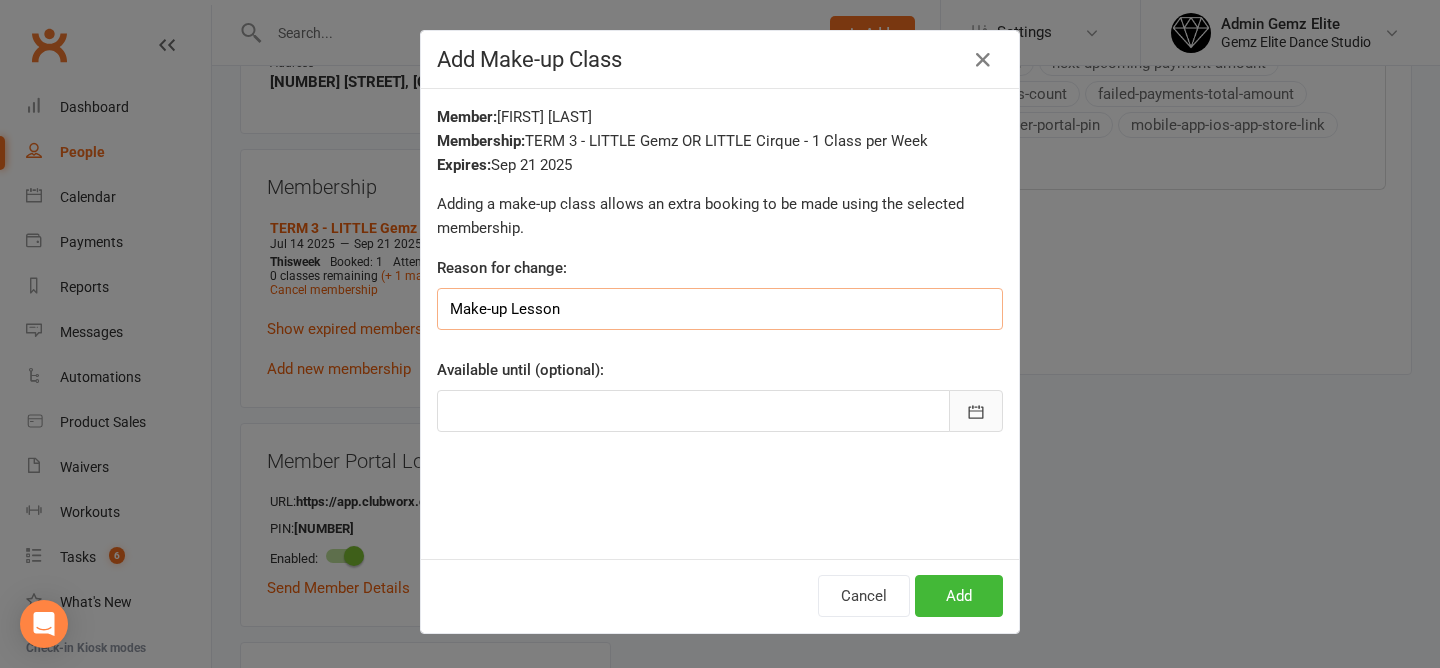 type on "Make-up Lesson" 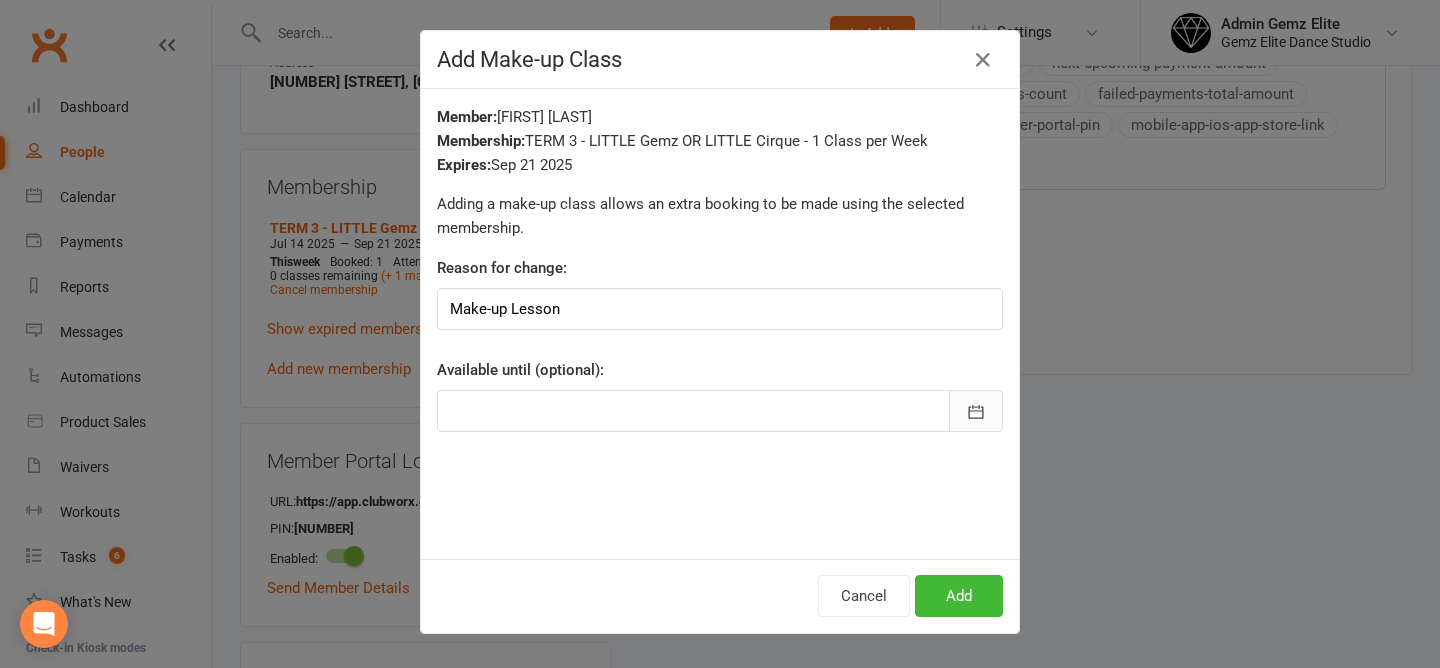 click at bounding box center (976, 411) 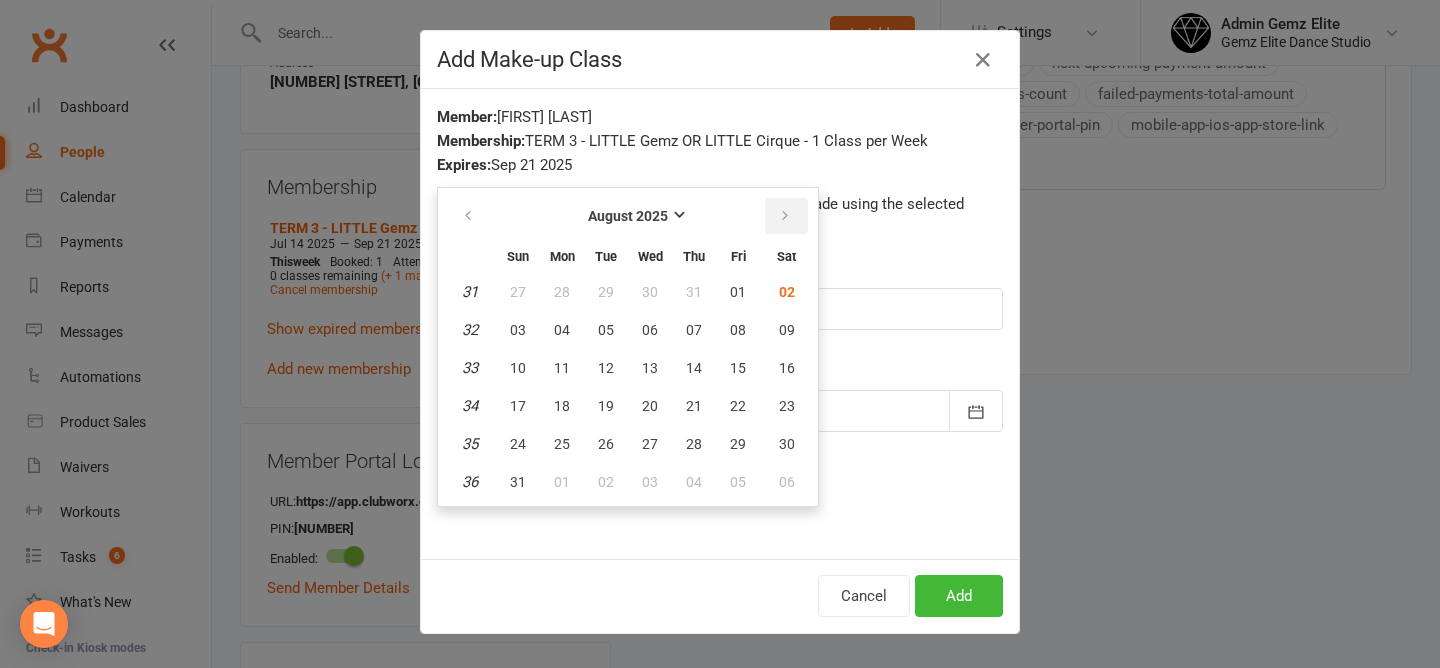 click at bounding box center [786, 216] 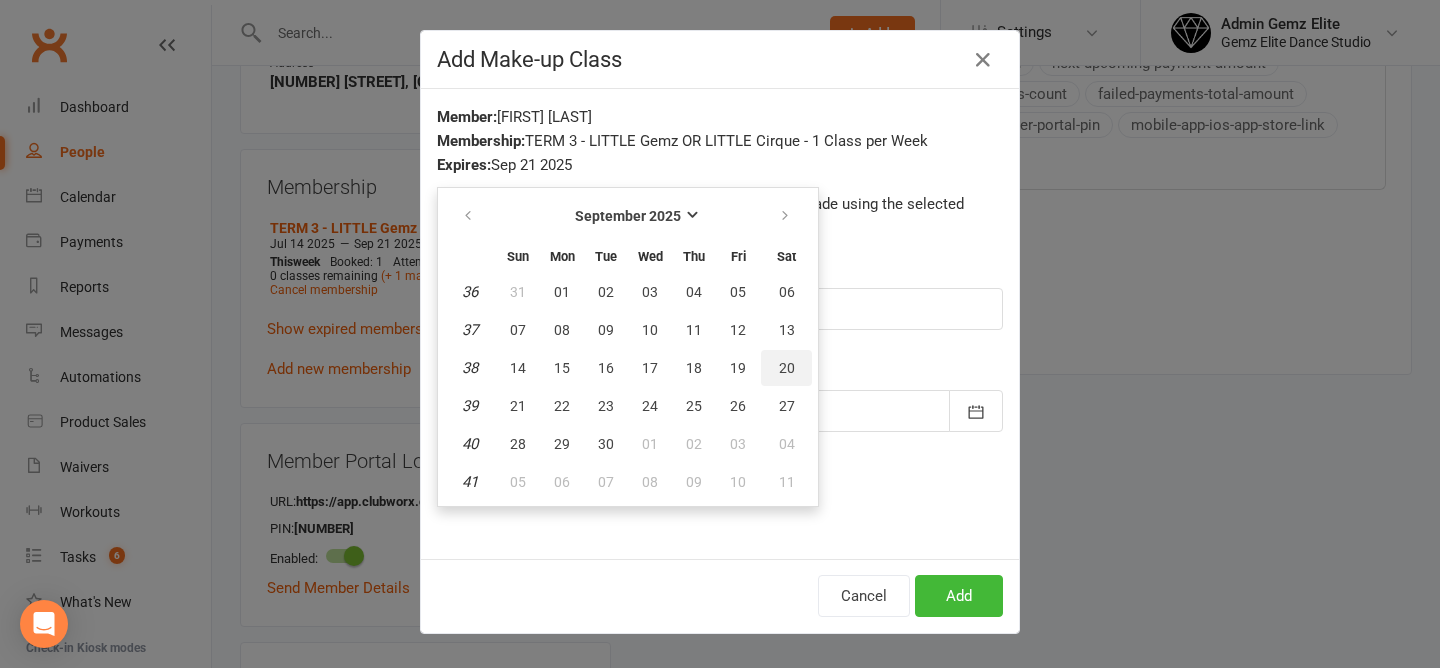 click on "20" at bounding box center [787, 368] 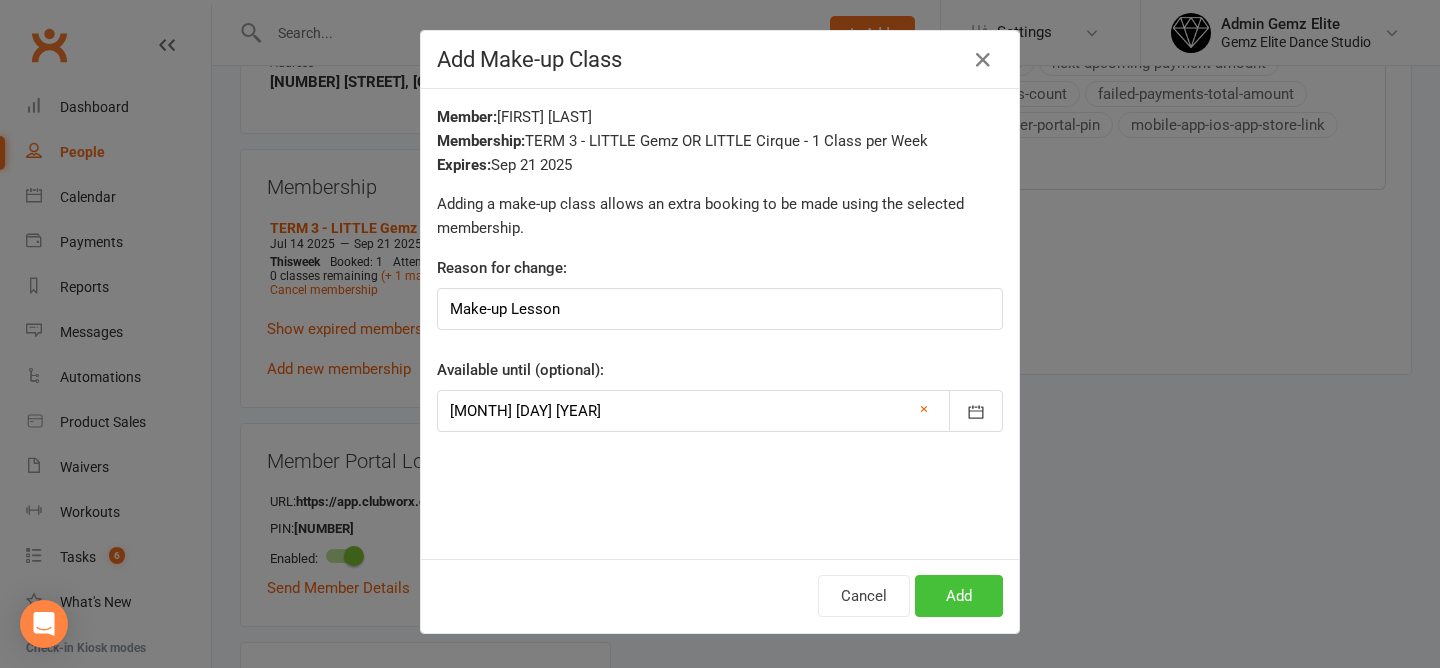 click on "Add" at bounding box center [959, 596] 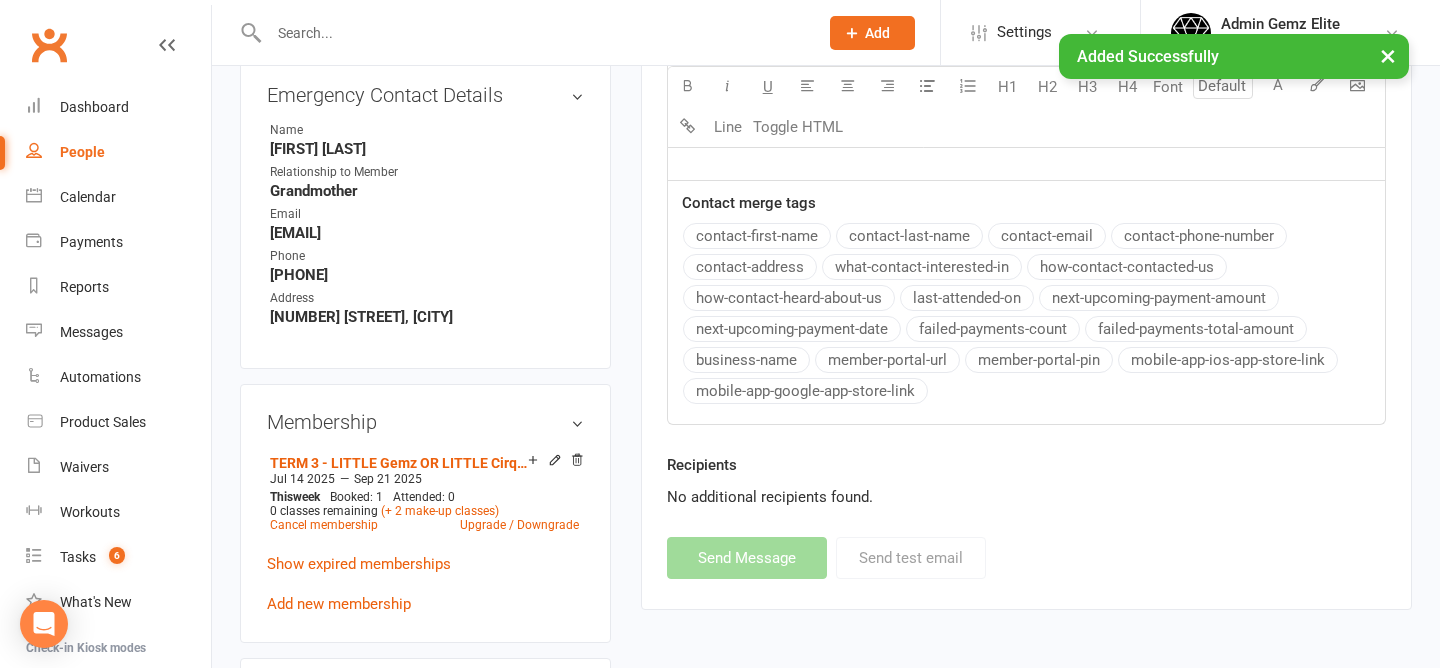scroll, scrollTop: 0, scrollLeft: 0, axis: both 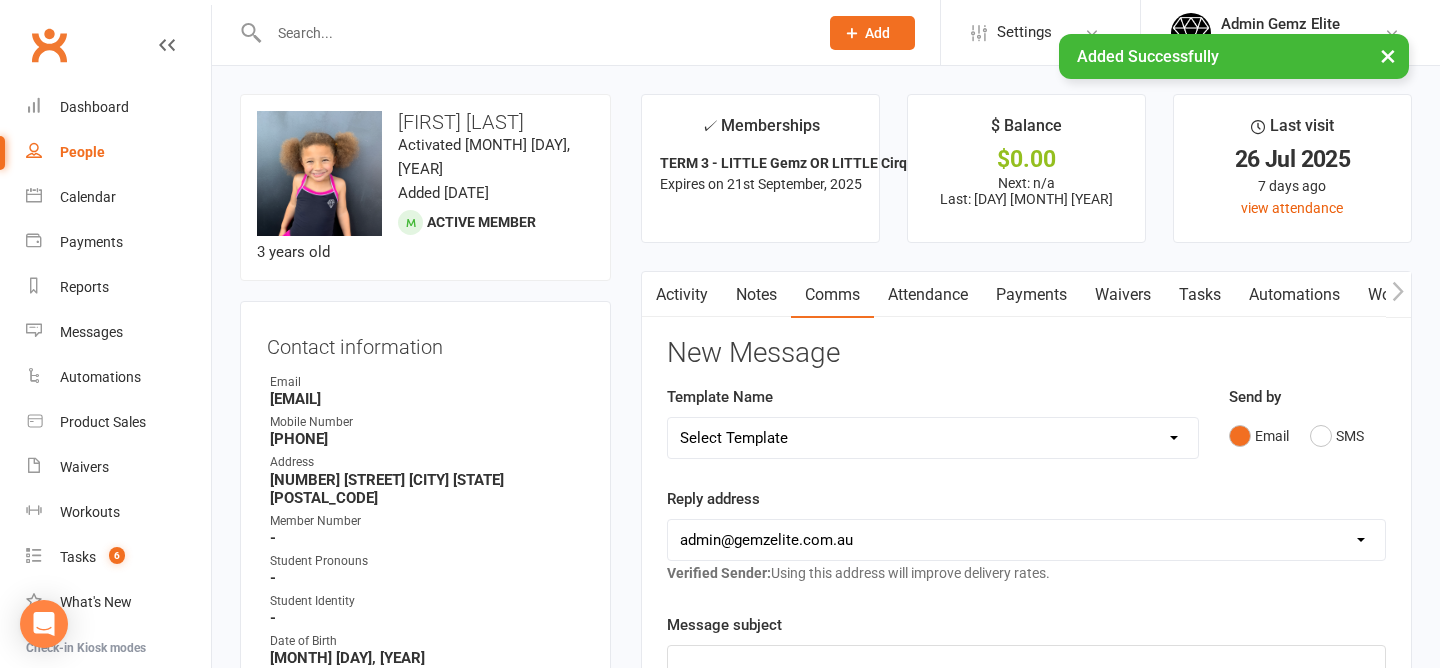 click on "Activity" at bounding box center (682, 295) 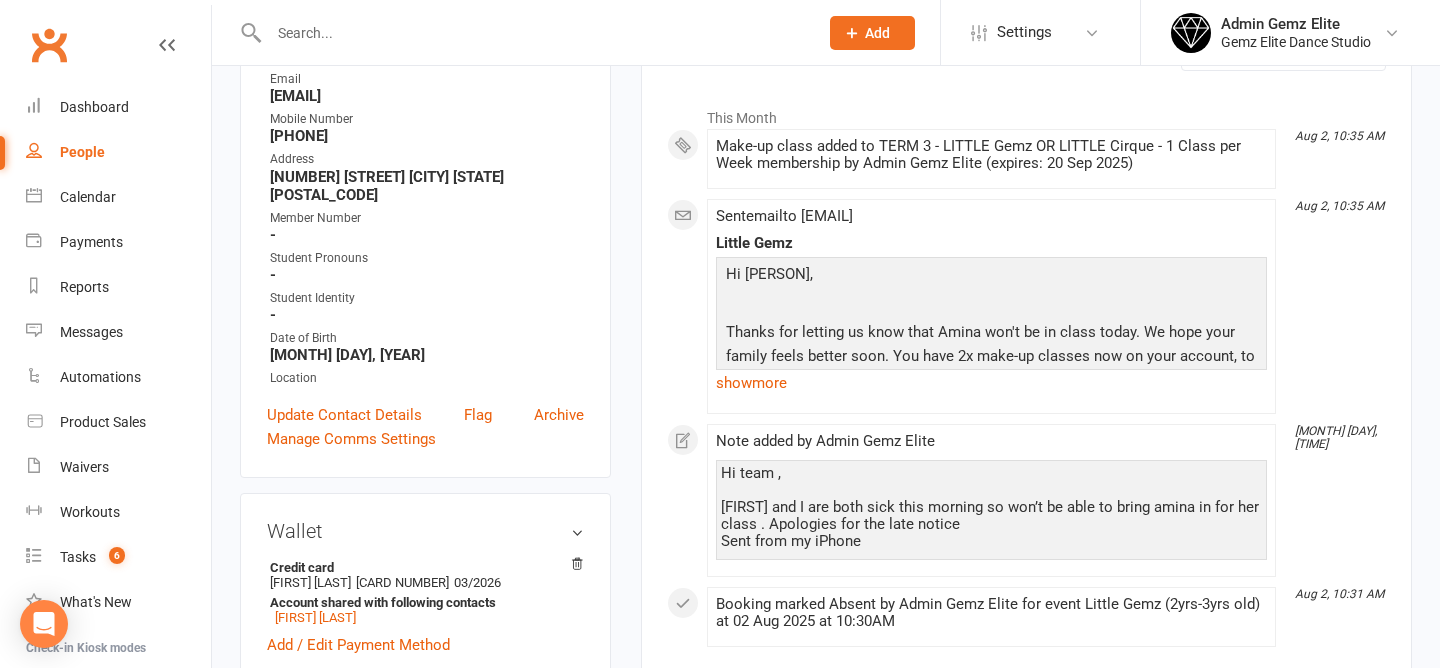 scroll, scrollTop: 306, scrollLeft: 0, axis: vertical 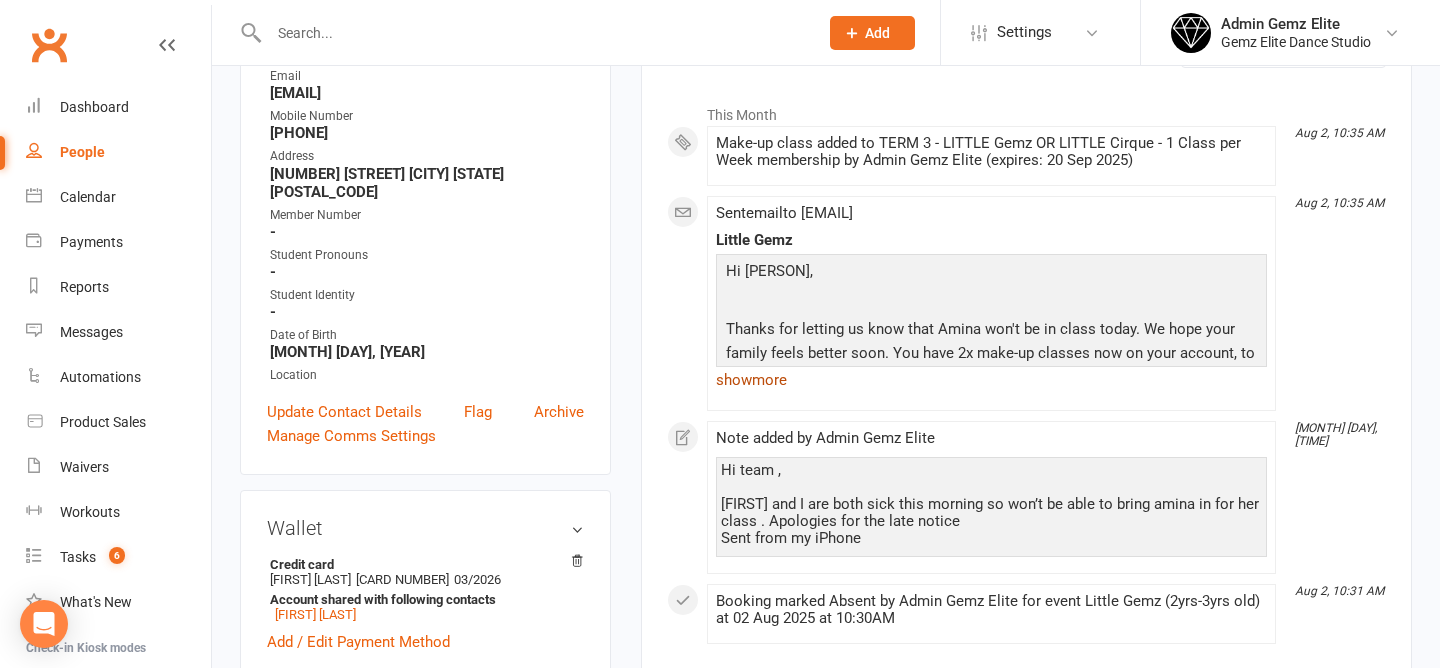 click on "show  more" at bounding box center [991, 380] 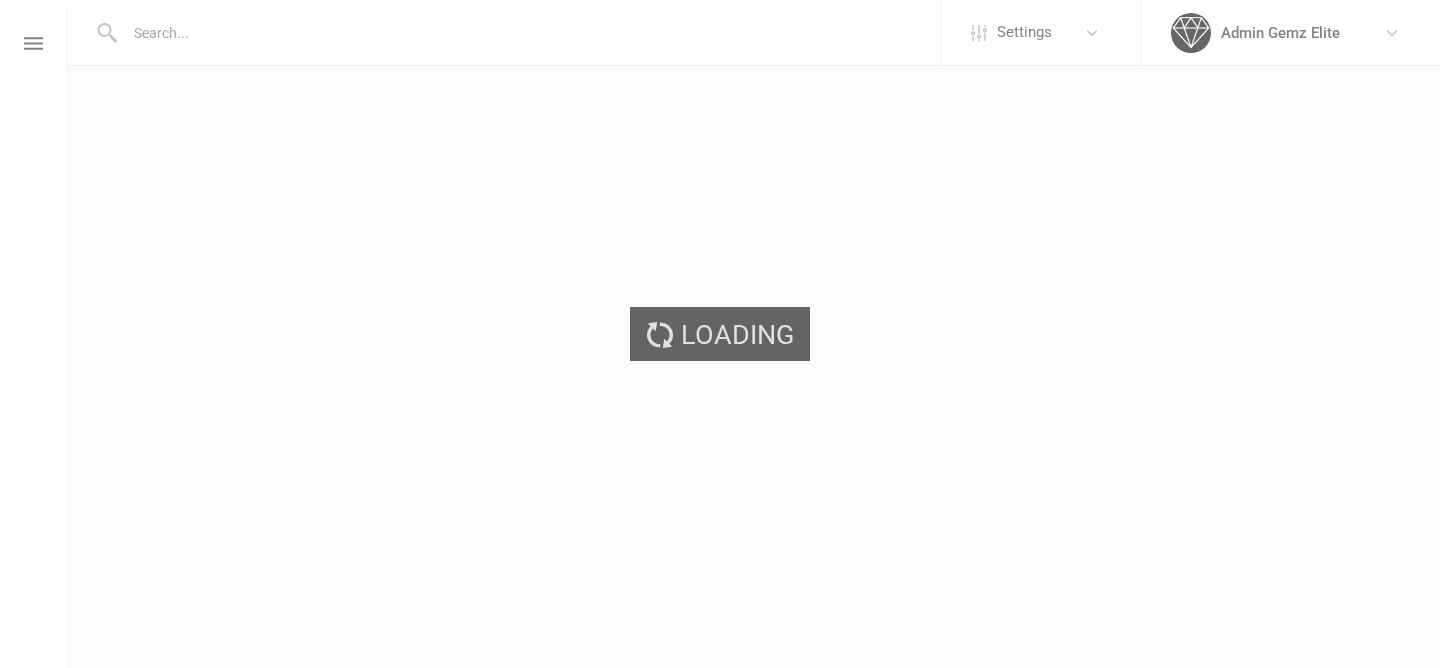 scroll, scrollTop: 0, scrollLeft: 0, axis: both 